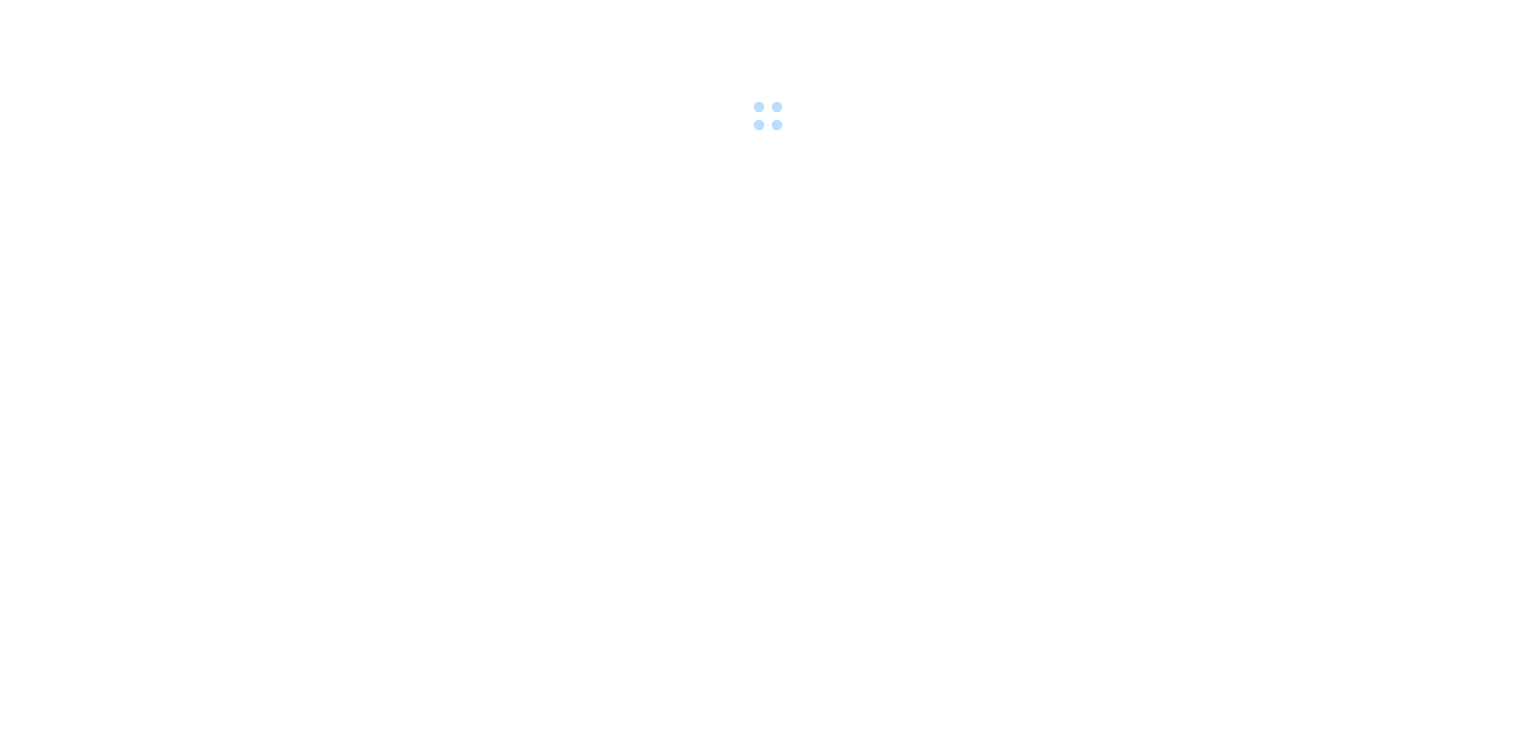scroll, scrollTop: 0, scrollLeft: 0, axis: both 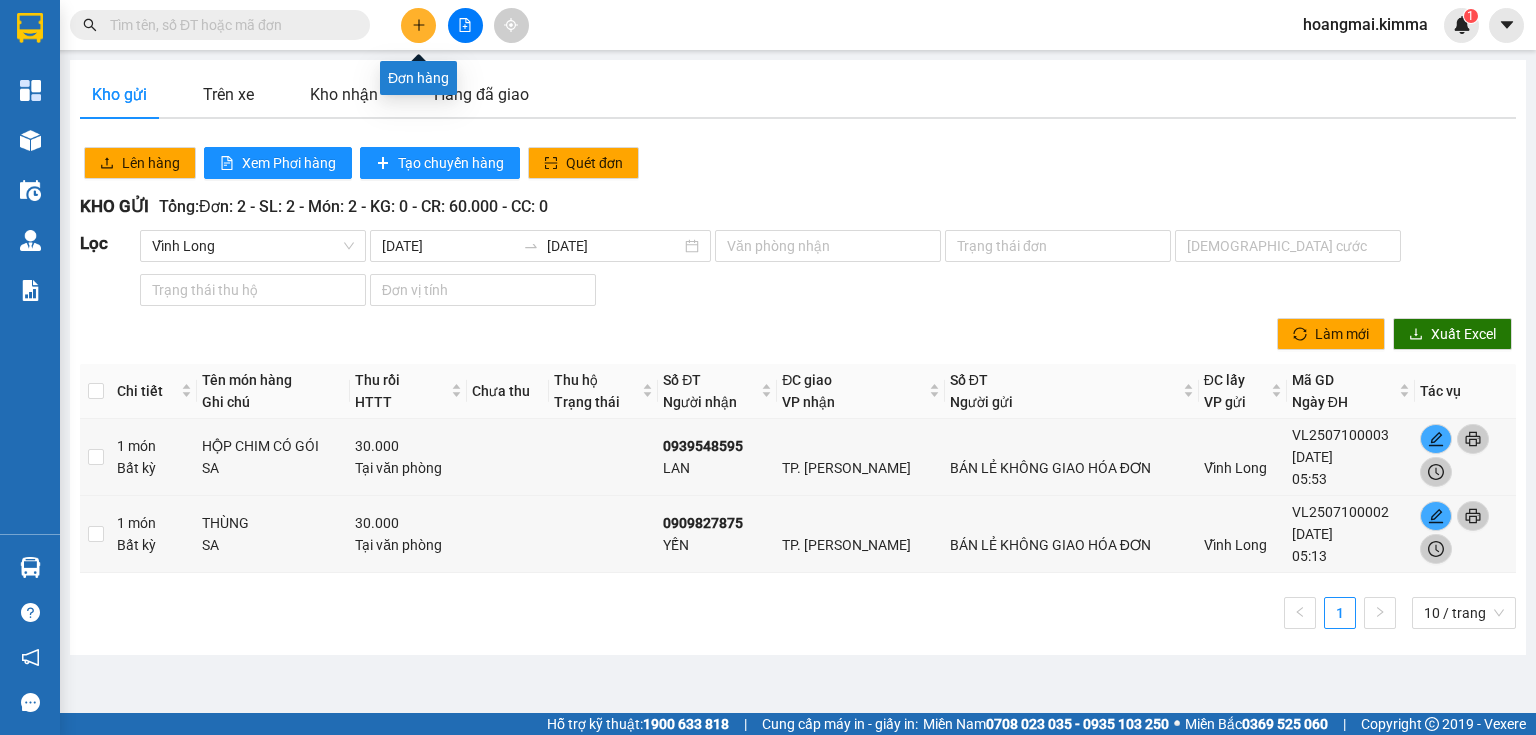 click at bounding box center (418, 25) 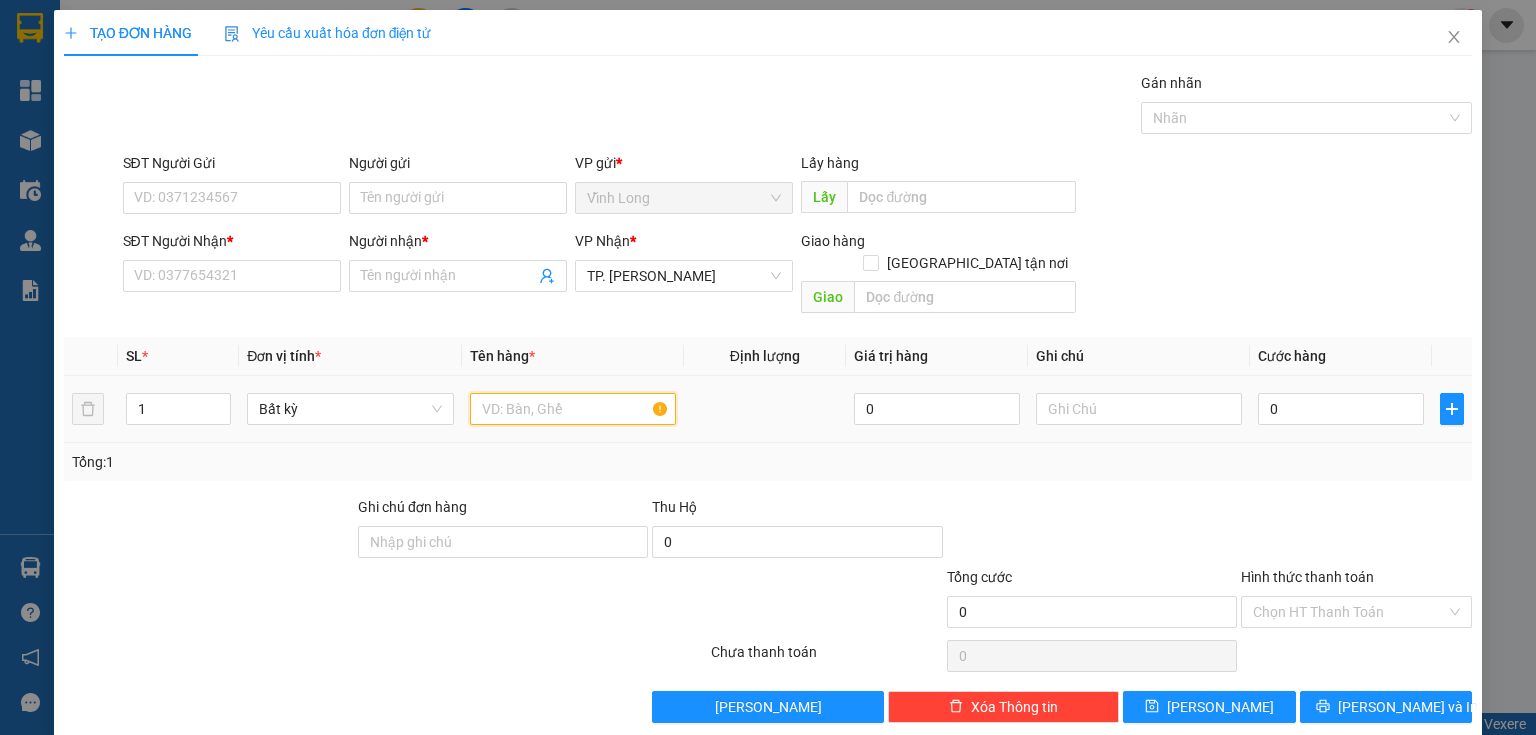 click at bounding box center [573, 409] 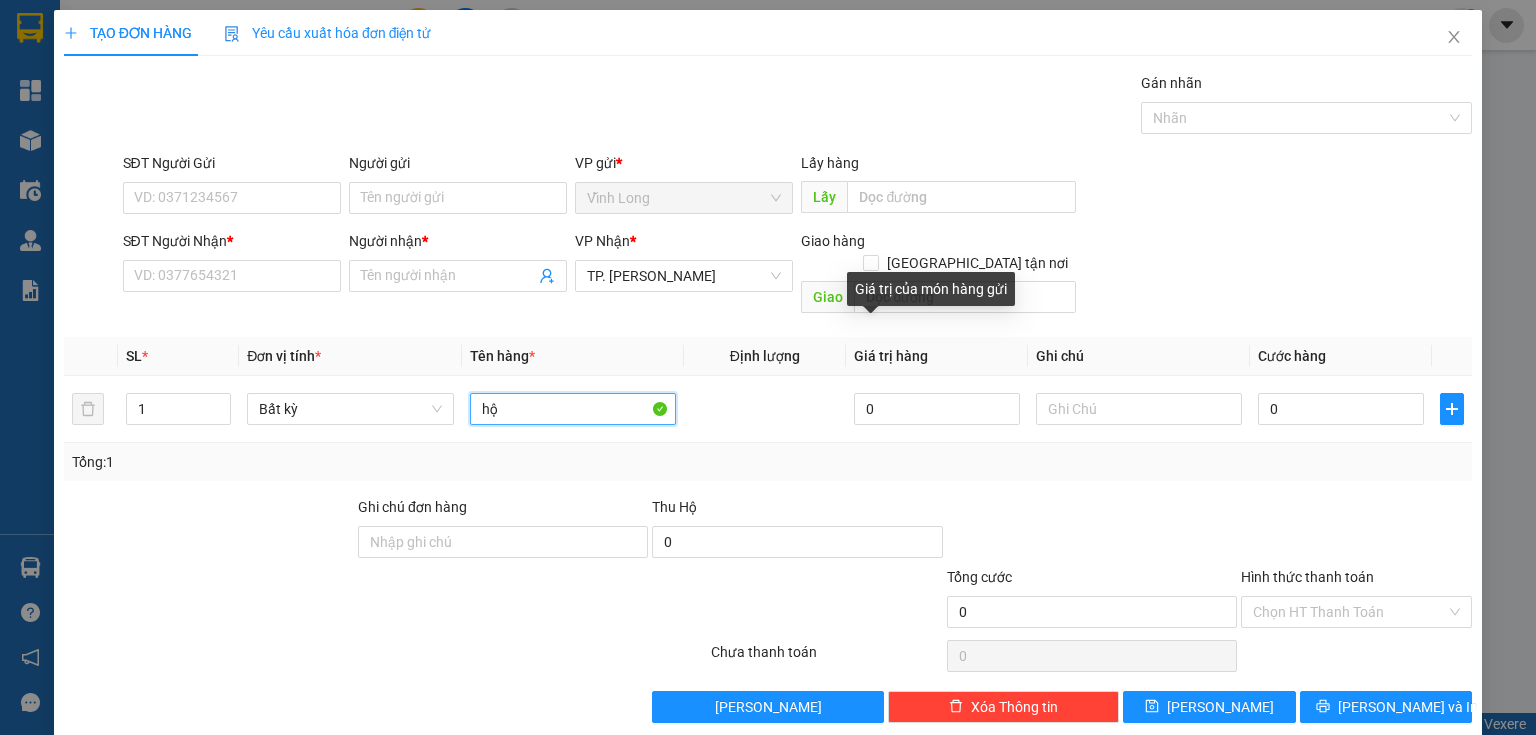 type on "h" 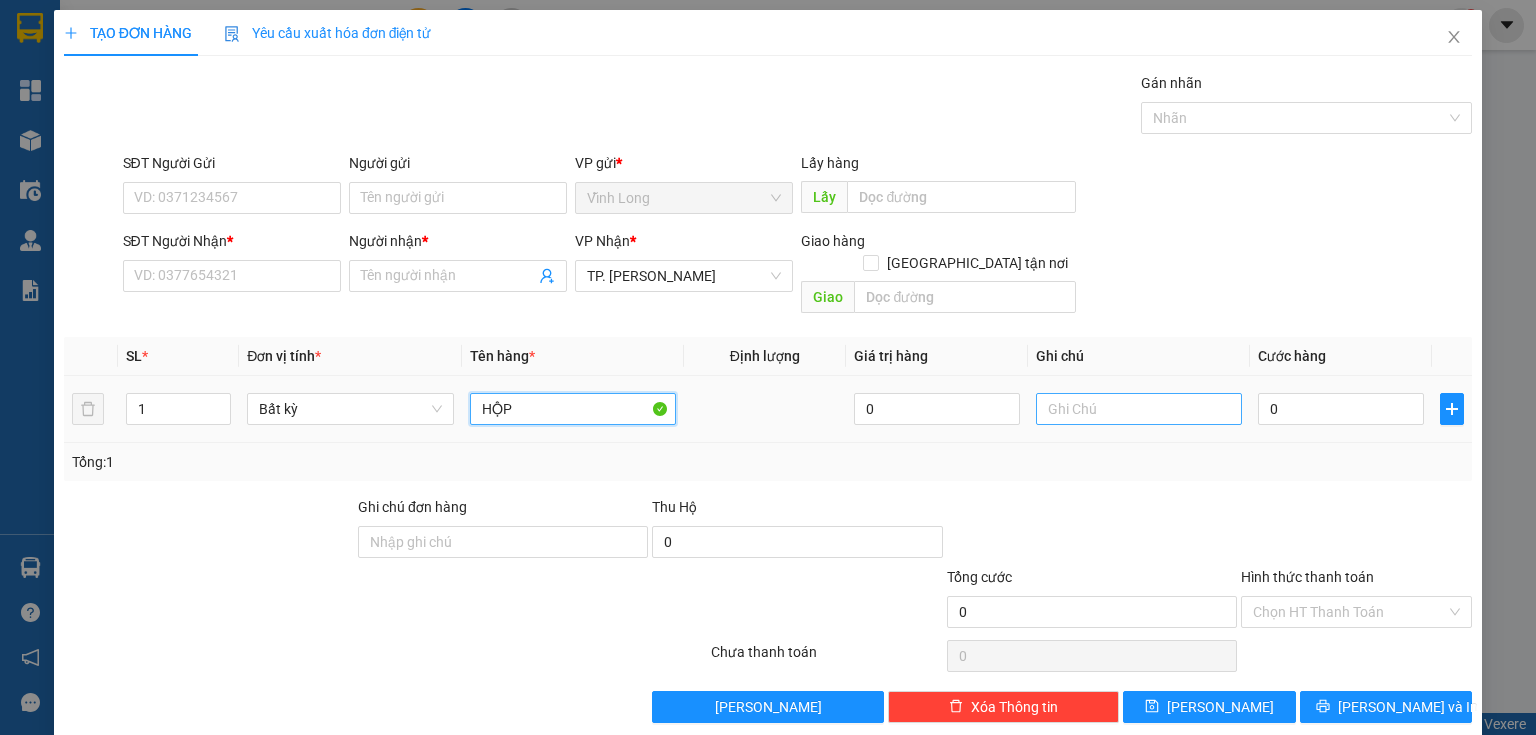 type on "HỘP" 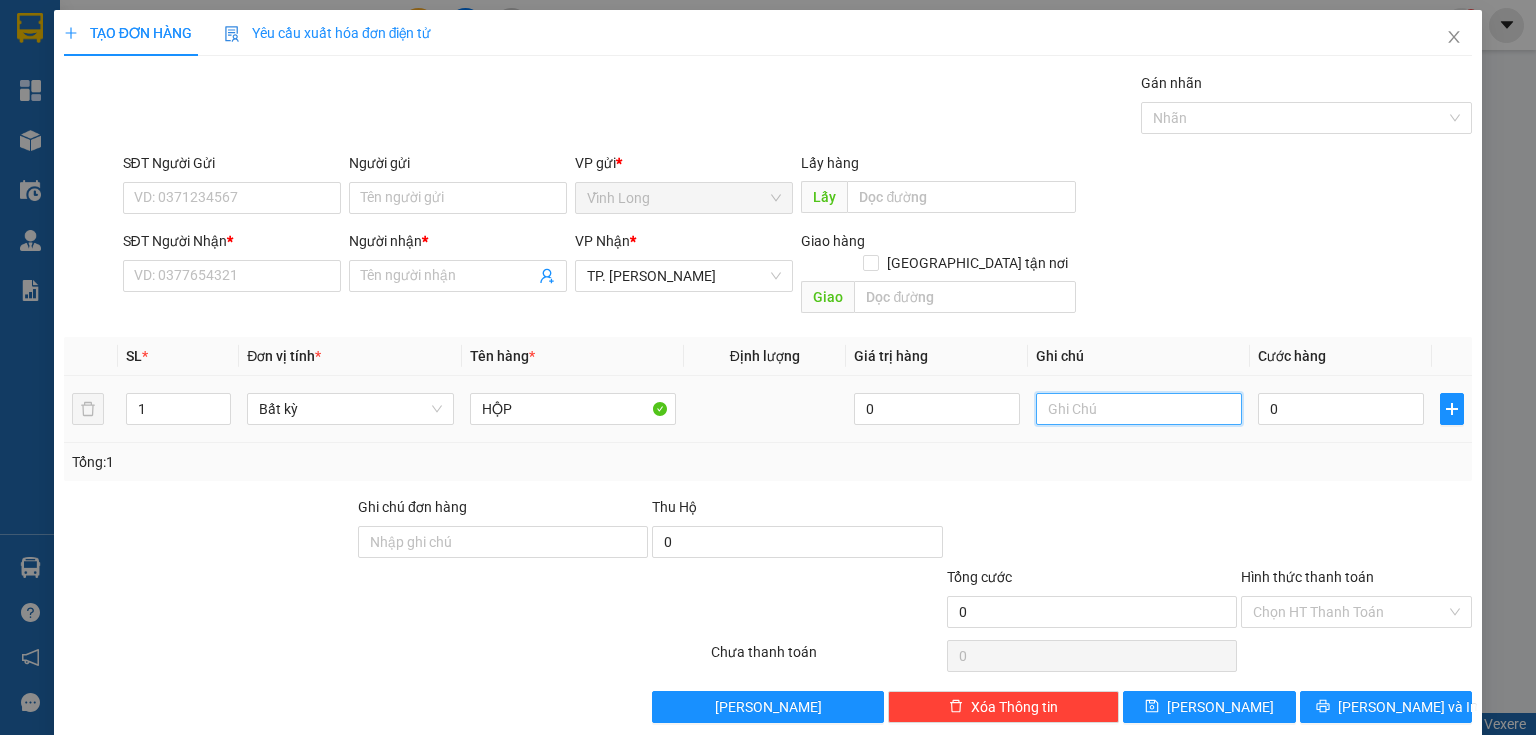 click at bounding box center [1139, 409] 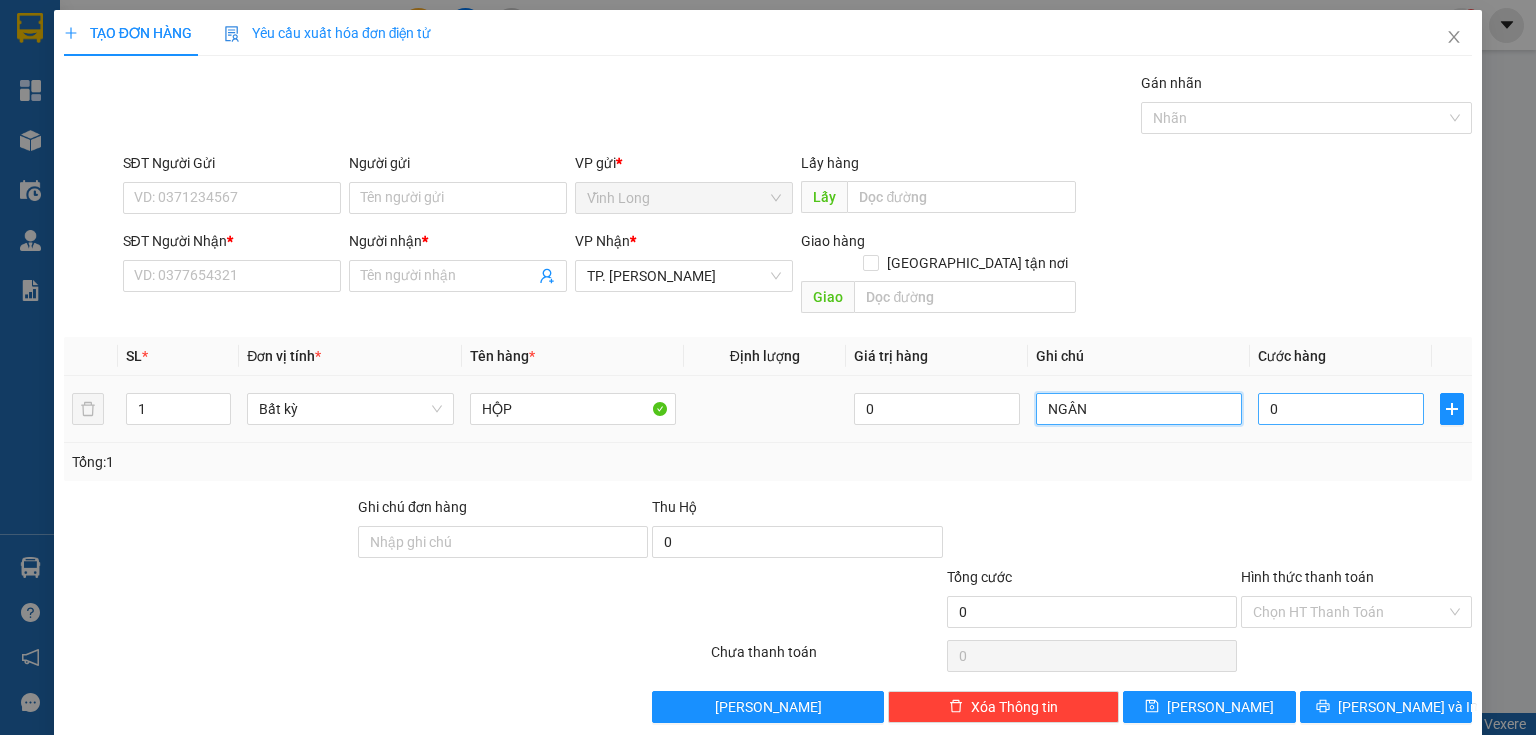 type on "NGÂN" 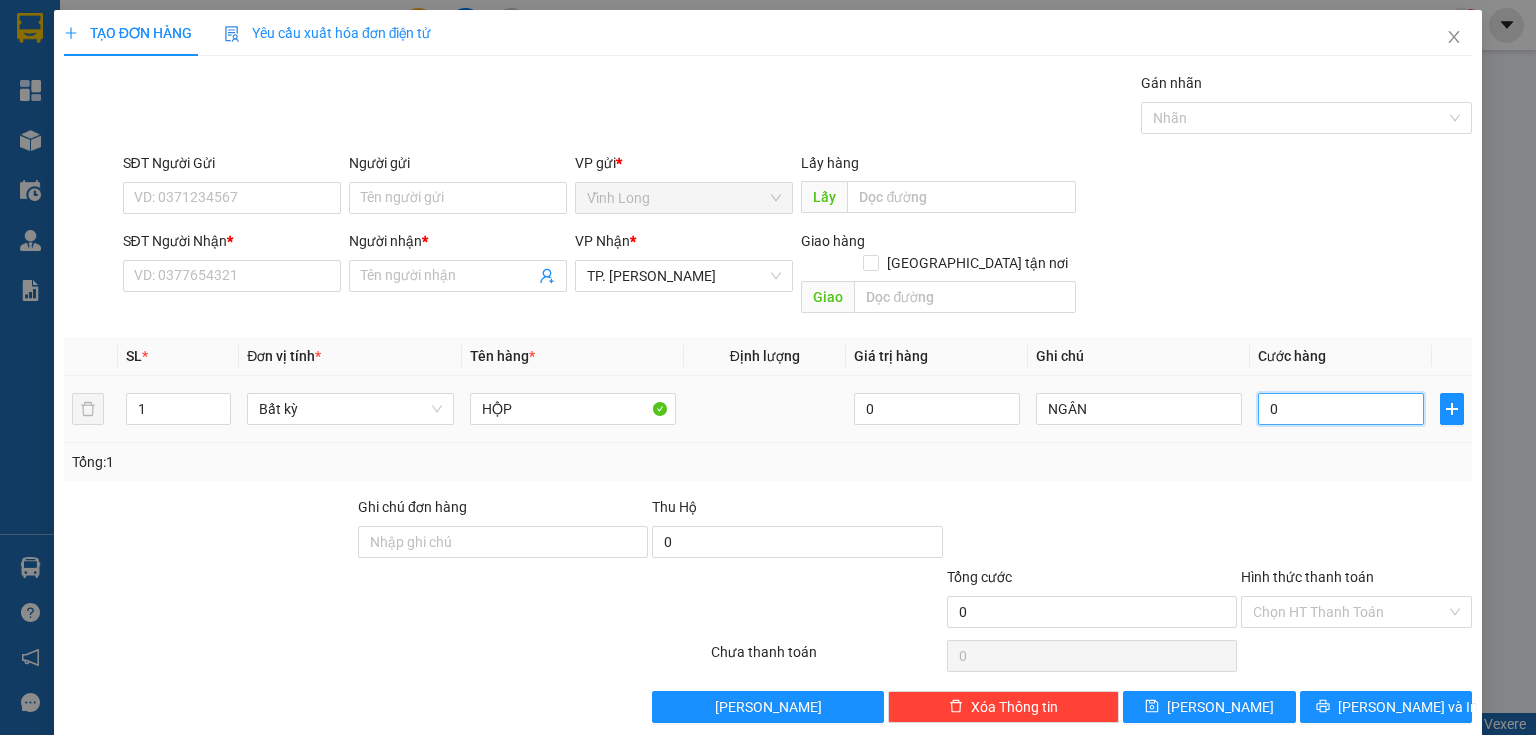 click on "0" at bounding box center (1341, 409) 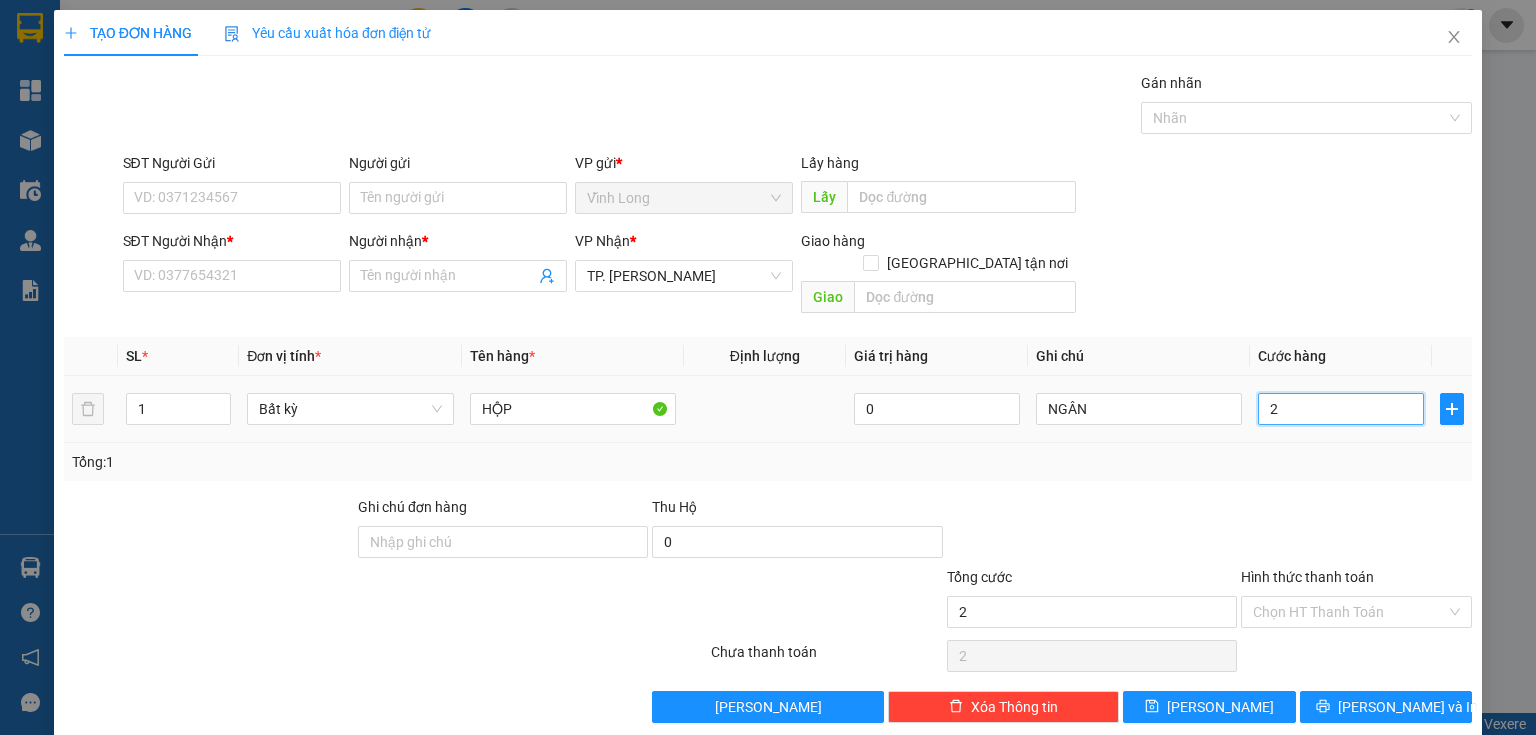 type on "20" 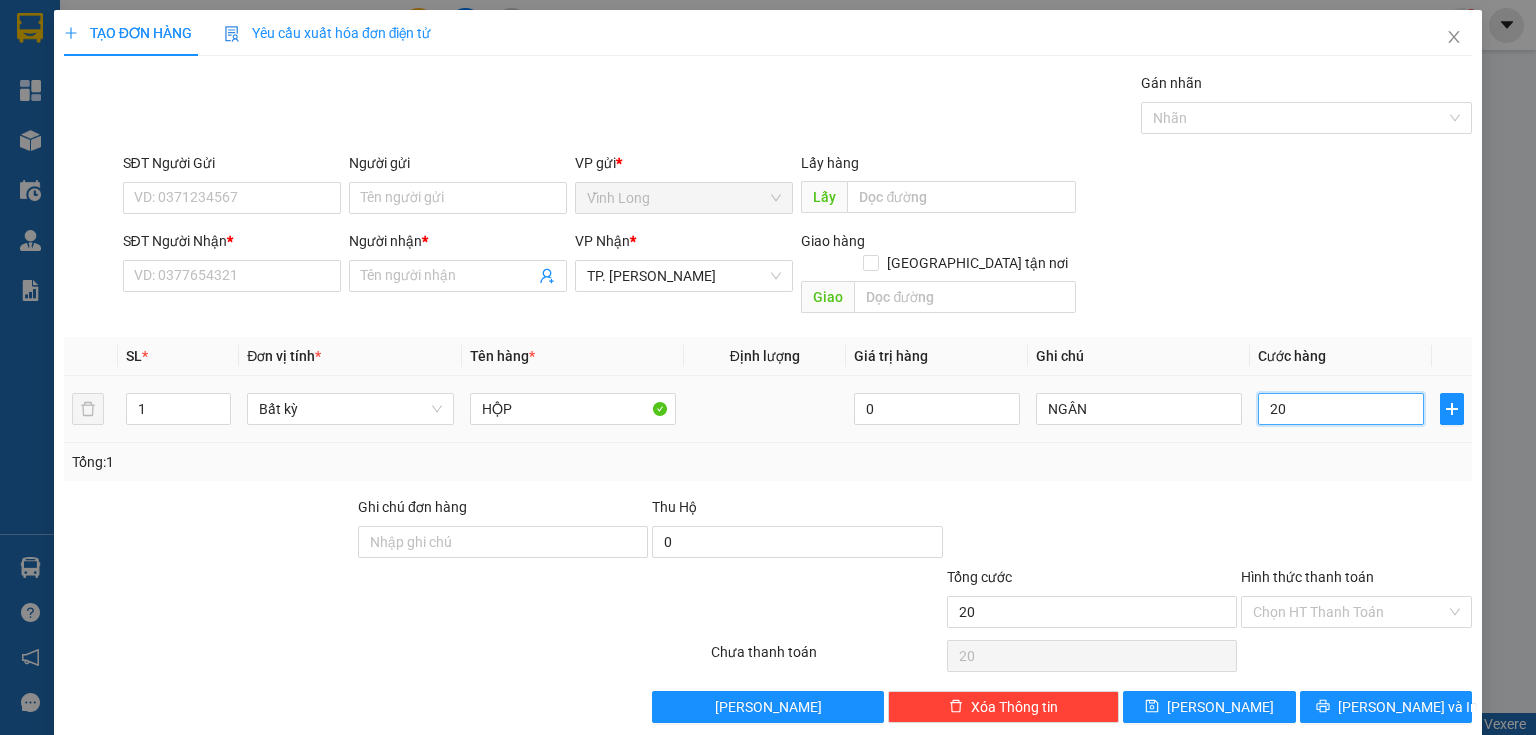 type on "200" 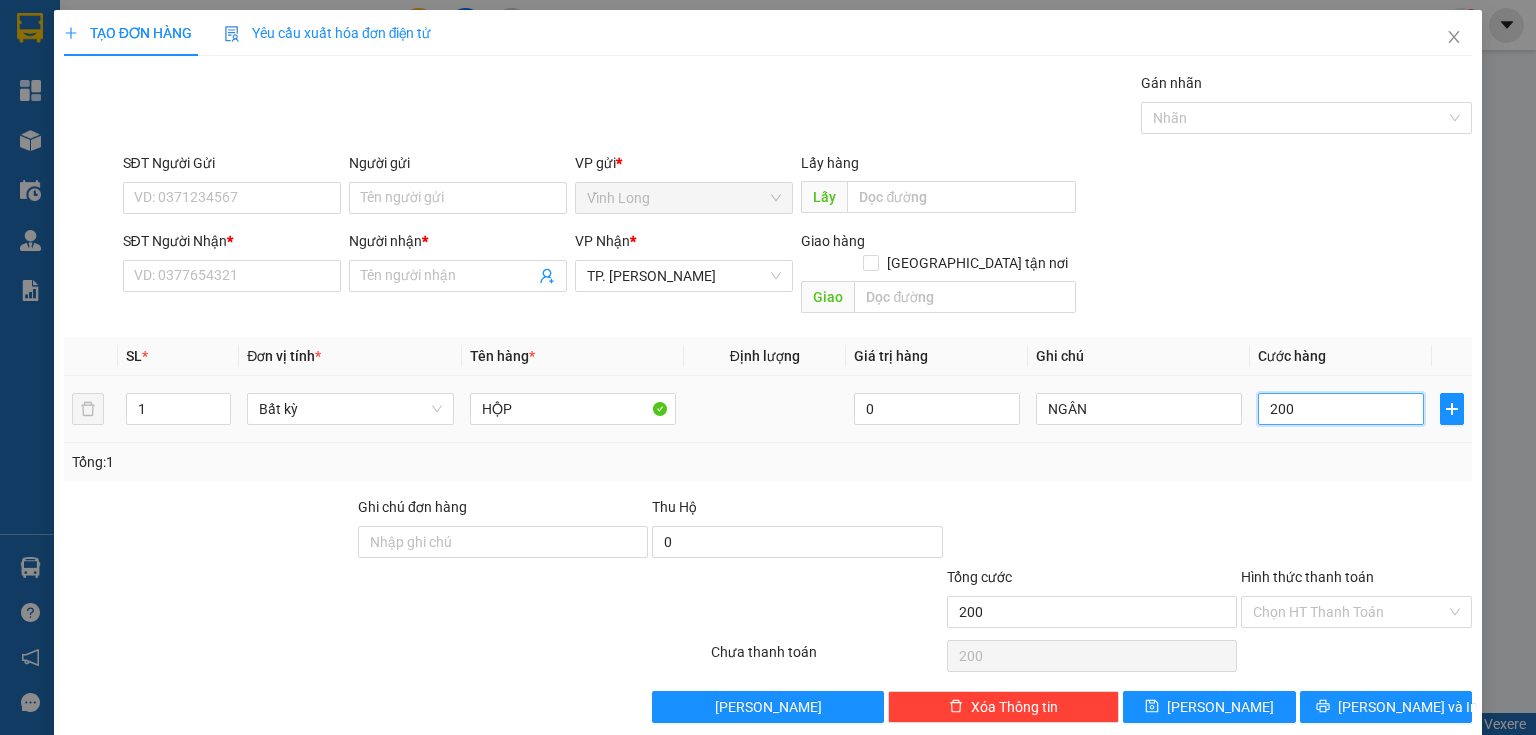 type on "2.007" 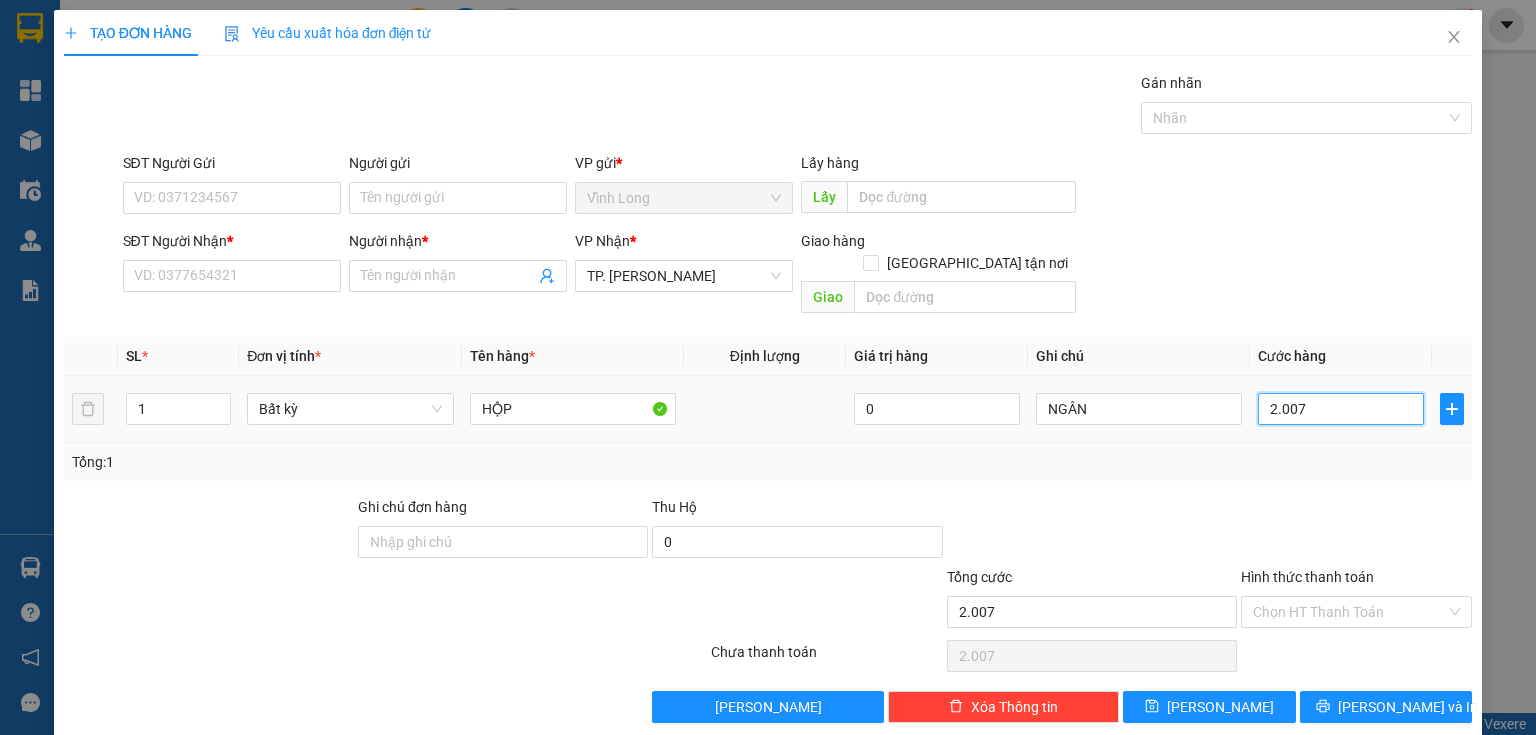 type on "20.078" 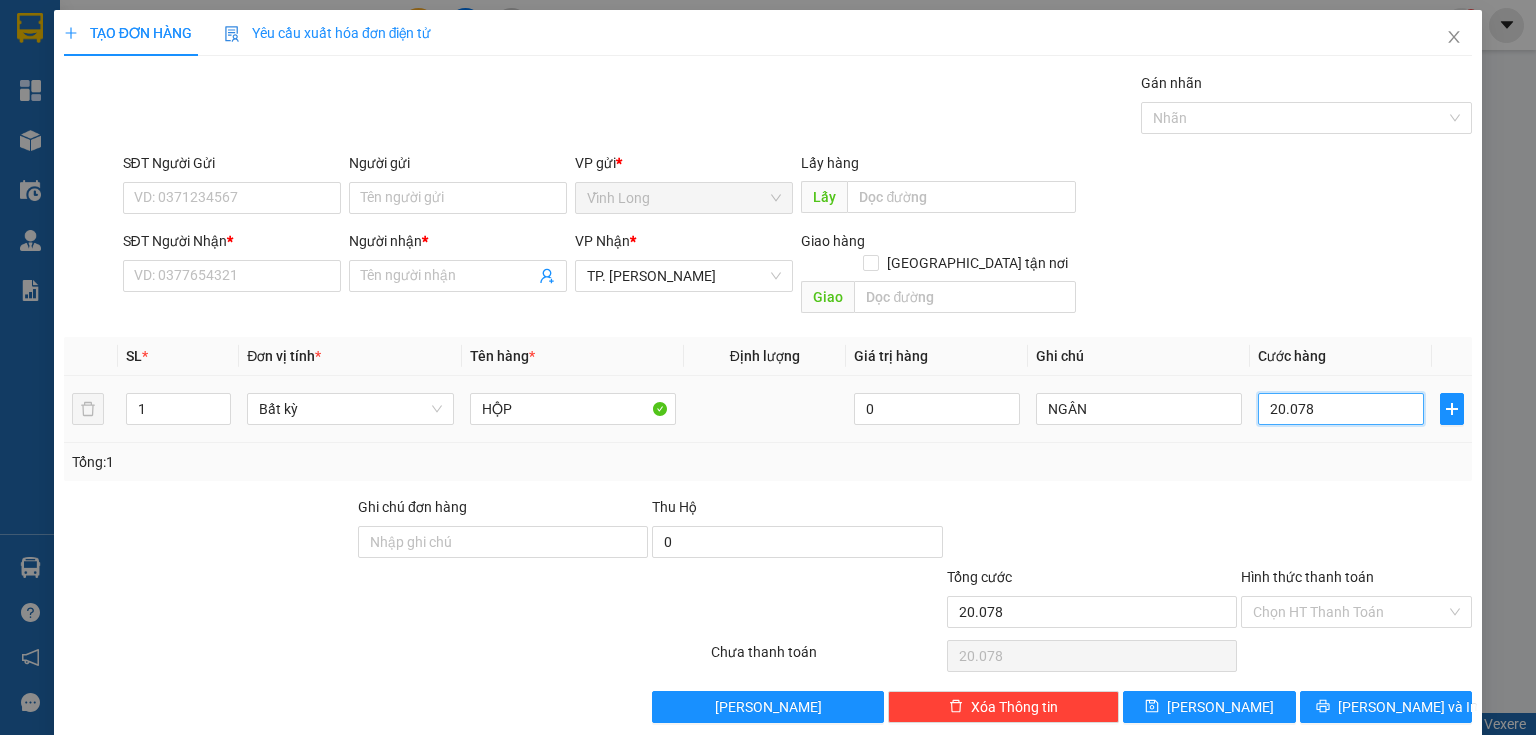 type on "200.789" 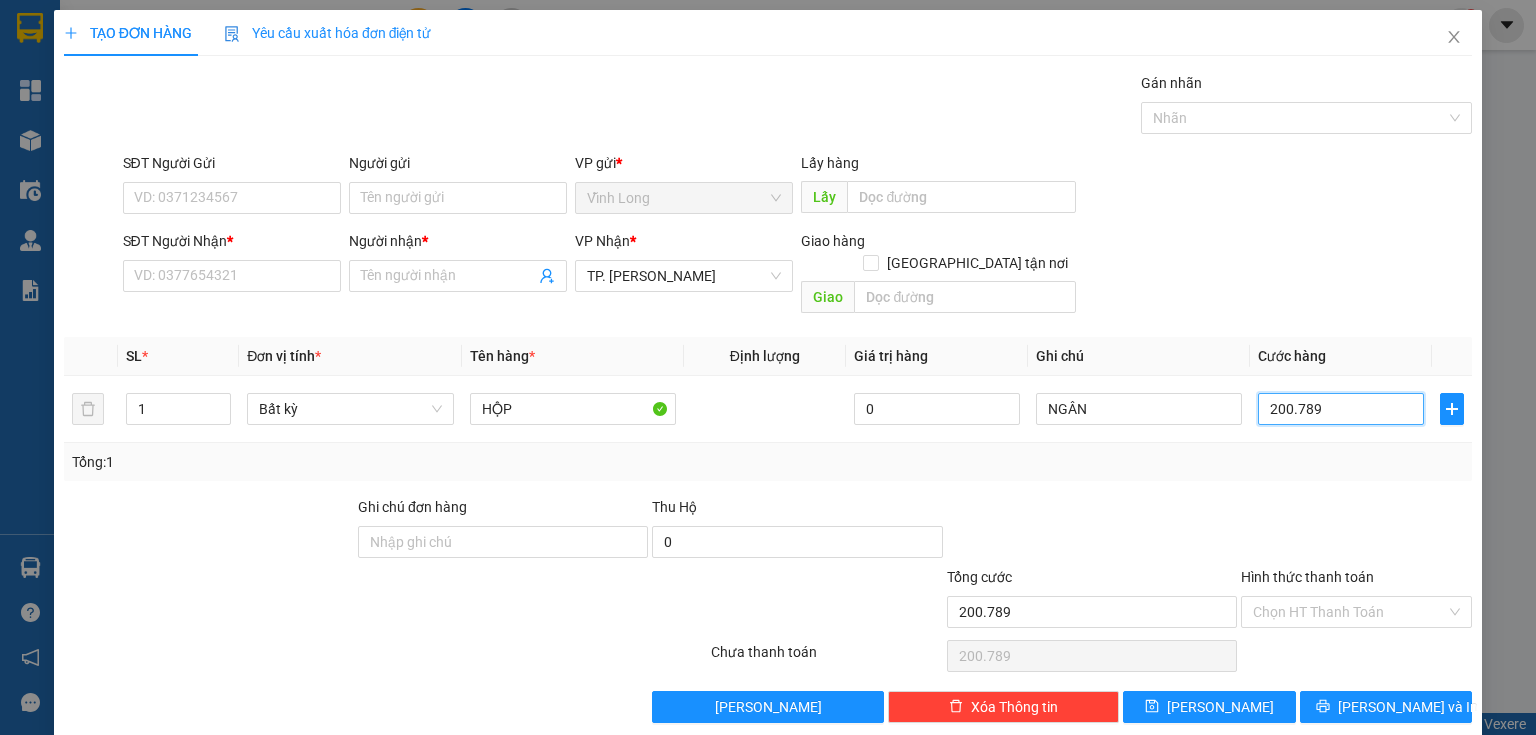 type on "20.078" 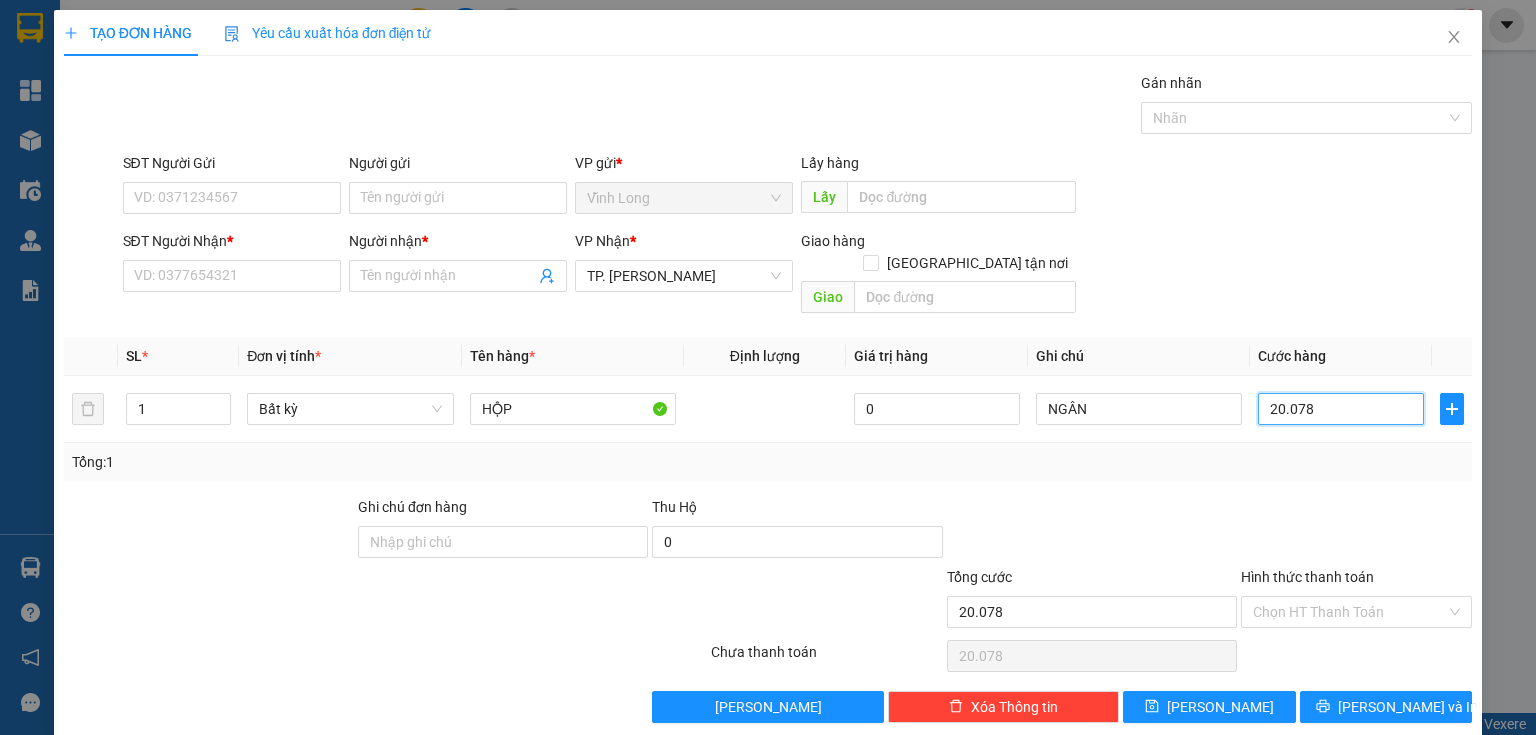 type on "2.007" 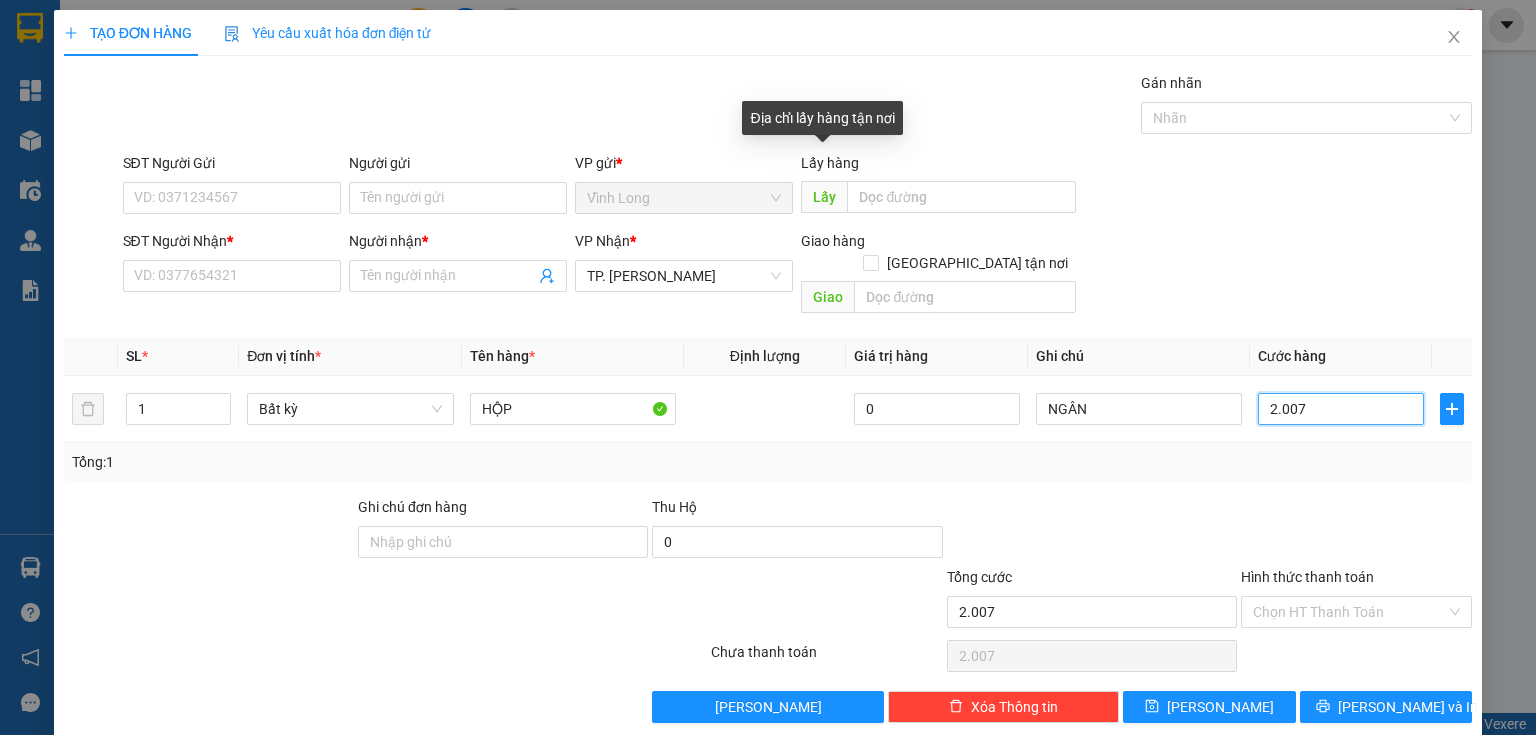 type on "200" 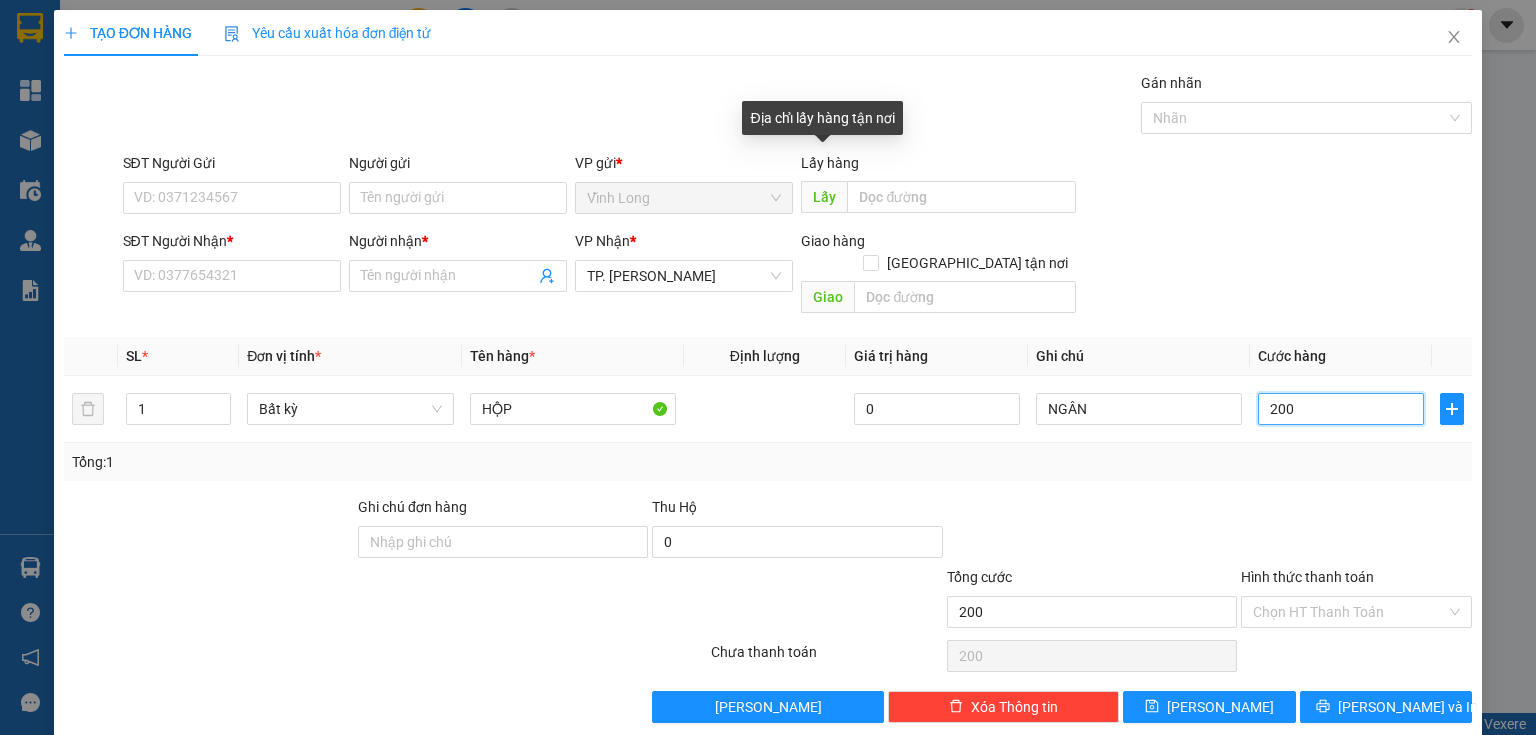 type on "20" 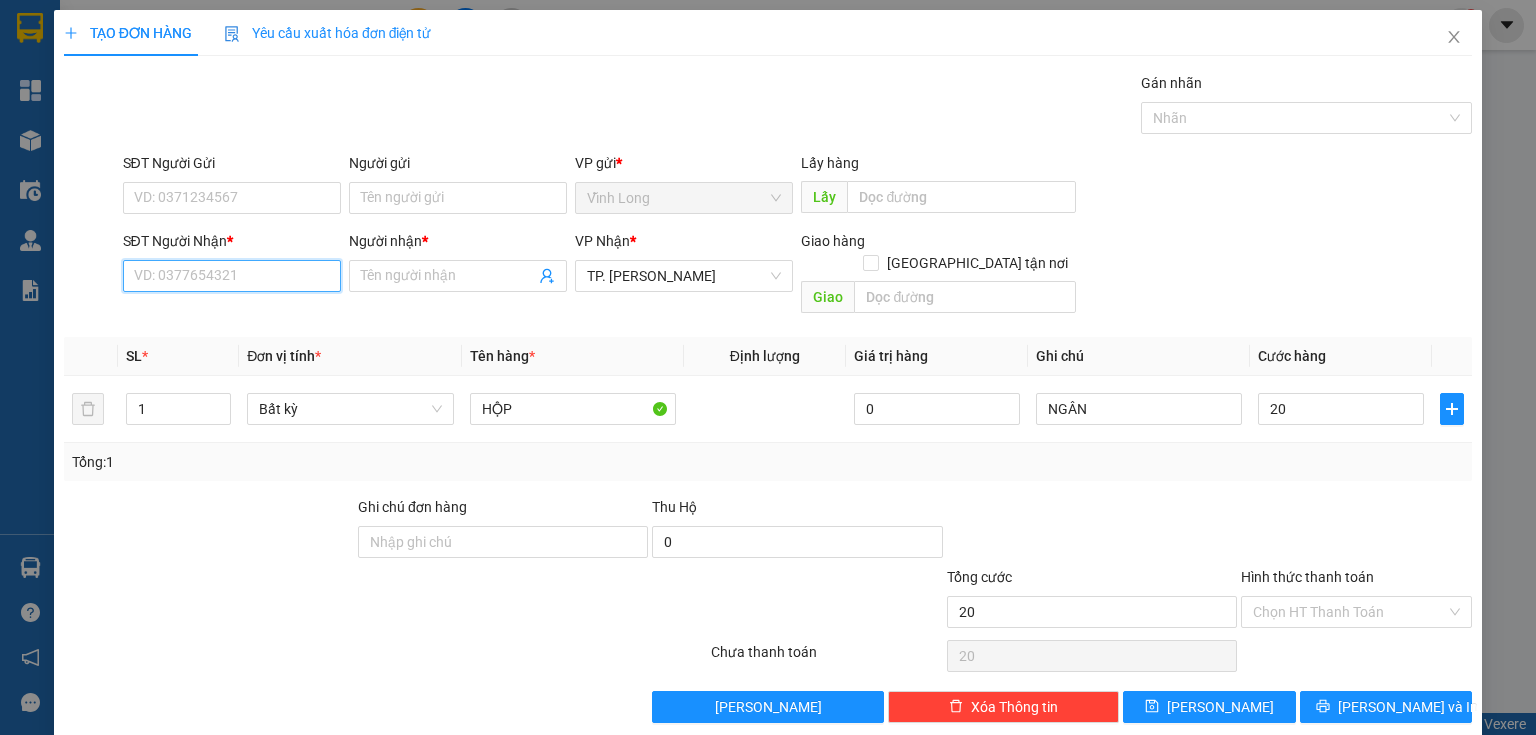 type on "20.000" 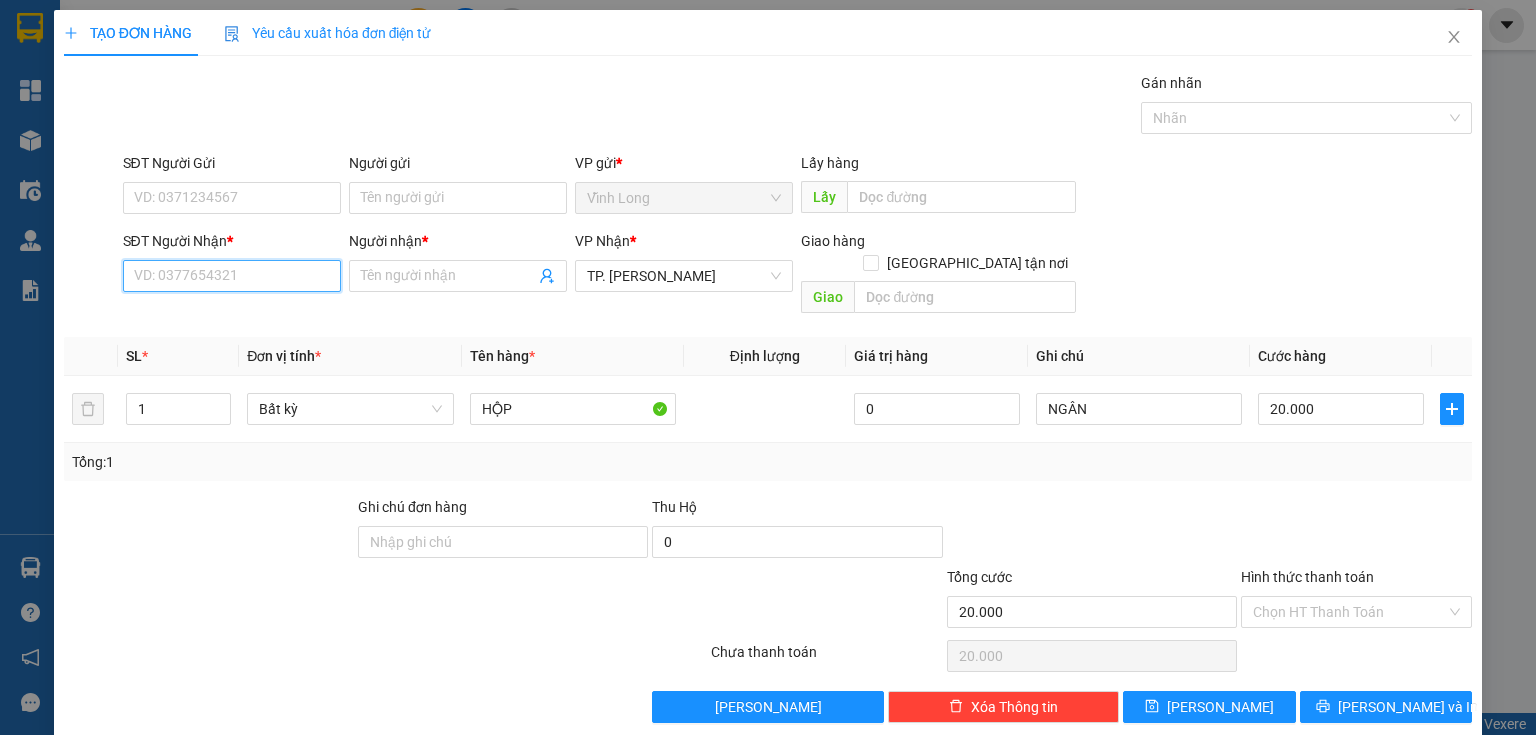click on "SĐT Người Nhận  *" at bounding box center (232, 276) 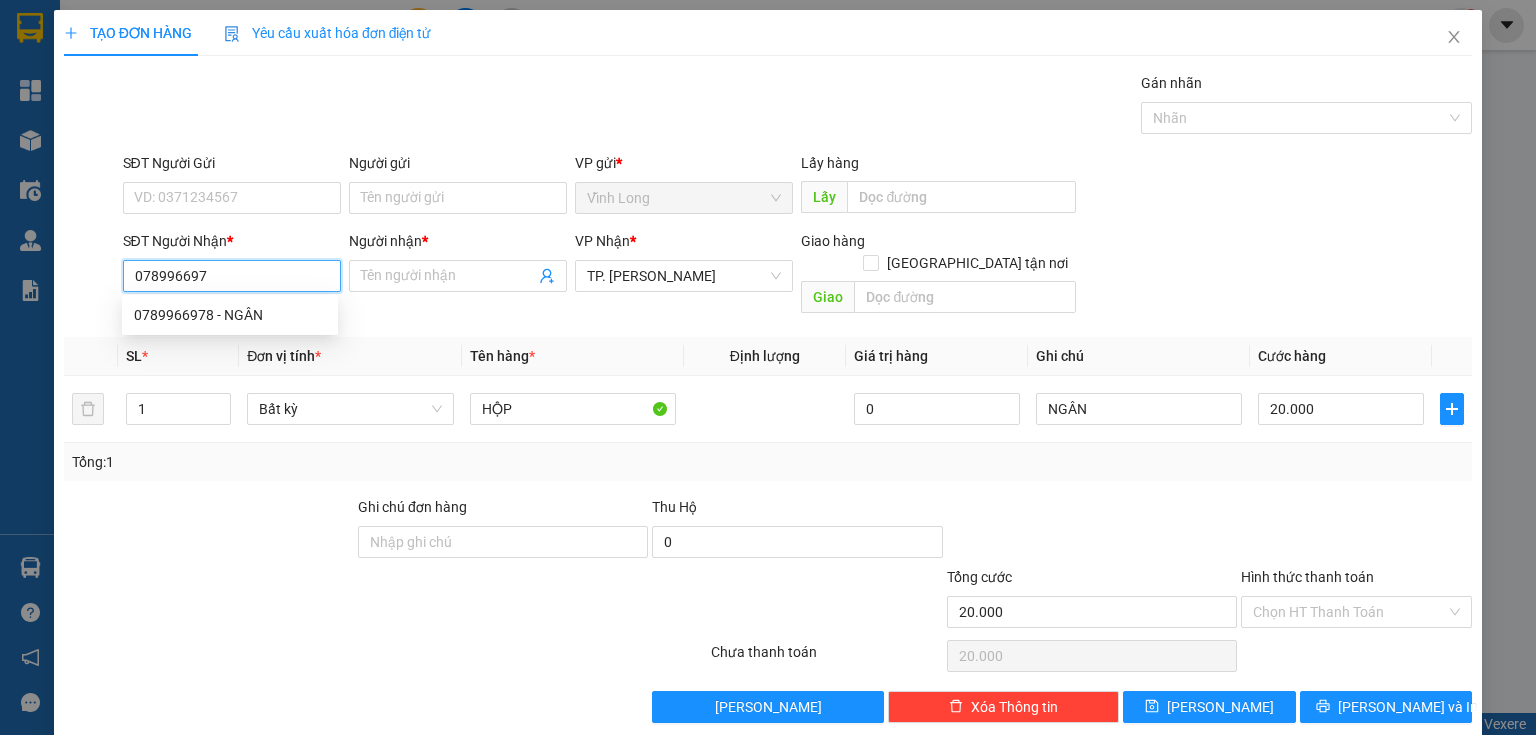 type on "0789966978" 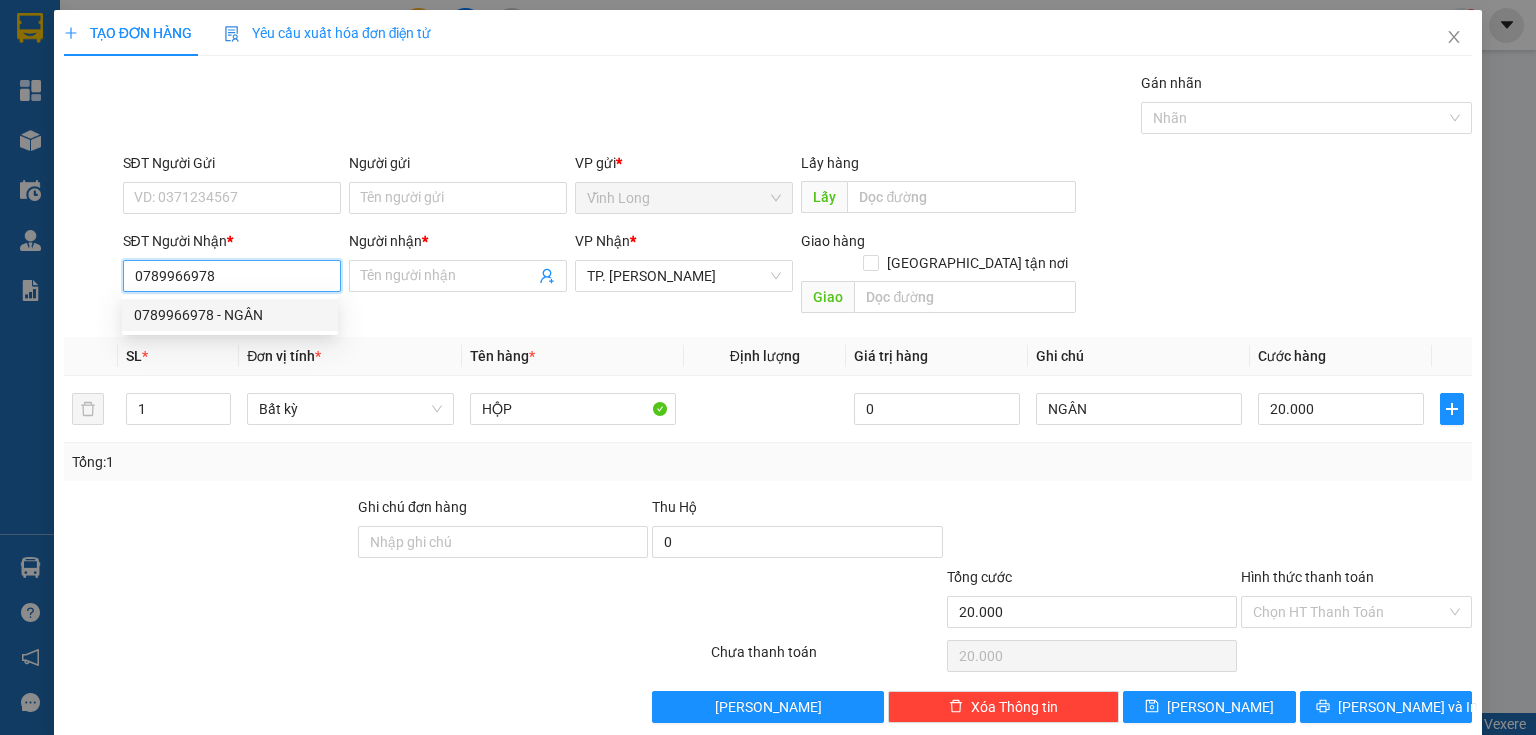 click on "0789966978 - NGÂN" at bounding box center (230, 315) 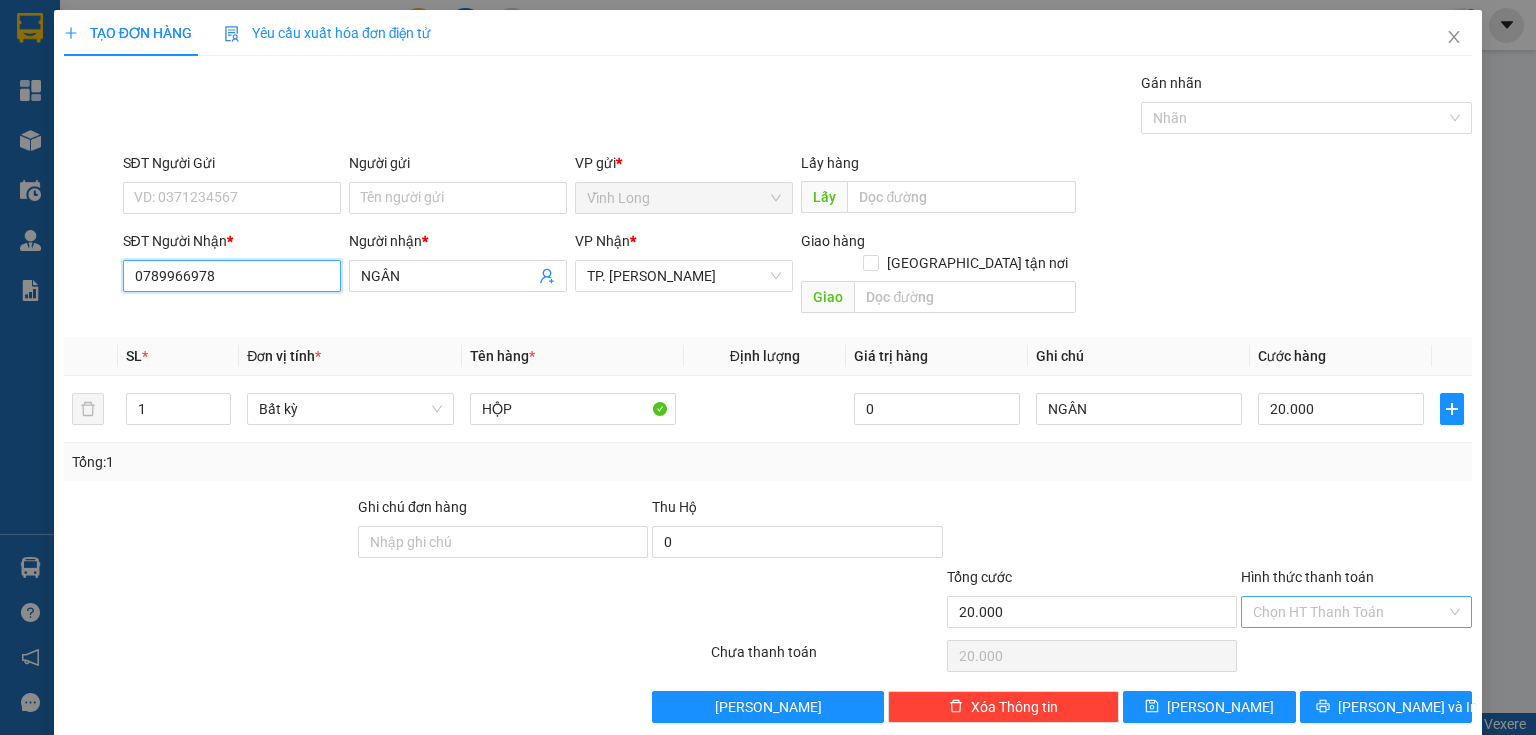 type on "0789966978" 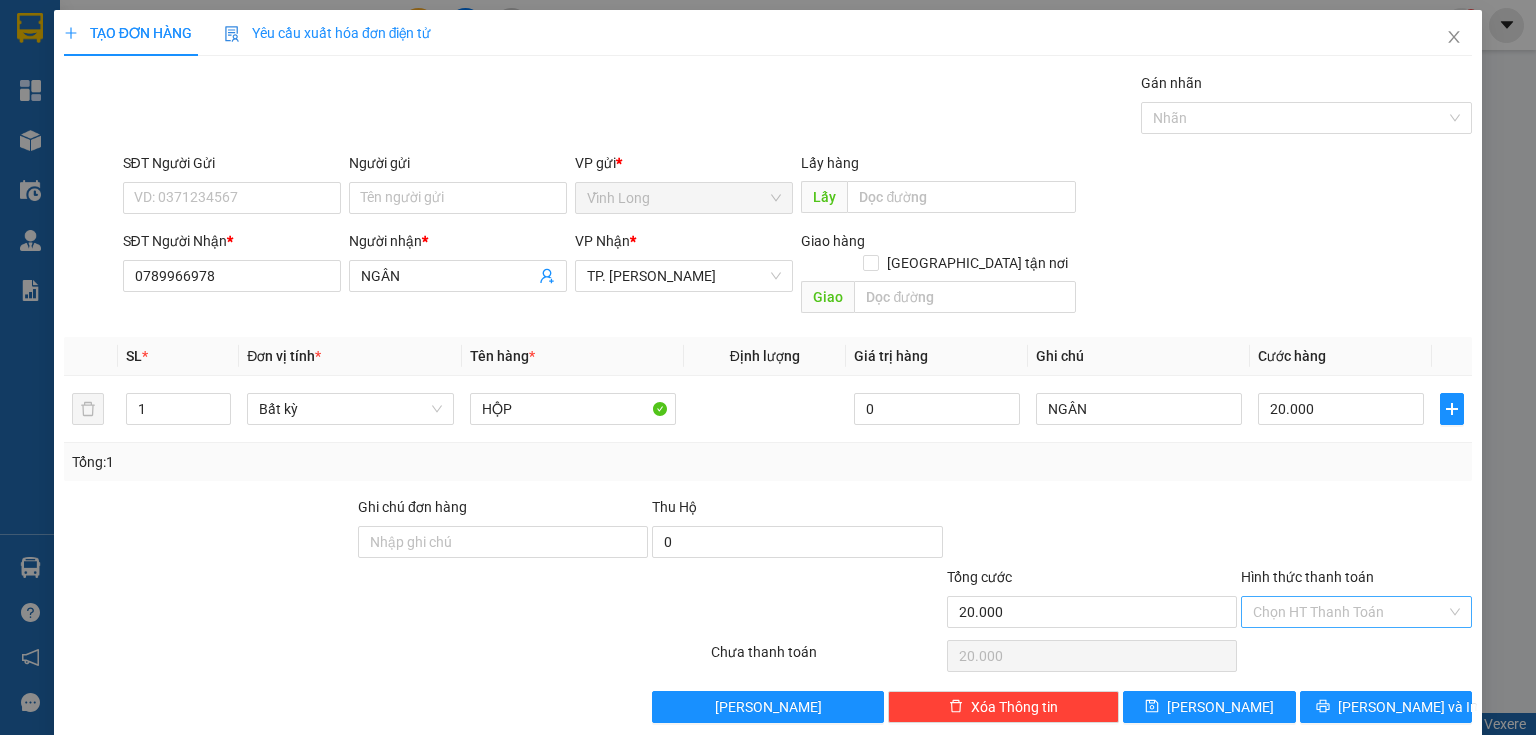 click on "Hình thức thanh toán" at bounding box center (1349, 612) 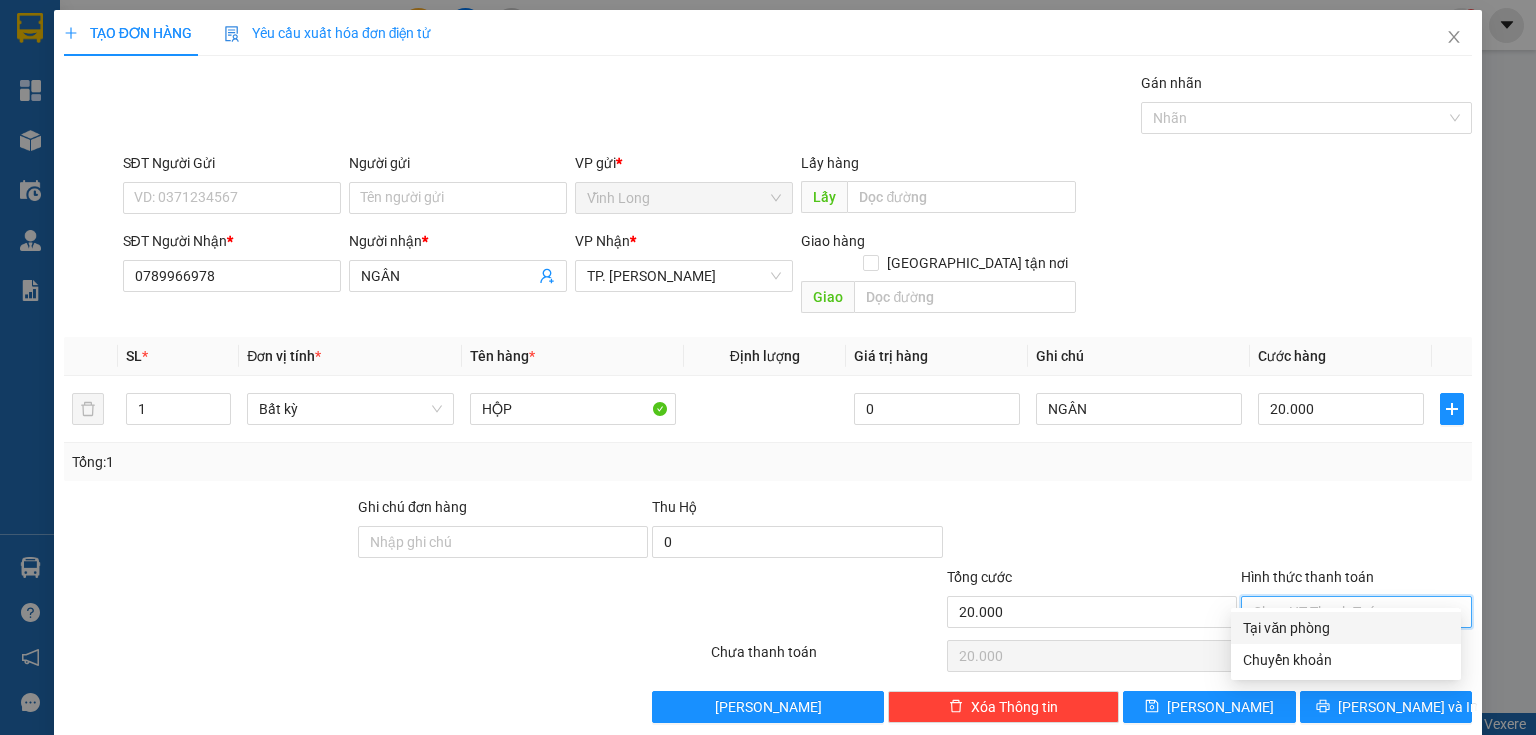 click on "Tại văn phòng" at bounding box center [1346, 628] 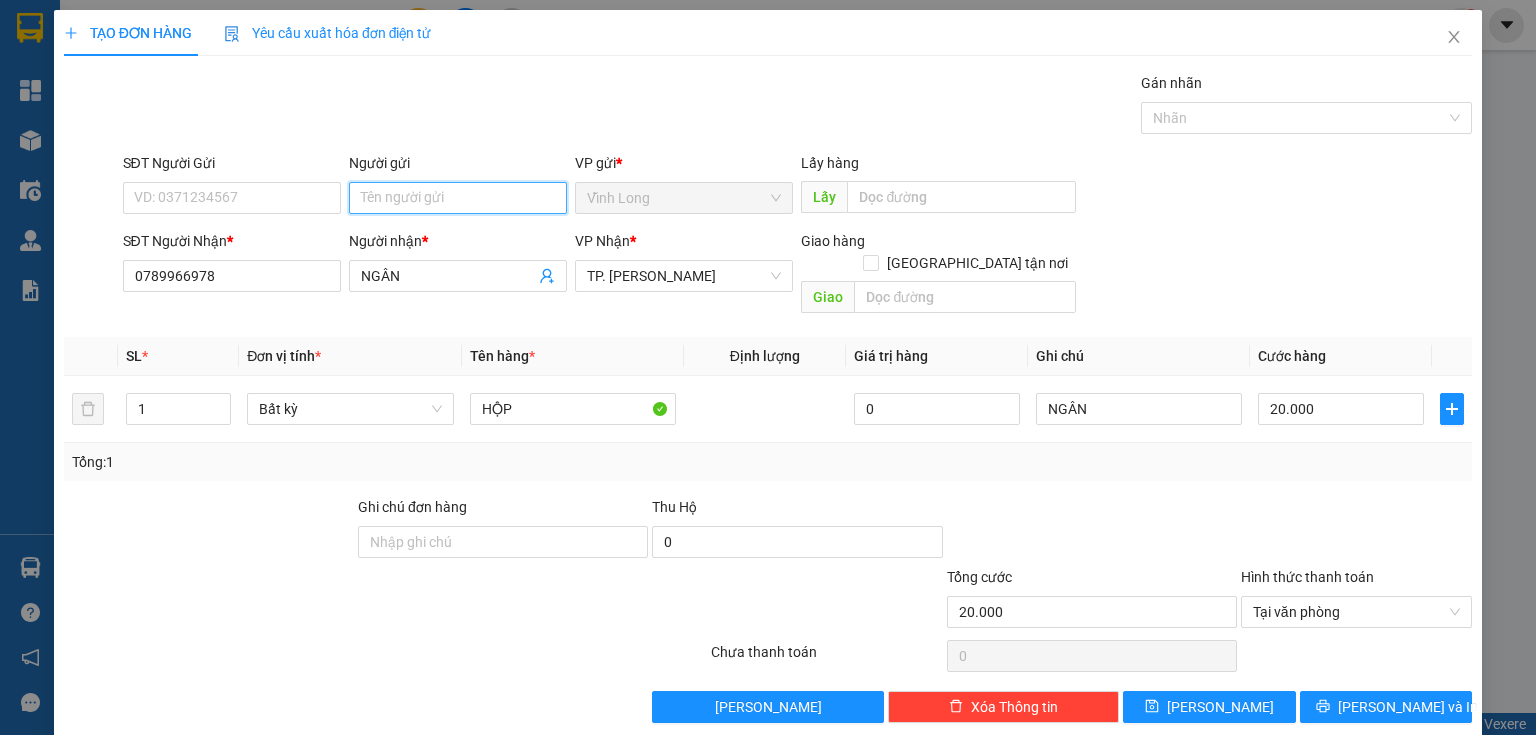 click on "Người gửi" at bounding box center [458, 198] 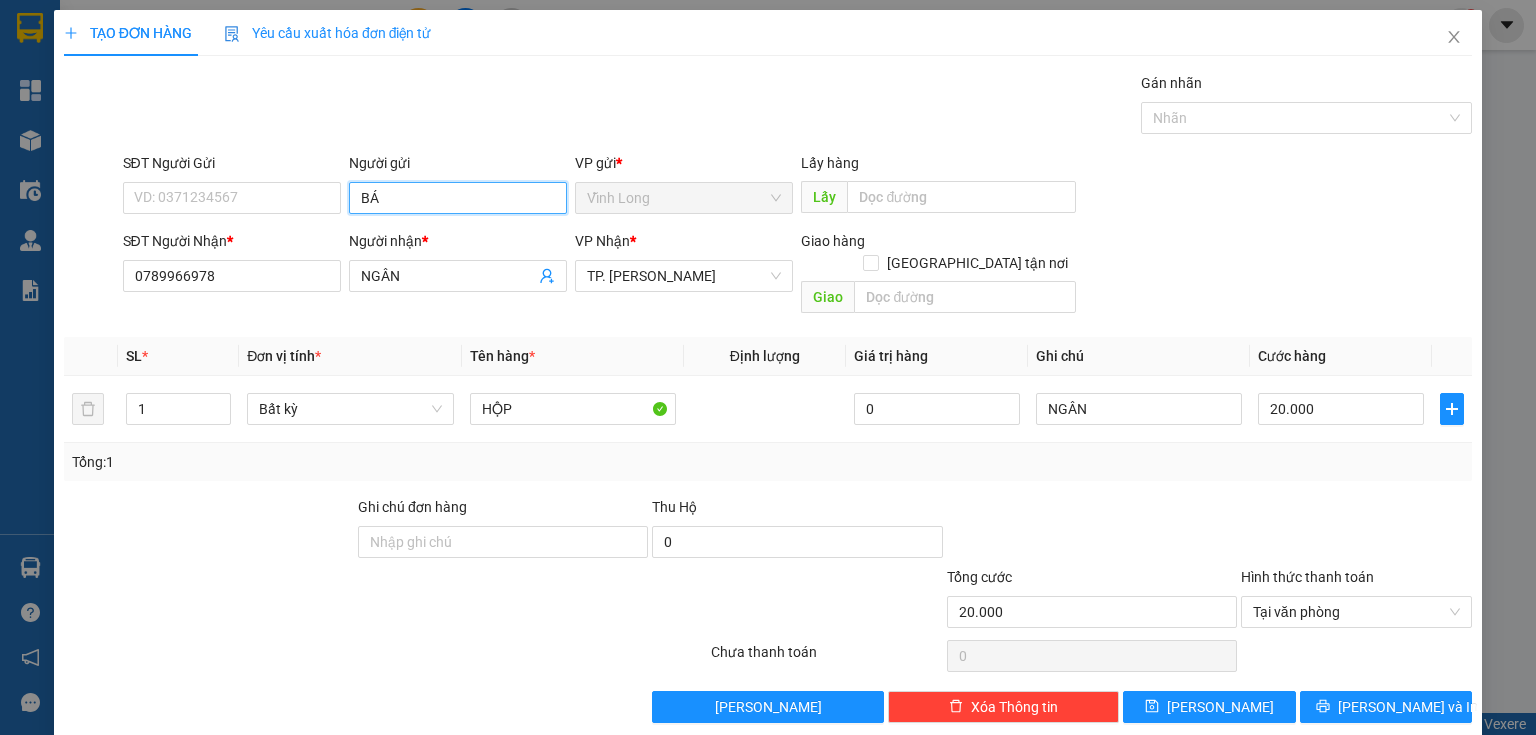 type on "BÁN" 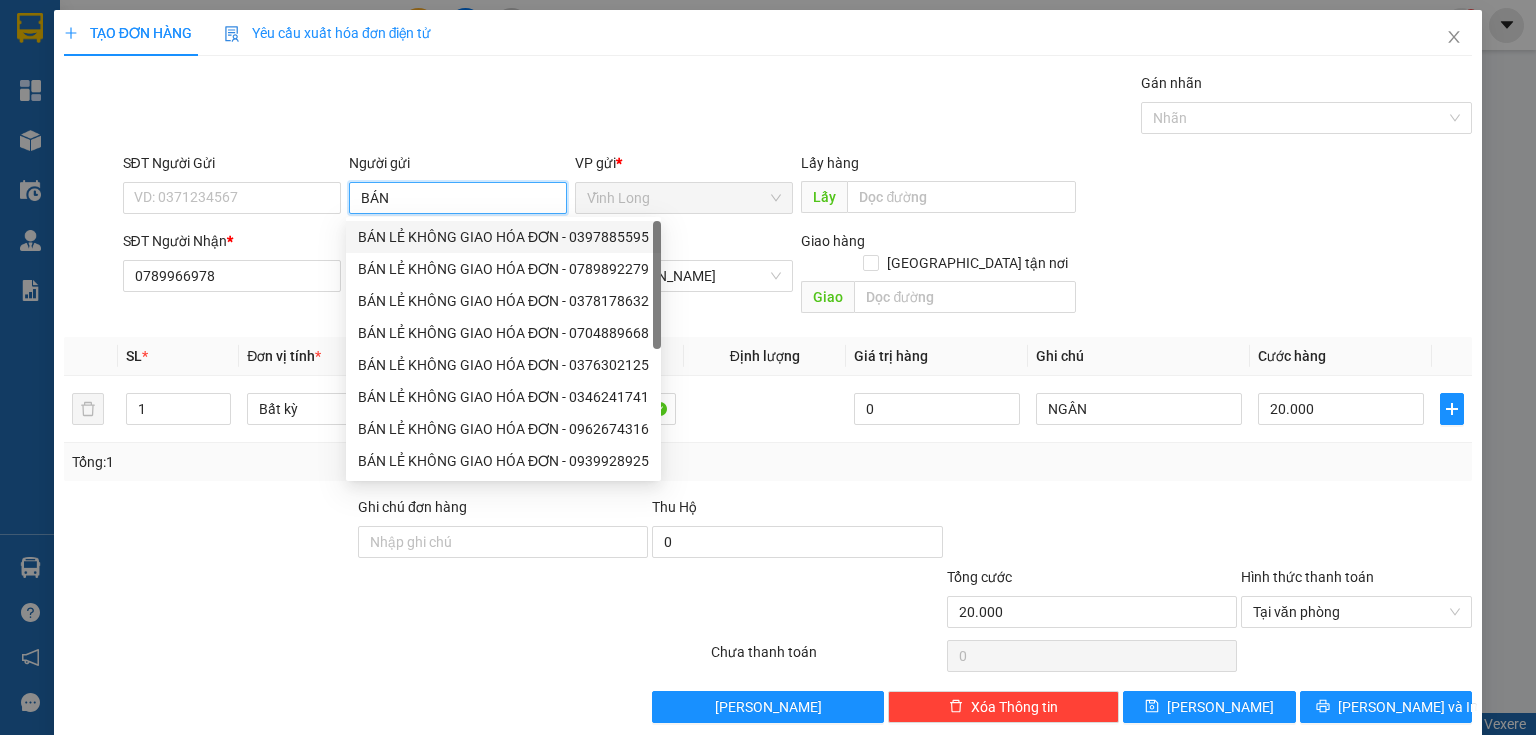 click on "BÁN LẺ KHÔNG GIAO HÓA ĐƠN - 0397885595" at bounding box center (503, 237) 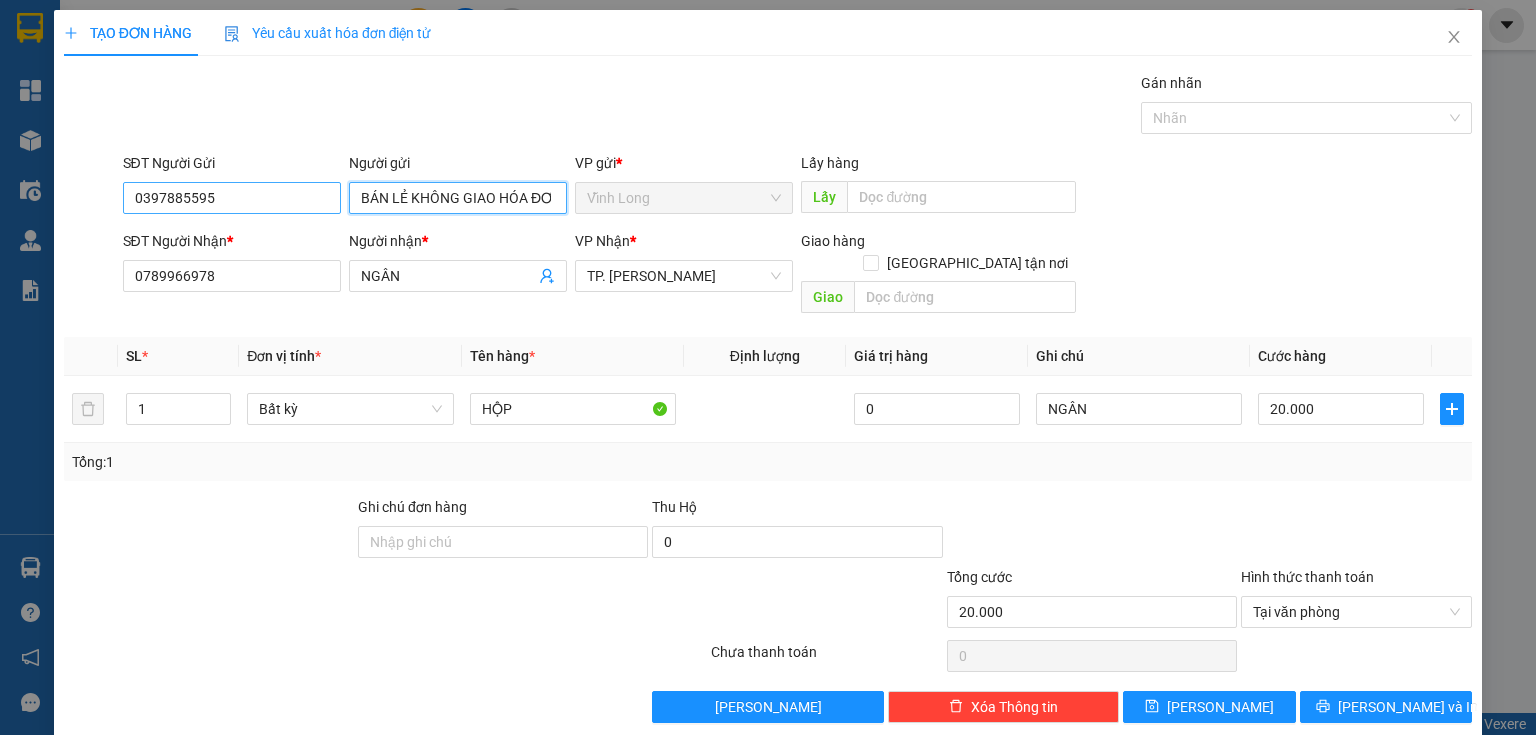 type on "BÁN LẺ KHÔNG GIAO HÓA ĐƠN" 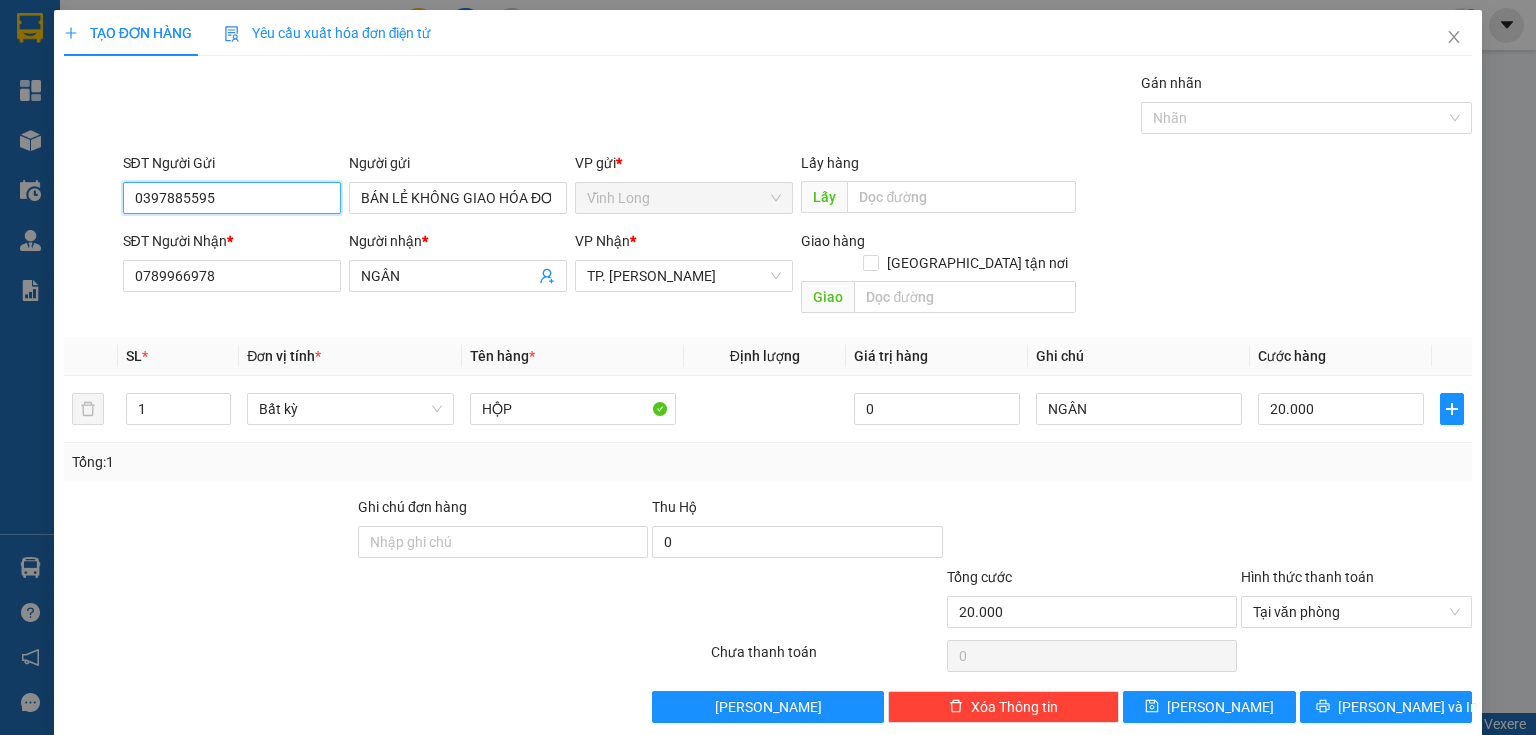 drag, startPoint x: 239, startPoint y: 204, endPoint x: 12, endPoint y: 200, distance: 227.03523 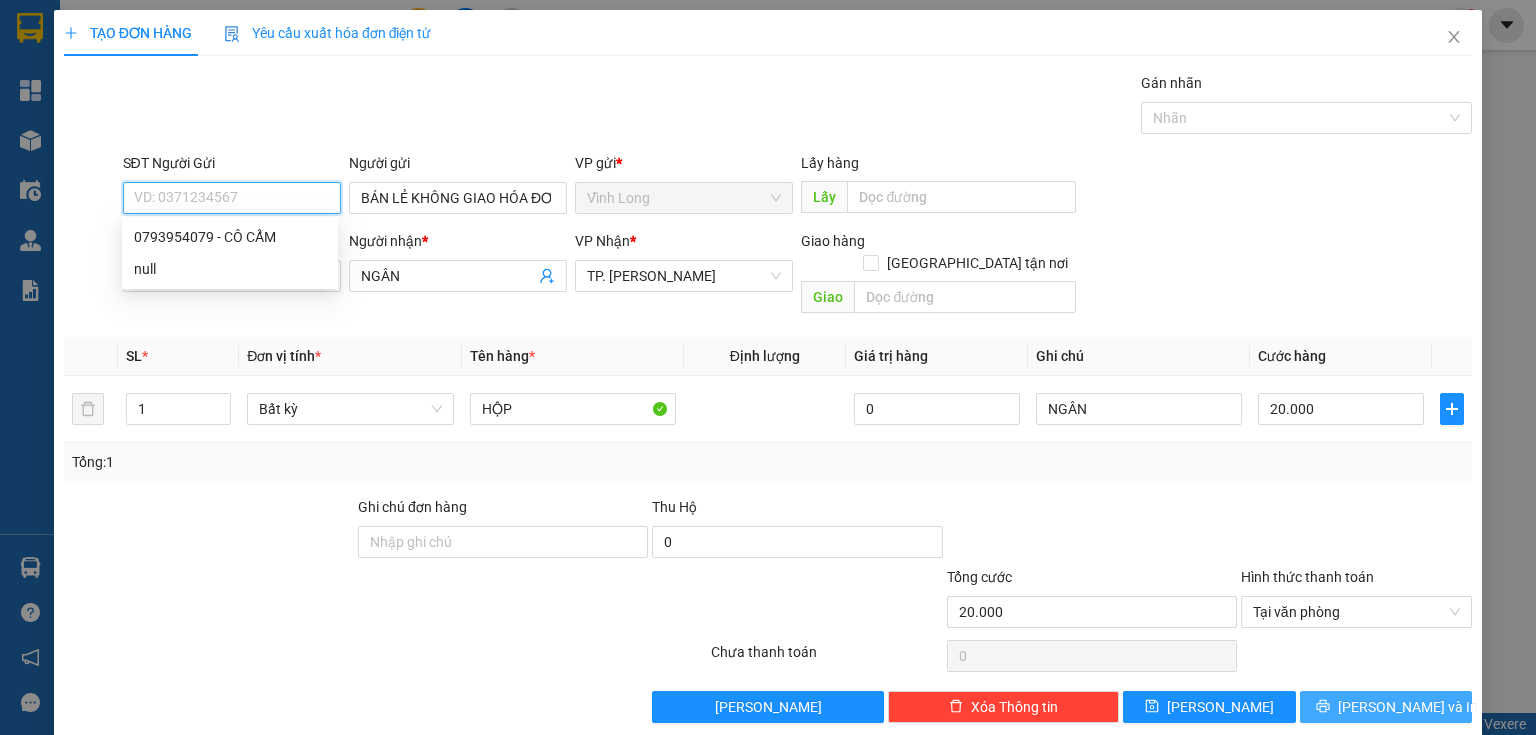 type 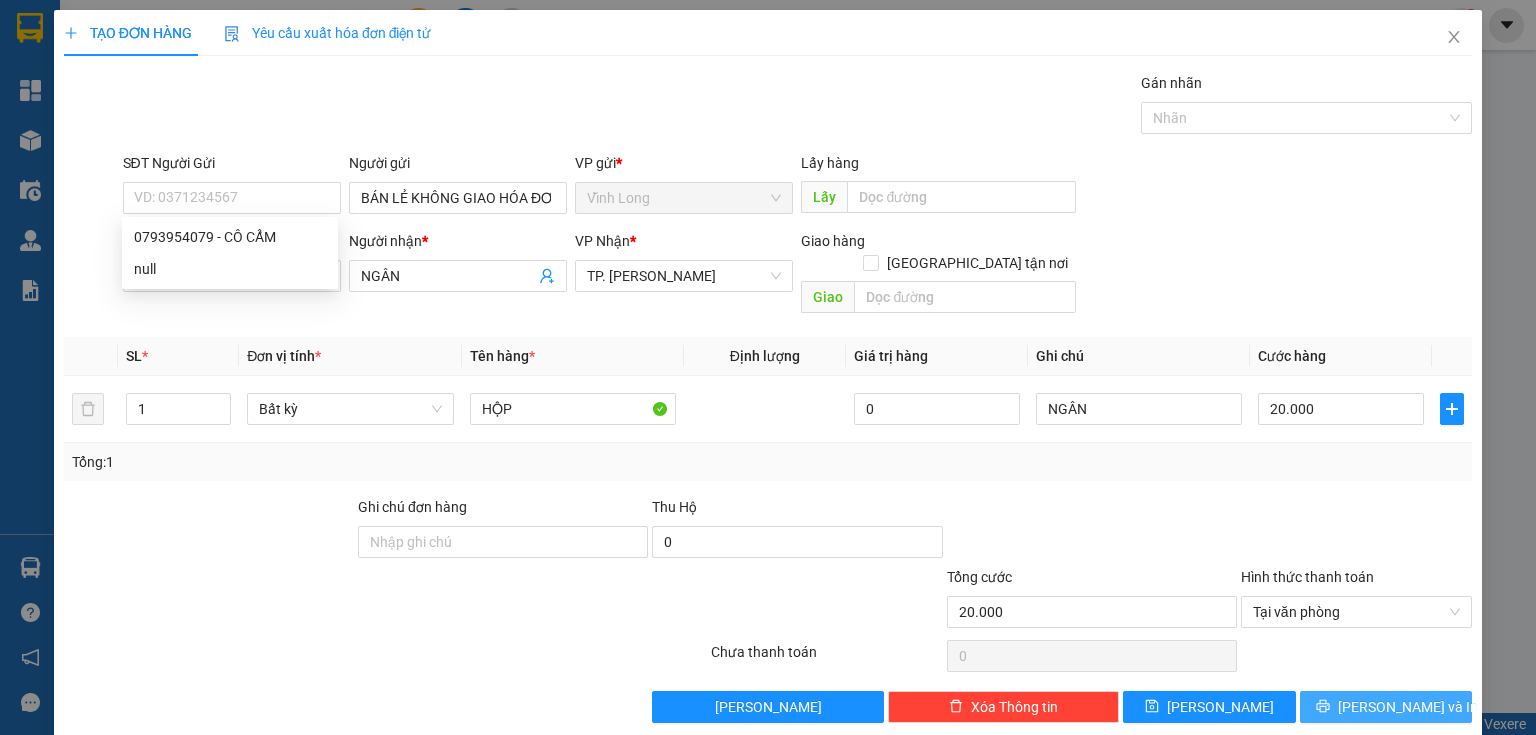 click on "[PERSON_NAME] và In" at bounding box center [1408, 707] 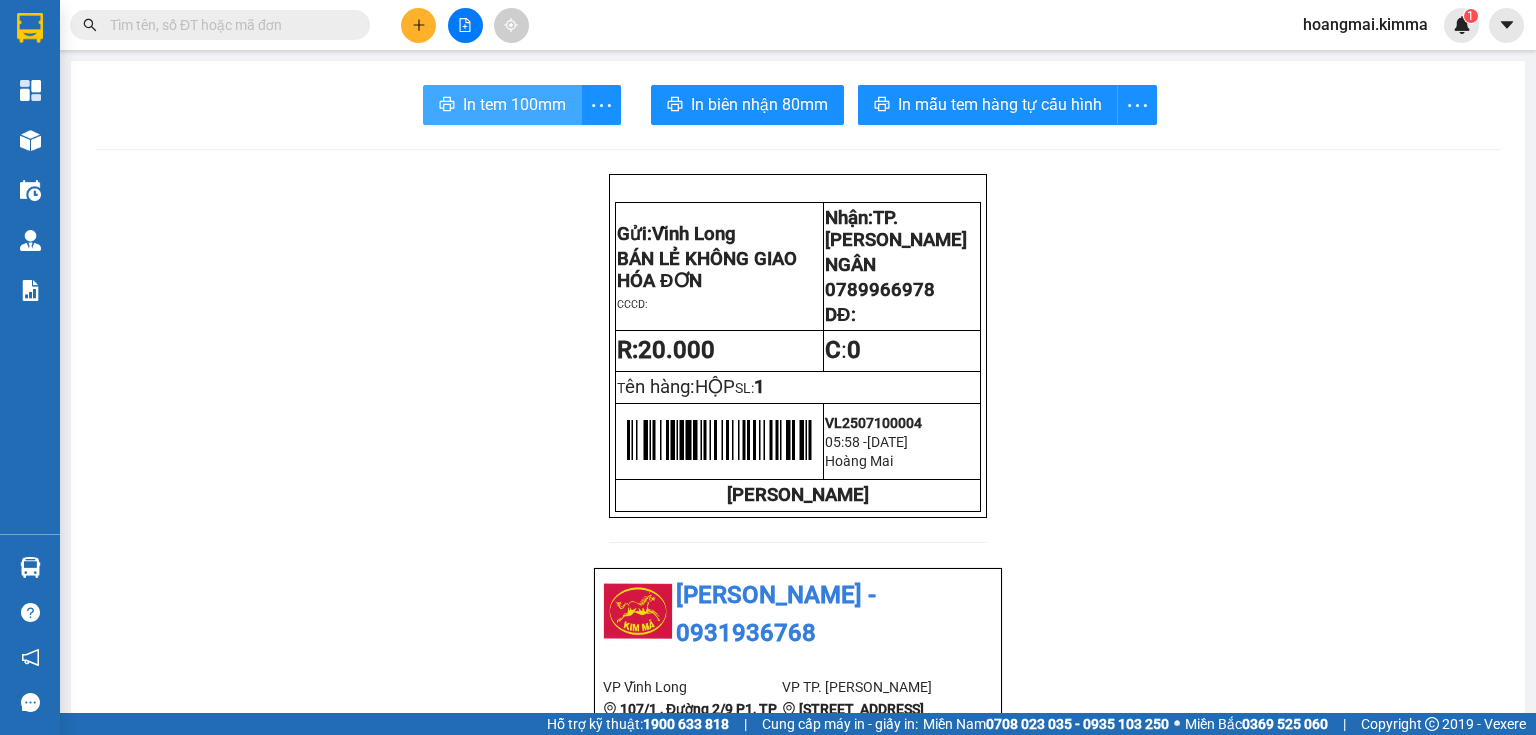 click on "In tem 100mm" at bounding box center (502, 105) 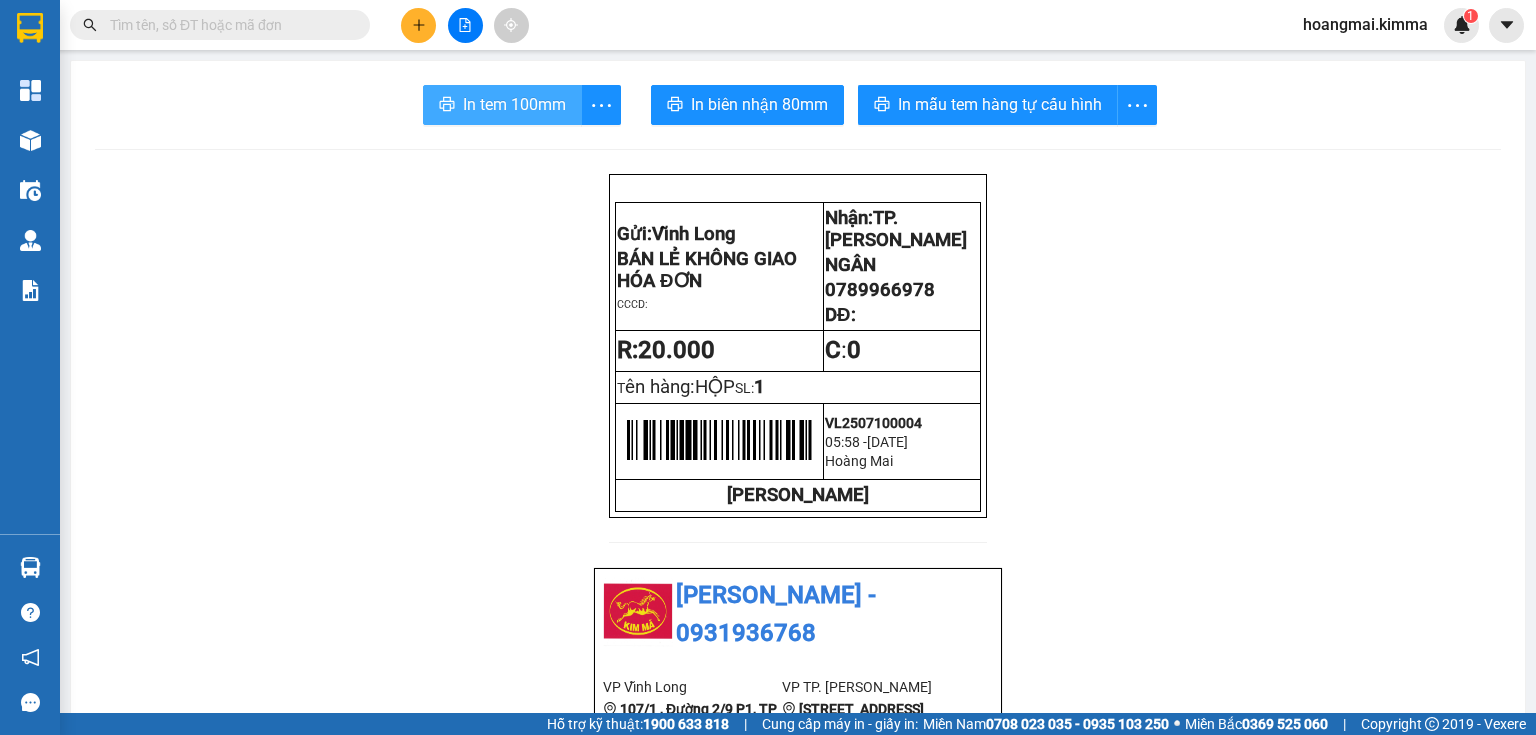 scroll, scrollTop: 0, scrollLeft: 0, axis: both 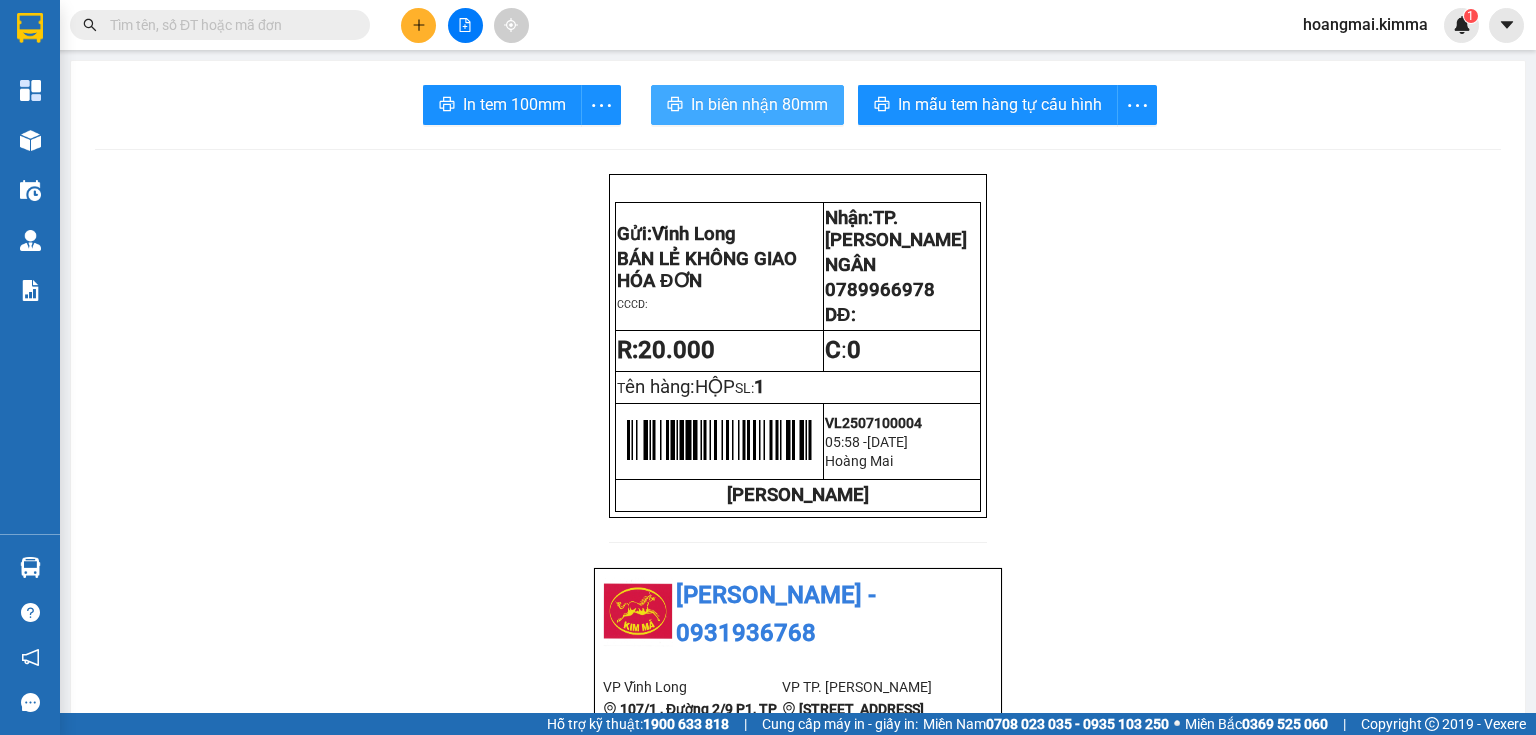 click on "In biên nhận 80mm" at bounding box center (759, 104) 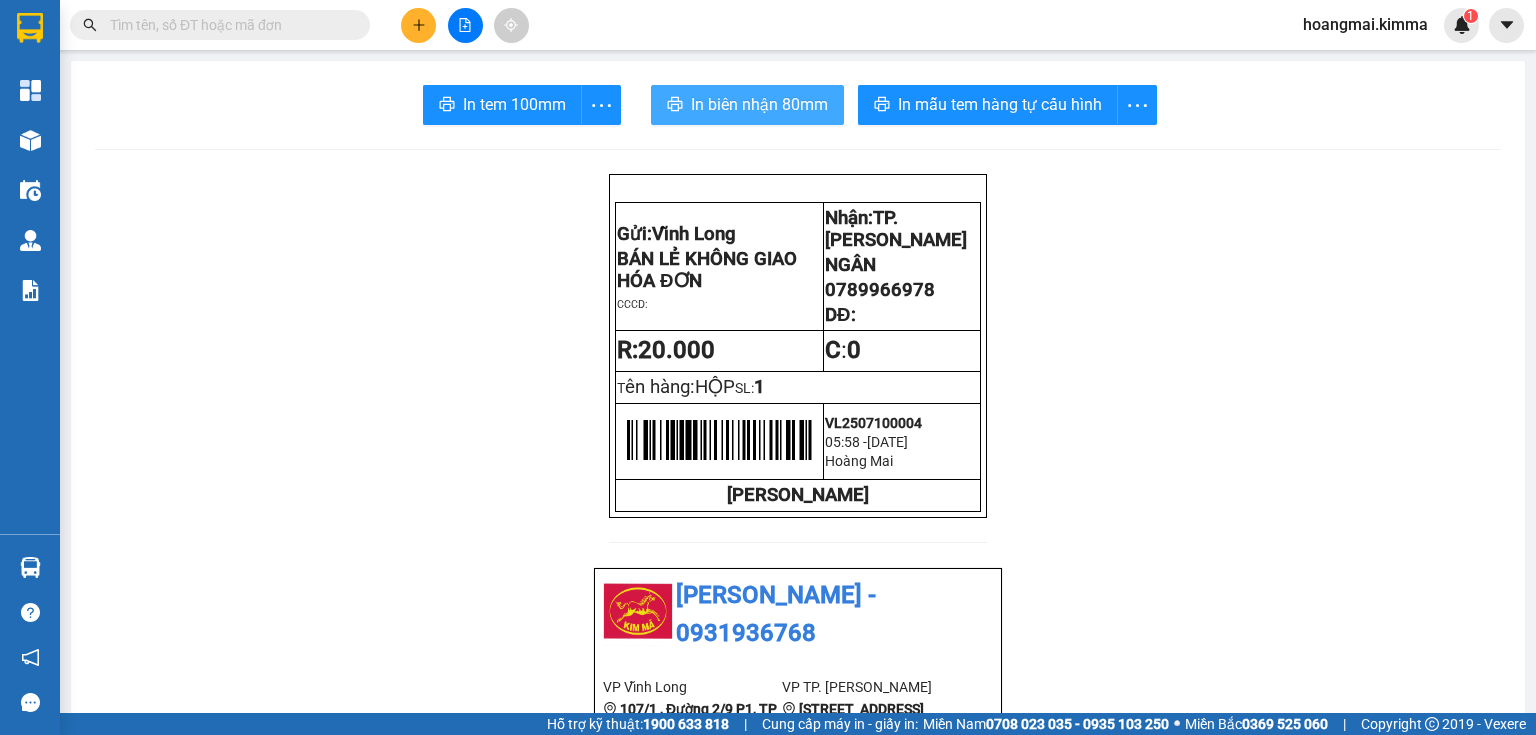 scroll, scrollTop: 0, scrollLeft: 0, axis: both 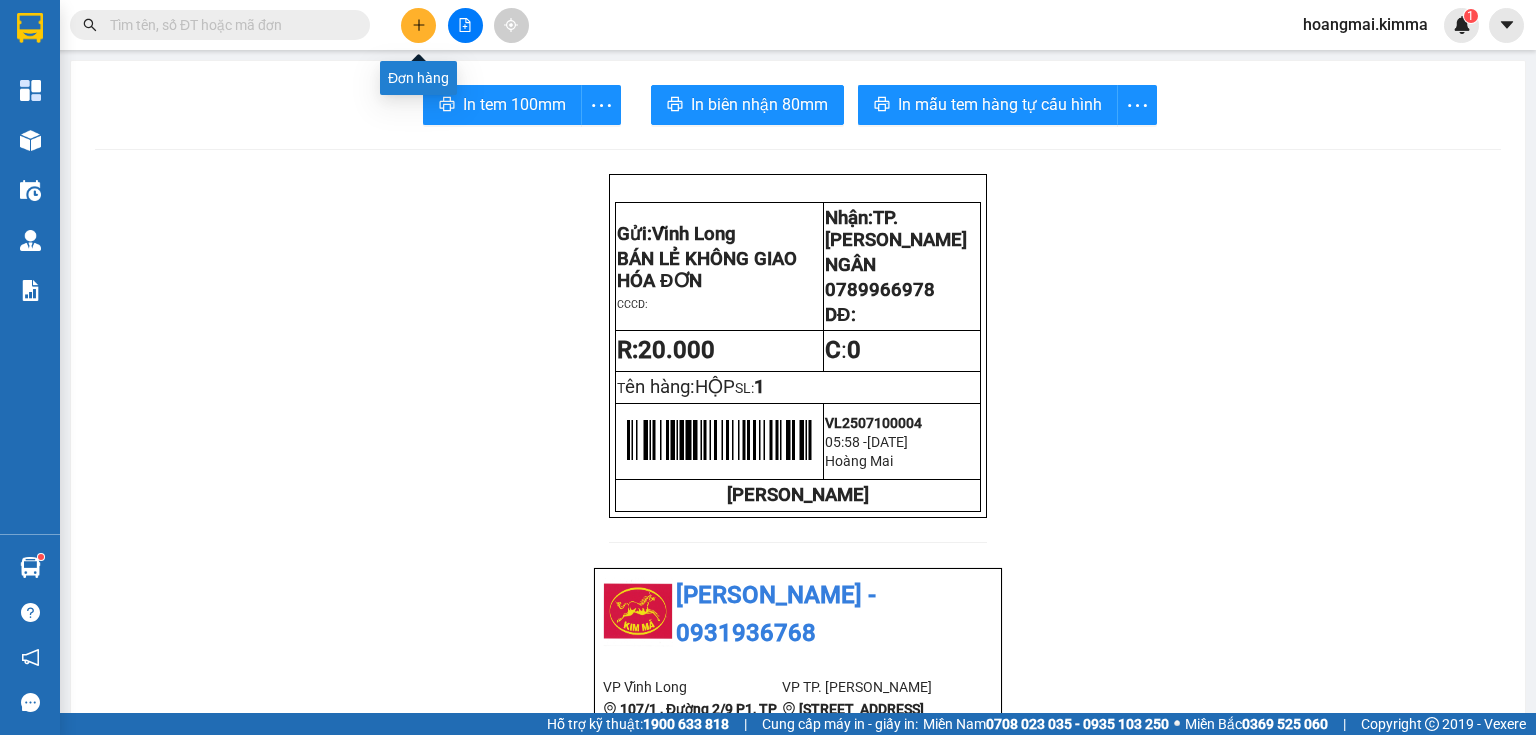 click 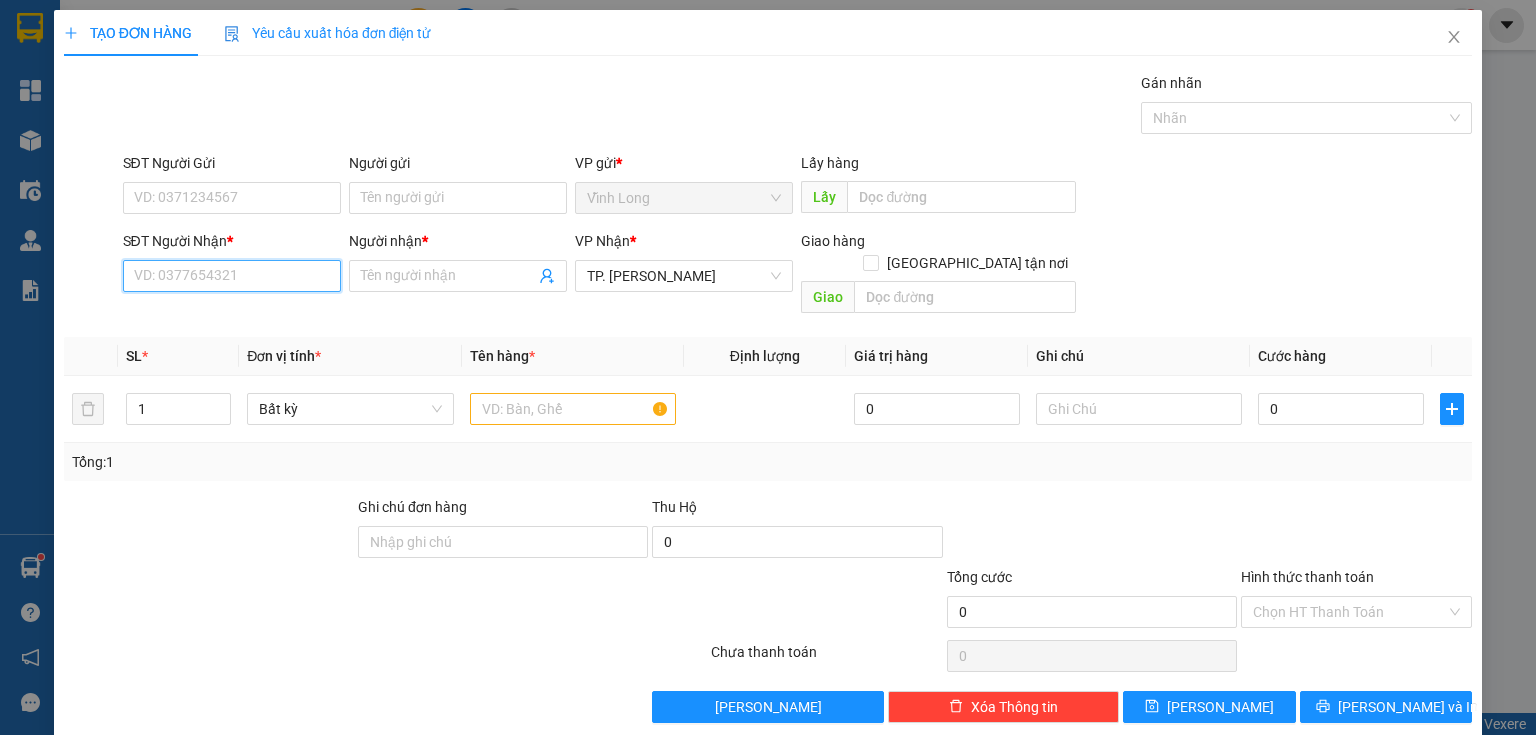 click on "SĐT Người Nhận  *" at bounding box center (232, 276) 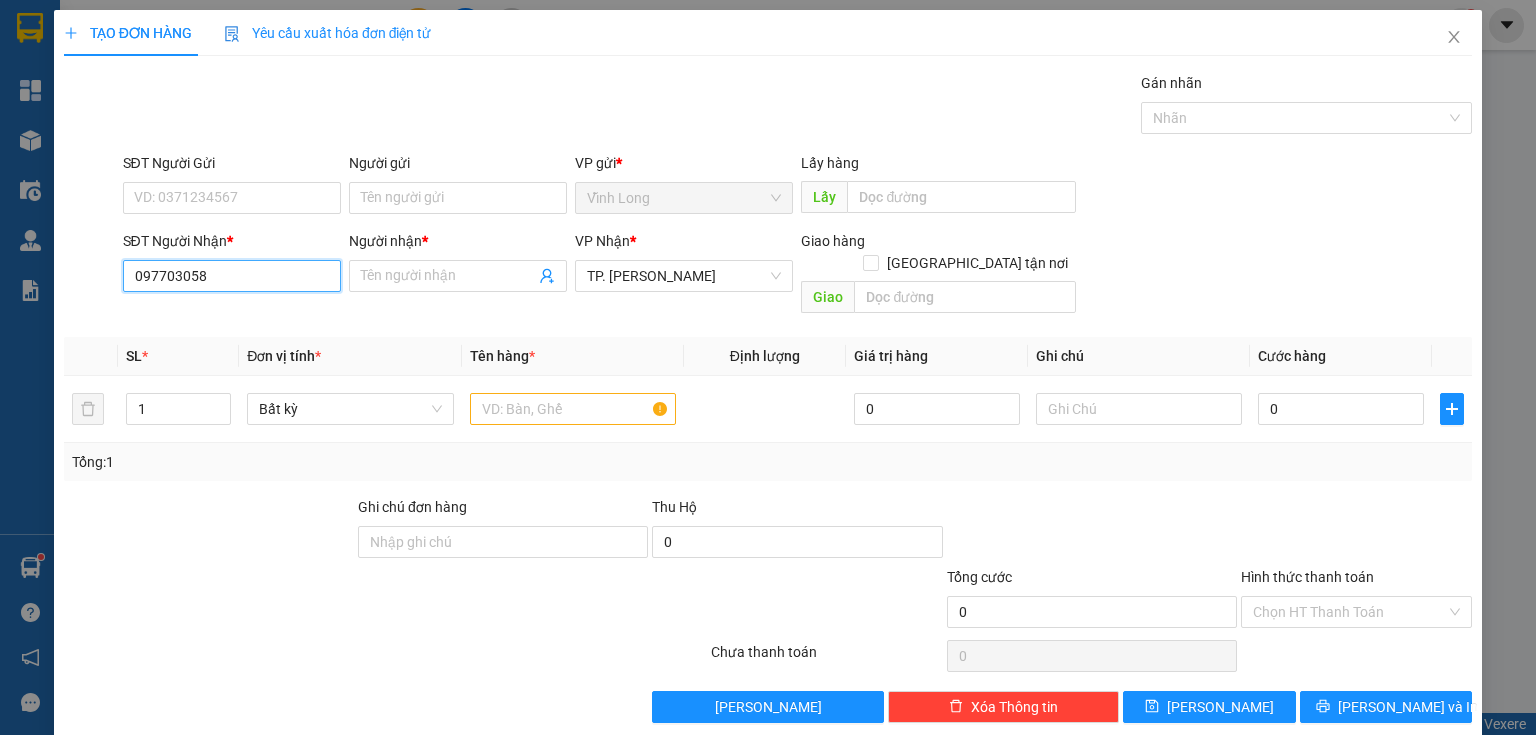 type on "0977030584" 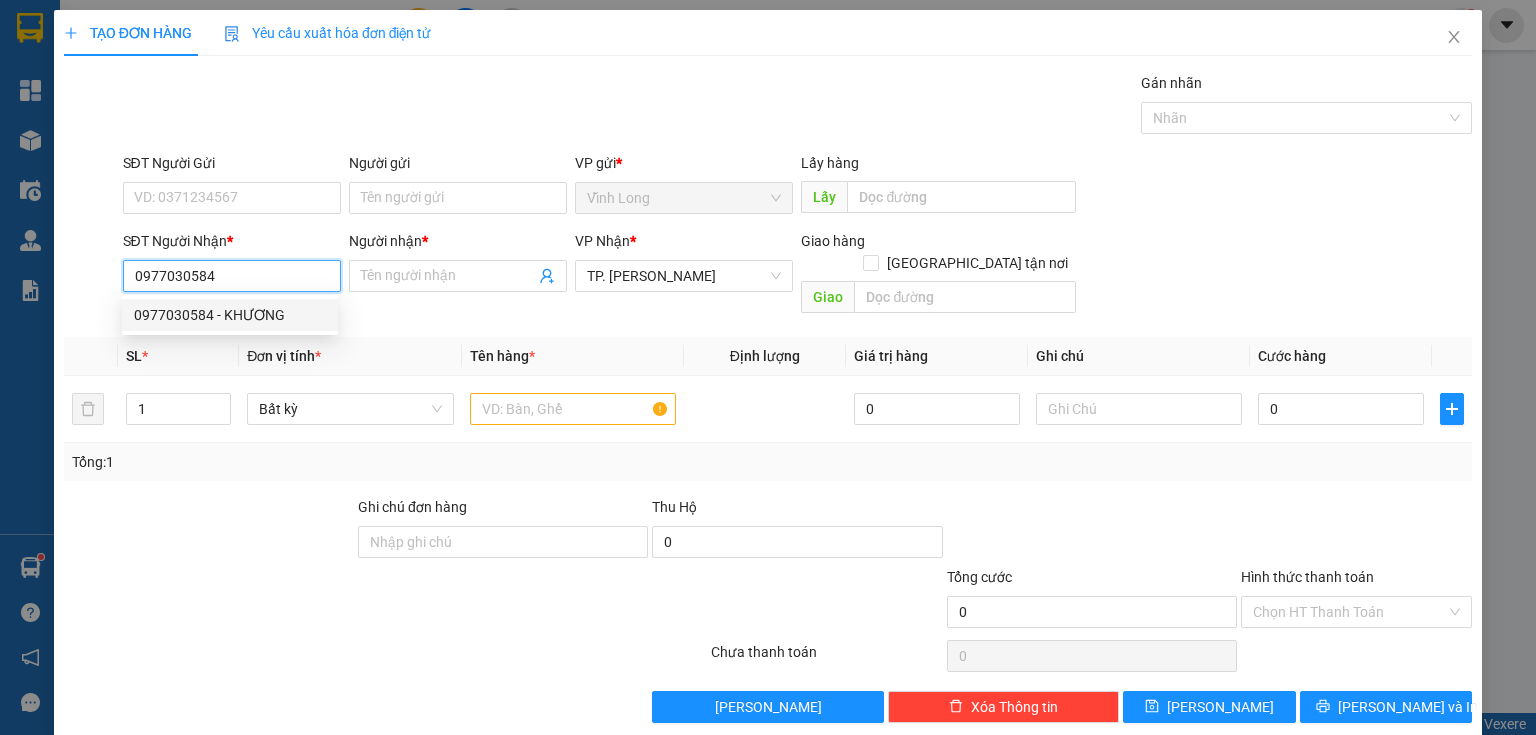 click on "0977030584 - KHƯƠNG" at bounding box center (230, 315) 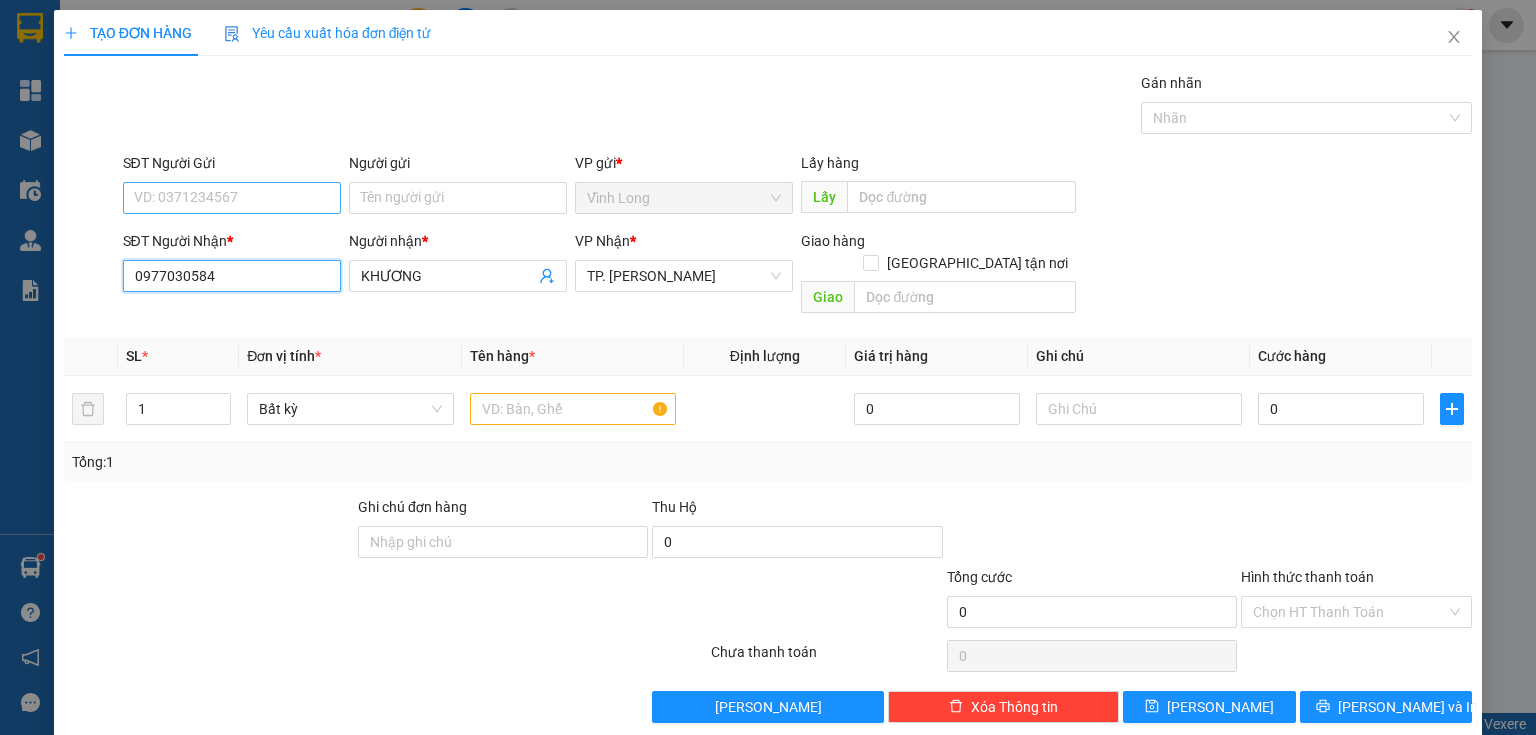 type on "0977030584" 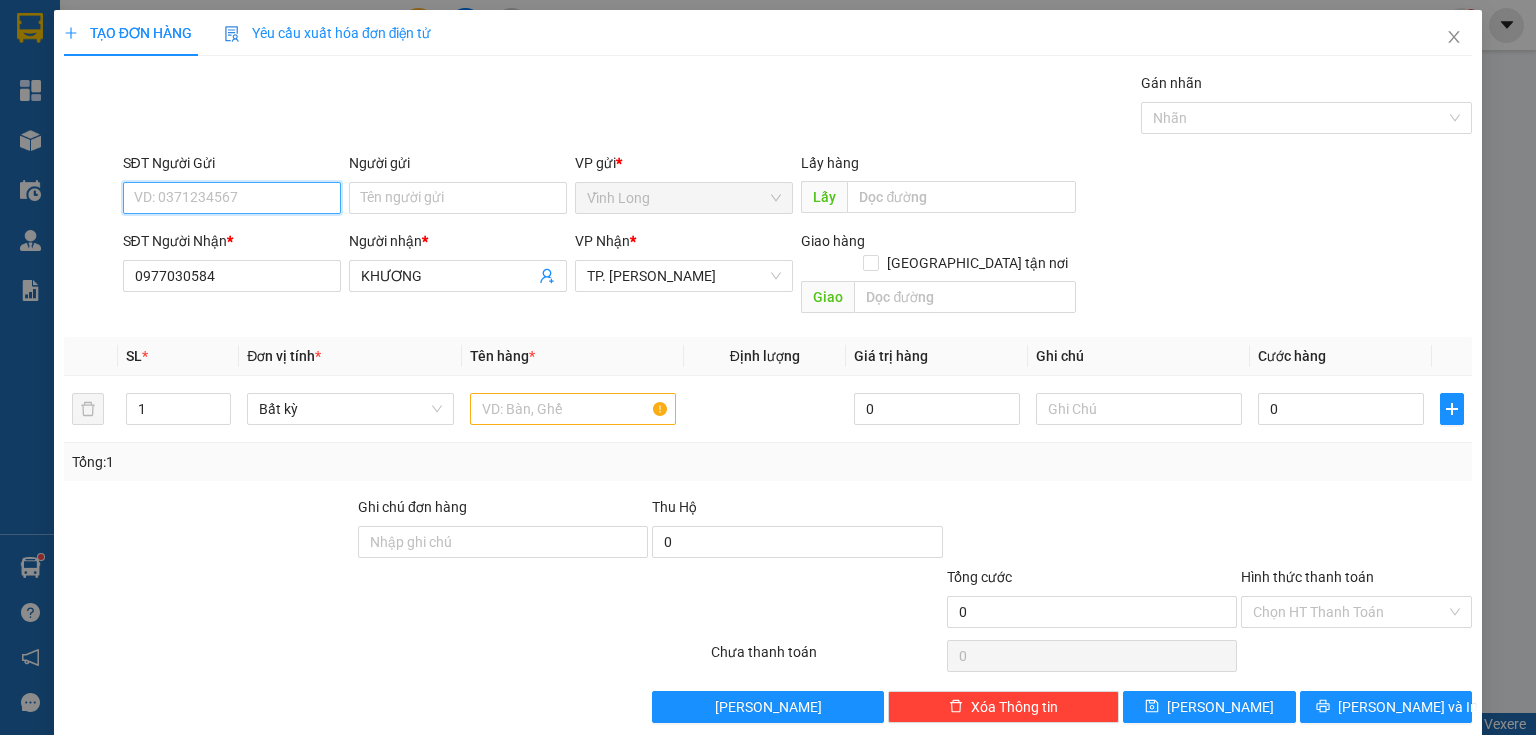 click on "SĐT Người Gửi" at bounding box center [232, 198] 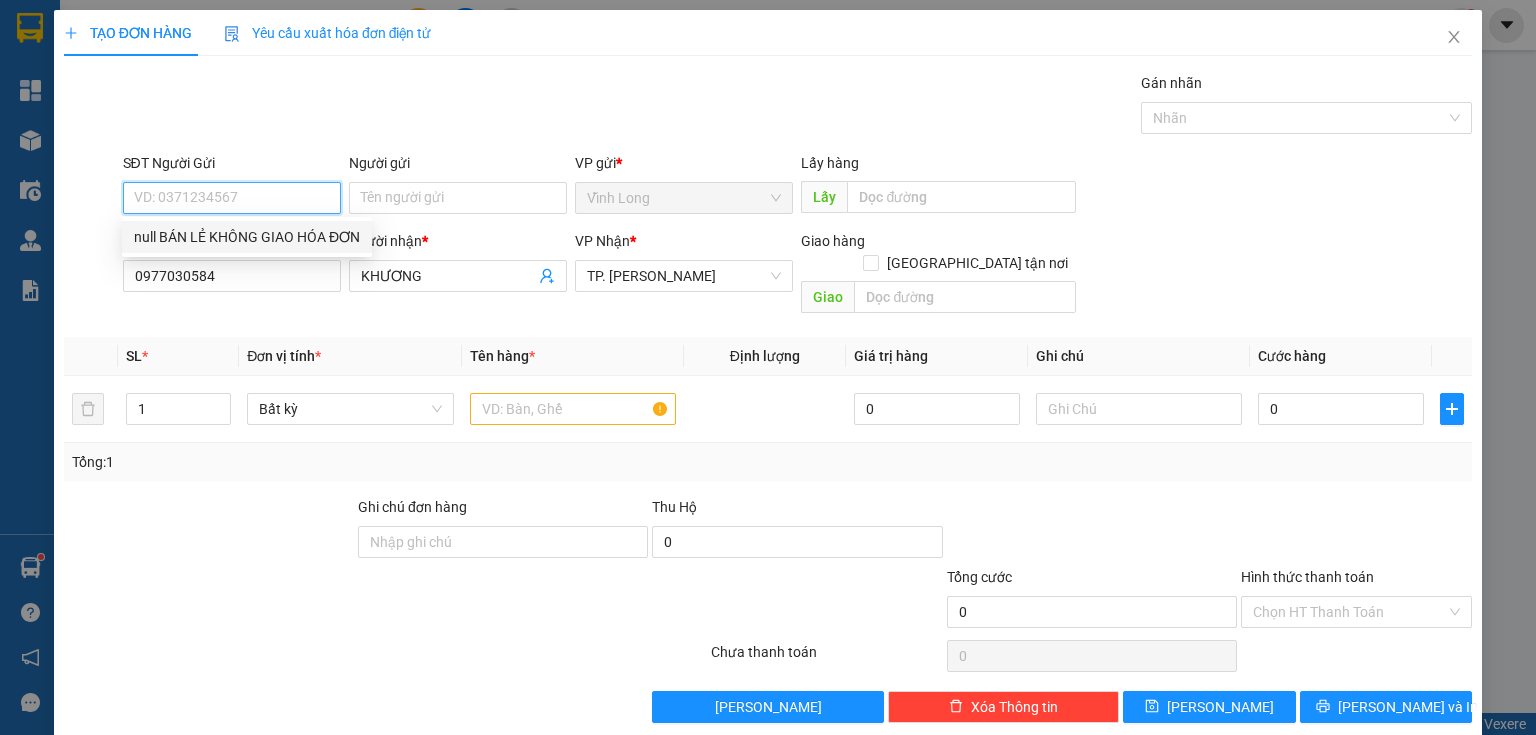 click on "null  BÁN LẺ KHÔNG GIAO HÓA ĐƠN" at bounding box center [247, 237] 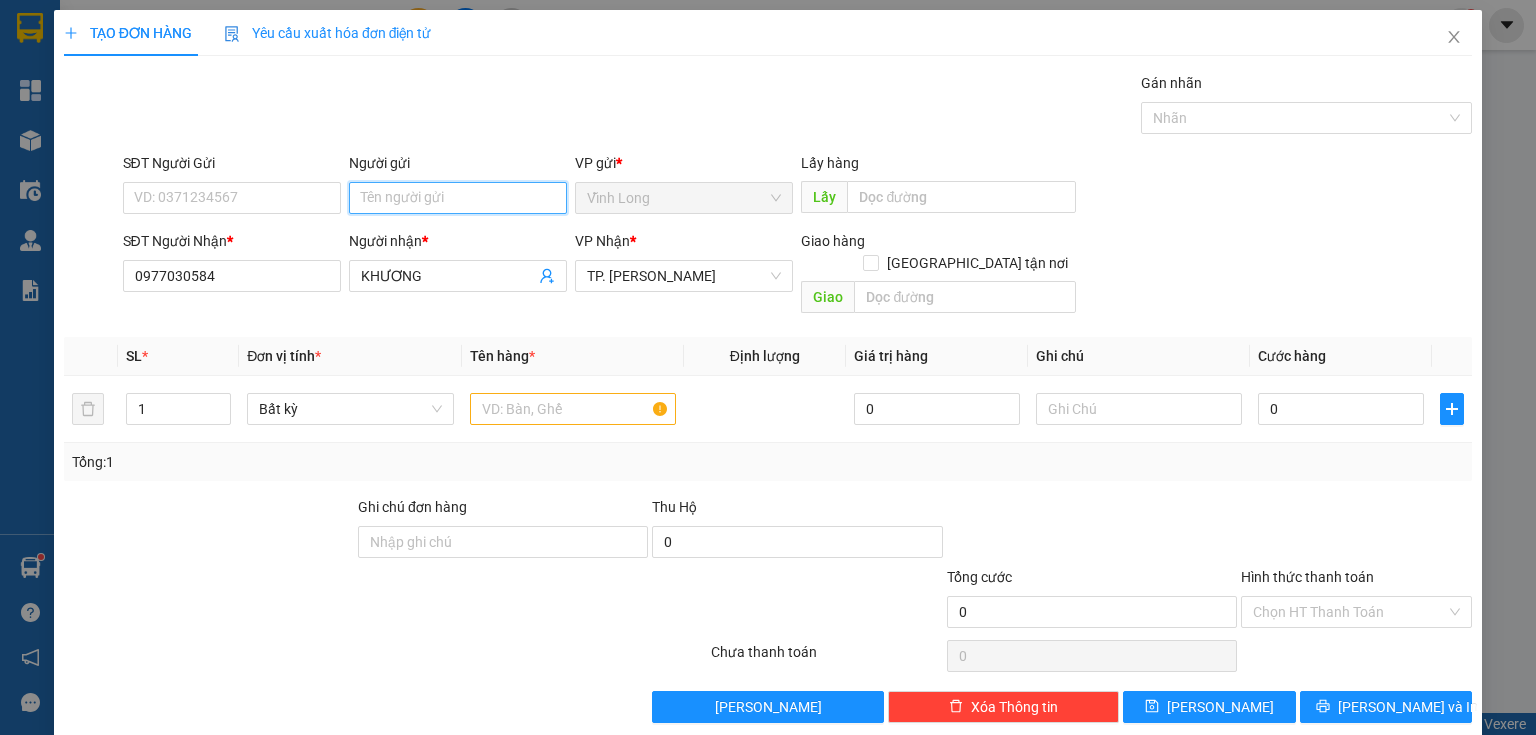 click on "Người gửi" at bounding box center (458, 198) 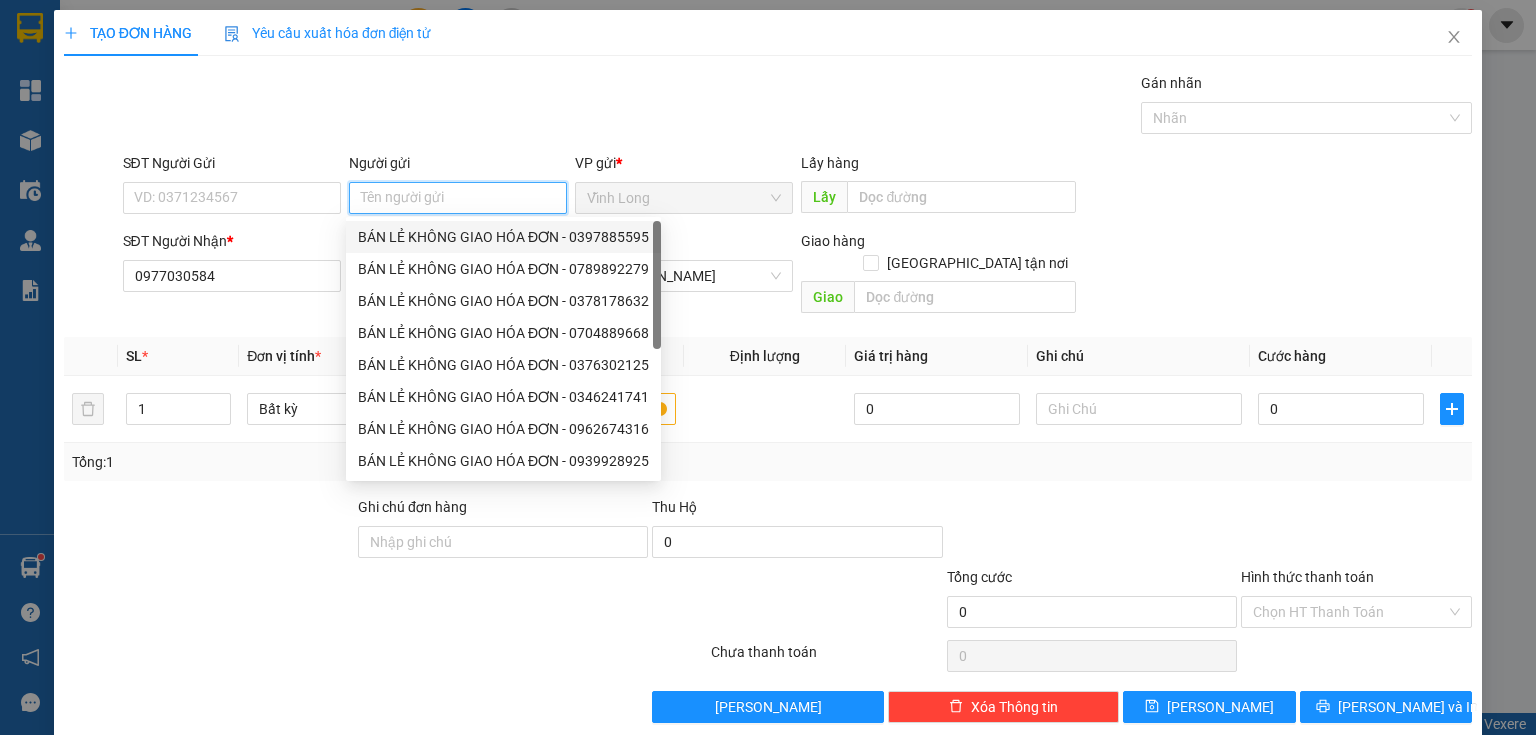 click on "BÁN LẺ KHÔNG GIAO HÓA ĐƠN - 0397885595" at bounding box center [503, 237] 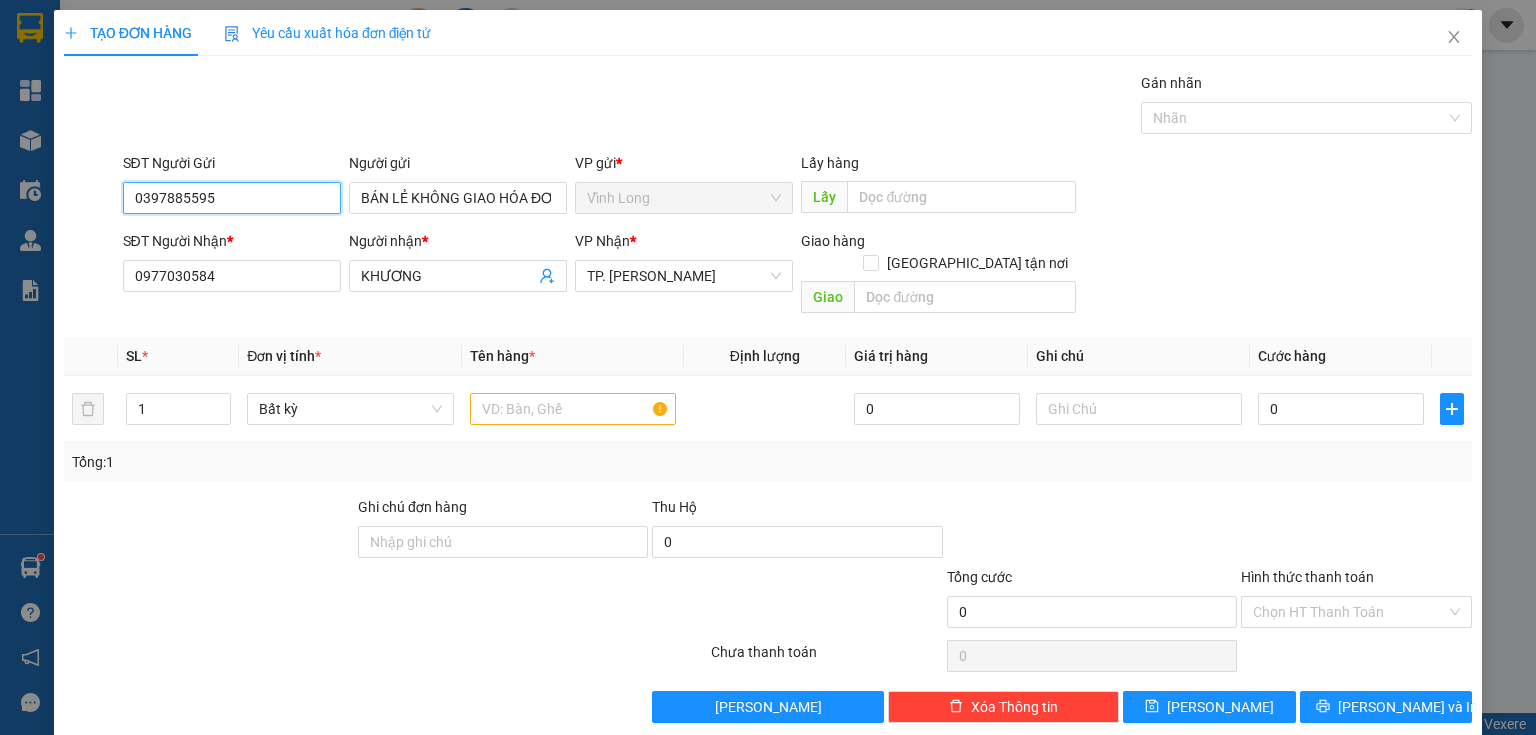 click on "TẠO ĐƠN HÀNG Yêu cầu xuất hóa đơn điện tử Transit Pickup Surcharge Ids Transit Deliver Surcharge Ids Transit Deliver Surcharge Transit Deliver Surcharge Gói vận chuyển  * Tiêu chuẩn Gán nhãn   Nhãn SĐT Người Gửi 0397885595 0397885595 Người gửi BÁN LẺ KHÔNG GIAO HÓA ĐƠN VP gửi  * Vĩnh Long Lấy hàng Lấy SĐT Người Nhận  * 0977030584 Người nhận  * KHƯƠNG VP Nhận  * TP. [PERSON_NAME] hàng Giao tận nơi Giao SL  * Đơn vị tính  * Tên hàng  * Định lượng Giá trị hàng Ghi chú Cước hàng                   1 Bất kỳ 0 0 Tổng:  1 Ghi chú đơn hàng Thu Hộ 0 Tổng cước 0 Hình thức thanh toán Chọn HT Thanh Toán Số tiền thu trước 0 Chưa thanh toán 0 Chọn HT Thanh Toán Lưu nháp Xóa Thông tin [PERSON_NAME] và In" at bounding box center [768, 367] 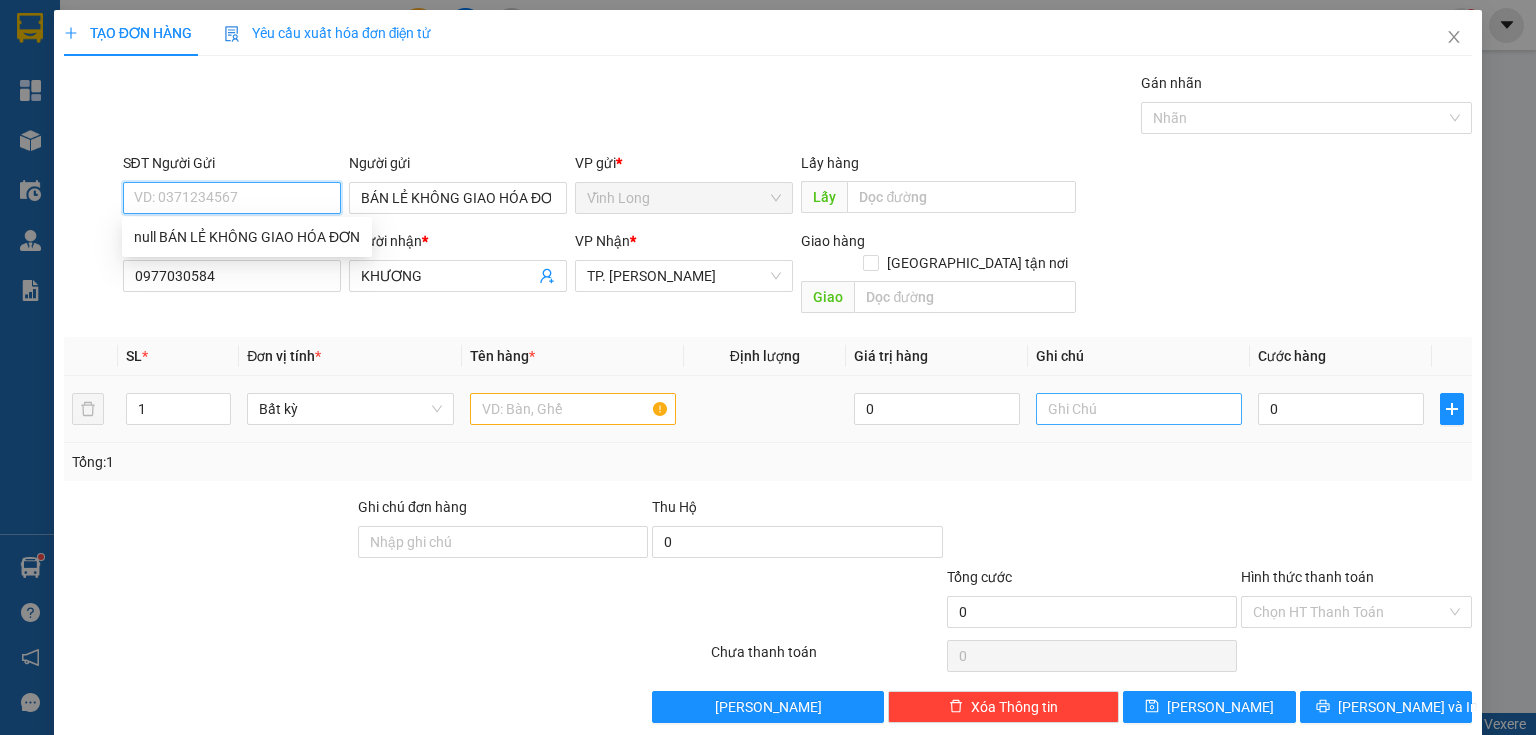 type 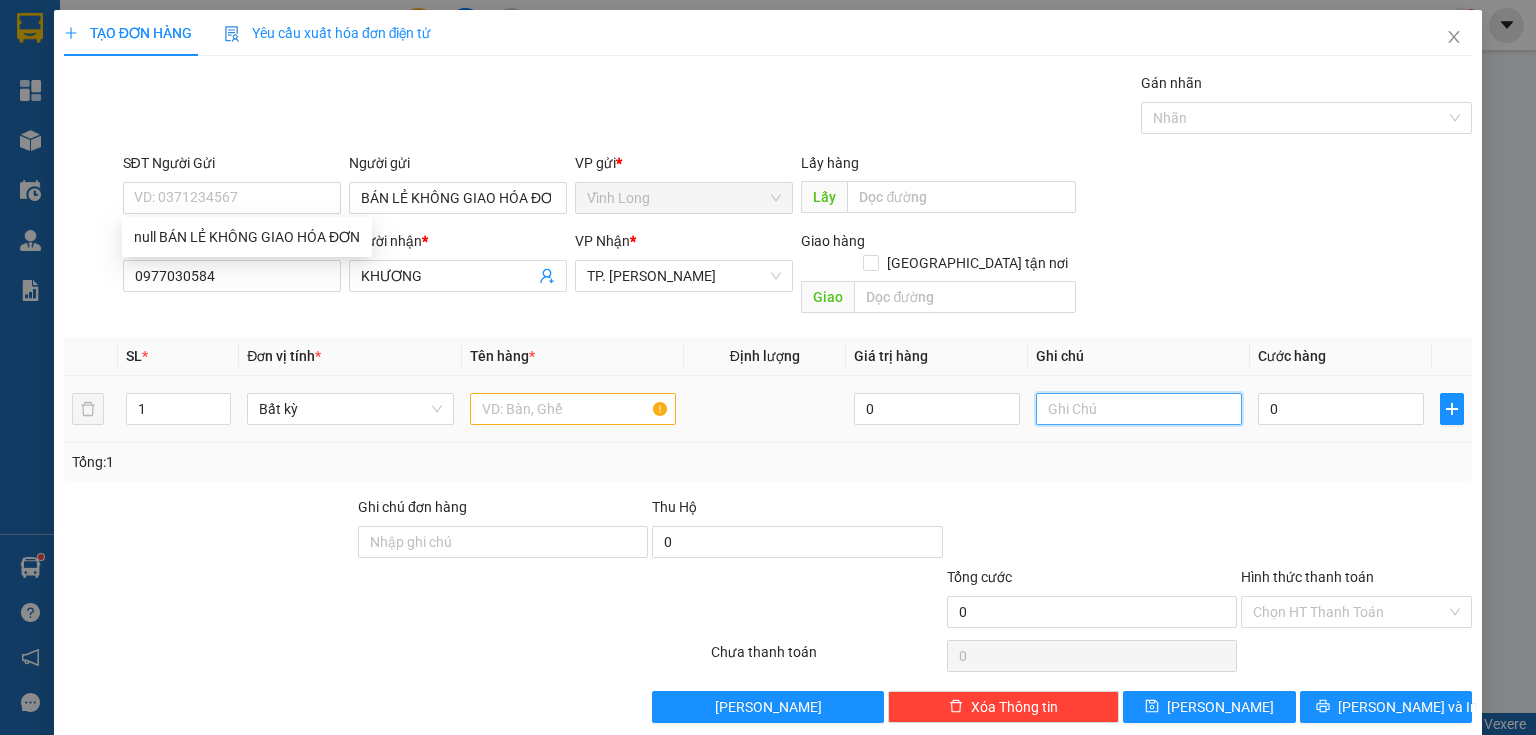 click at bounding box center (1139, 409) 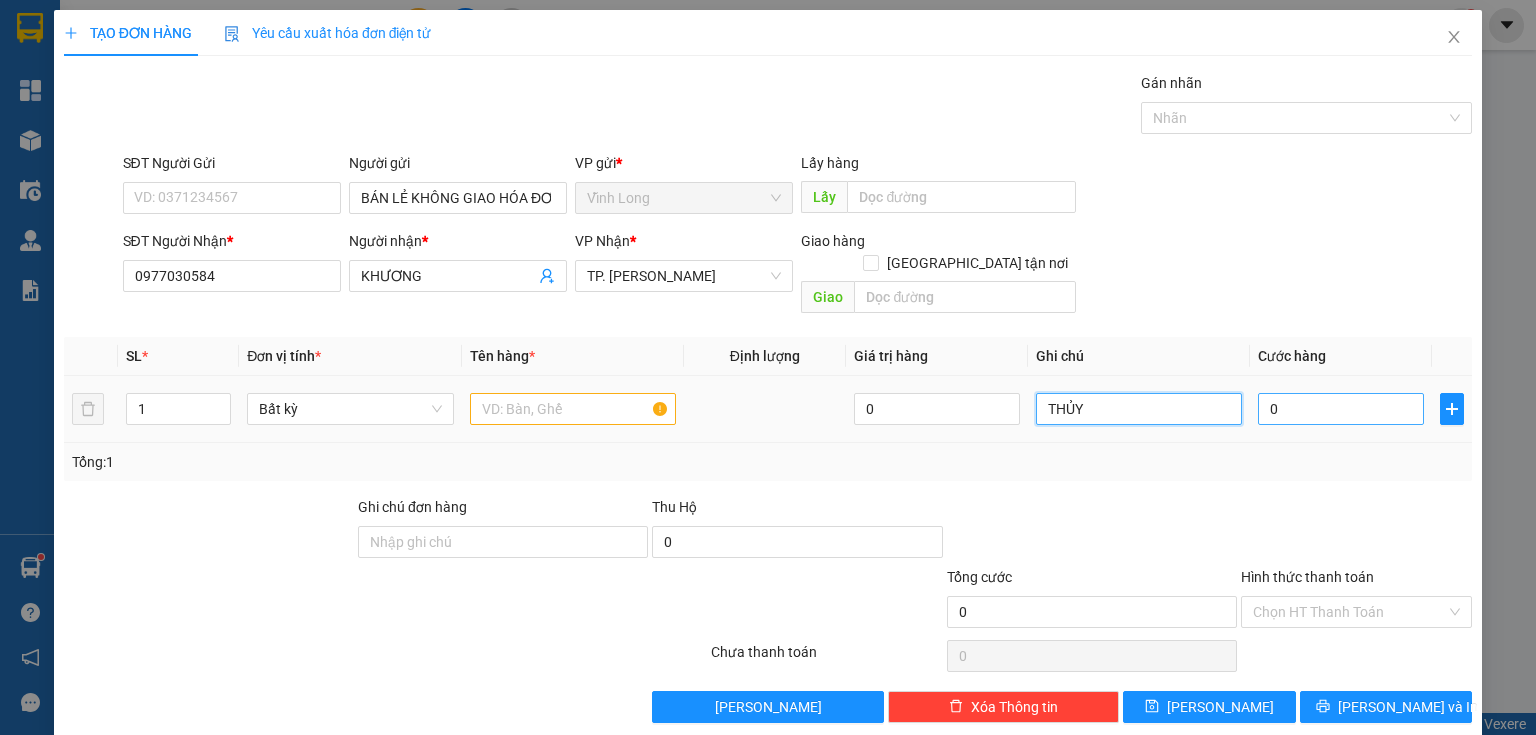type on "THỦY" 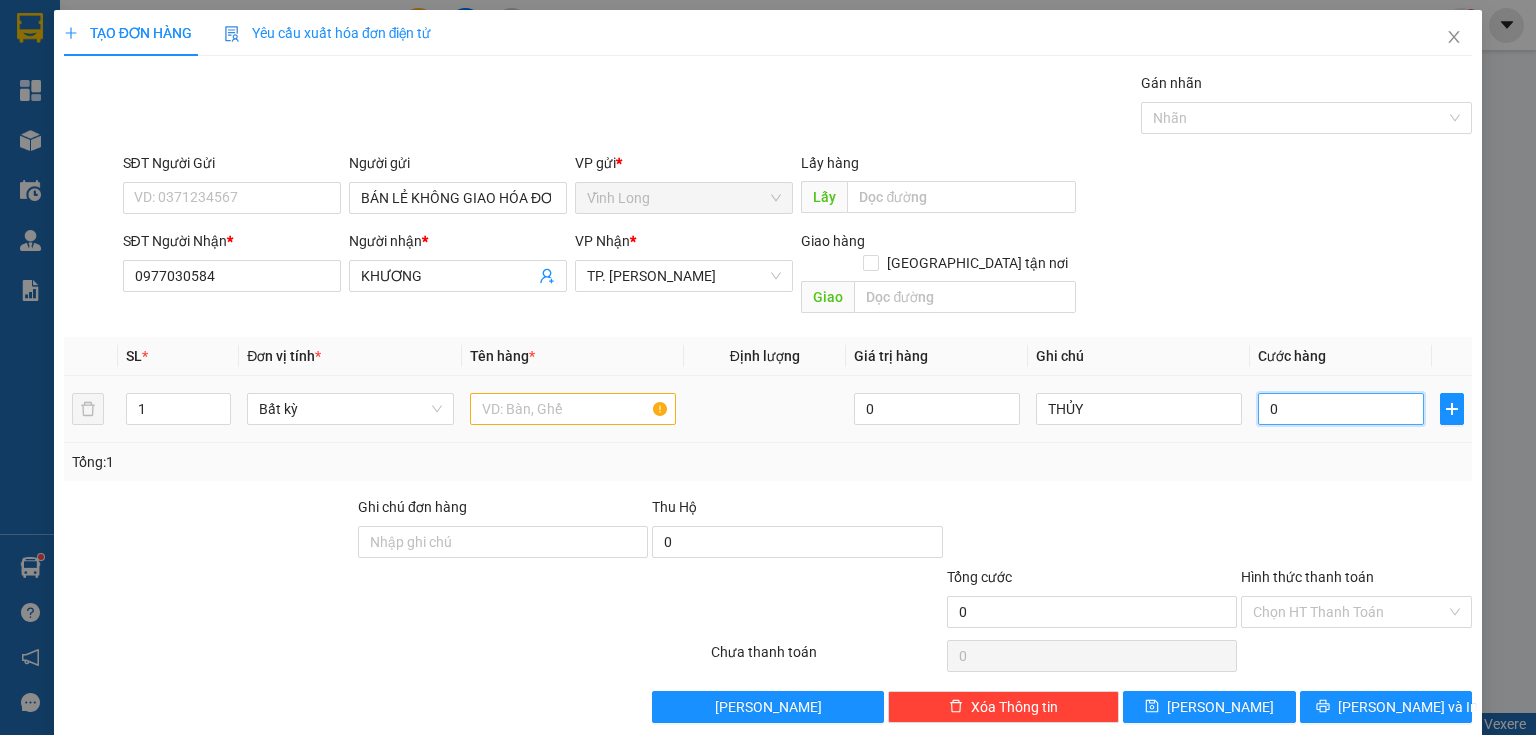 click on "0" at bounding box center (1341, 409) 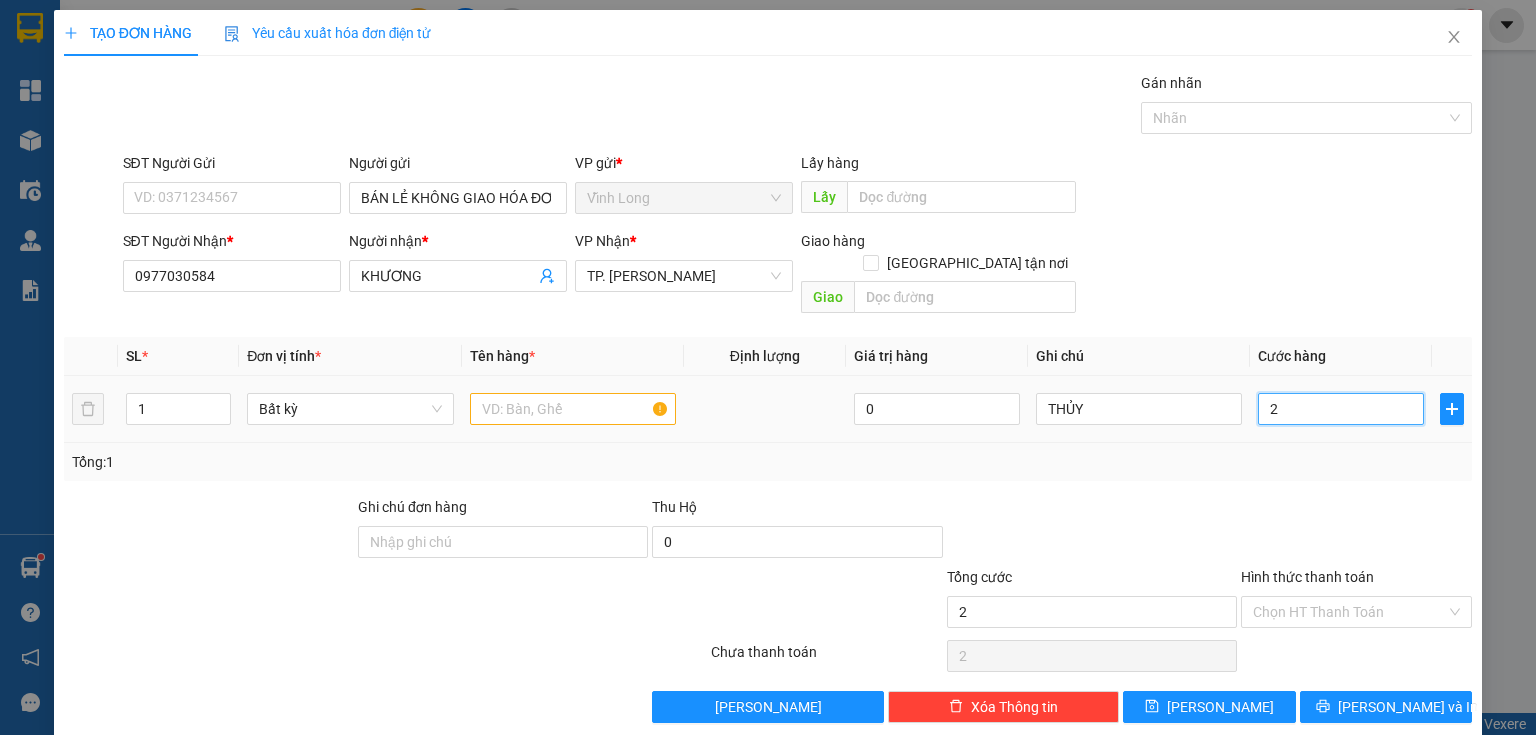 type on "24" 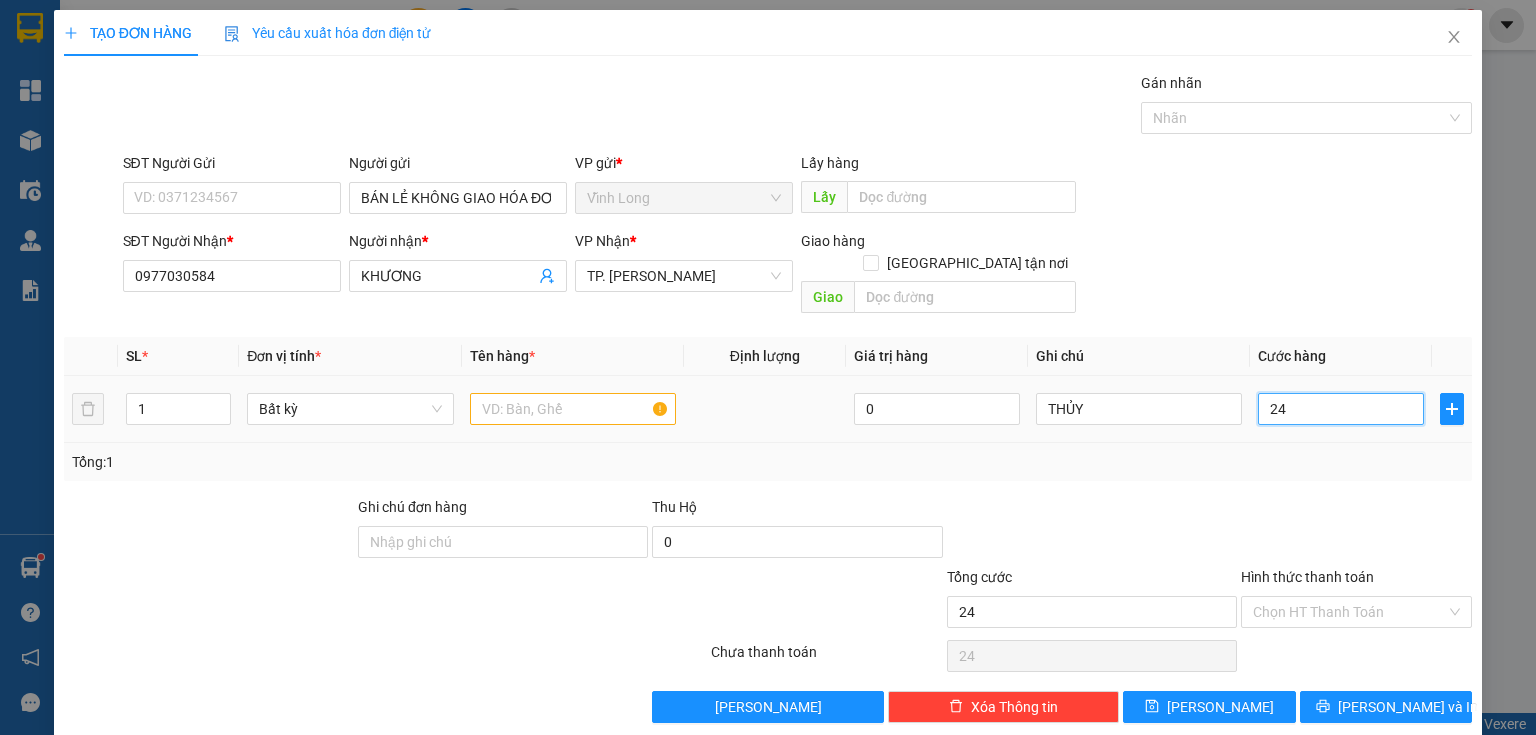 type on "240" 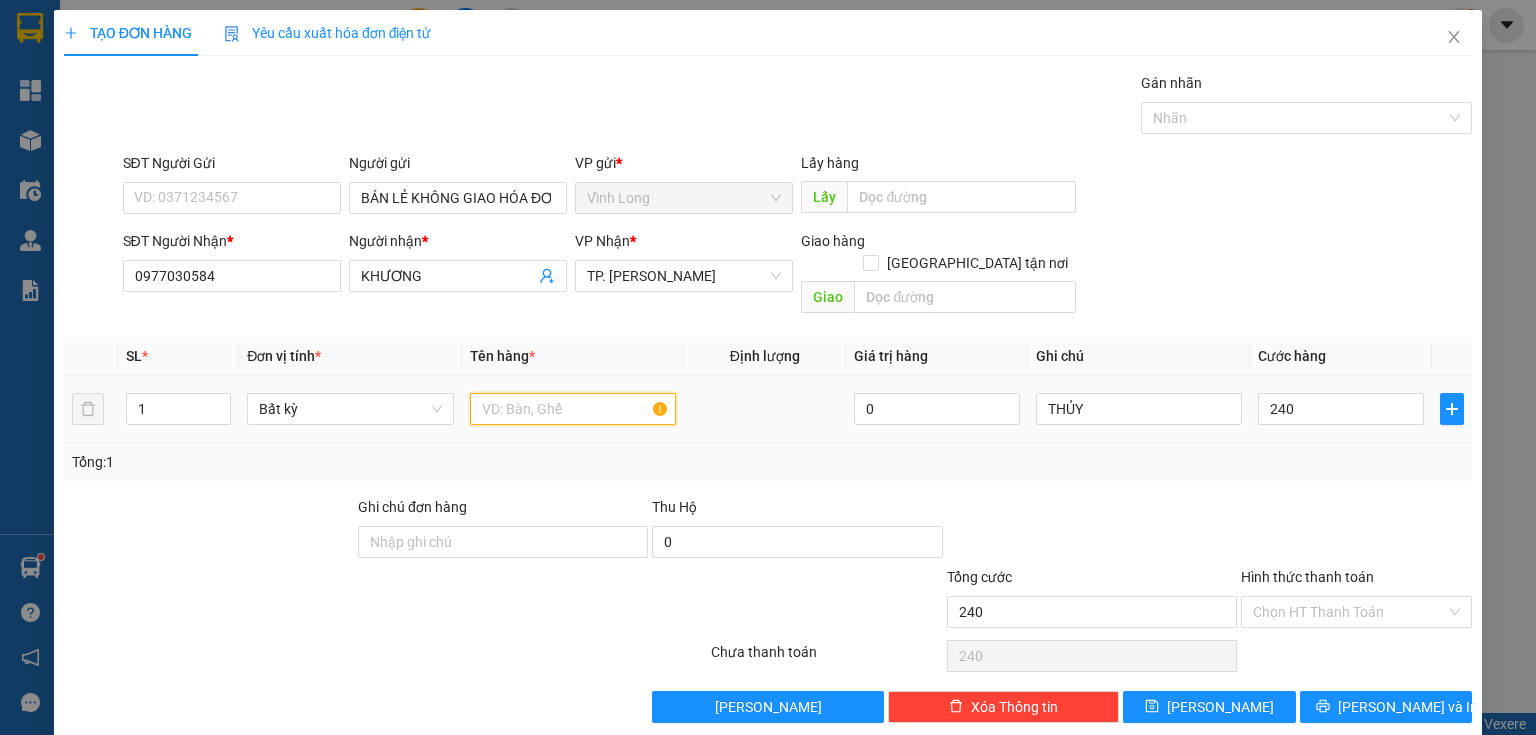 type on "240.000" 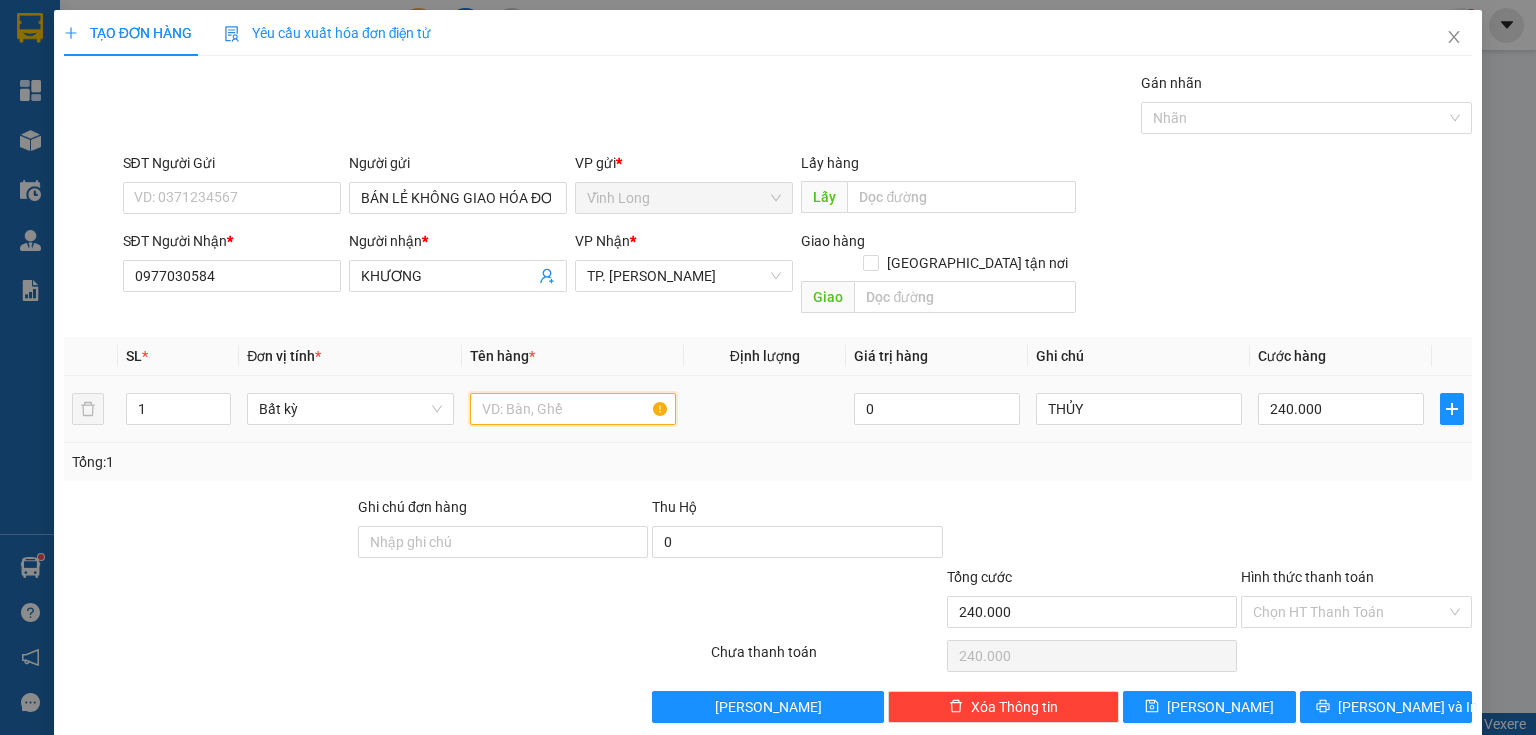 click at bounding box center (573, 409) 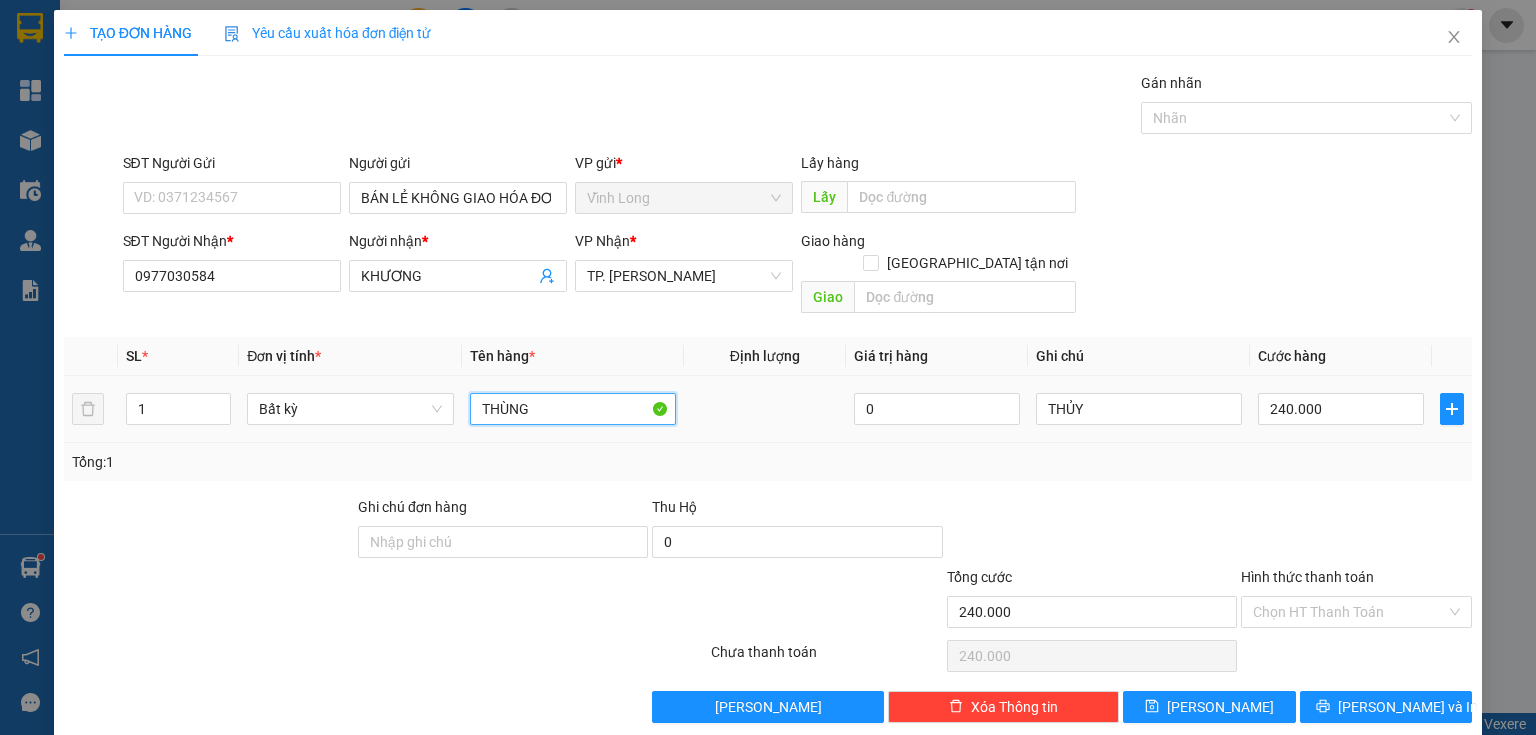 type on "THÙNG" 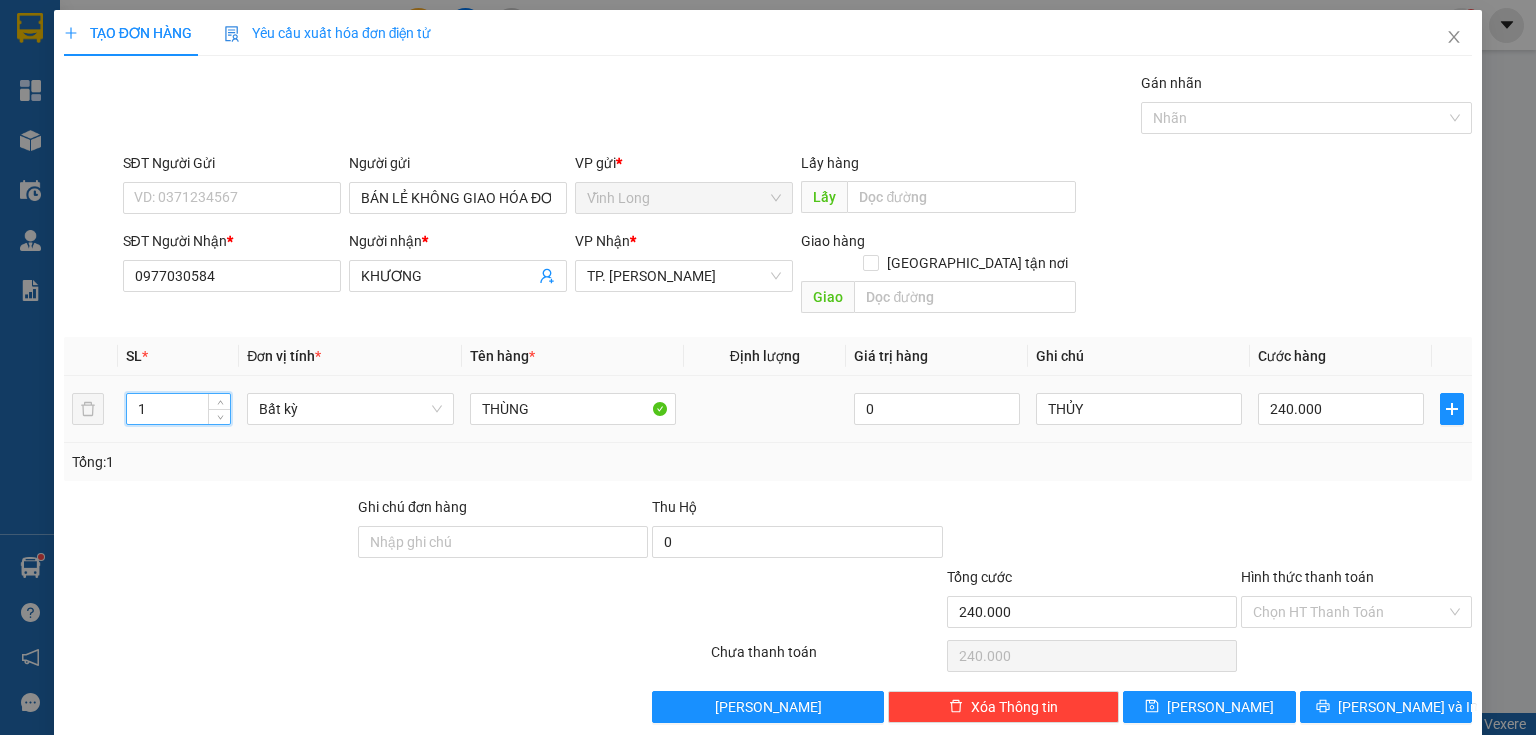 drag, startPoint x: 120, startPoint y: 408, endPoint x: 90, endPoint y: 411, distance: 30.149628 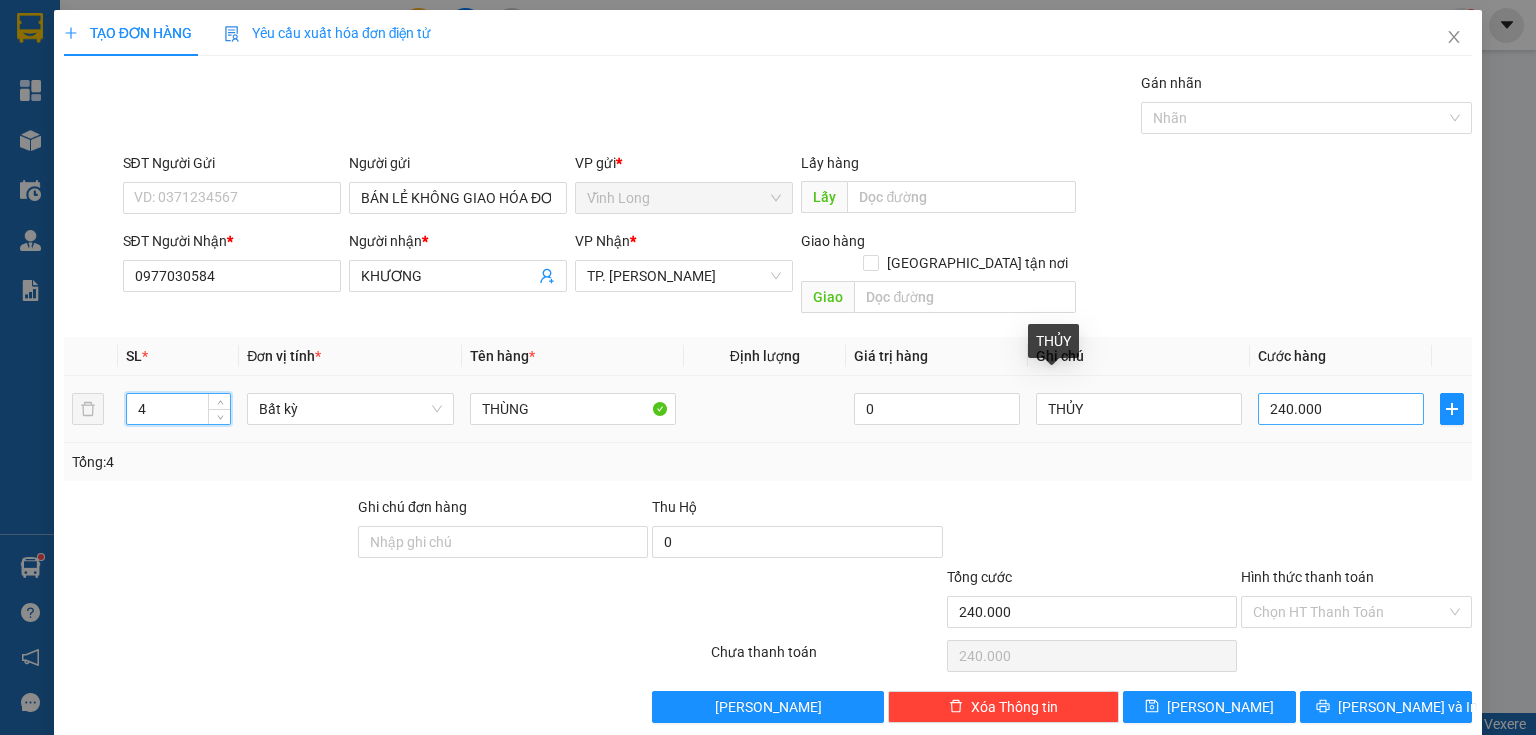 type on "4" 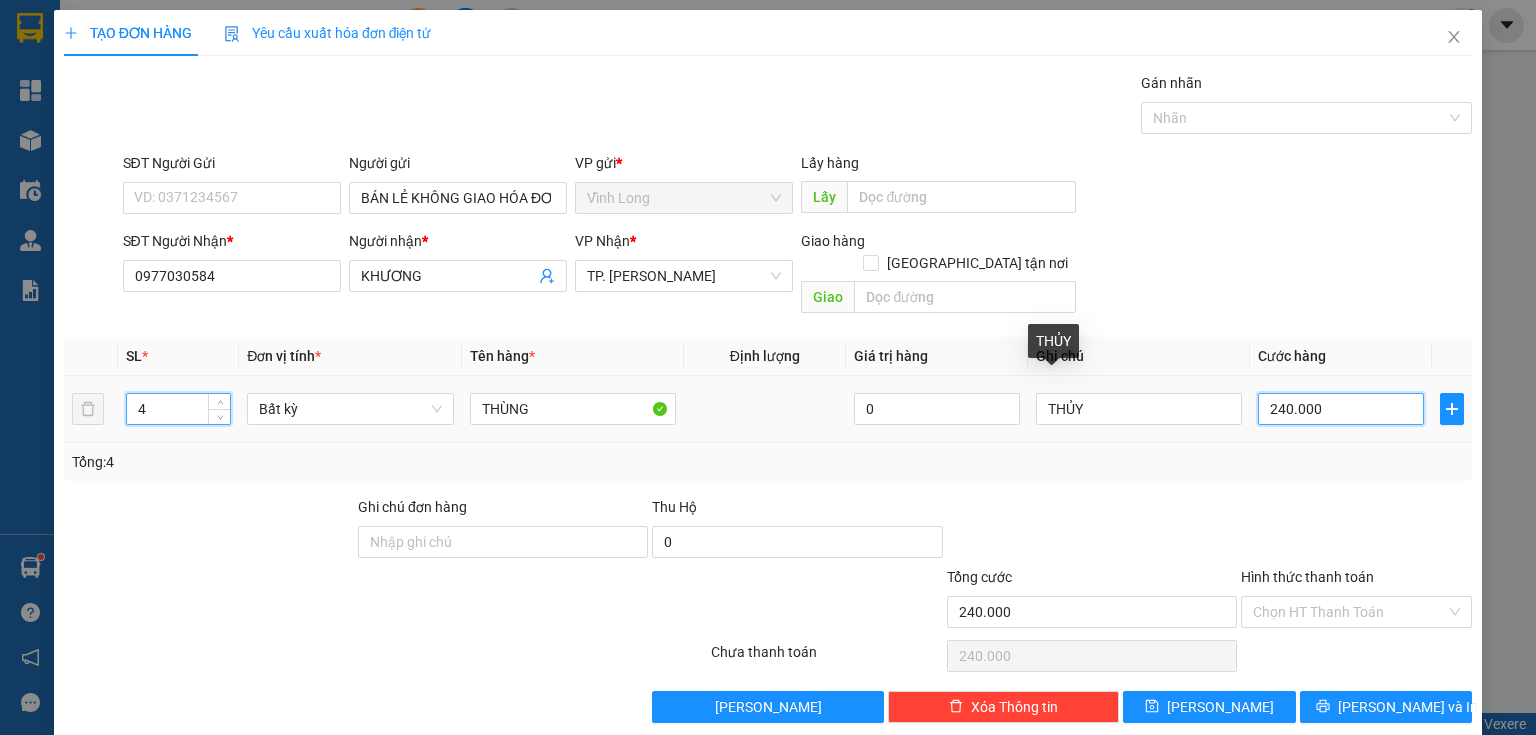 click on "240.000" at bounding box center [1341, 409] 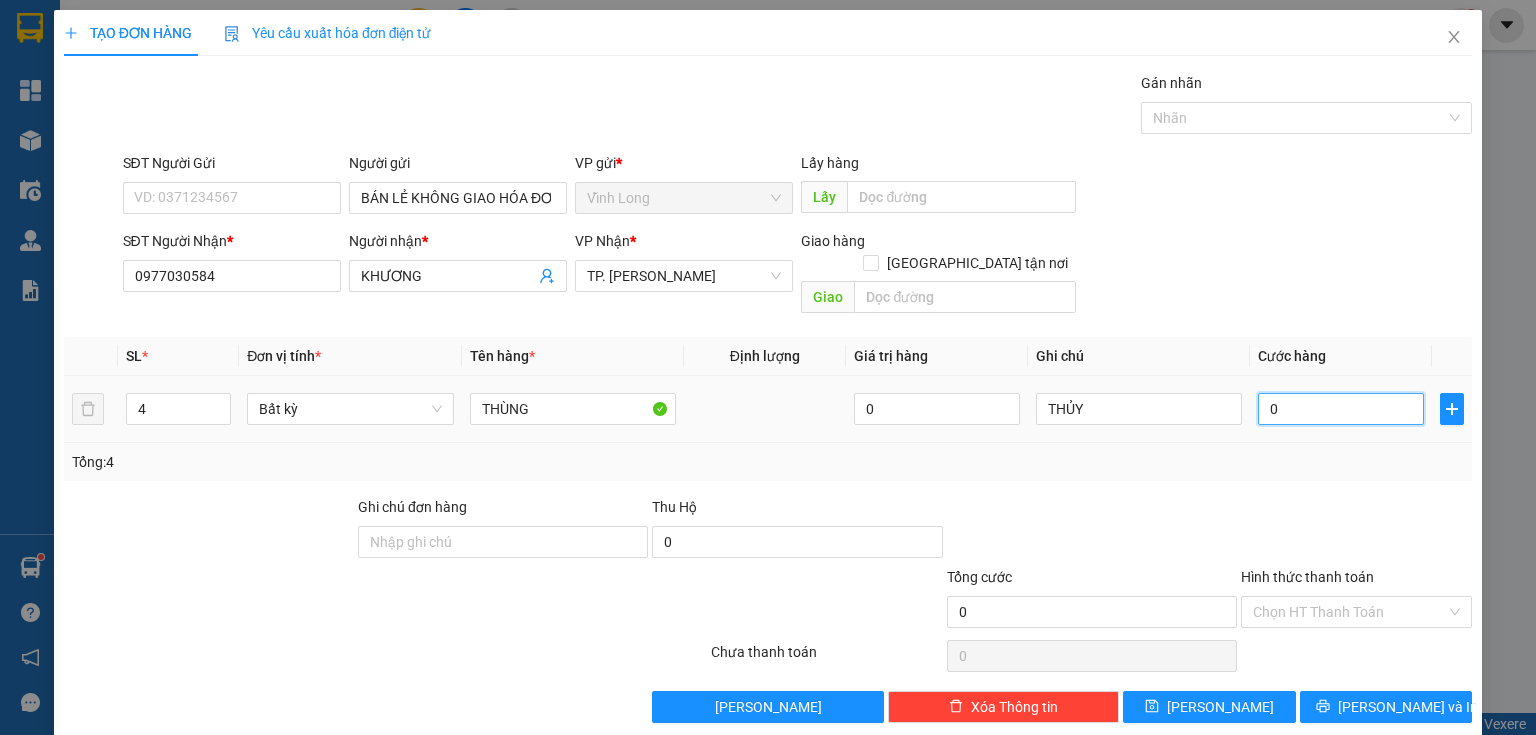 type on "02" 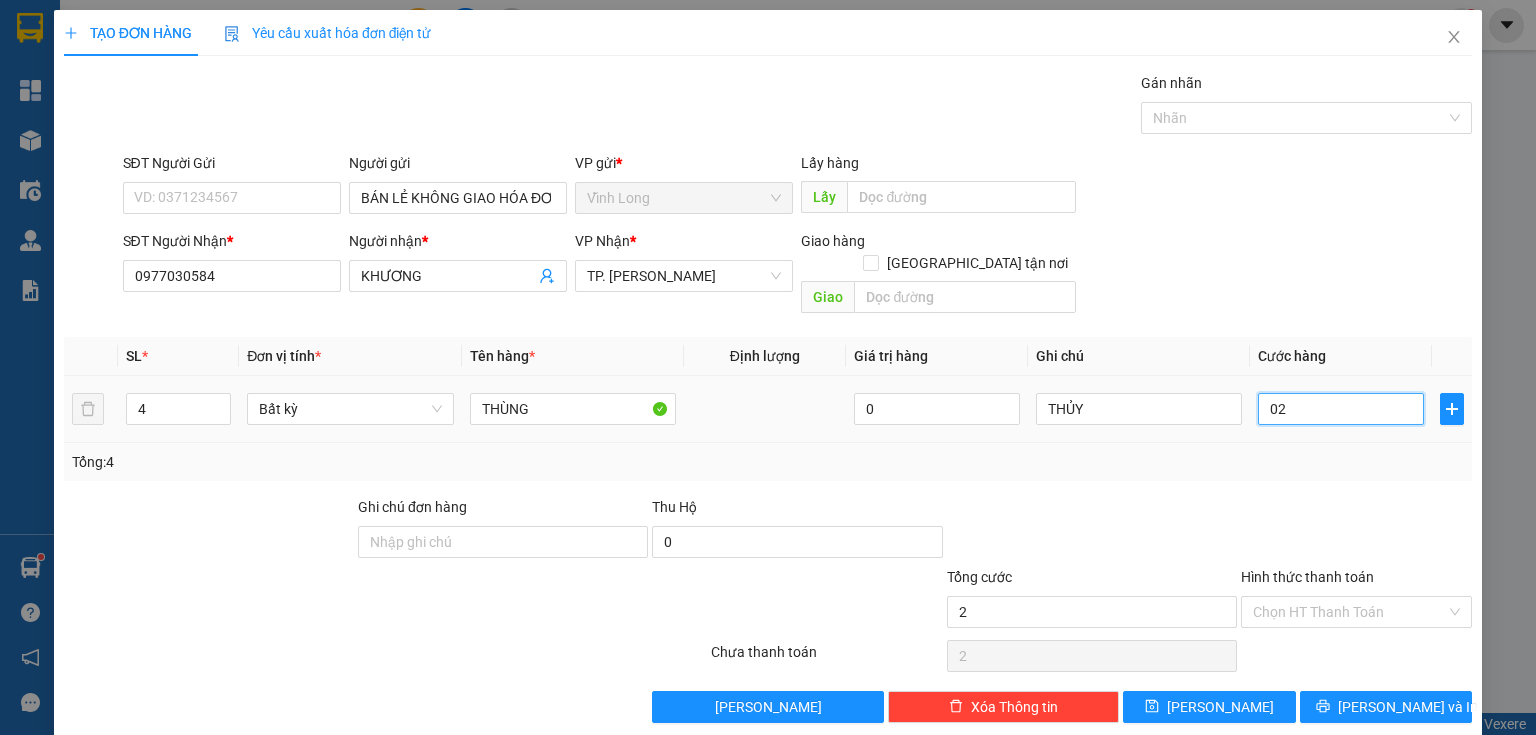 type on "024" 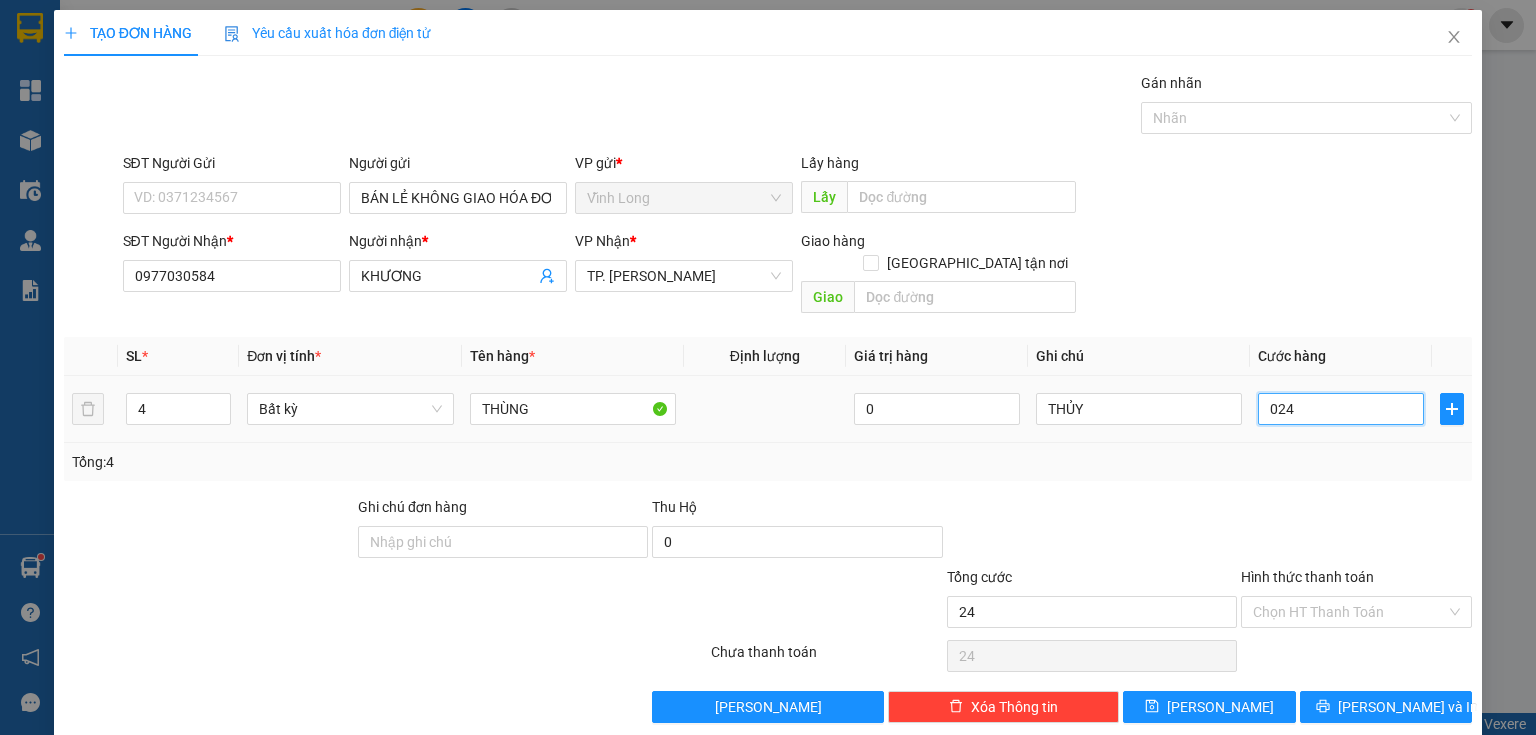 type on "0.240" 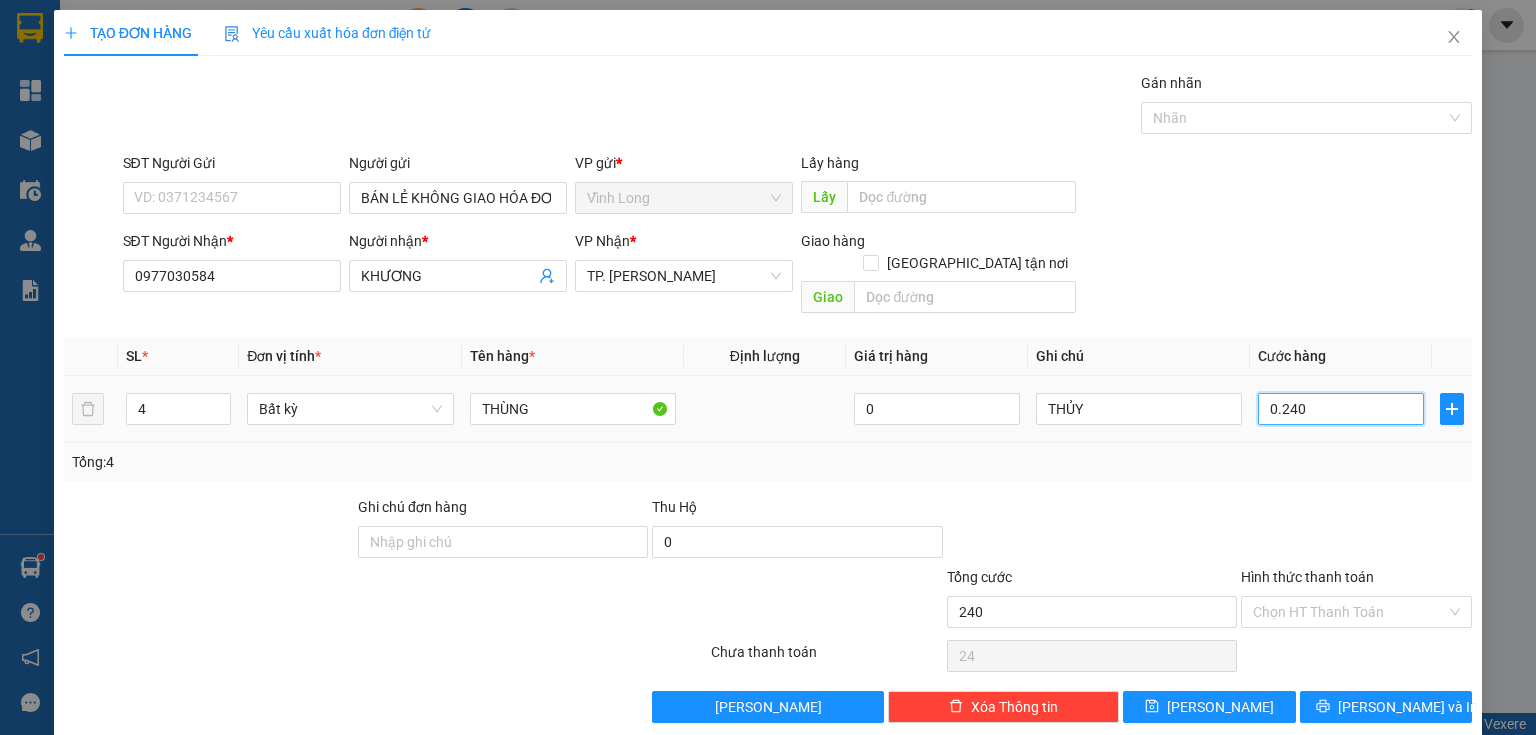 type on "240" 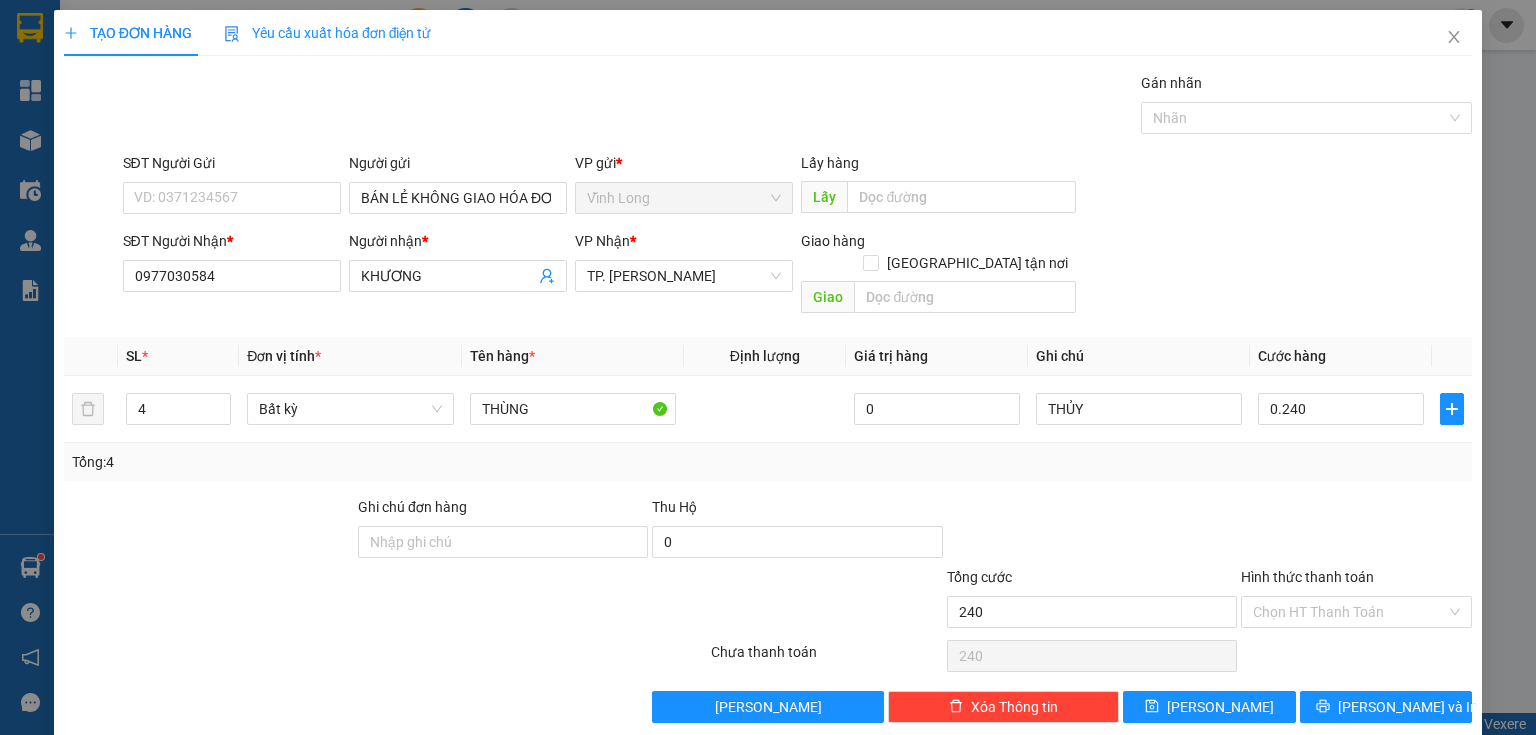 type on "240.000" 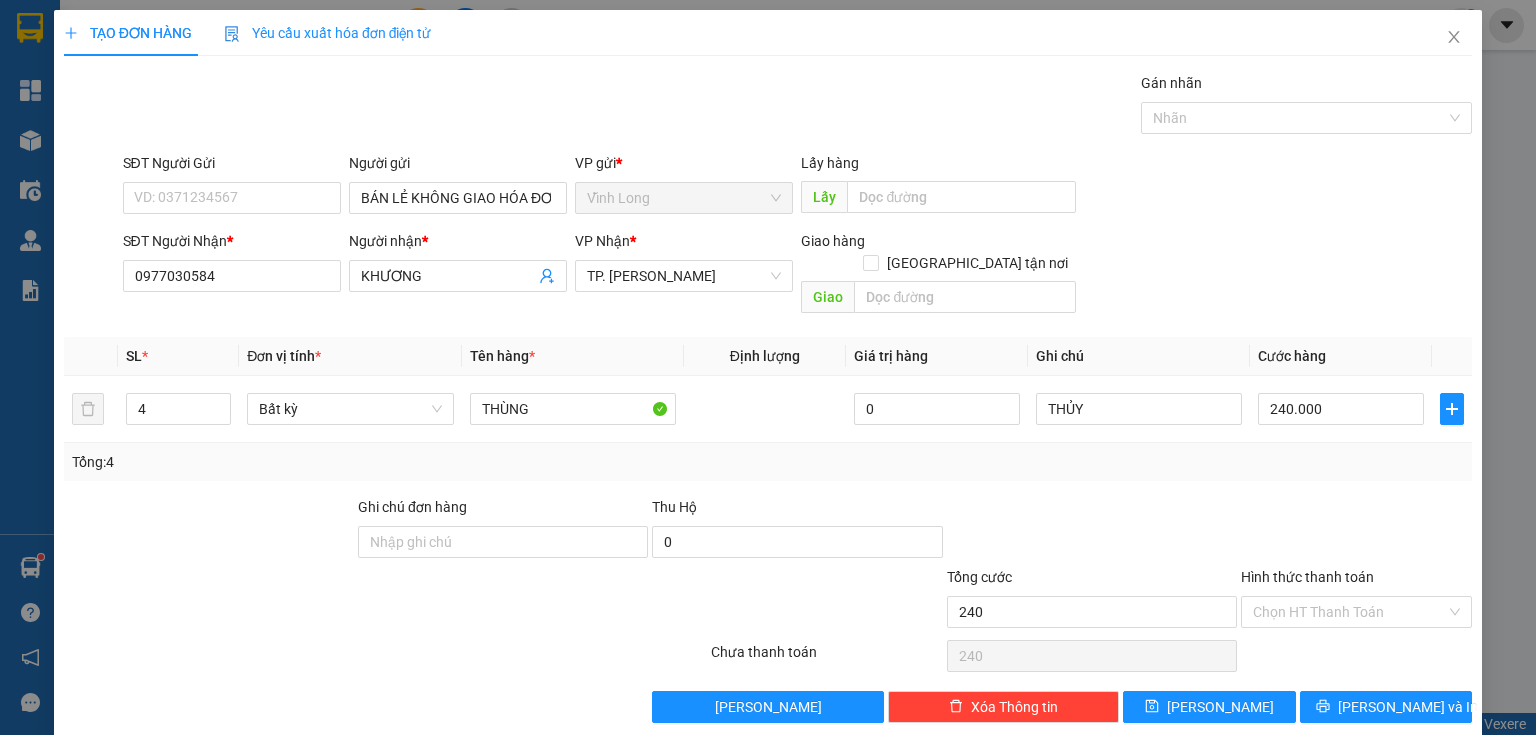 type on "240.000" 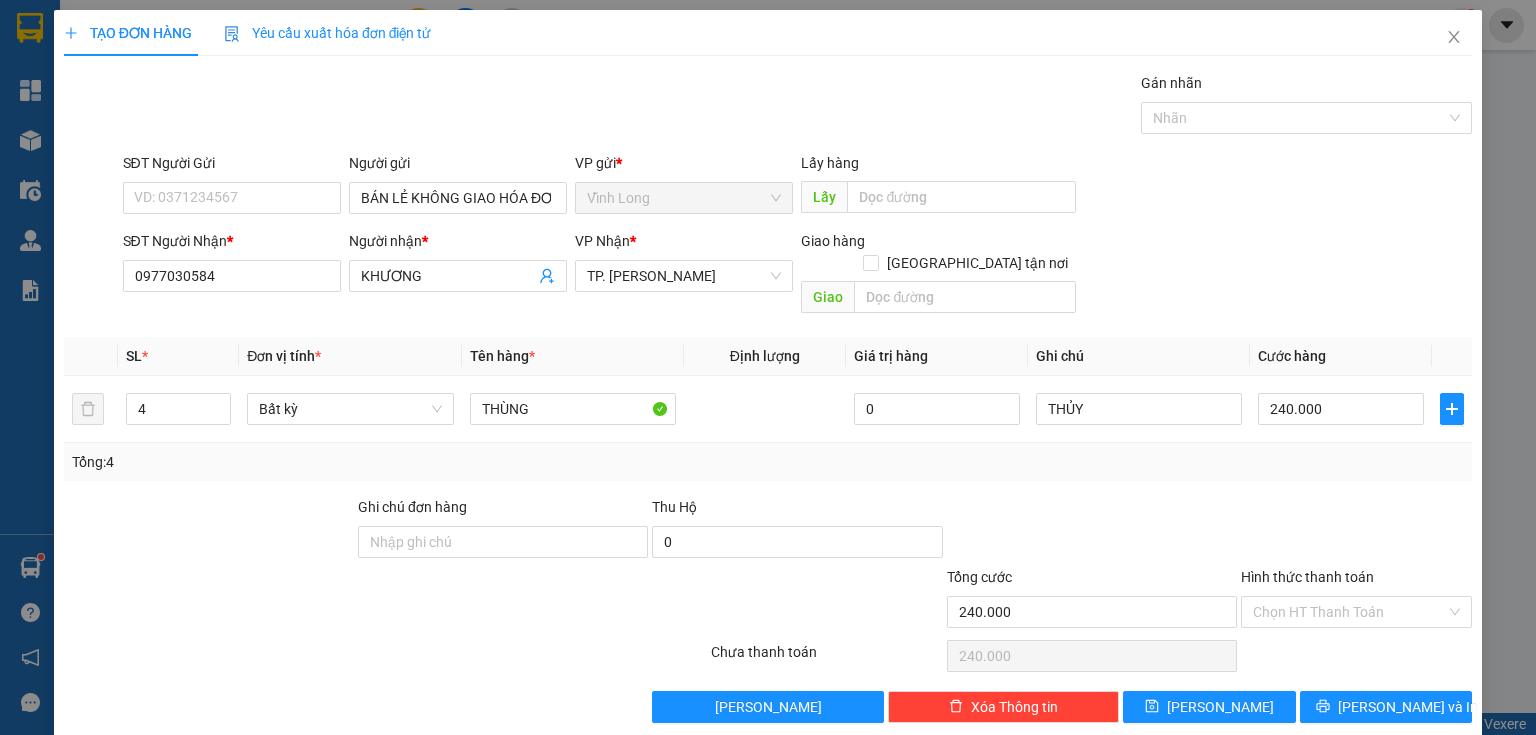 click on "Tổng:  4" at bounding box center [768, 462] 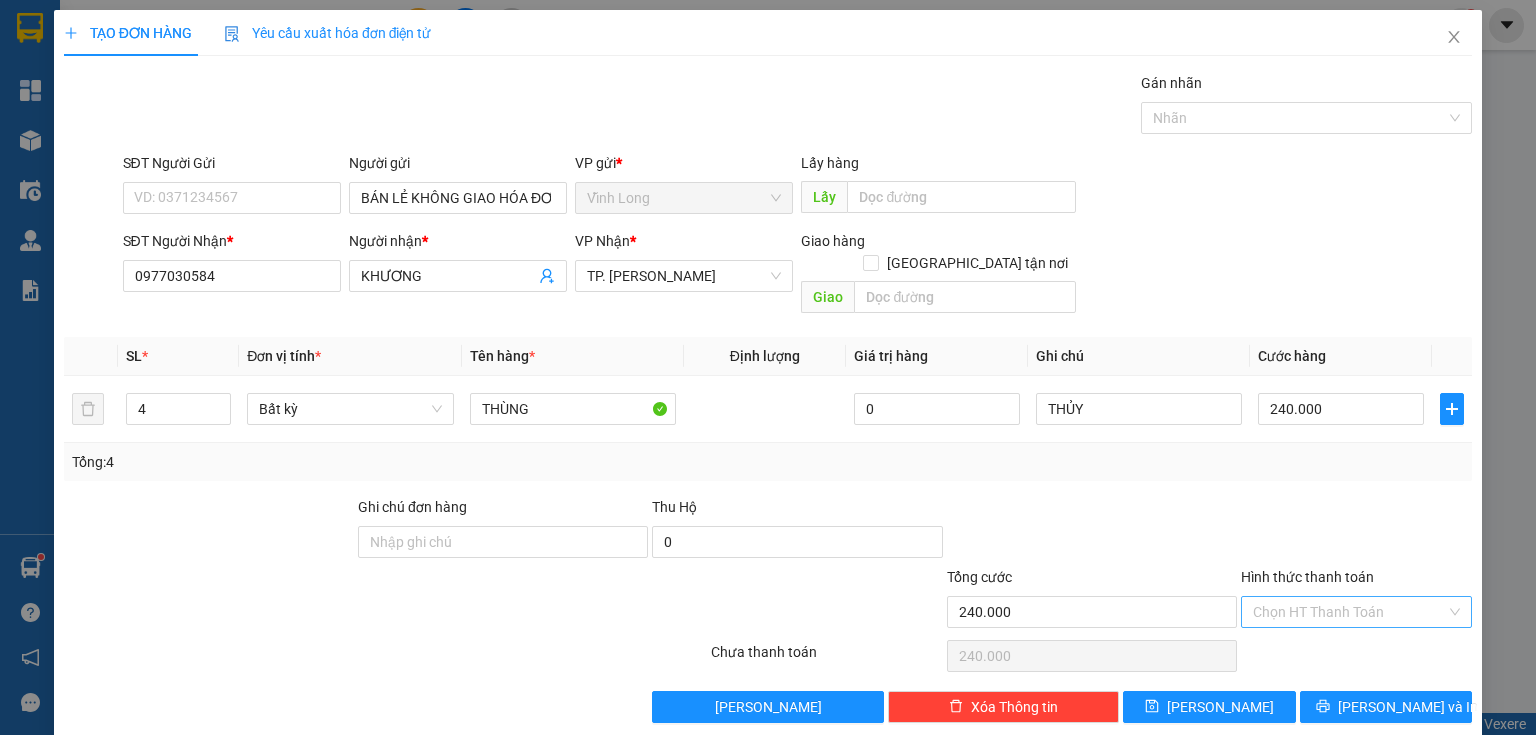 click on "Hình thức thanh toán" at bounding box center [1349, 612] 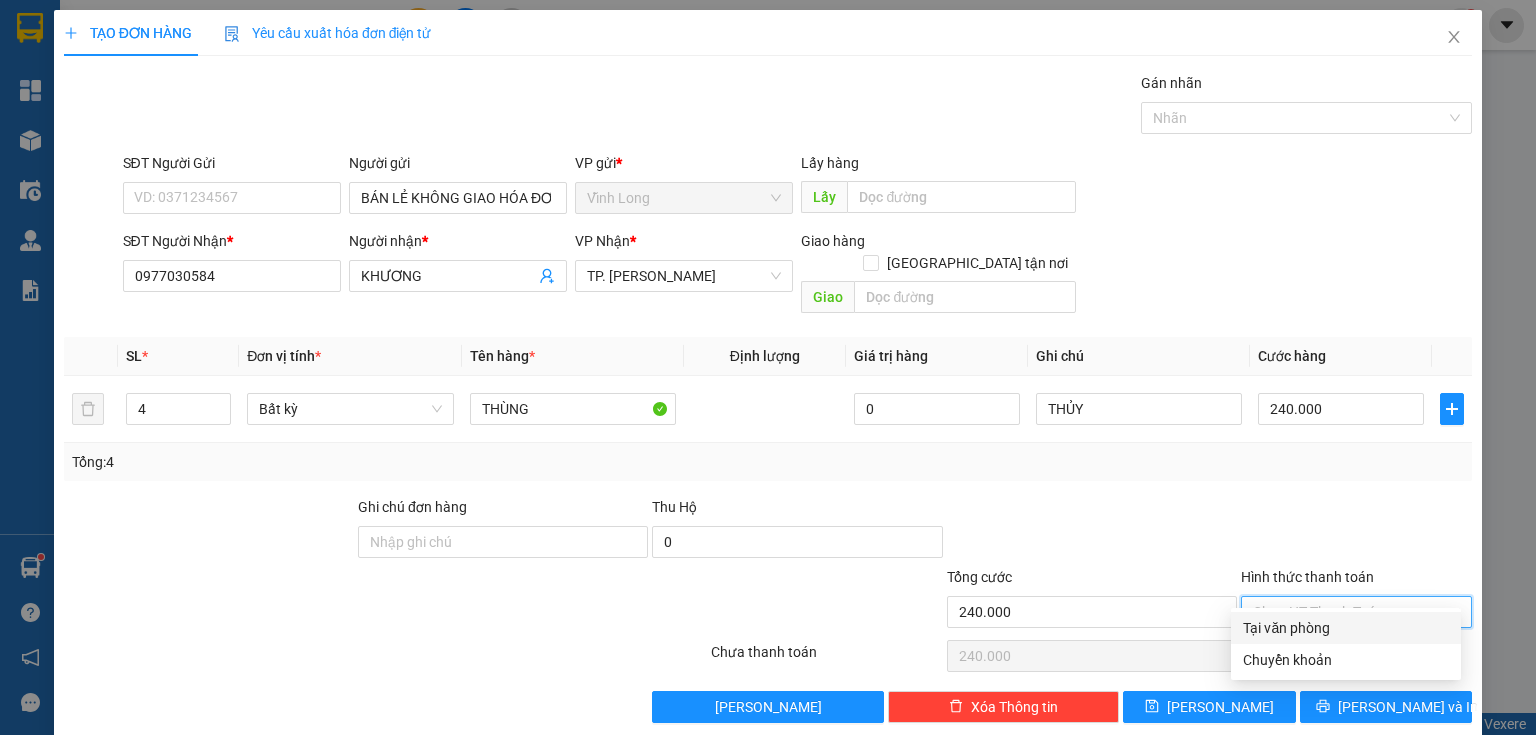 click on "Tại văn phòng" at bounding box center [1346, 628] 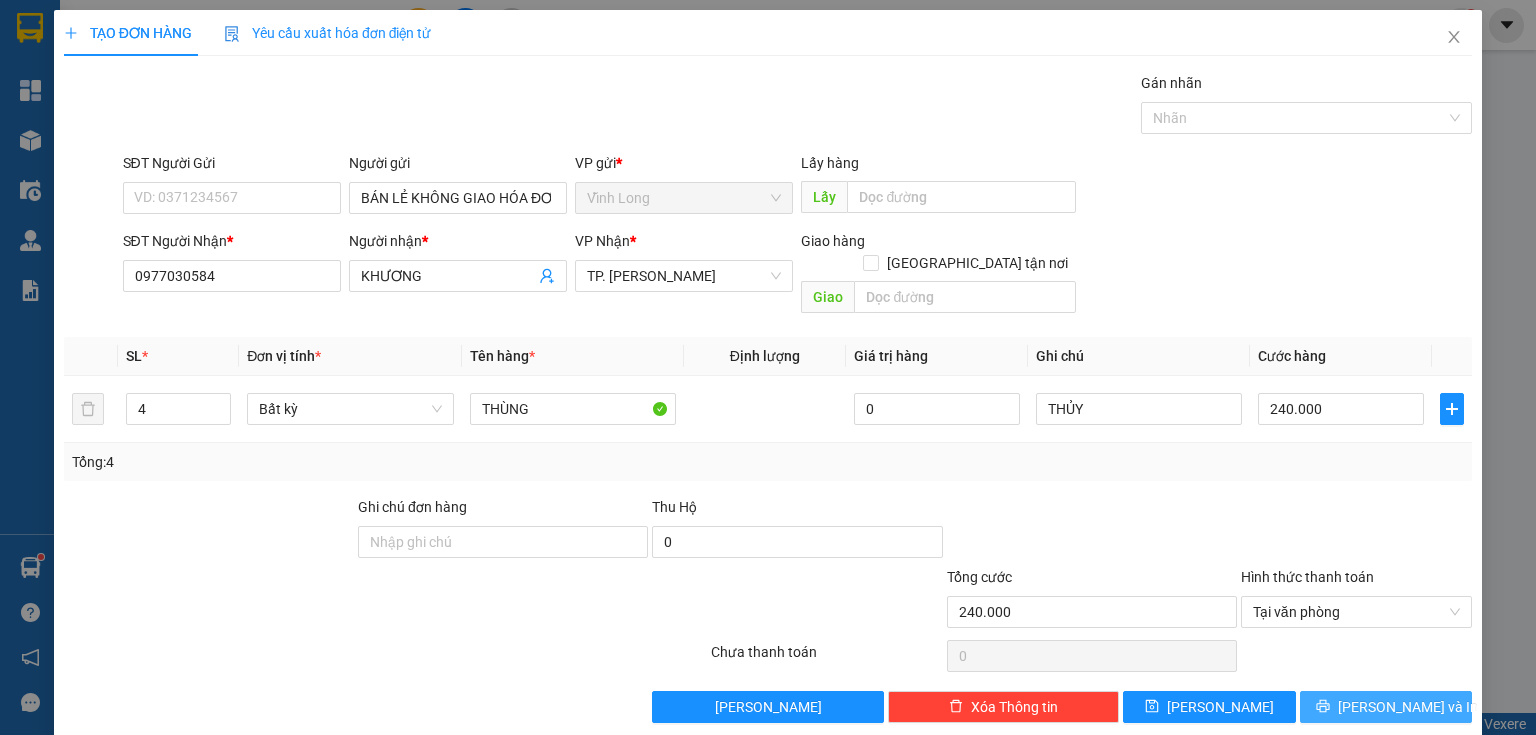 click 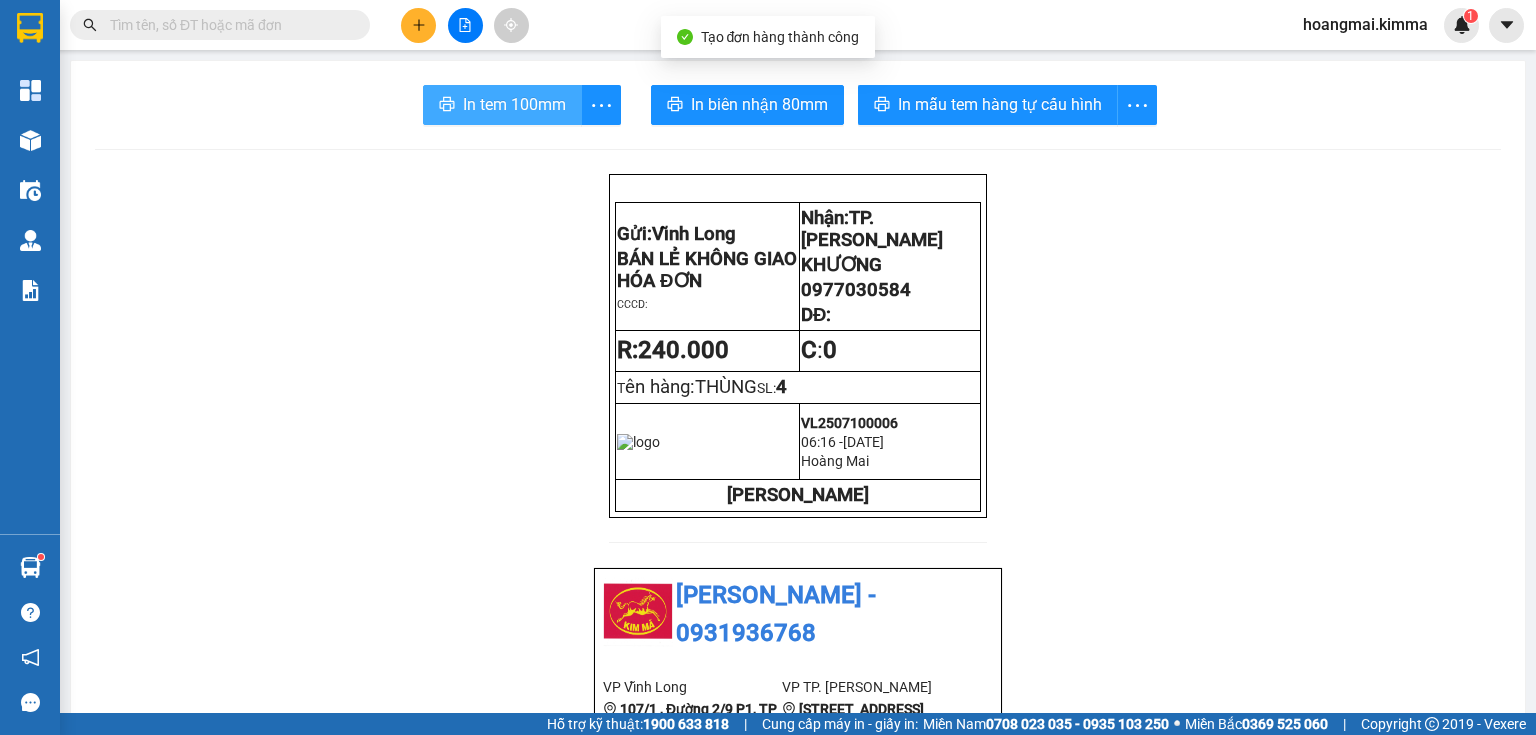 click on "In tem 100mm" at bounding box center [502, 105] 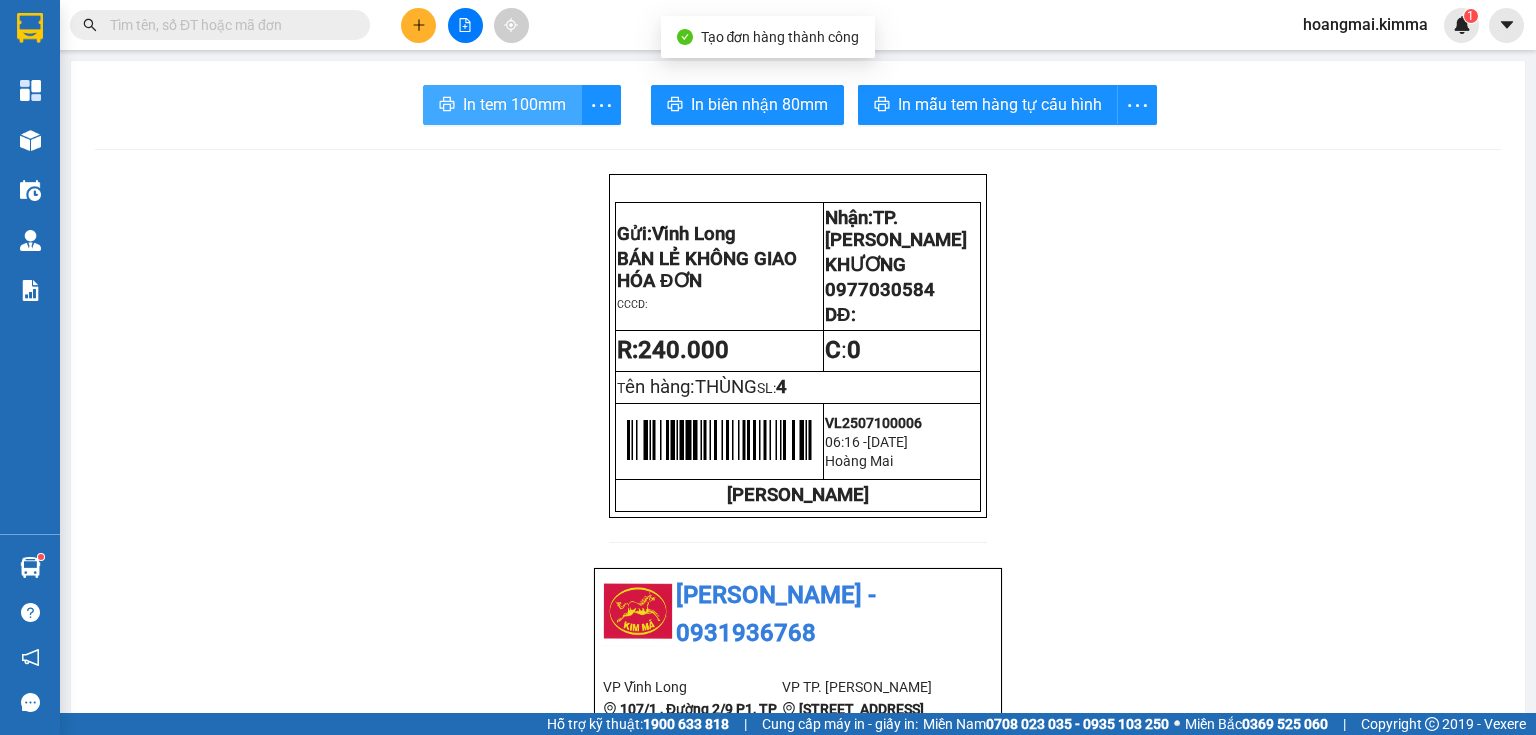 scroll, scrollTop: 0, scrollLeft: 0, axis: both 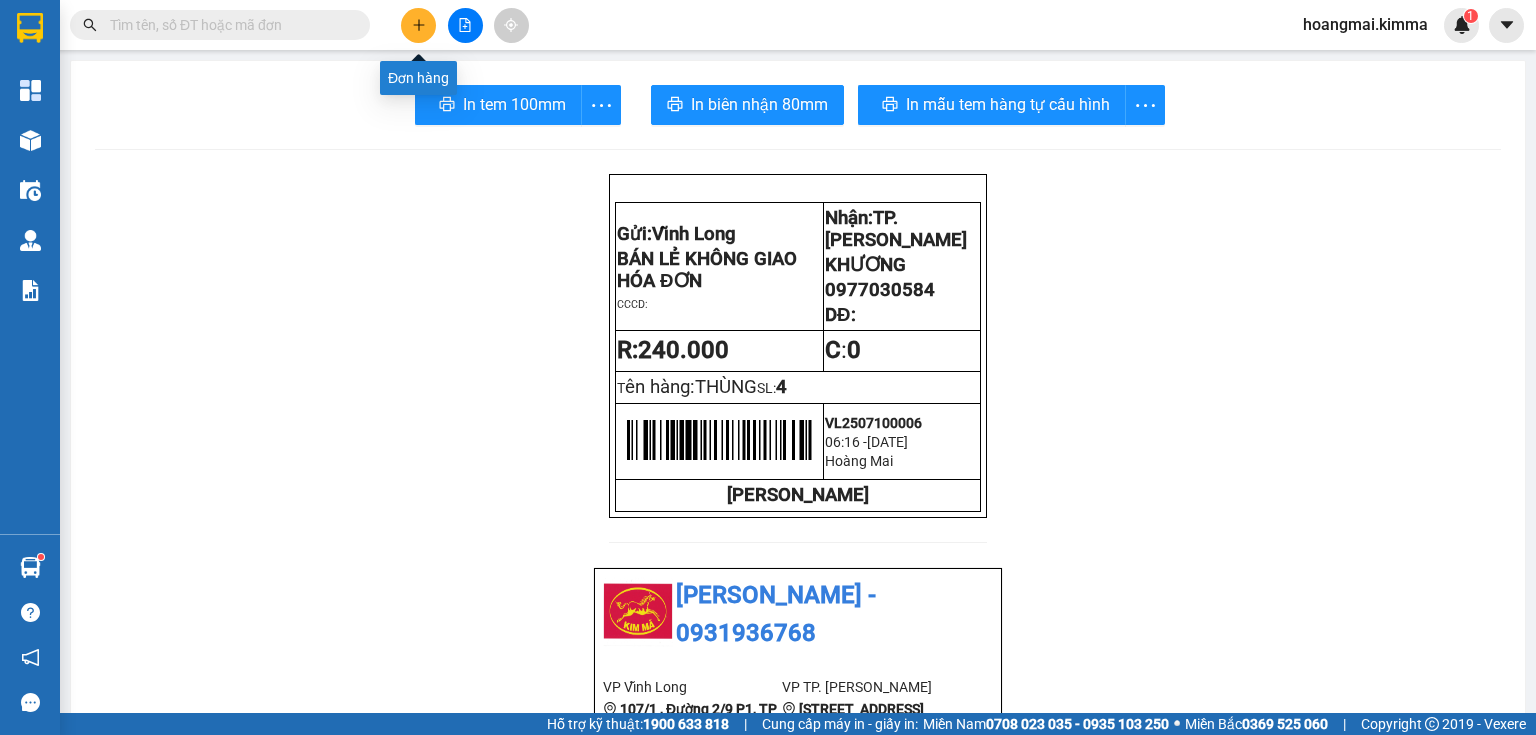 click 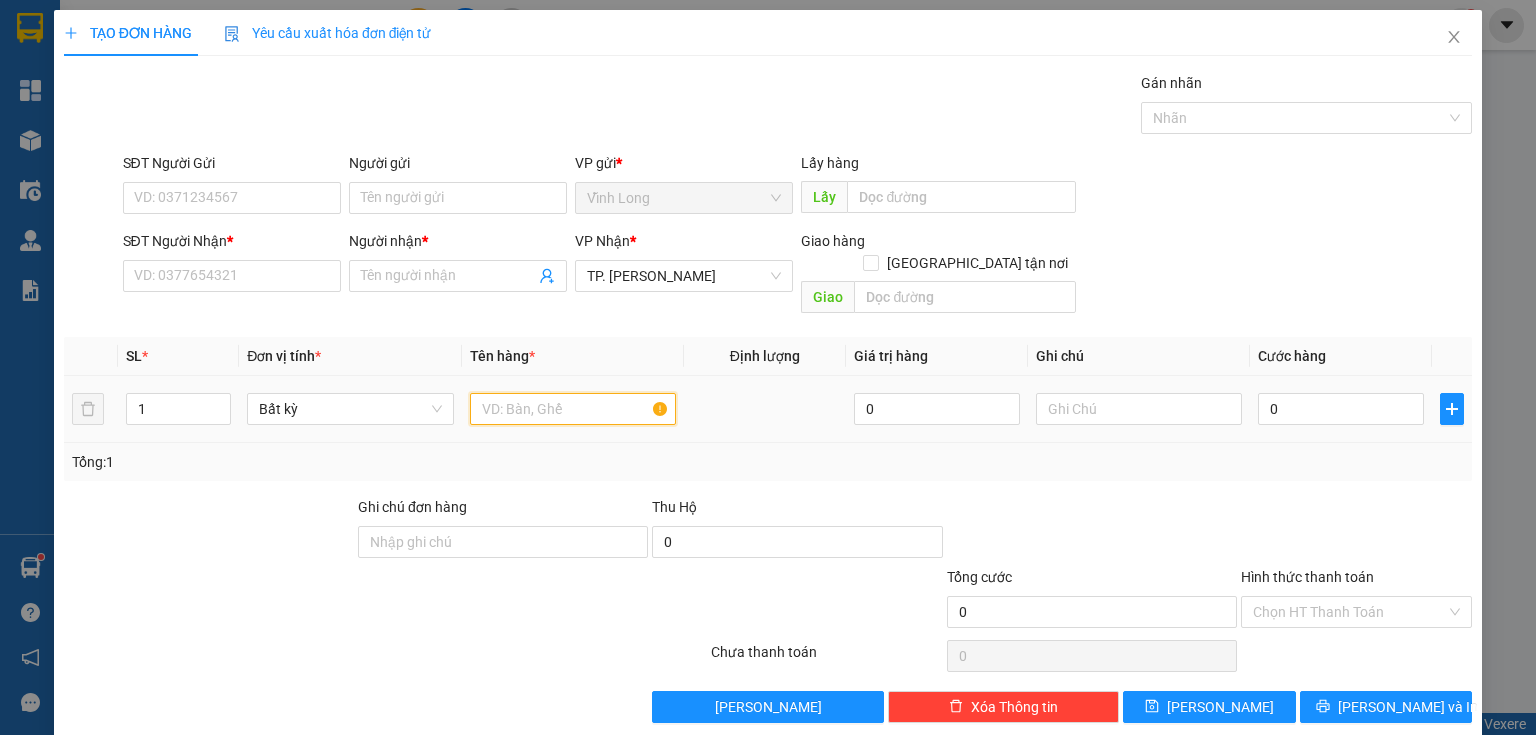 click at bounding box center (573, 409) 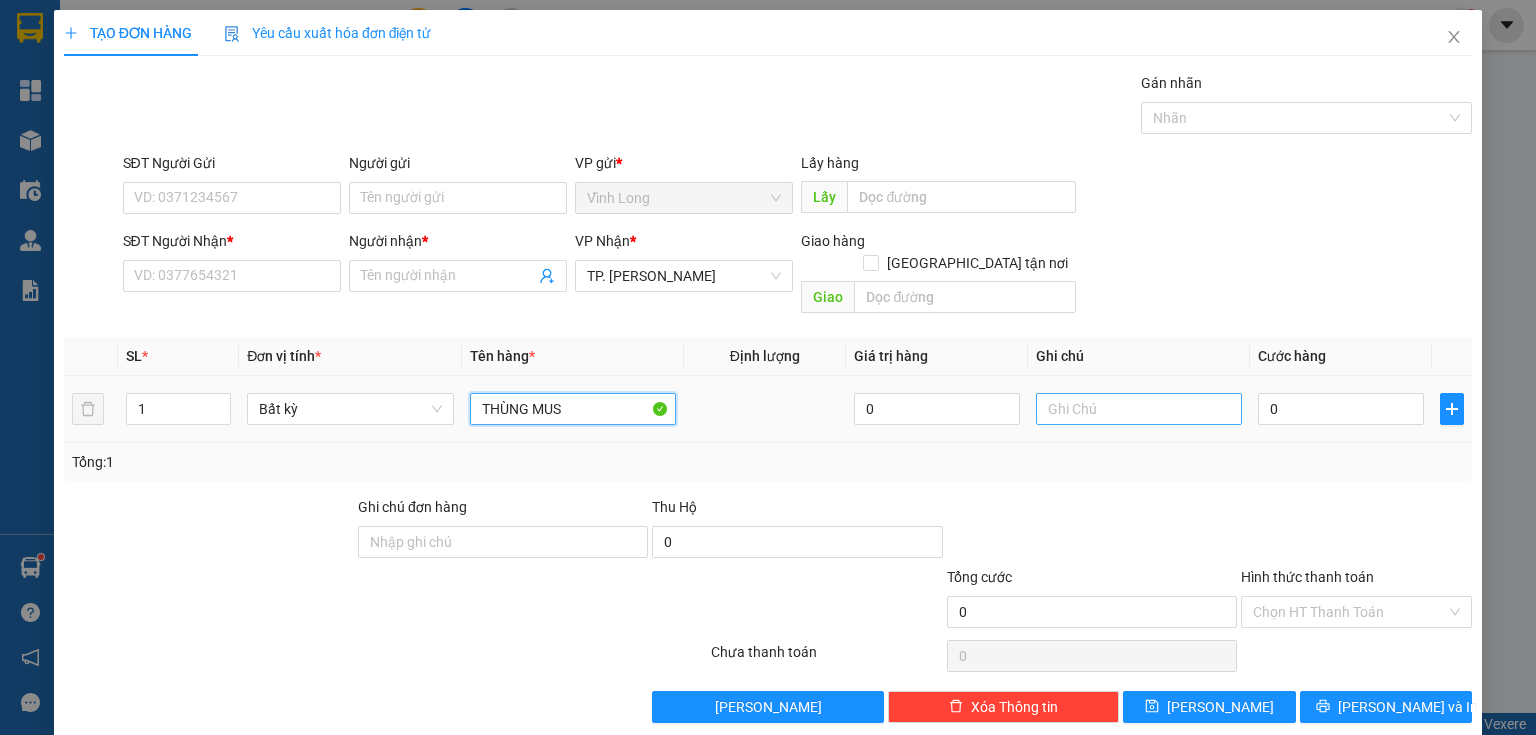 type on "THÙNG MUS" 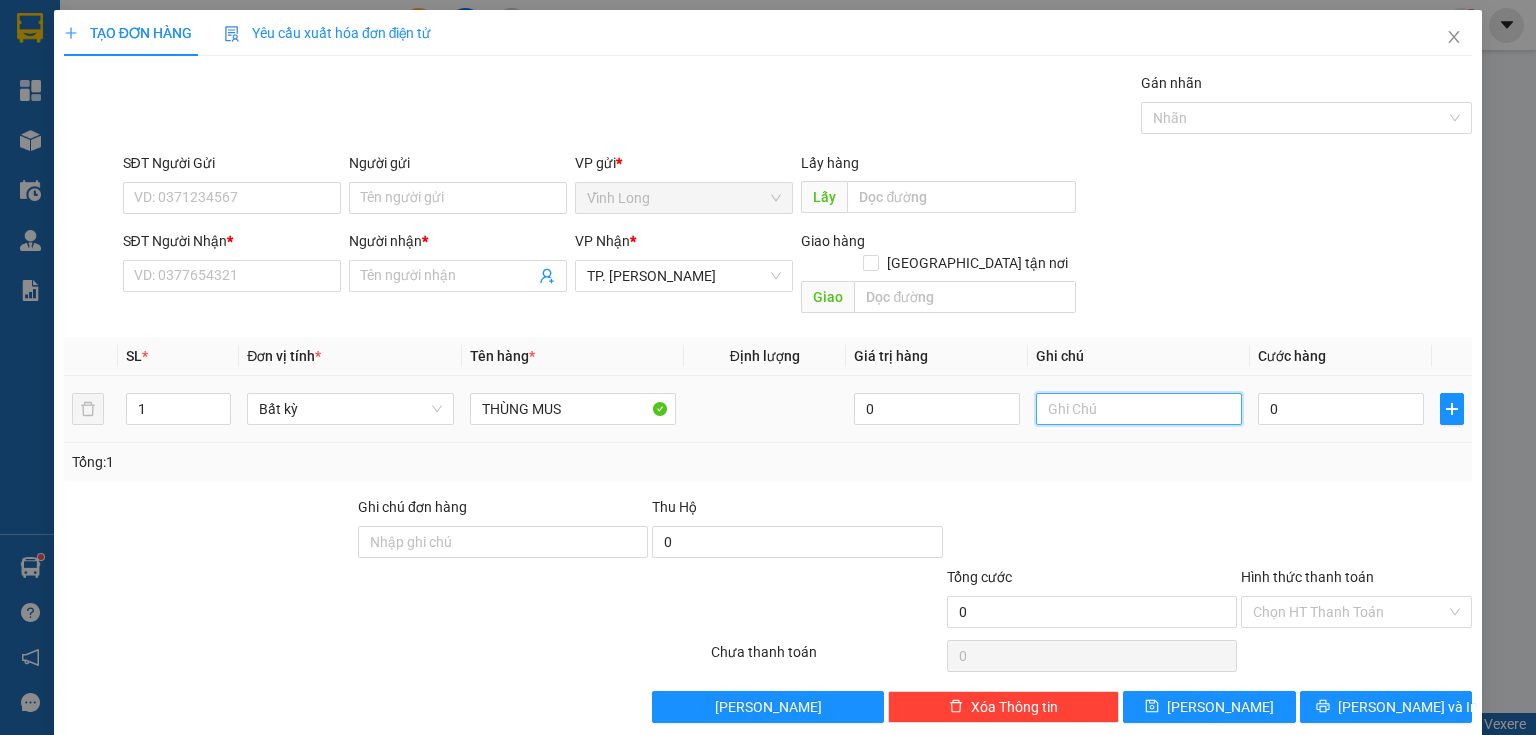 click at bounding box center [1139, 409] 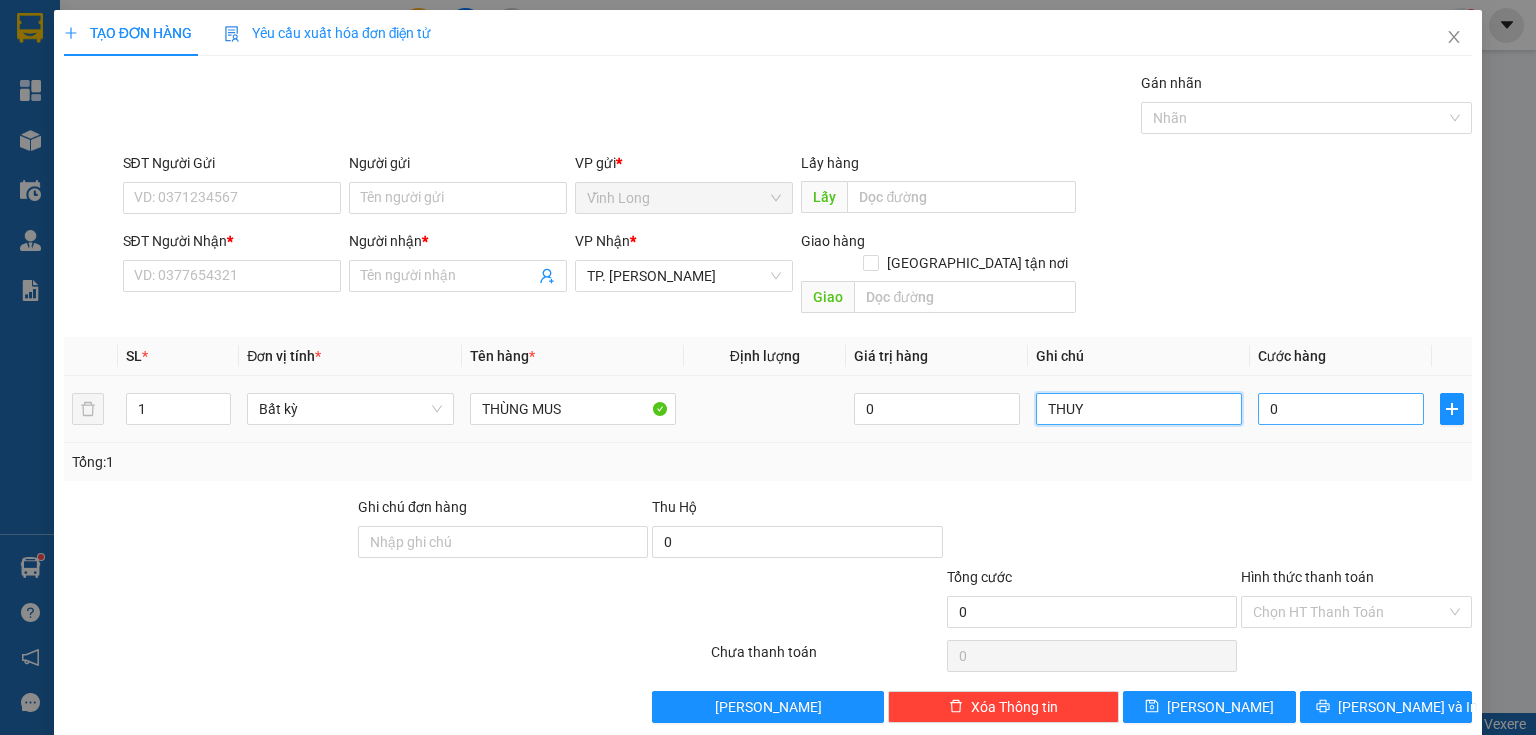 type on "THUY" 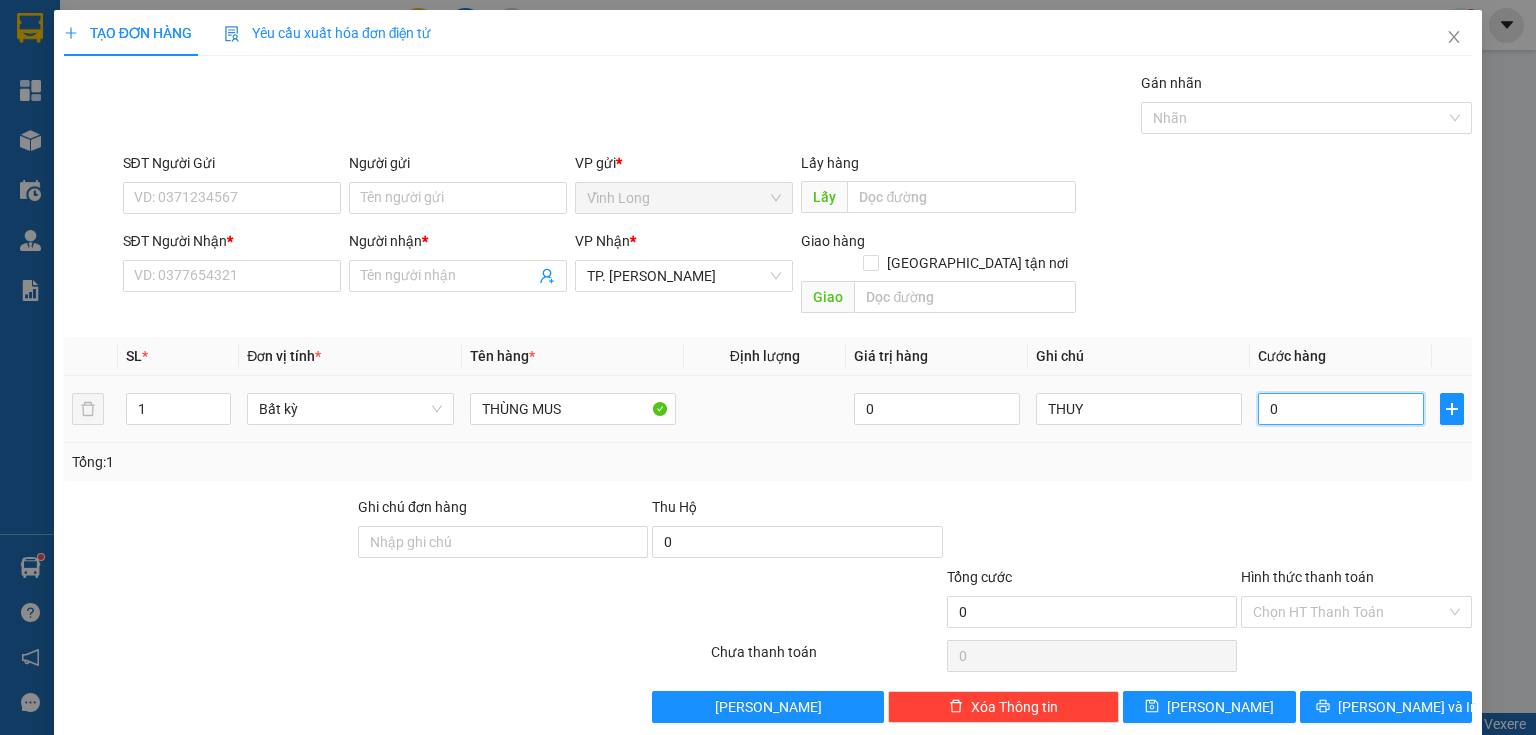 click on "0" at bounding box center (1341, 409) 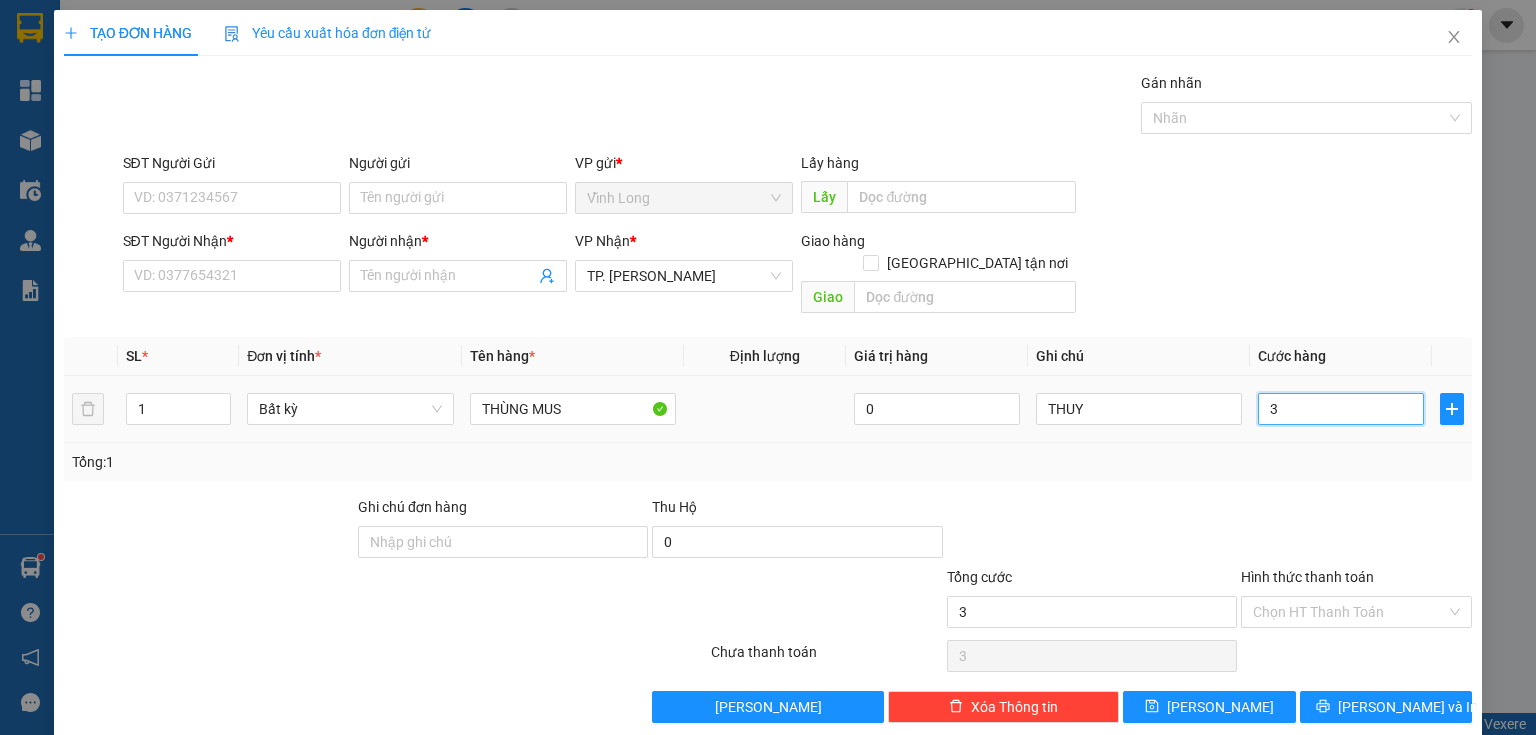 type on "30" 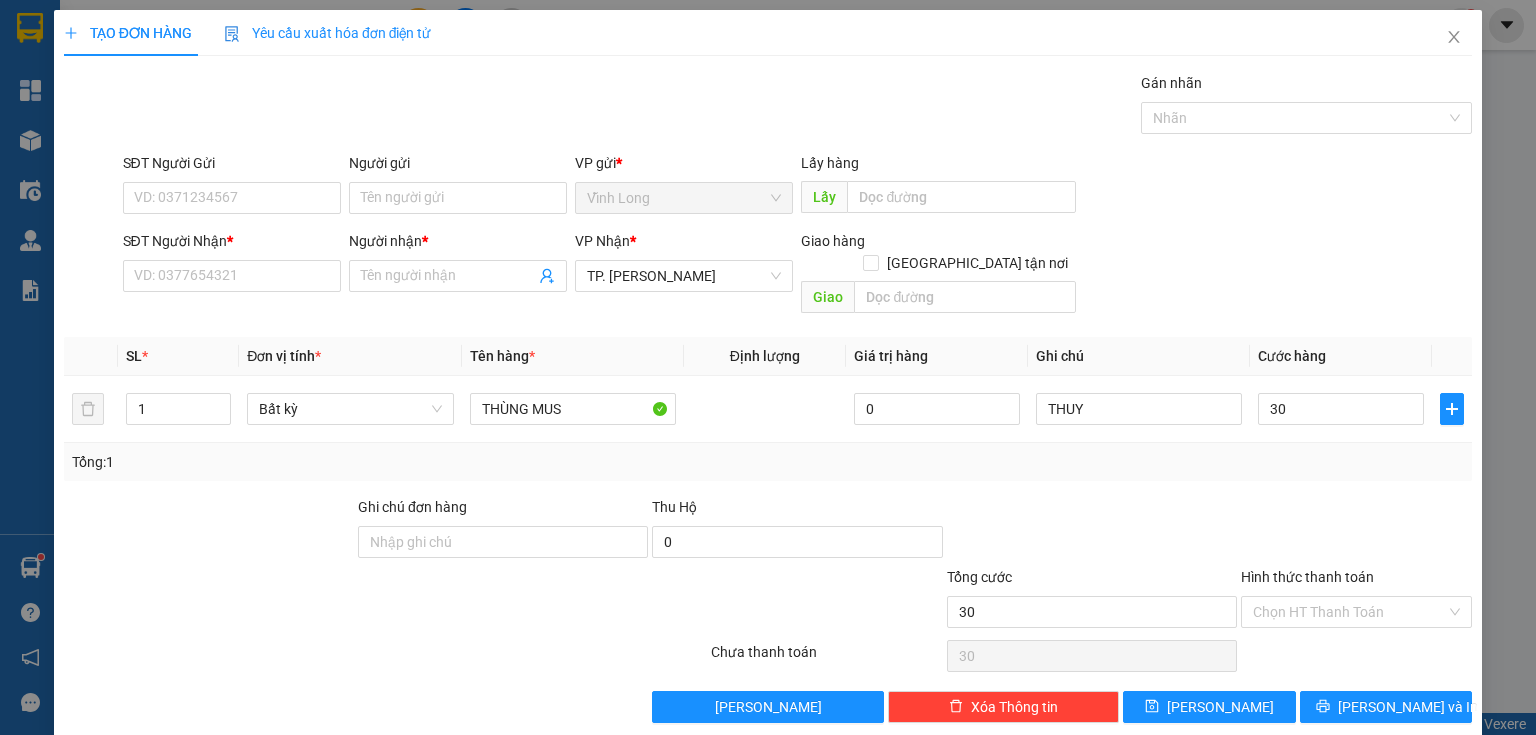 type on "30.000" 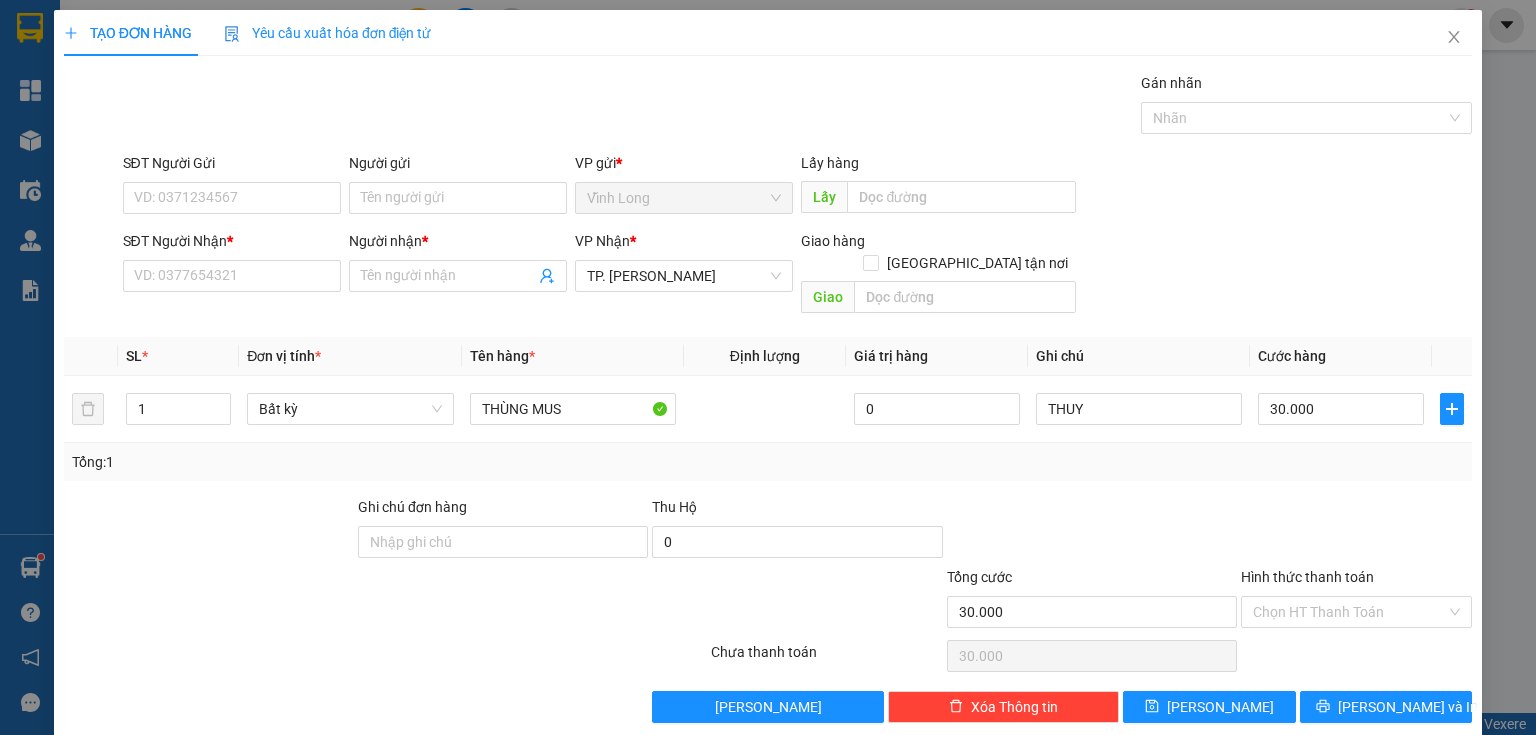 click on "SĐT Người Nhận  * VD: 0377654321" at bounding box center [232, 265] 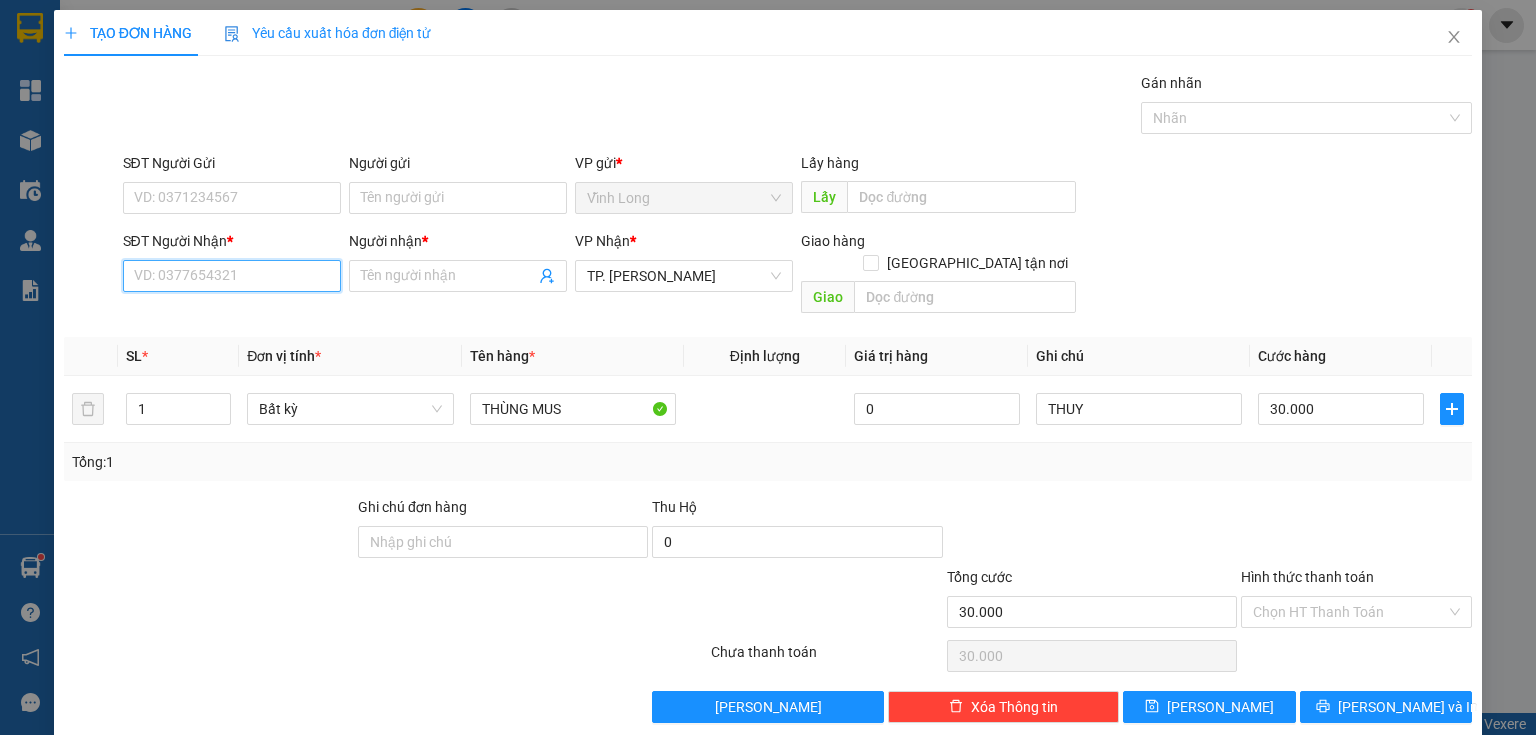click on "SĐT Người Nhận  *" at bounding box center (232, 276) 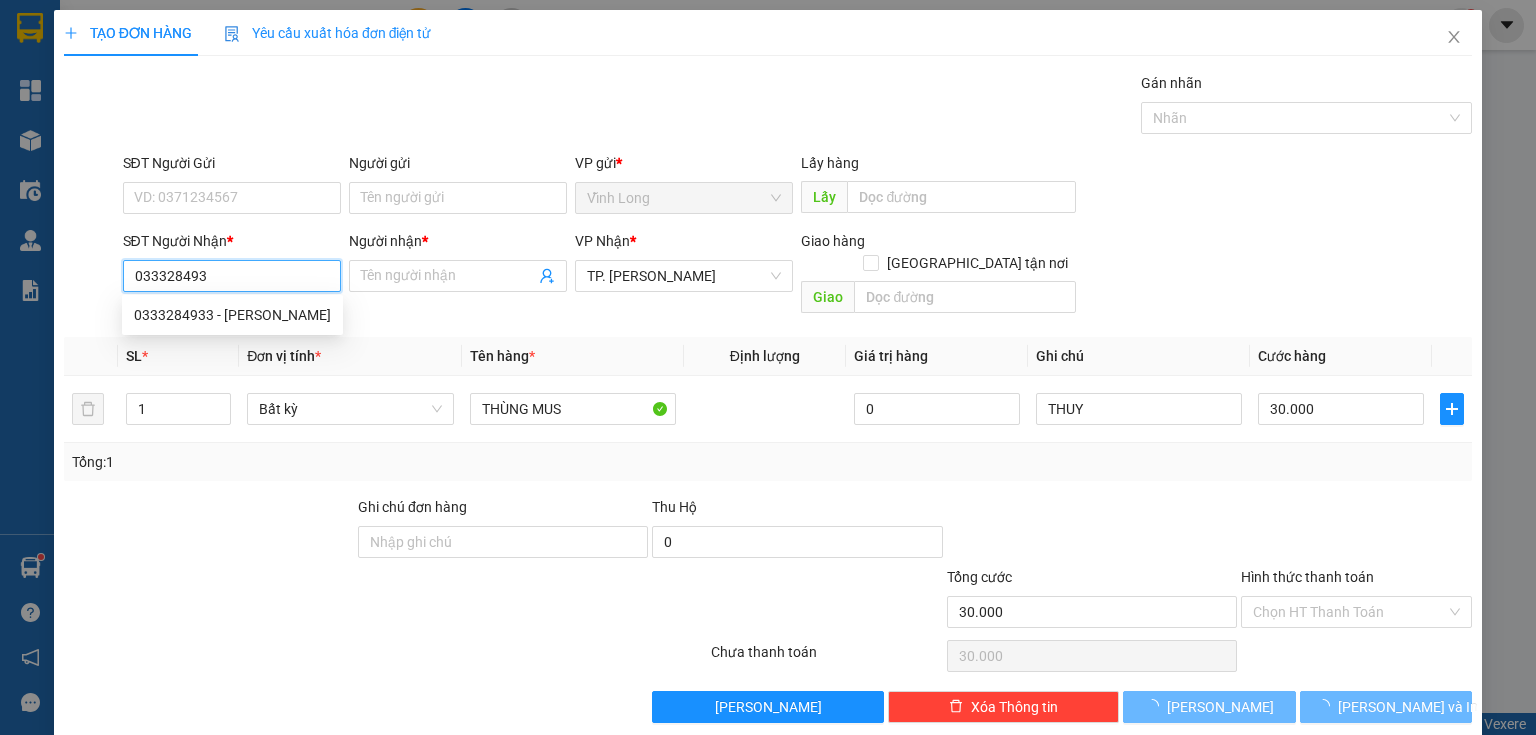 type on "0333284933" 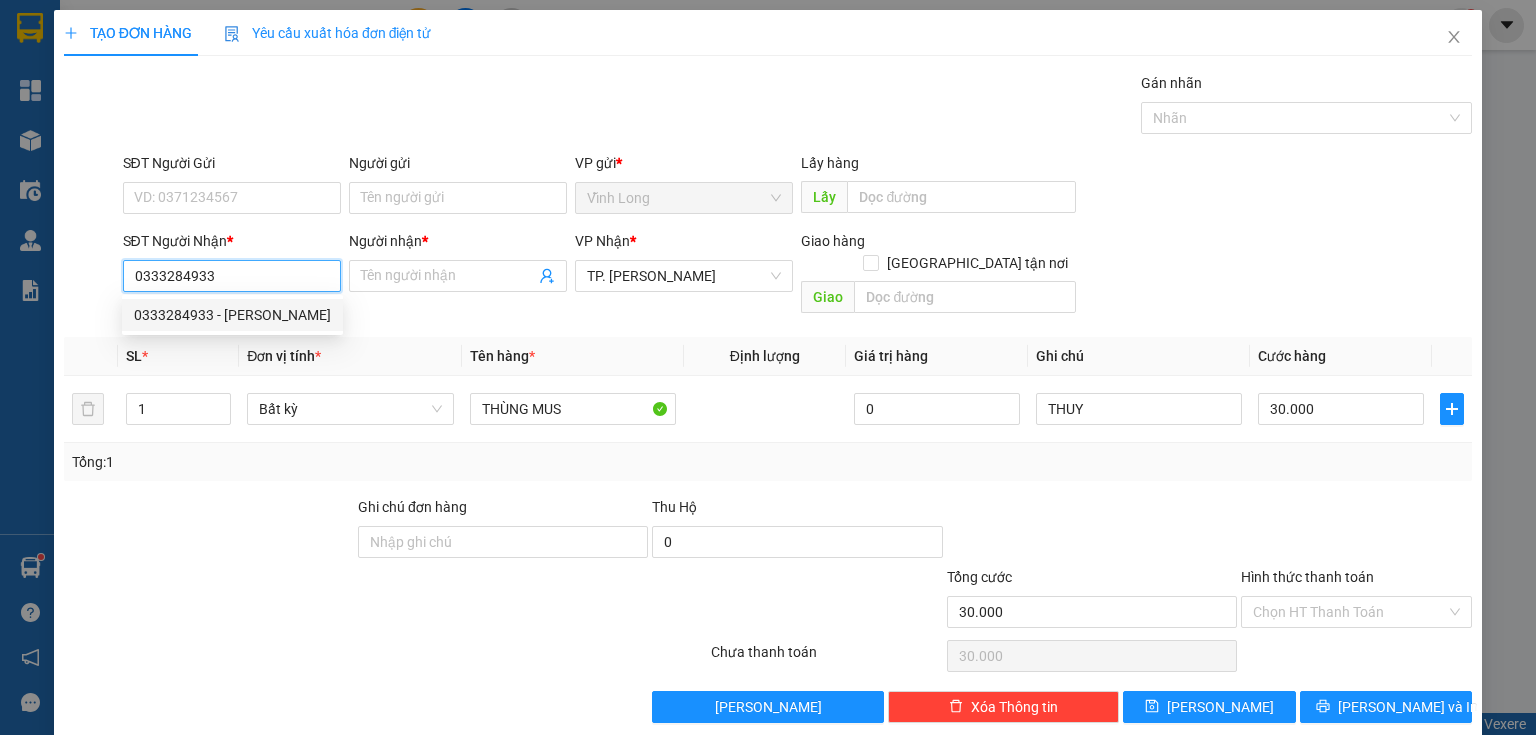 click on "0333284933 - [PERSON_NAME]" at bounding box center [232, 315] 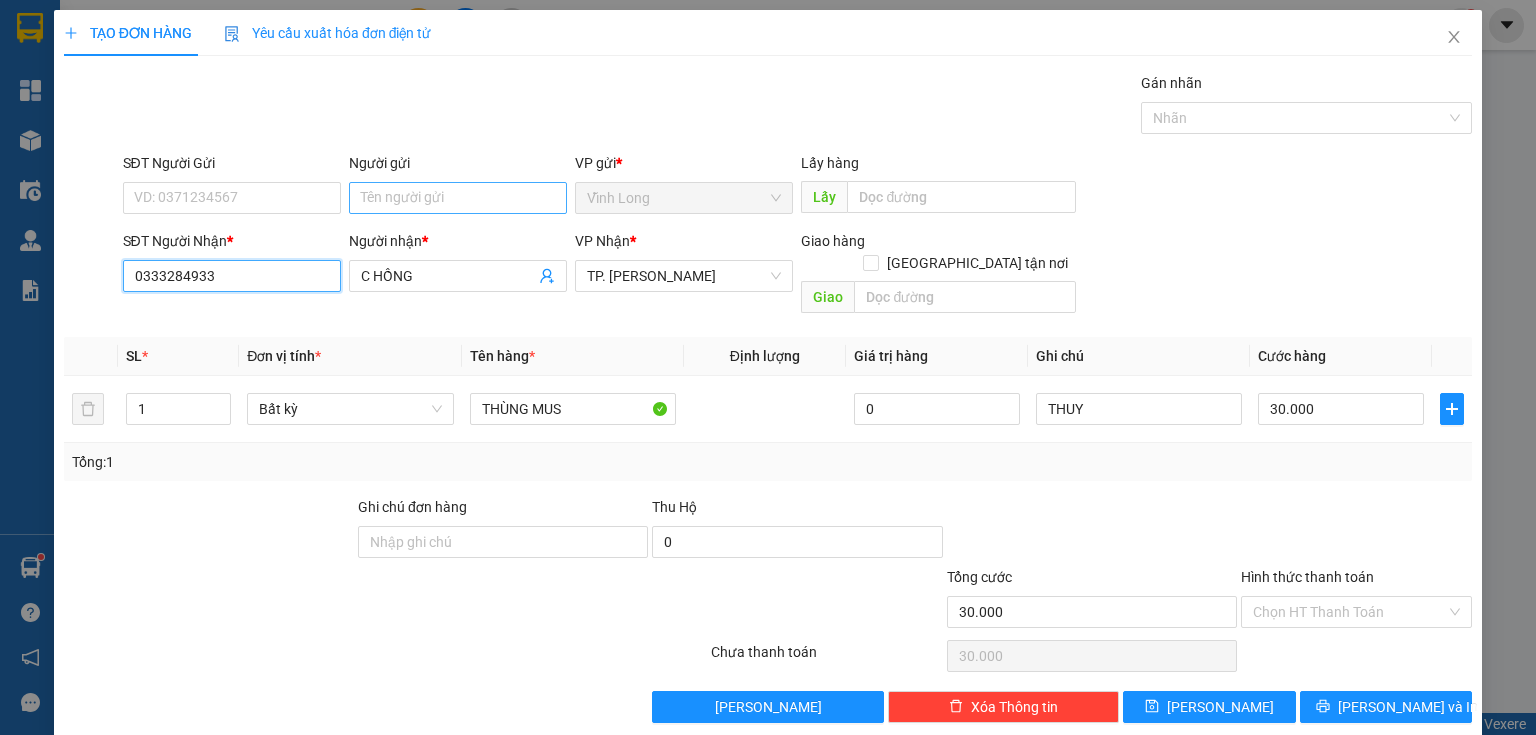 type on "0333284933" 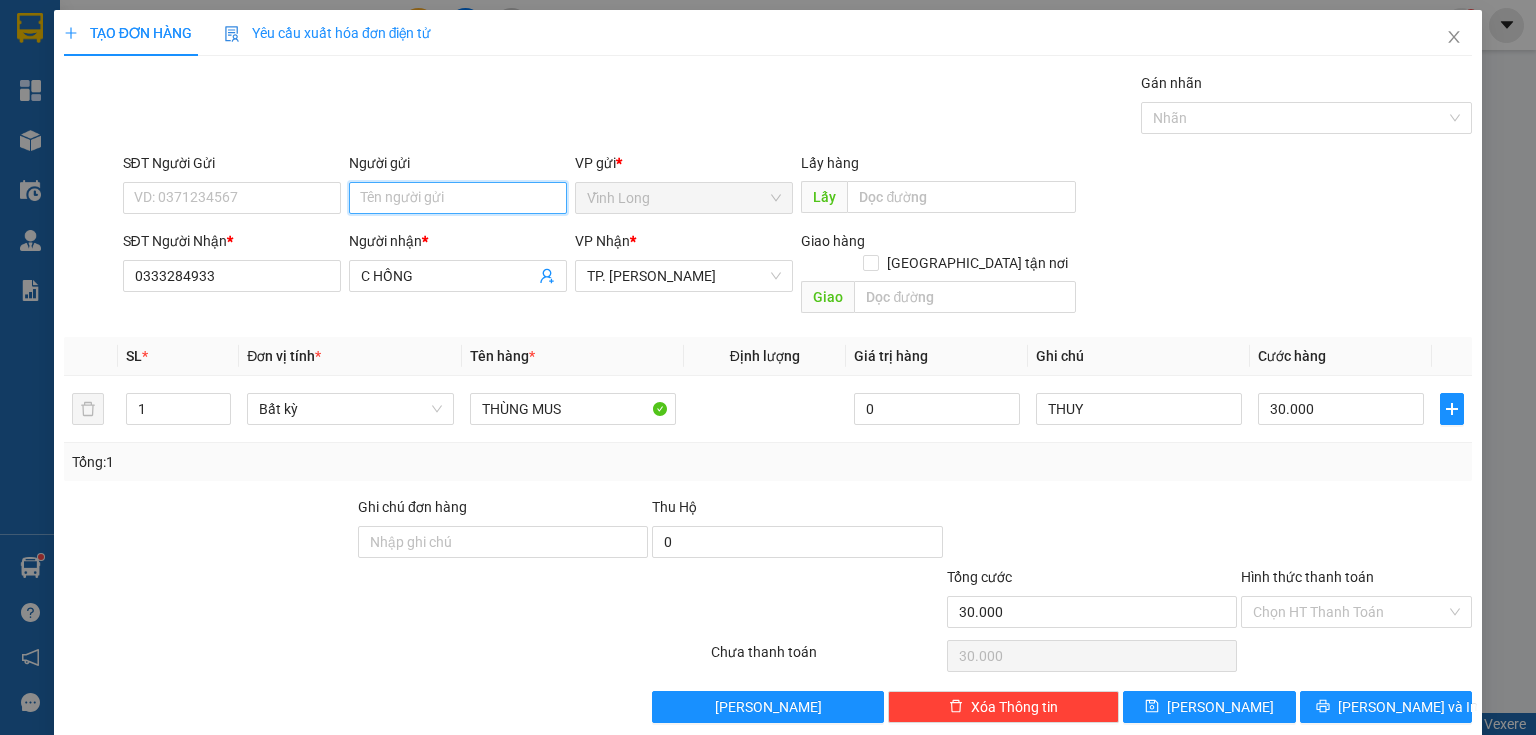 click on "Người gửi" at bounding box center (458, 198) 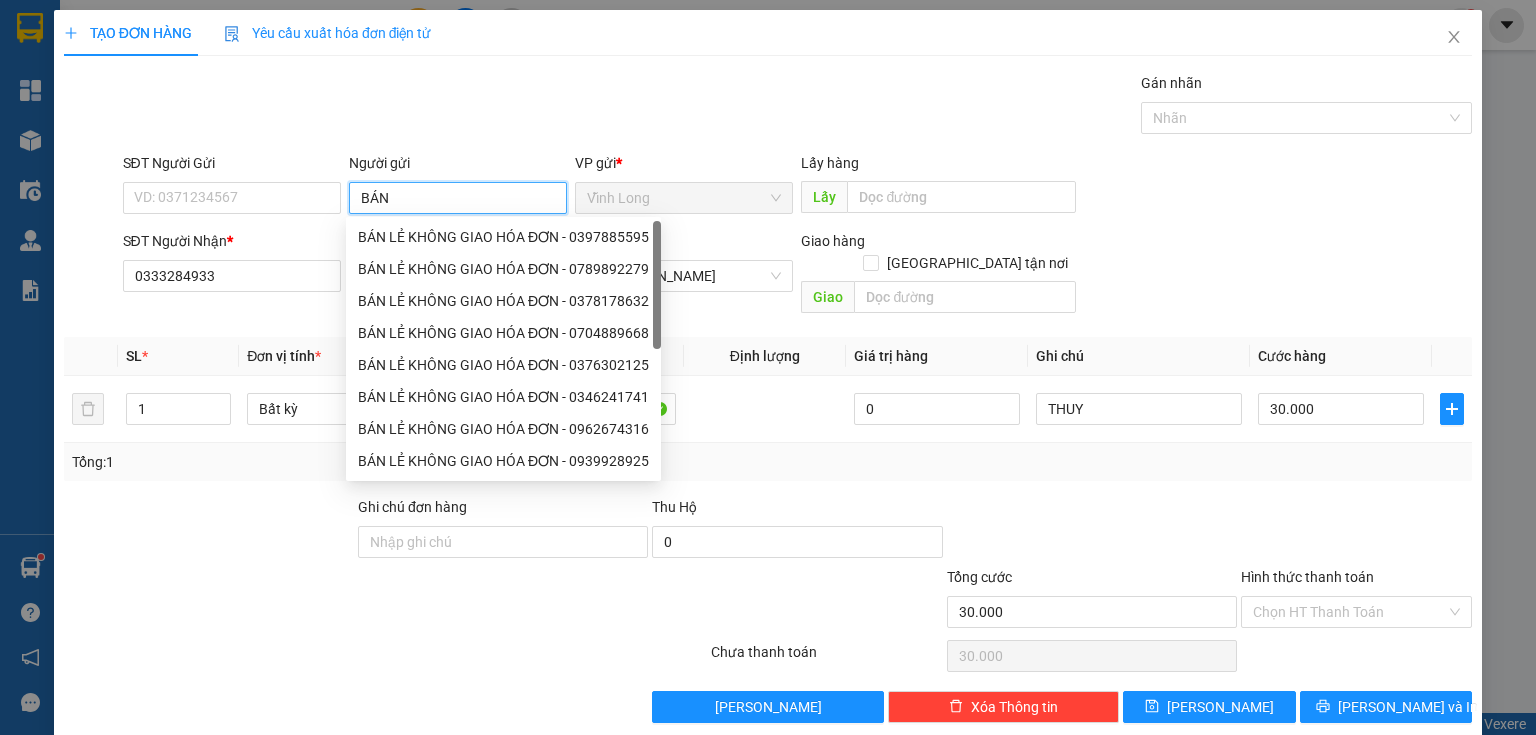 type on "BÁN" 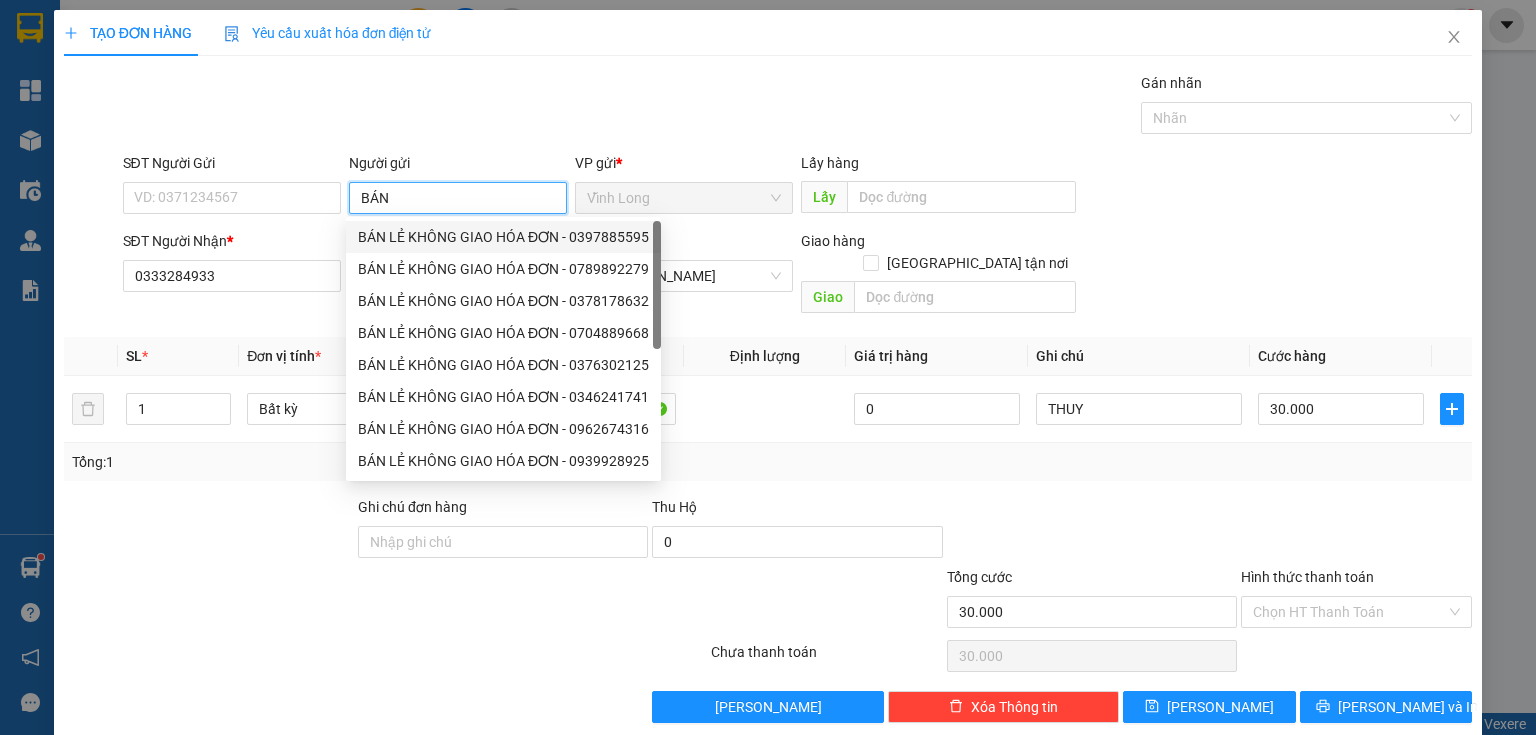 click on "BÁN LẺ KHÔNG GIAO HÓA ĐƠN - 0397885595" at bounding box center (503, 237) 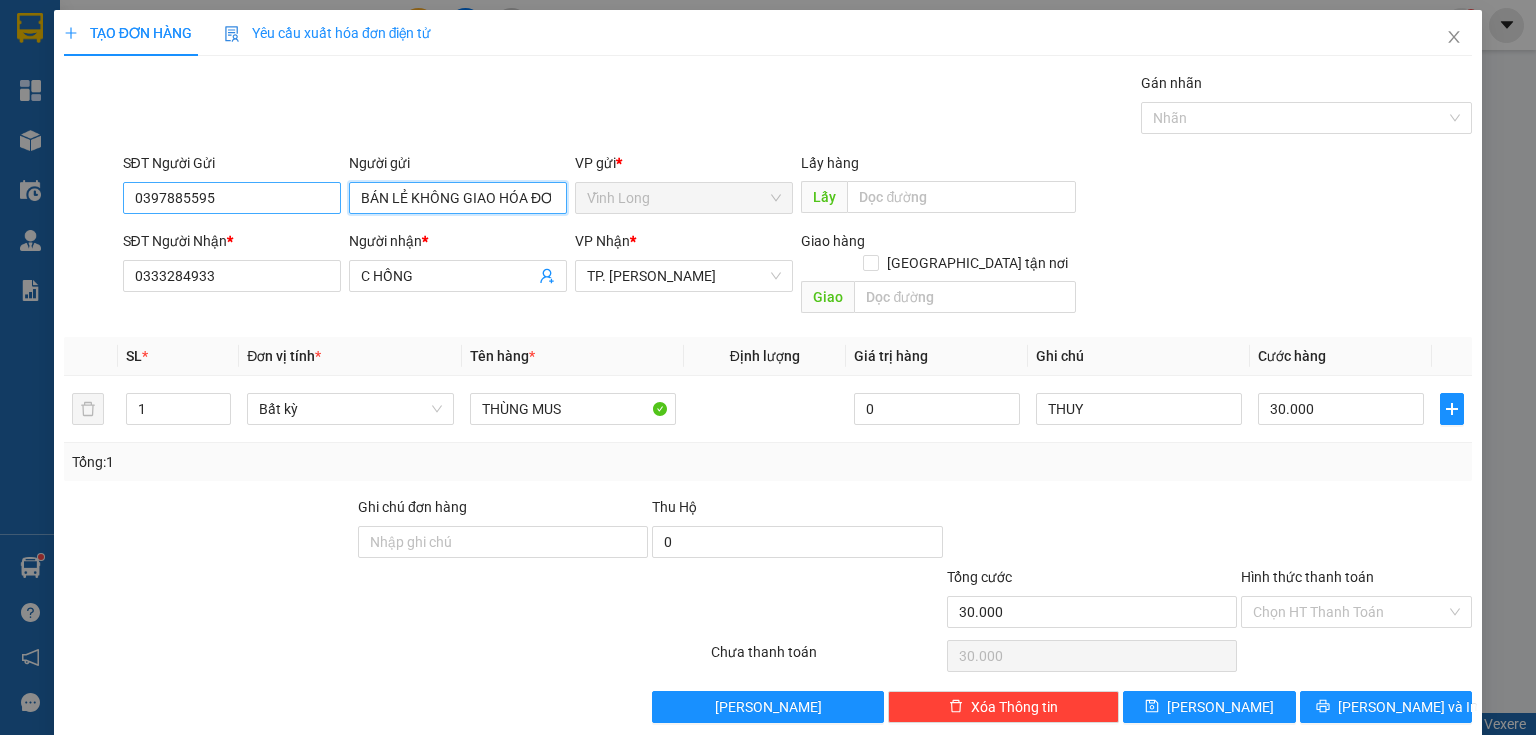 type on "BÁN LẺ KHÔNG GIAO HÓA ĐƠN" 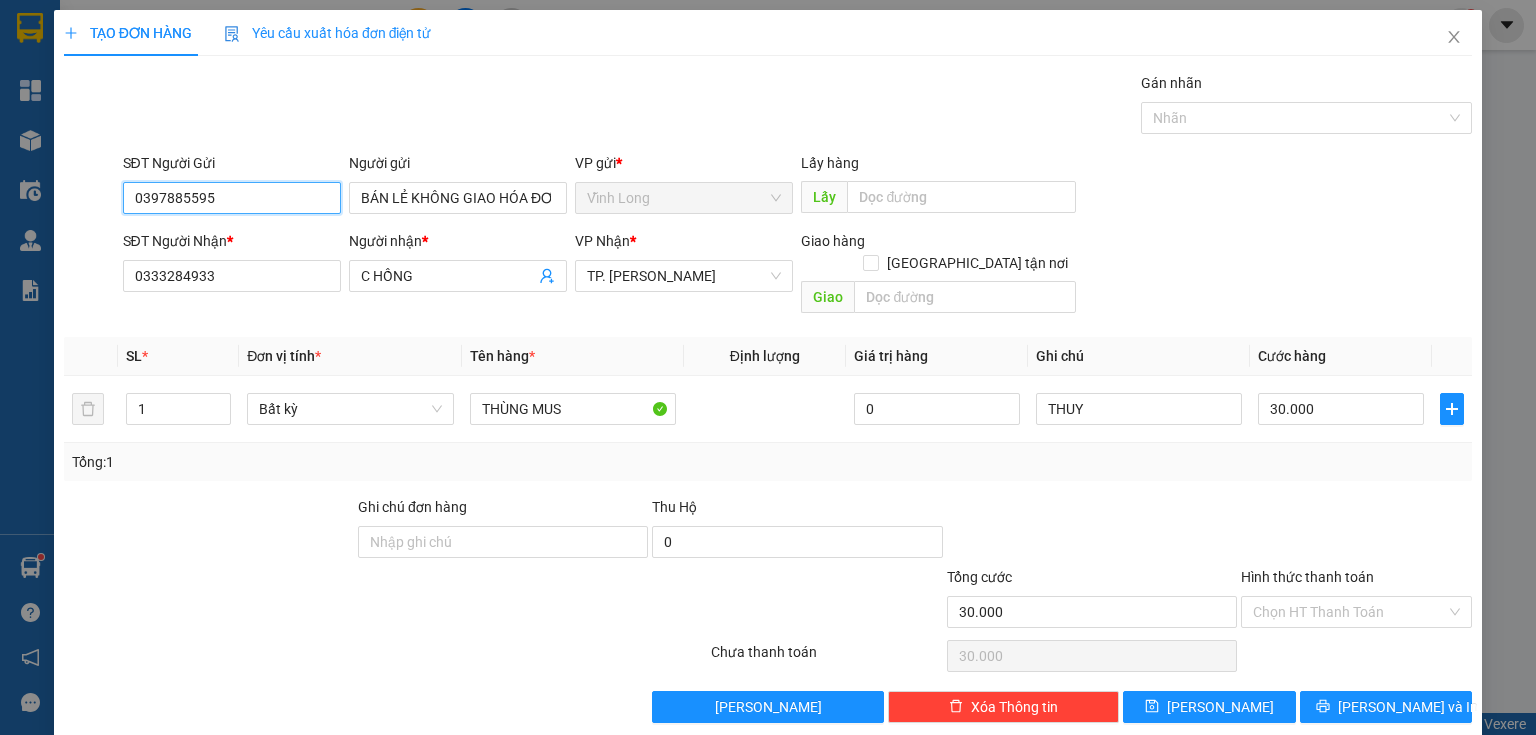 drag, startPoint x: 153, startPoint y: 209, endPoint x: 0, endPoint y: 248, distance: 157.89236 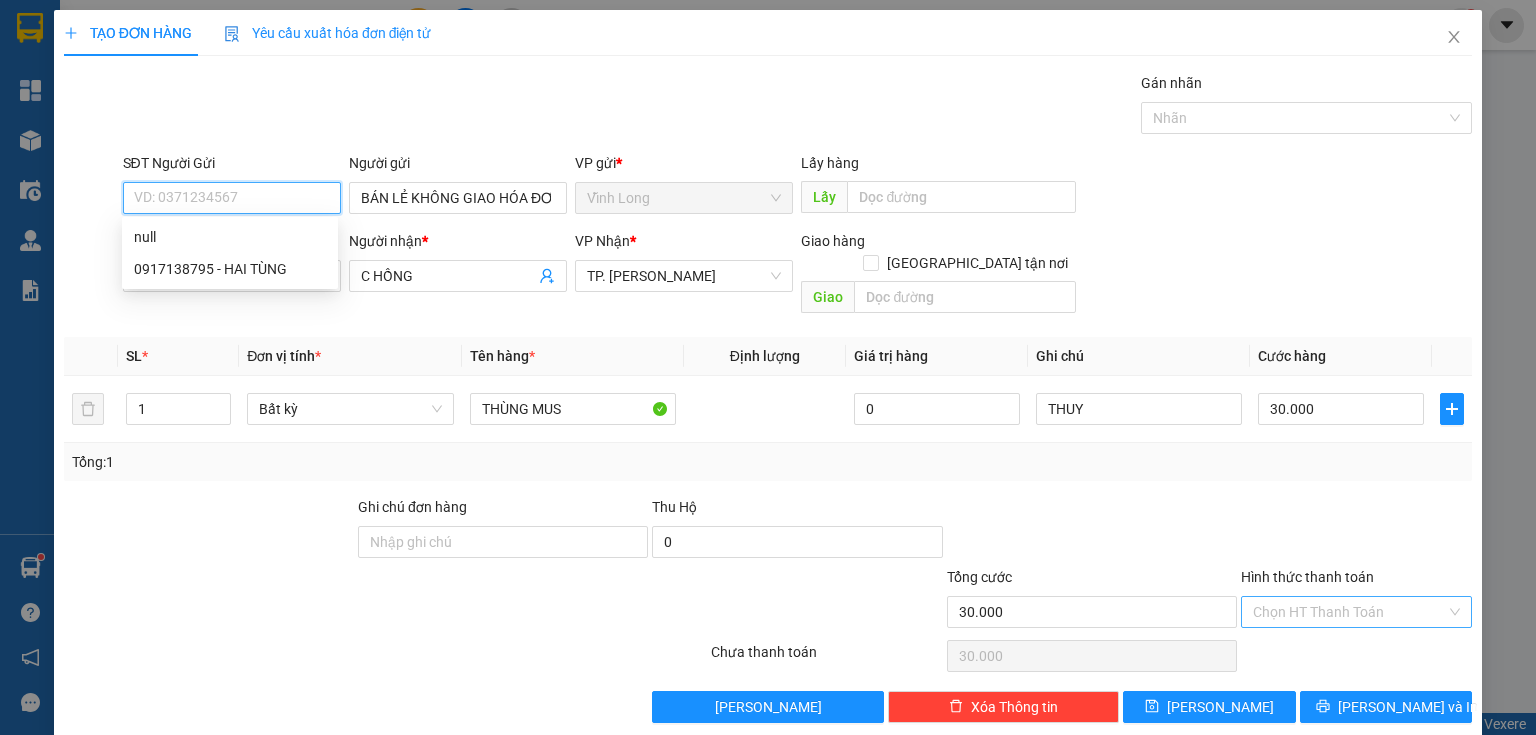 type 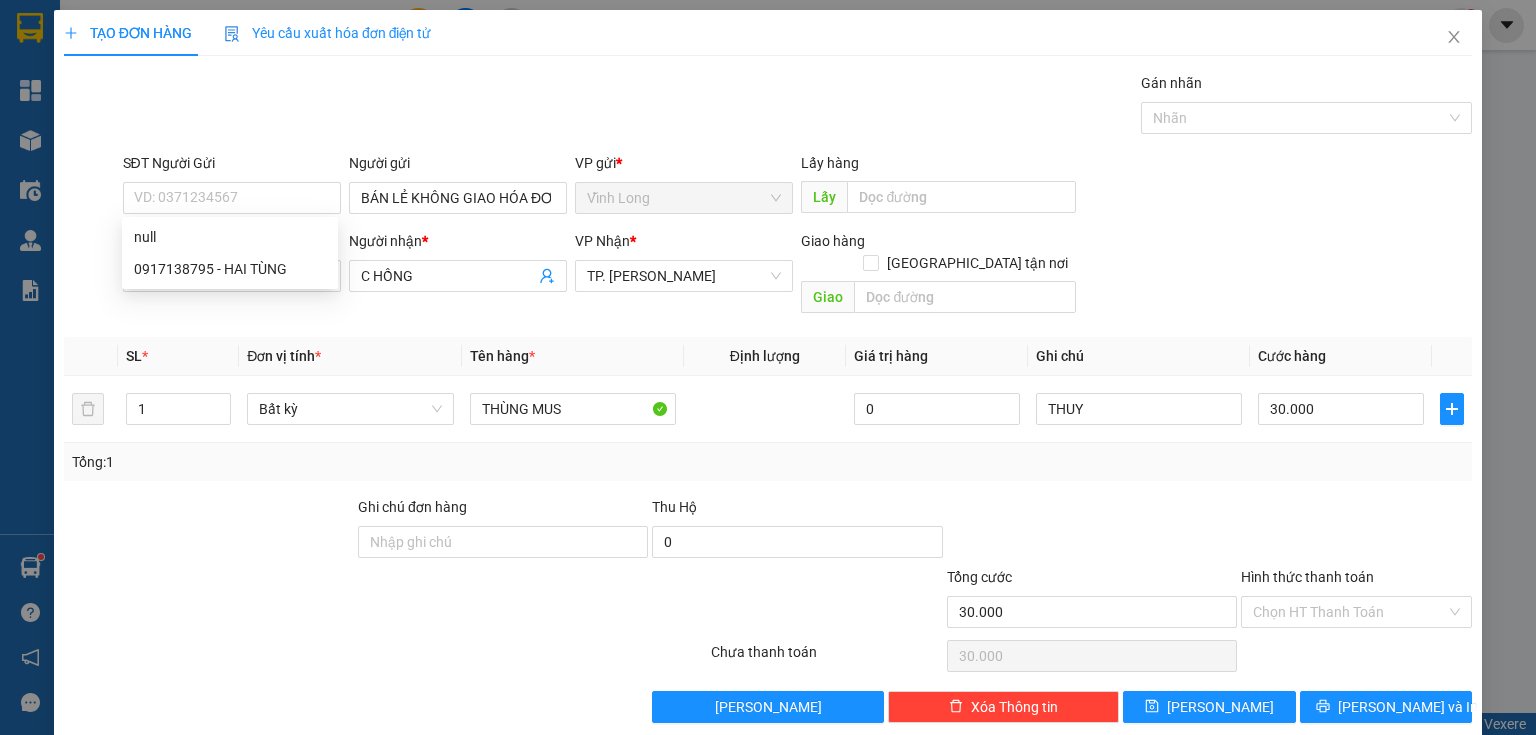 drag, startPoint x: 1313, startPoint y: 590, endPoint x: 1318, endPoint y: 604, distance: 14.866069 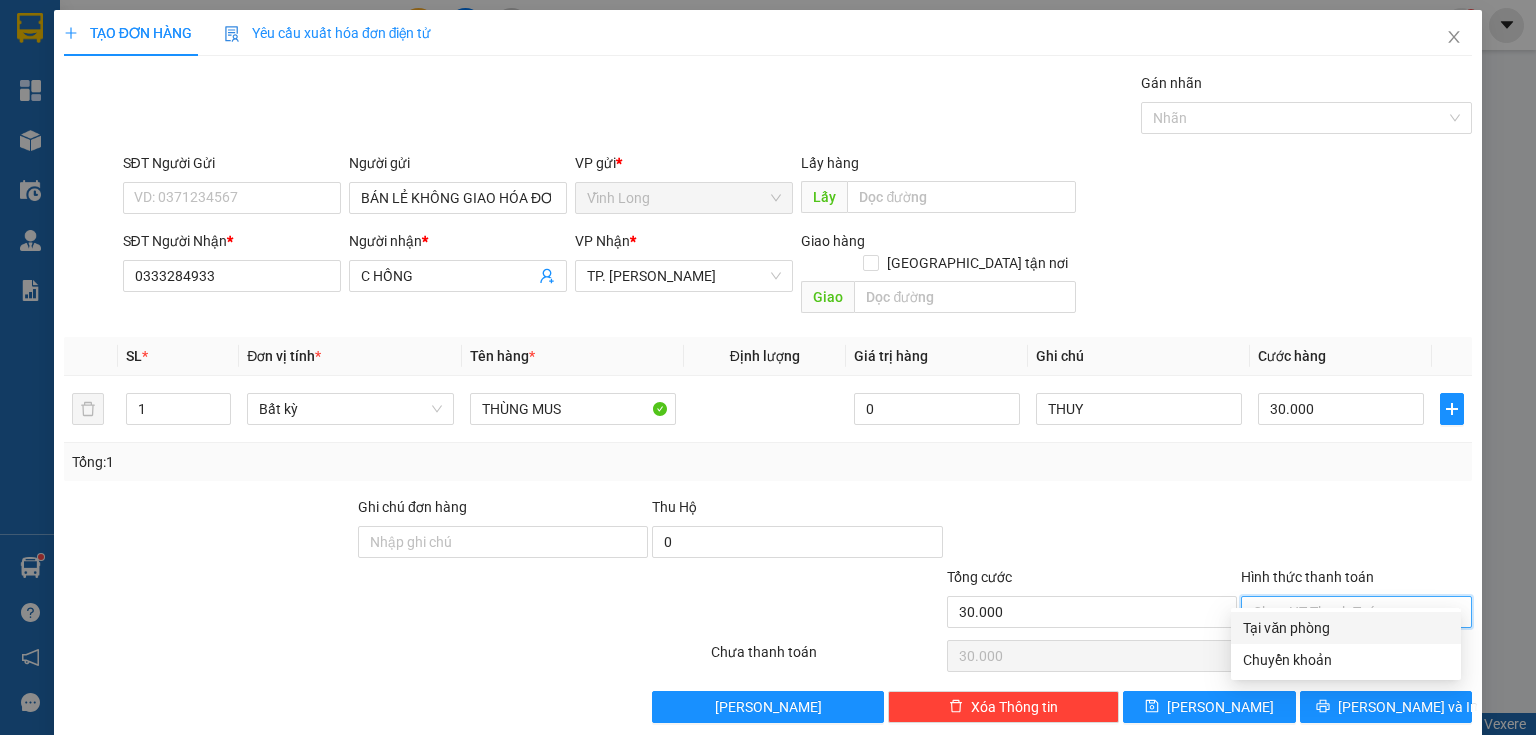 click on "Tại văn phòng" at bounding box center (1346, 628) 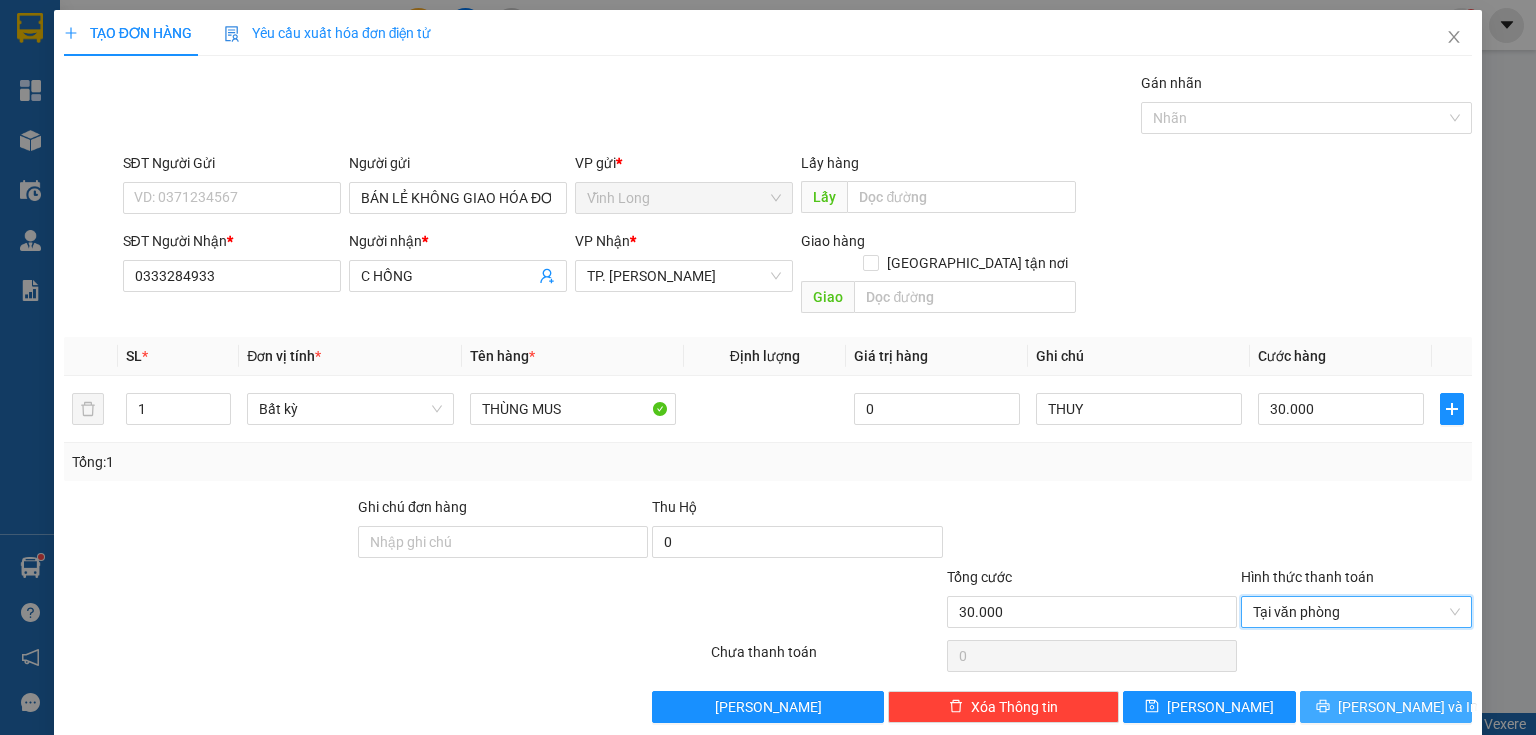 click on "[PERSON_NAME] và In" at bounding box center [1408, 707] 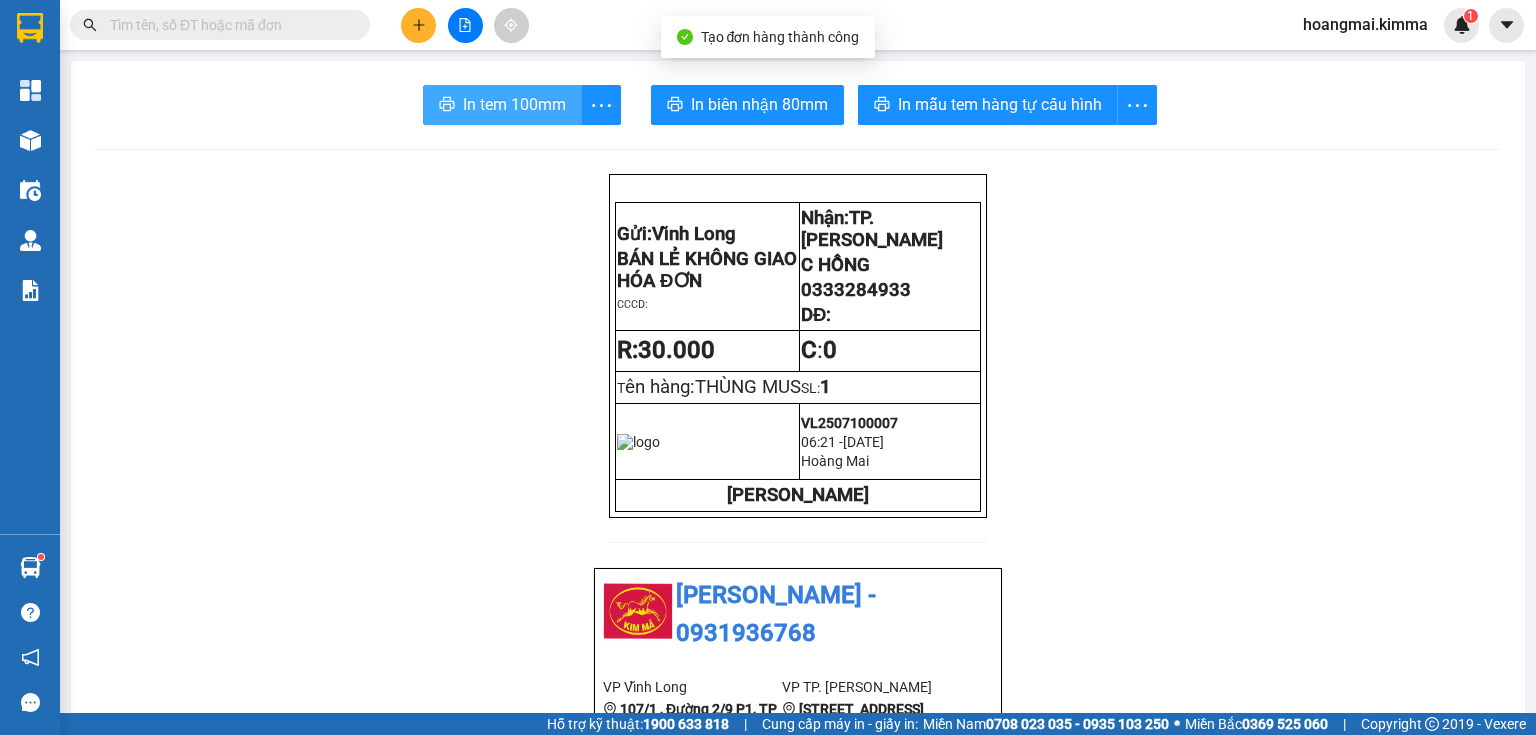 click on "In tem 100mm" at bounding box center (514, 104) 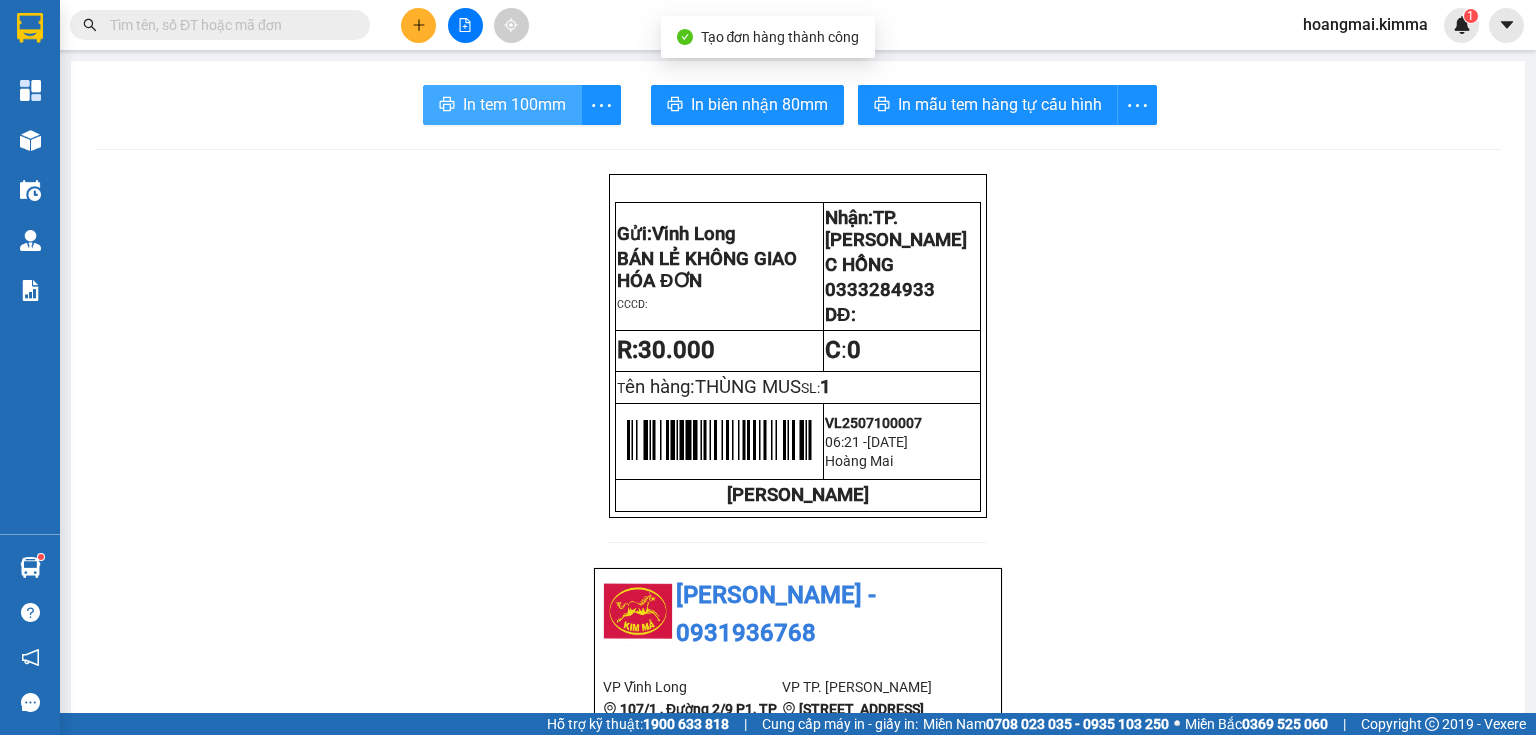 scroll, scrollTop: 0, scrollLeft: 0, axis: both 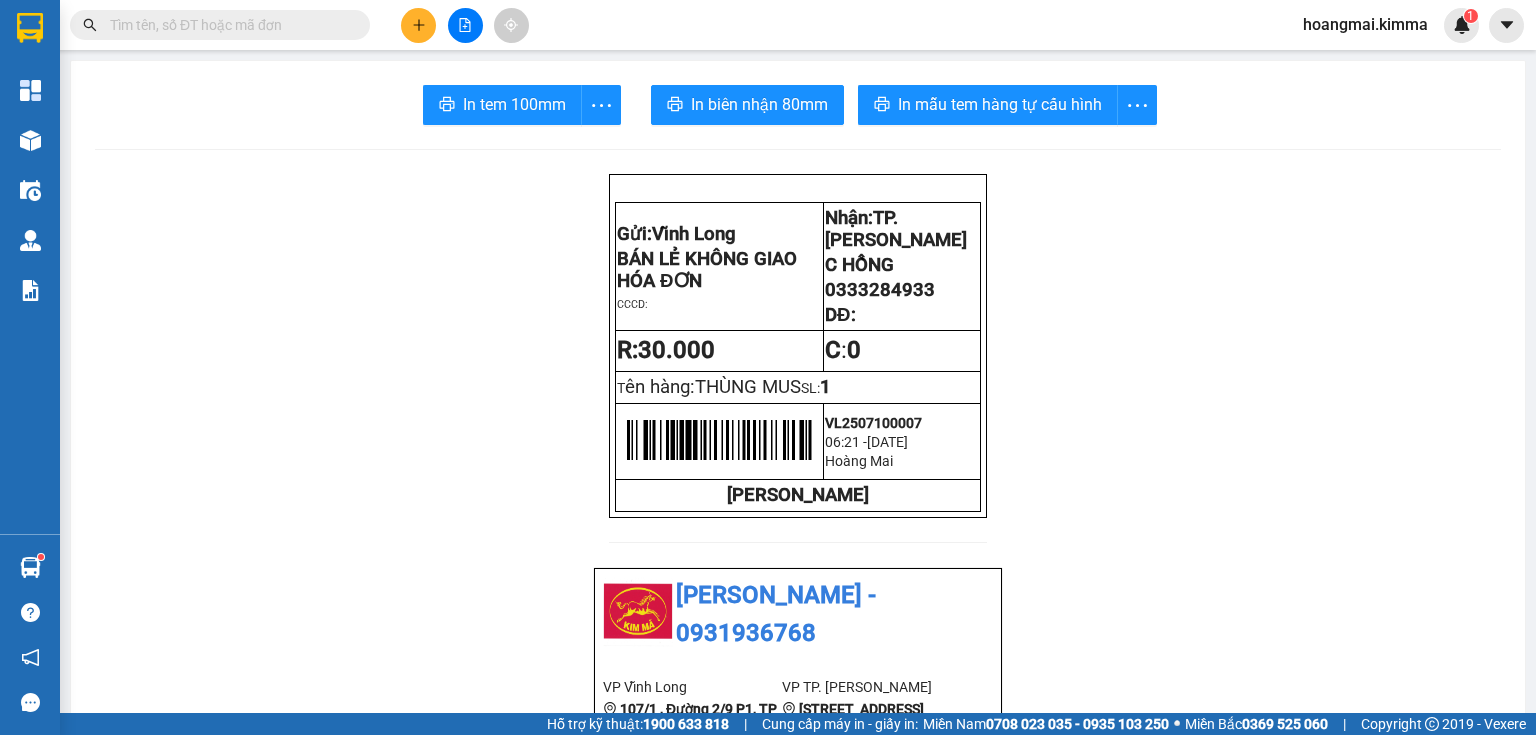 drag, startPoint x: 436, startPoint y: 30, endPoint x: 423, endPoint y: 28, distance: 13.152946 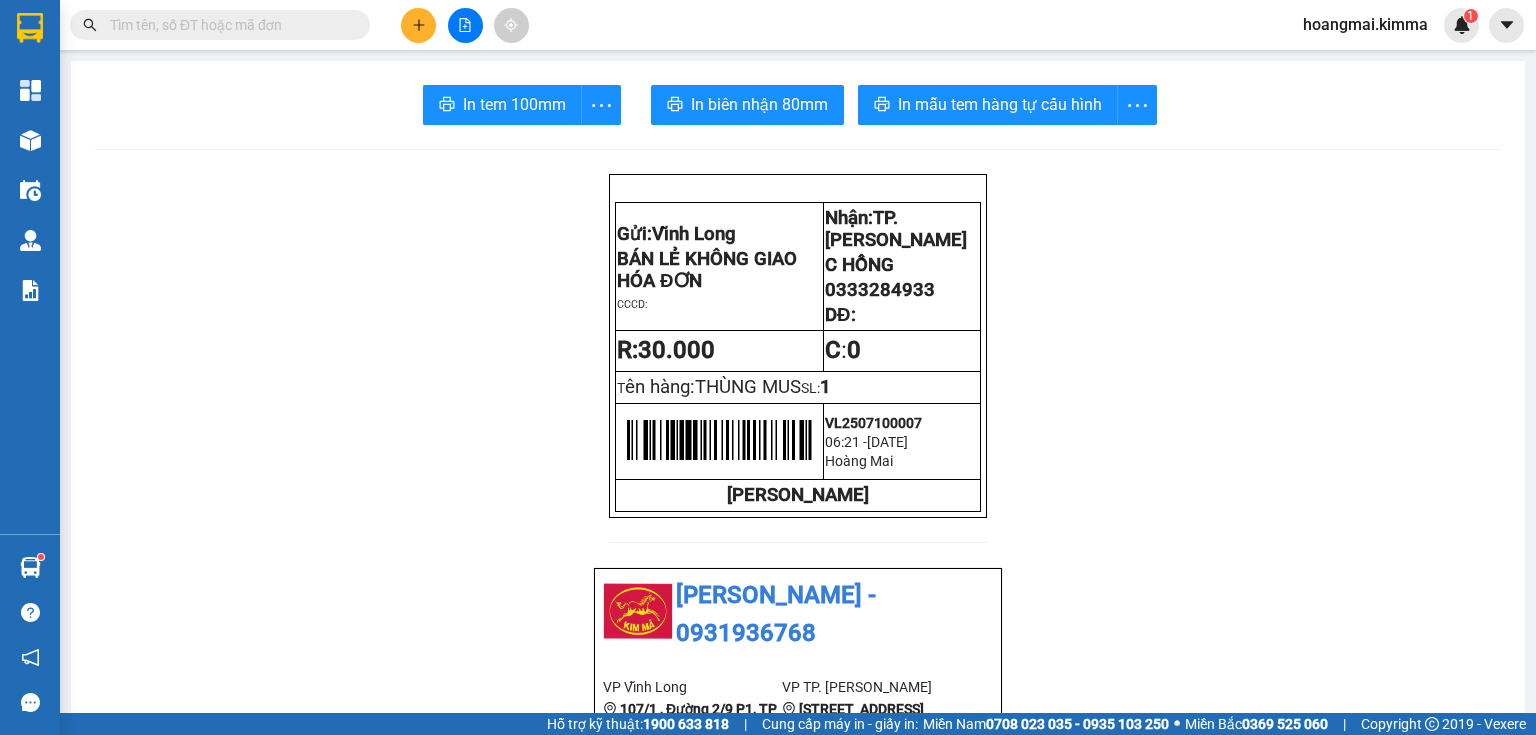 drag, startPoint x: 397, startPoint y: 45, endPoint x: 420, endPoint y: 22, distance: 32.526913 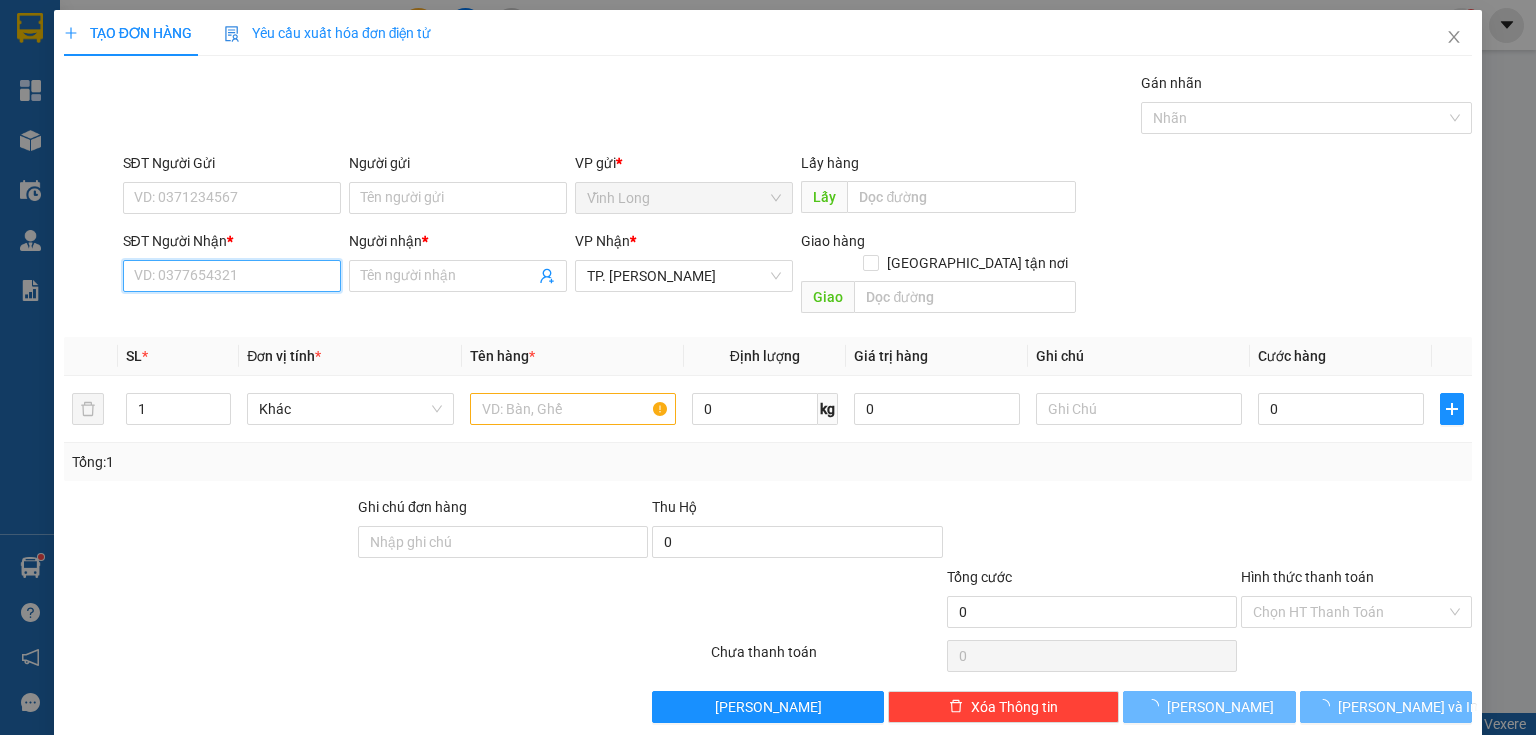 click on "SĐT Người Nhận  *" at bounding box center [232, 276] 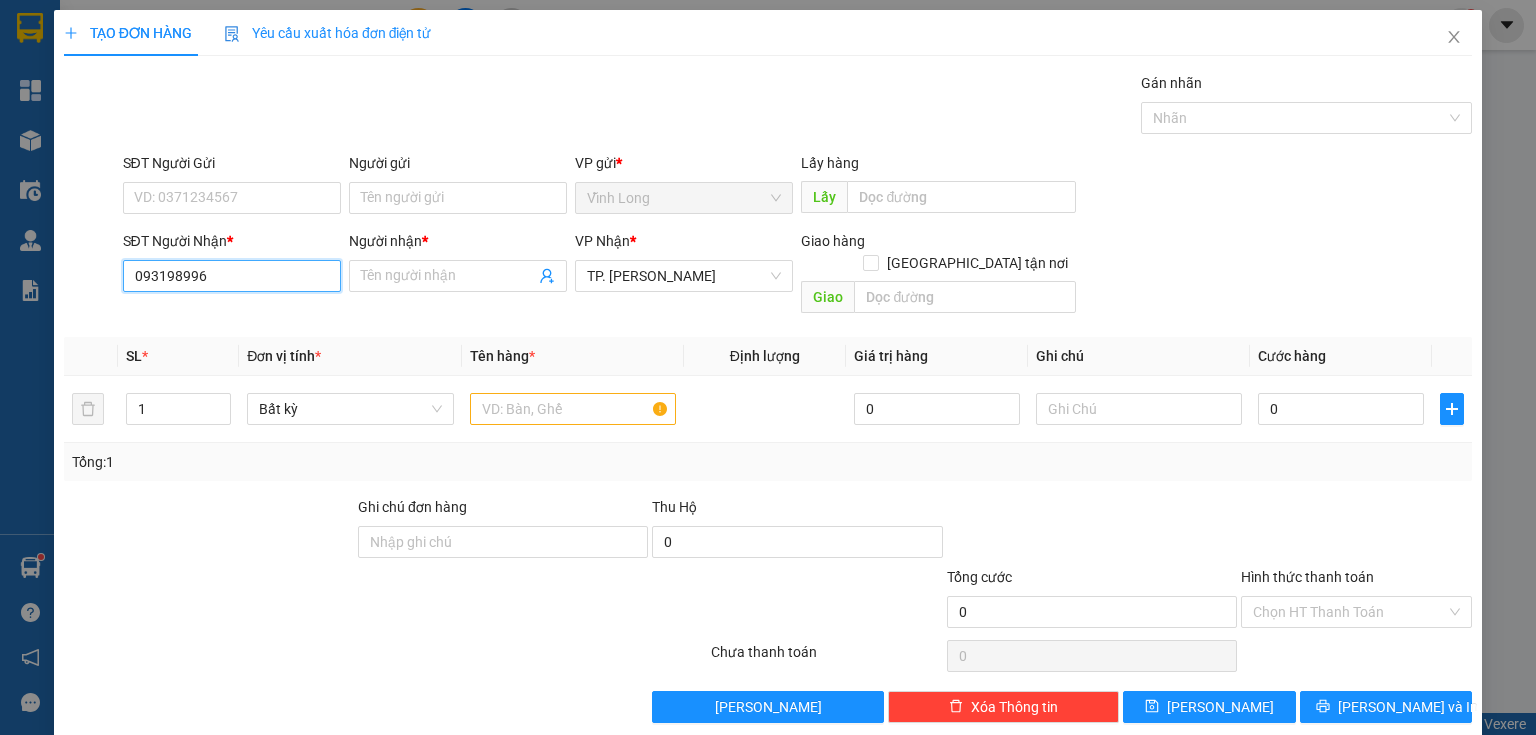 type on "0931989966" 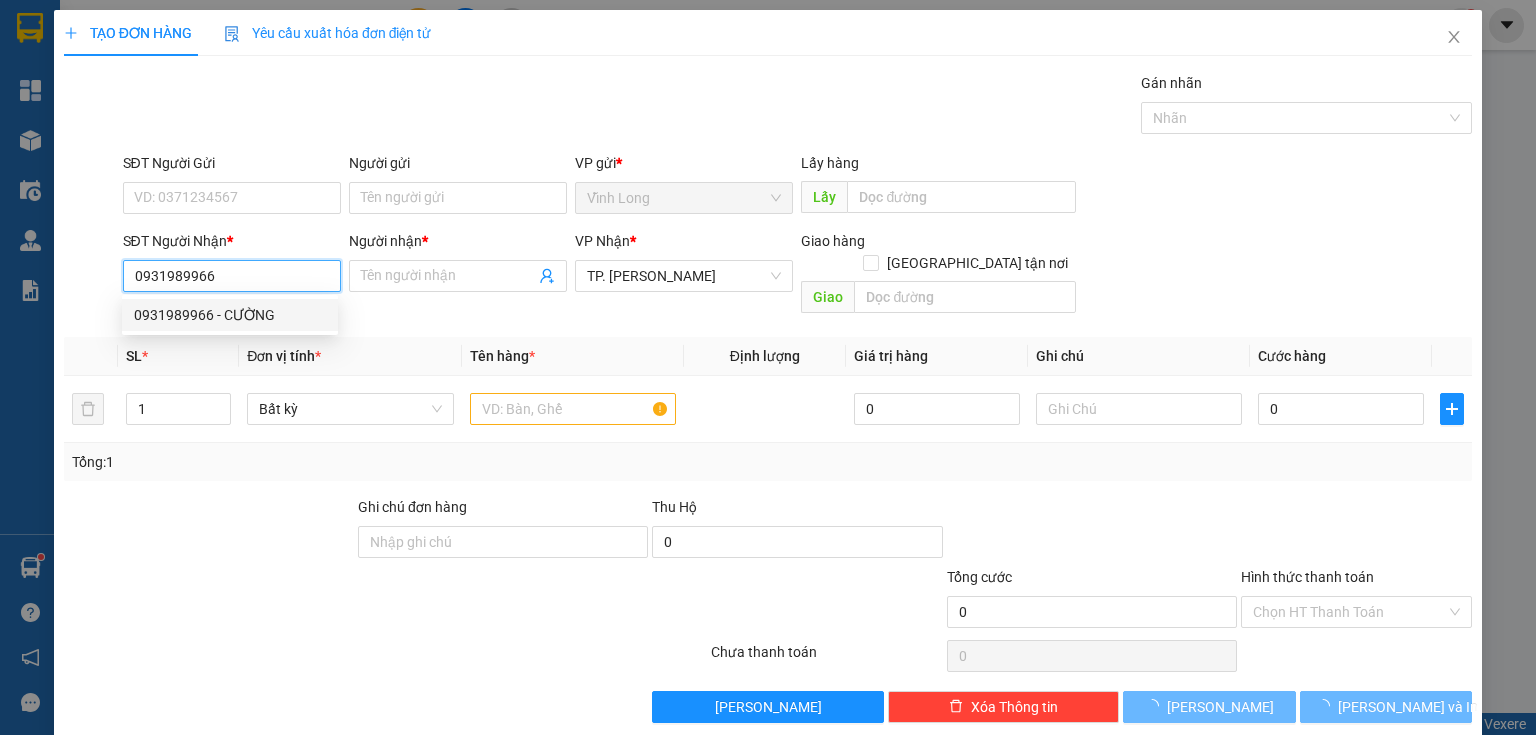 click on "0931989966 - CƯỜNG" at bounding box center (230, 315) 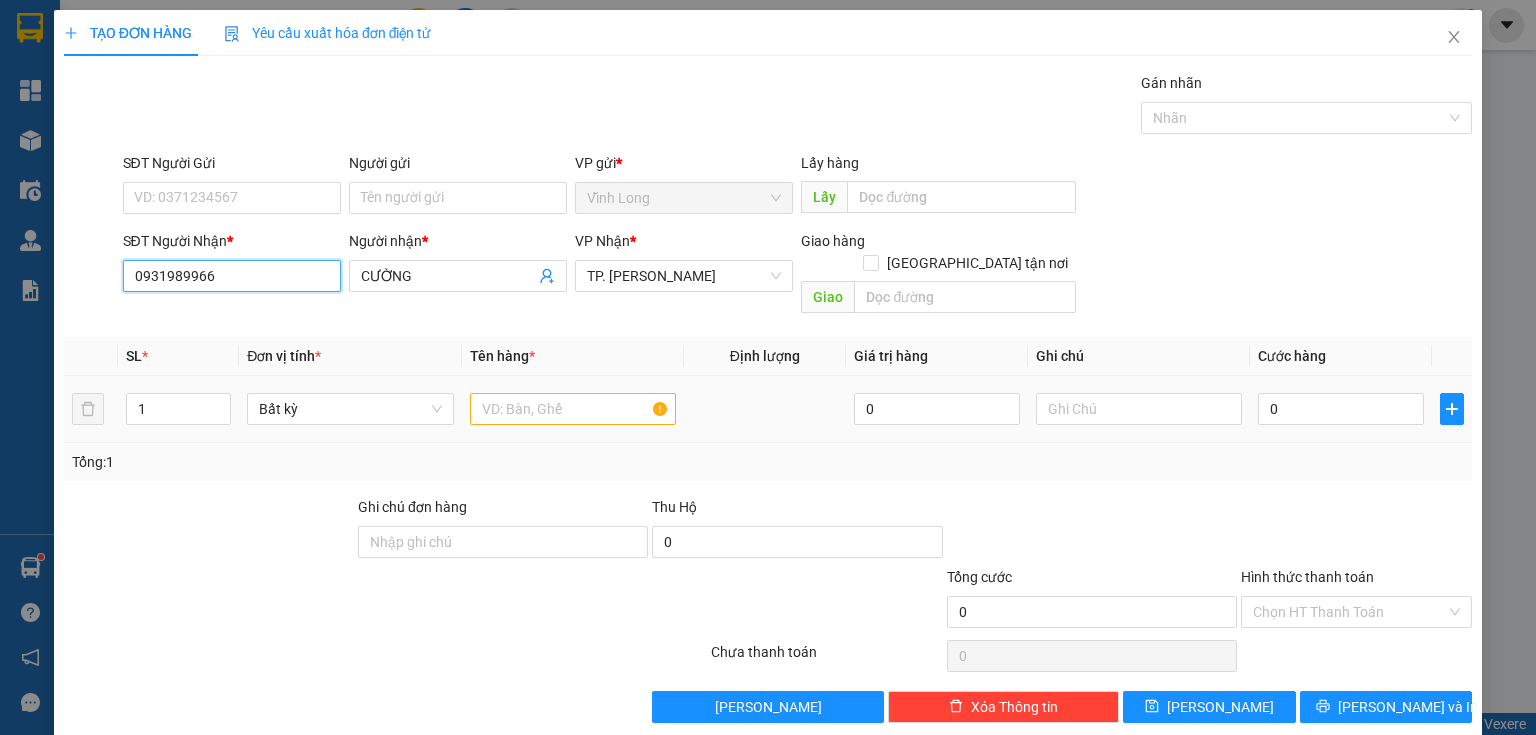 type on "0931989966" 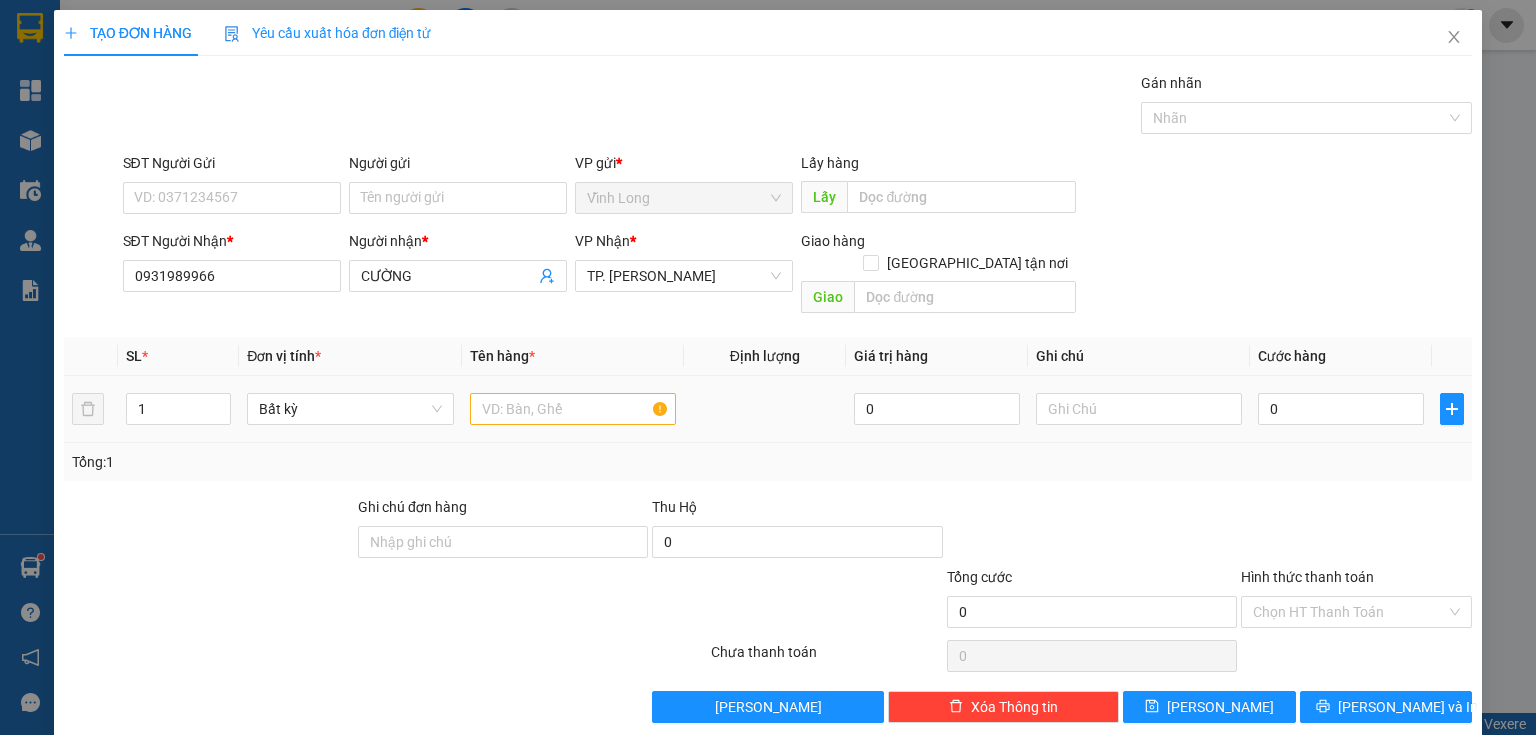 click at bounding box center [573, 409] 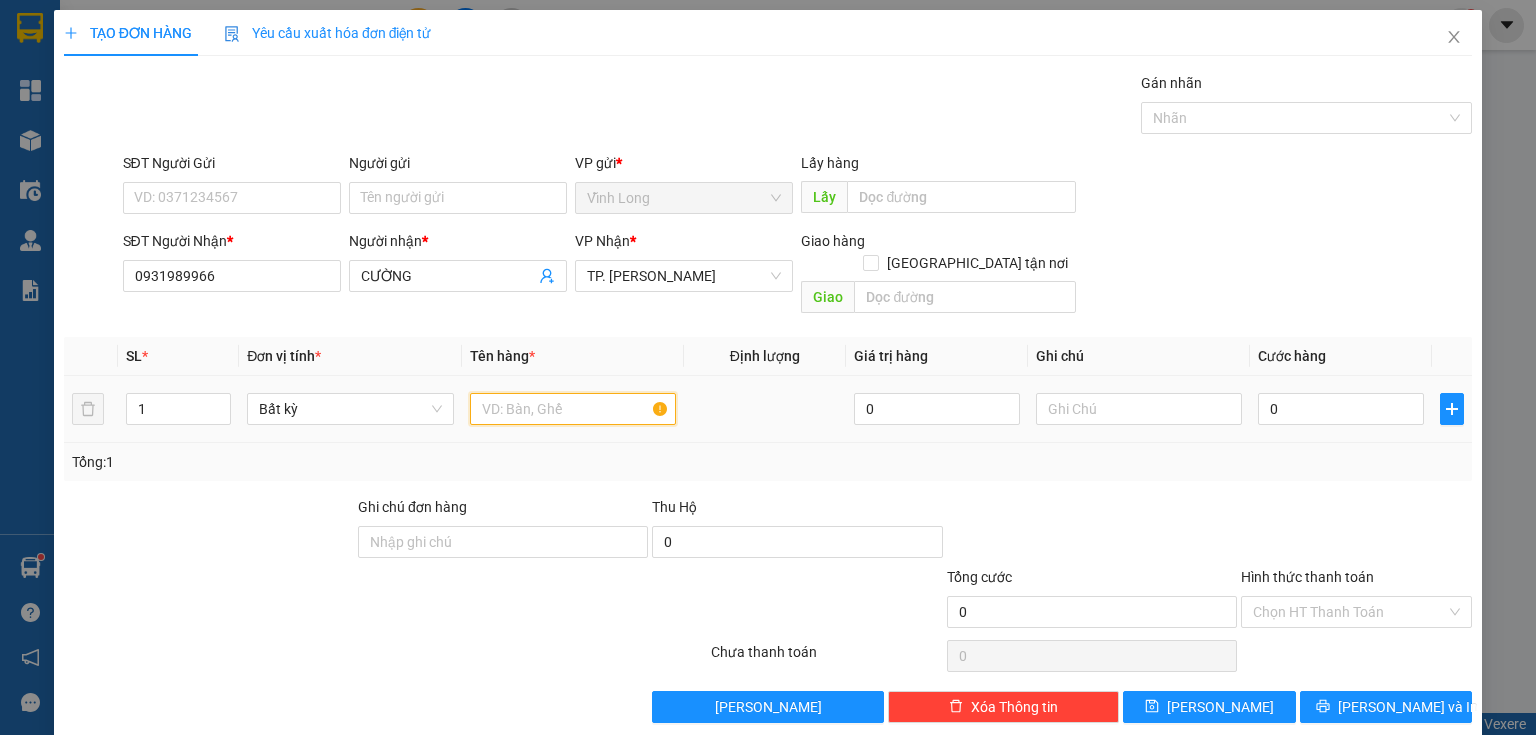 click at bounding box center [573, 409] 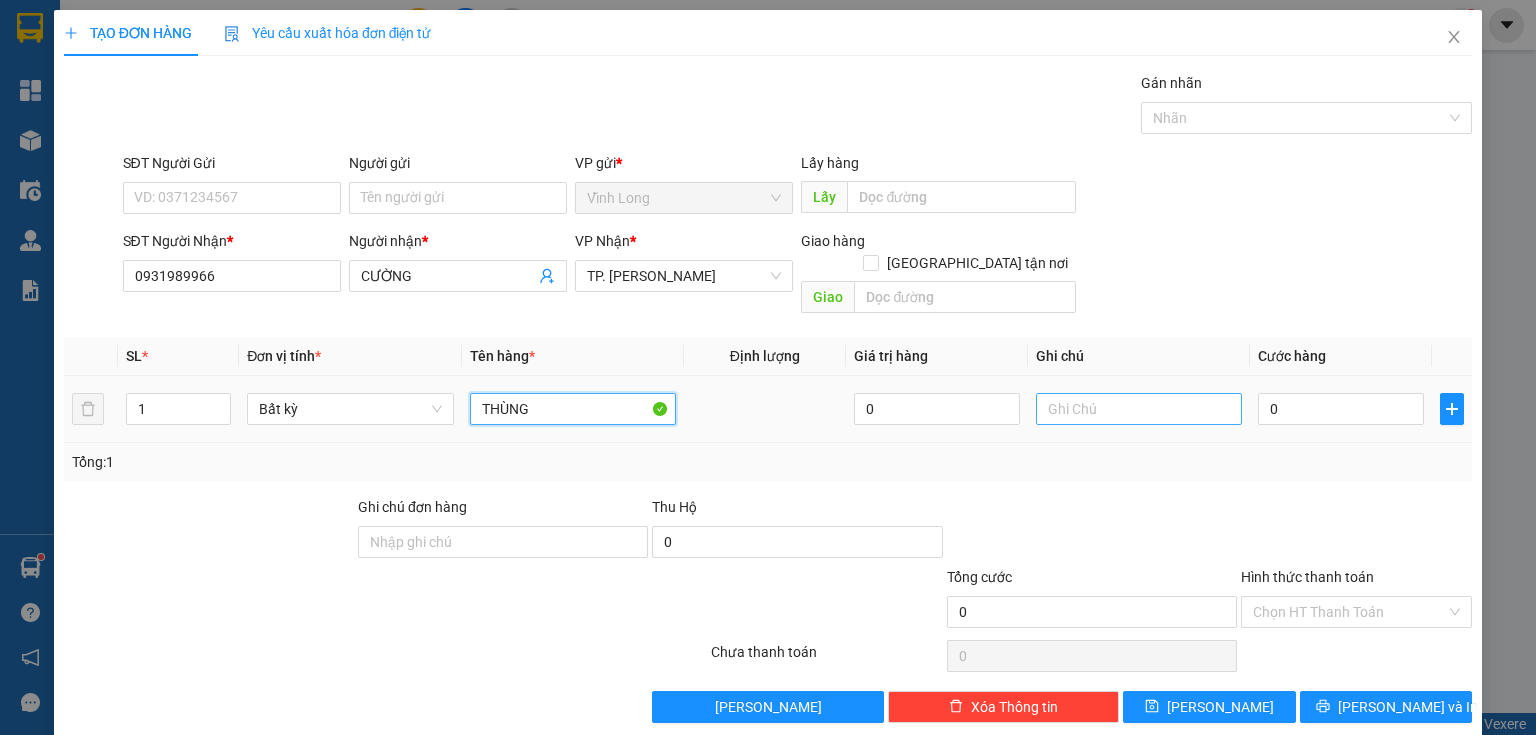type on "THÙNG" 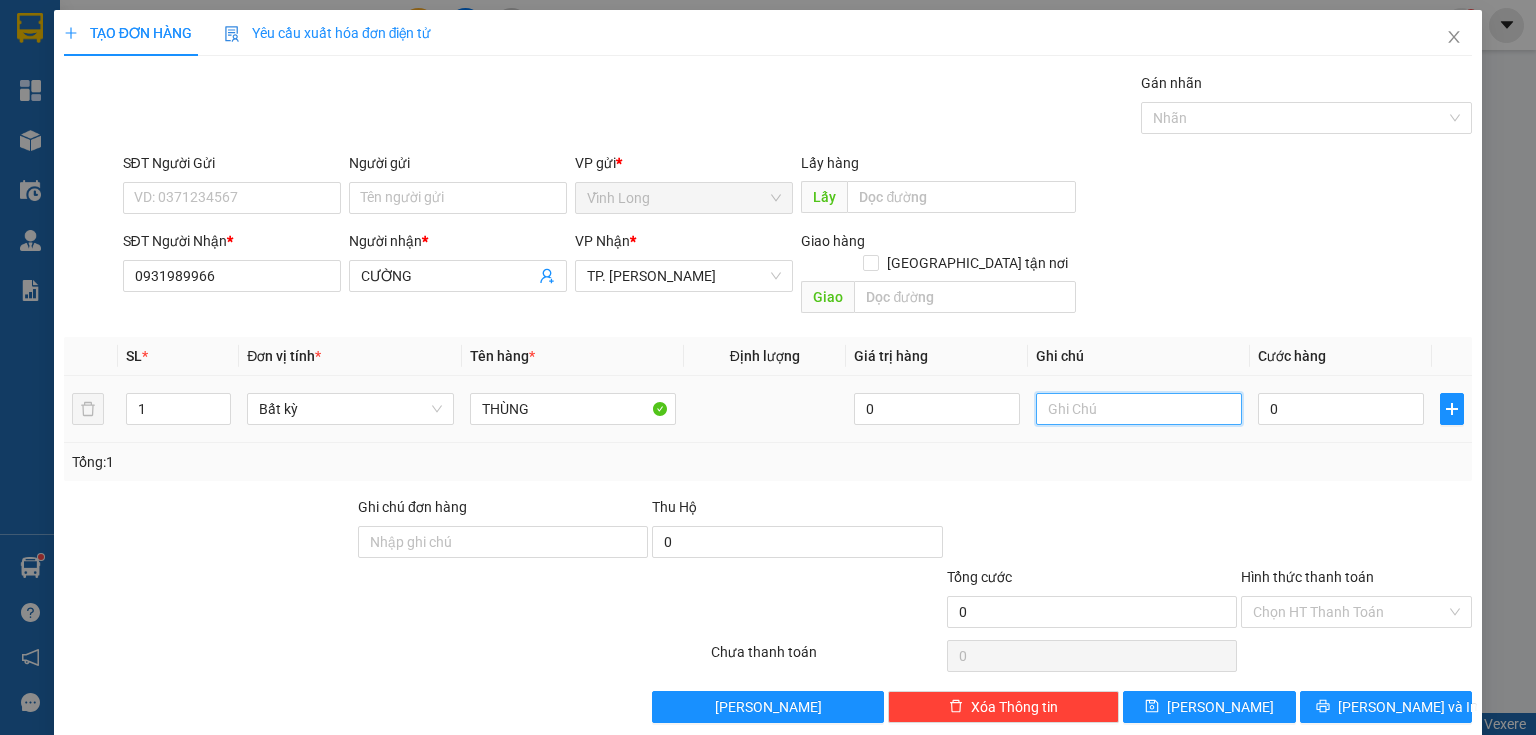 click at bounding box center [1139, 409] 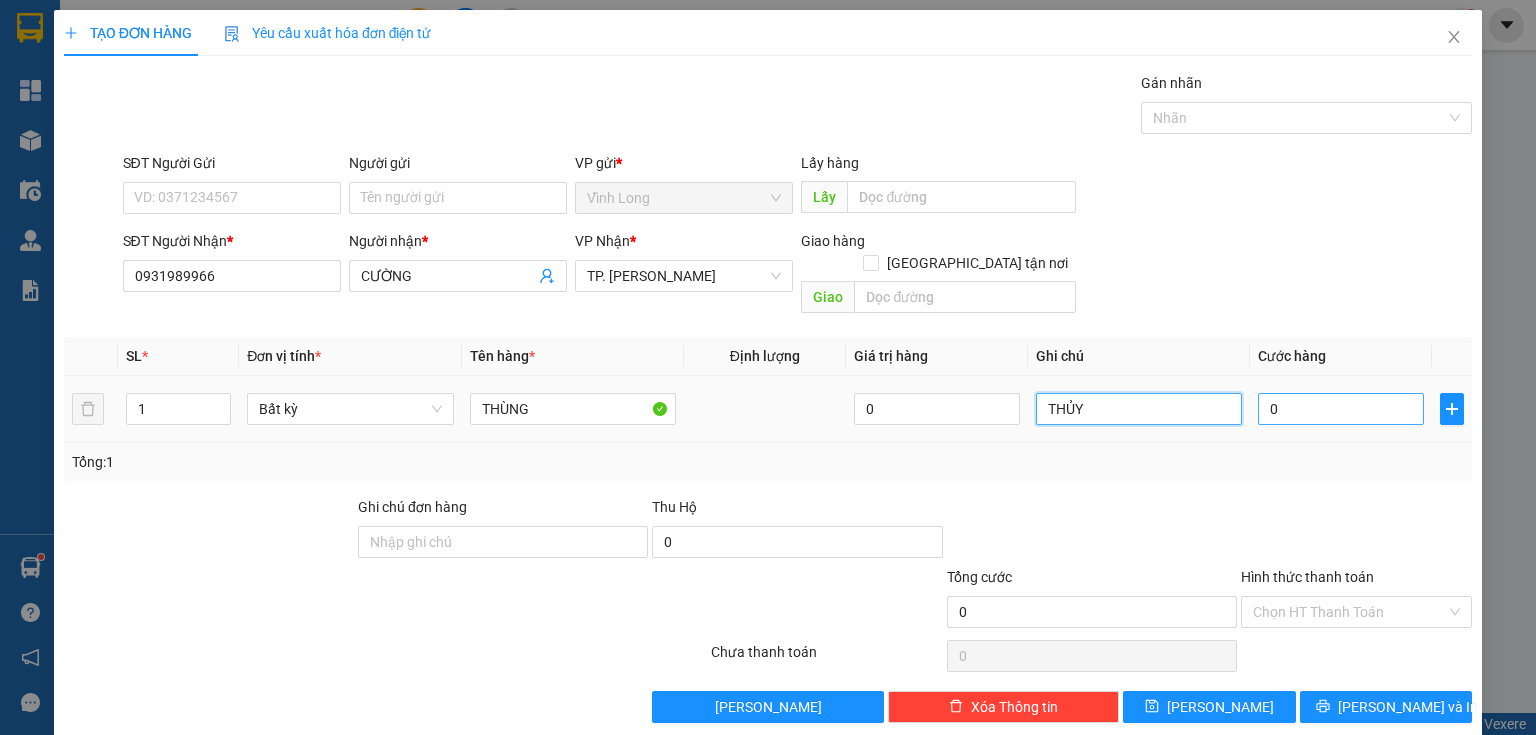 type on "THỦY" 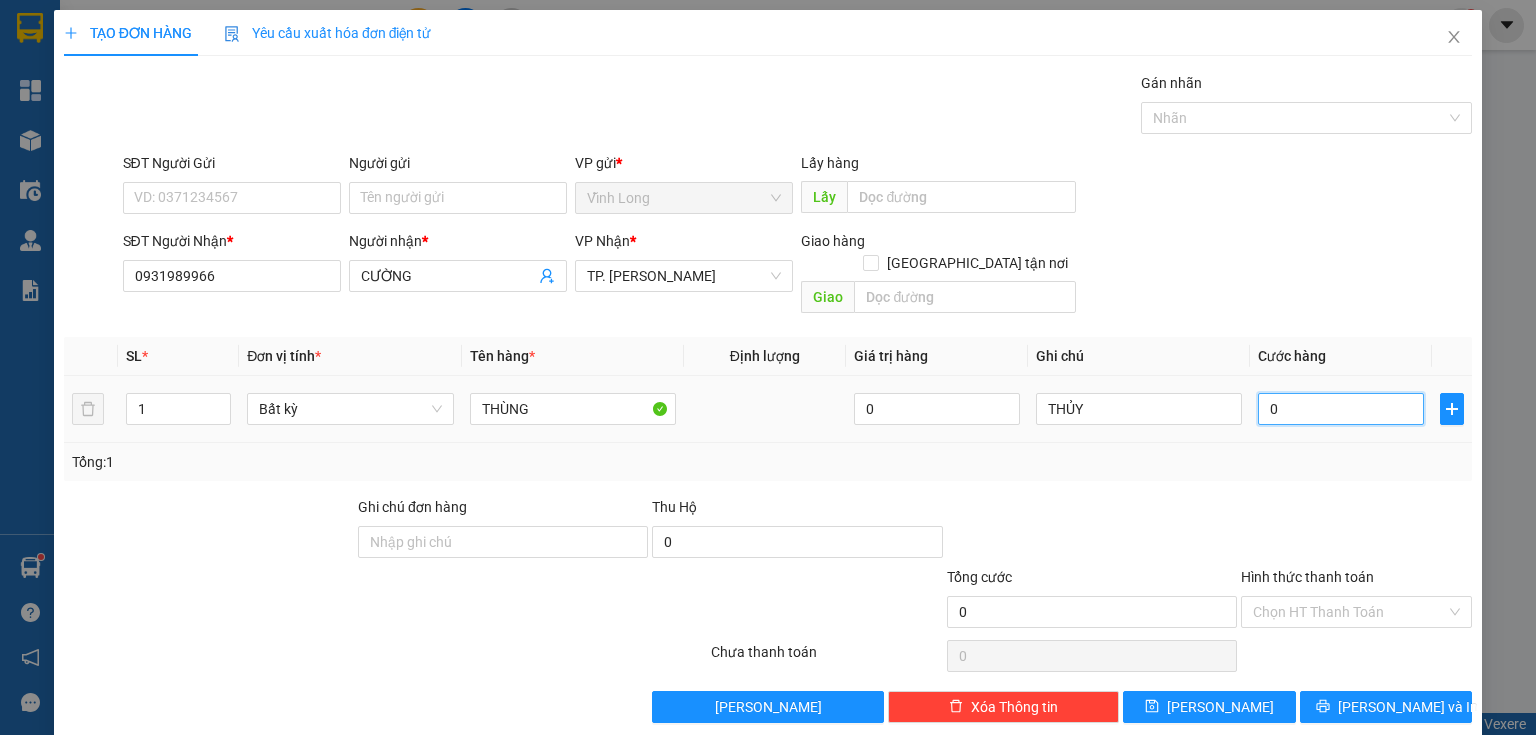 click on "0" at bounding box center [1341, 409] 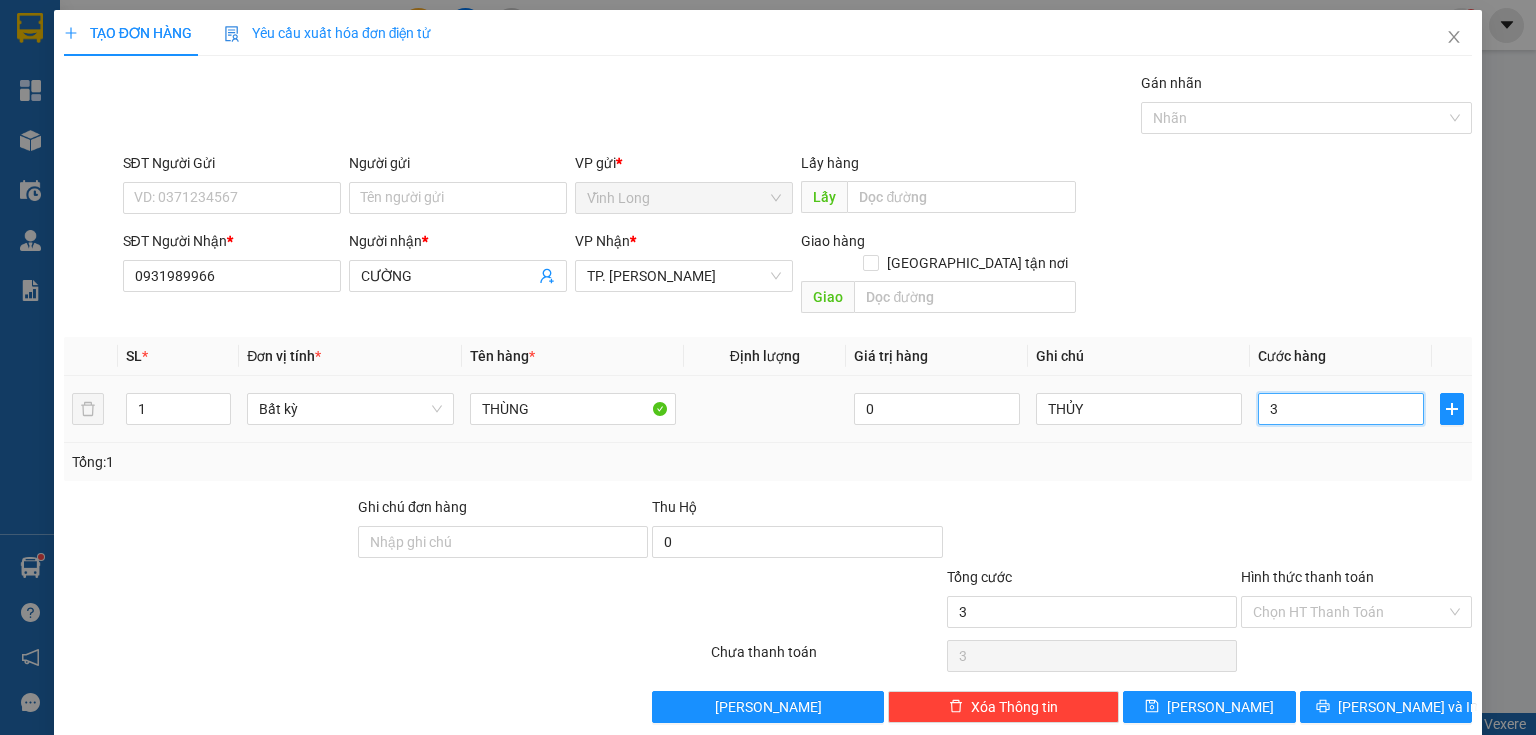 type on "30" 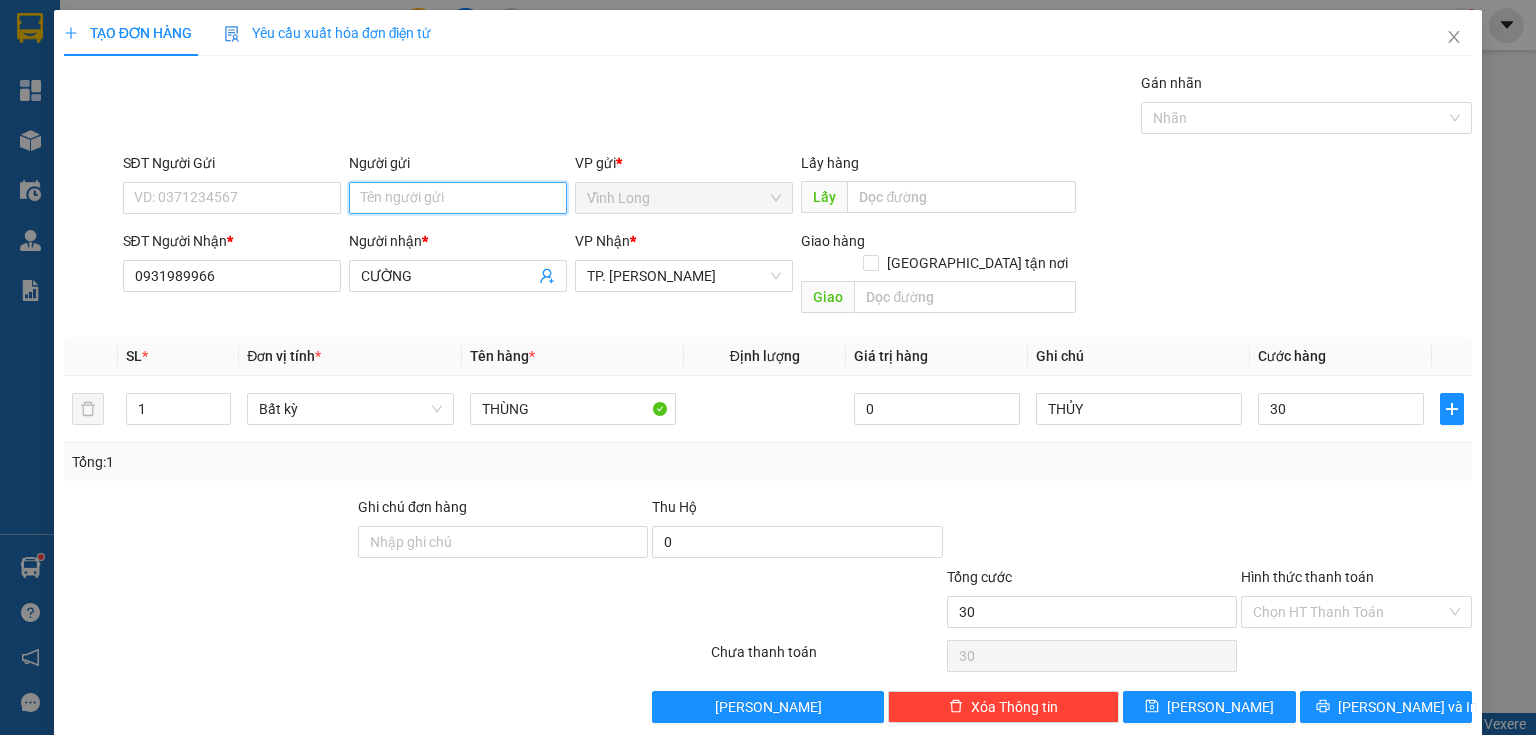 type on "30.000" 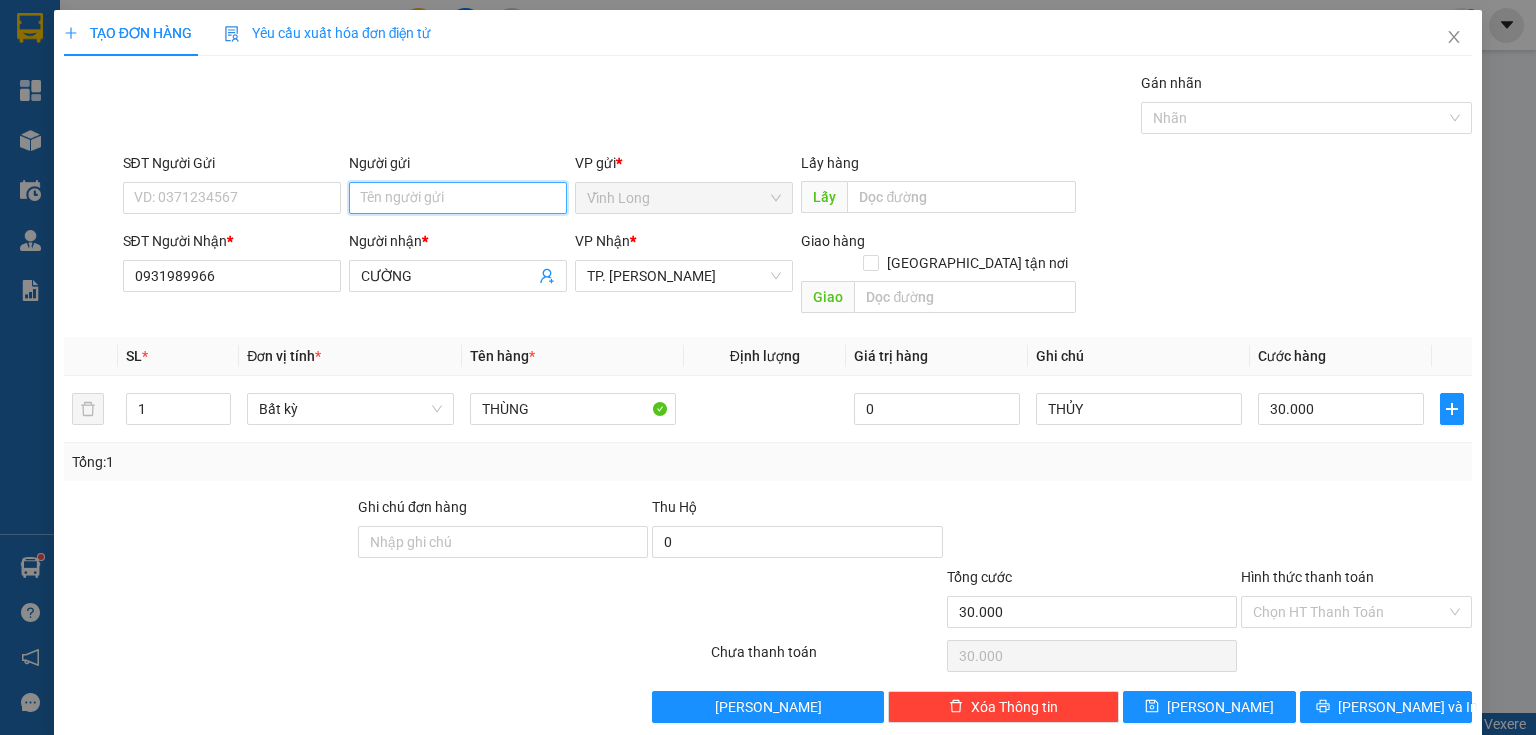 click on "Người gửi" at bounding box center (458, 198) 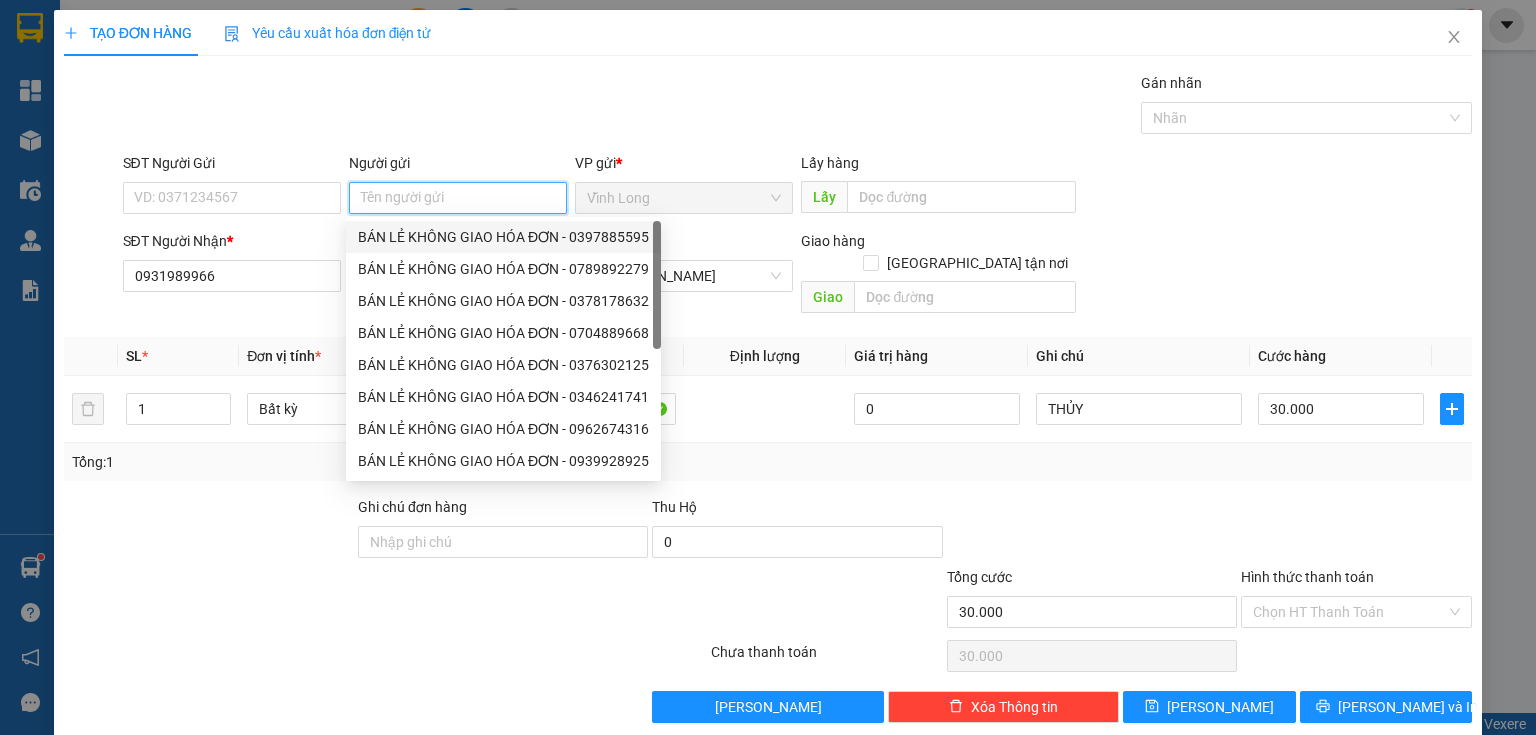 click on "BÁN LẺ KHÔNG GIAO HÓA ĐƠN - 0397885595" at bounding box center (503, 237) 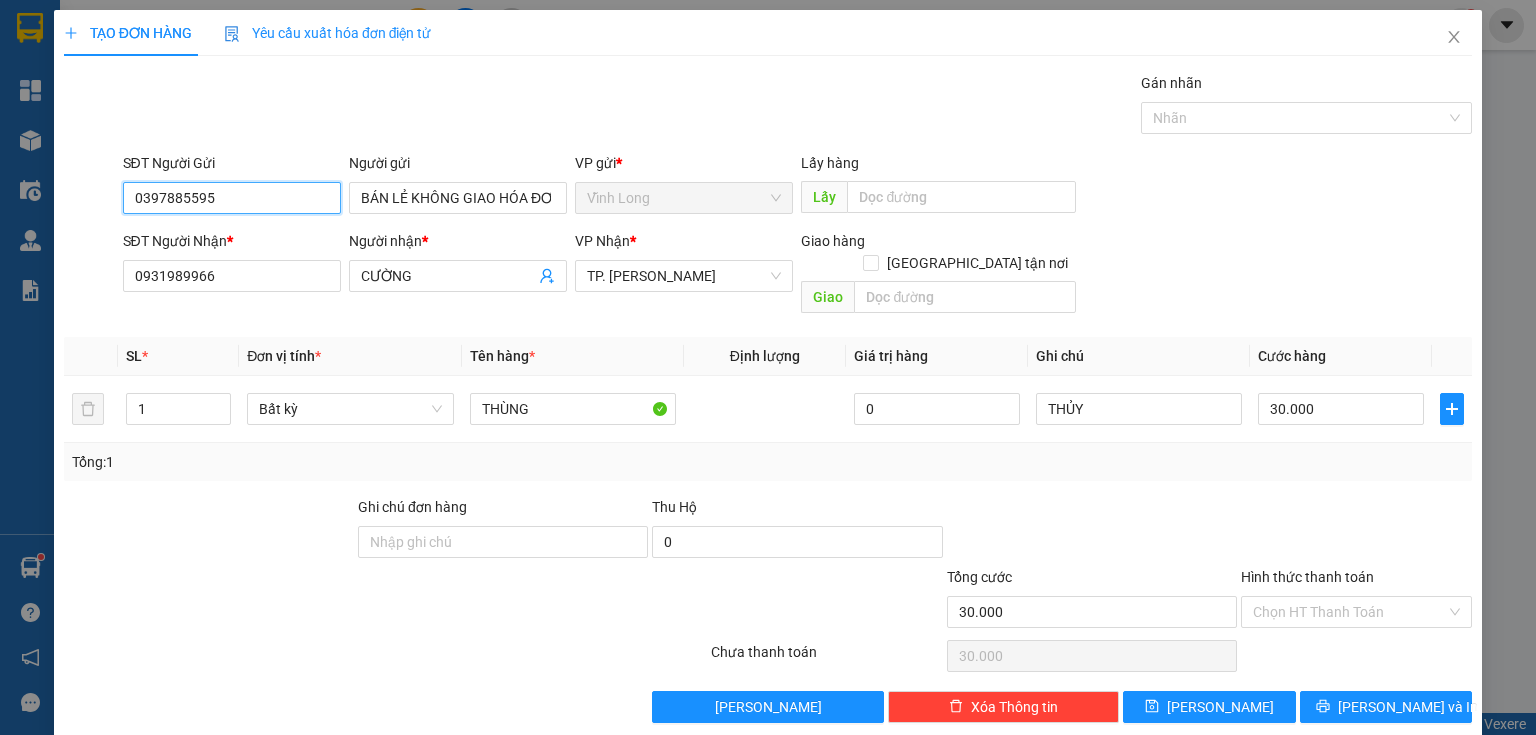 drag, startPoint x: 217, startPoint y: 192, endPoint x: 0, endPoint y: 272, distance: 231.27689 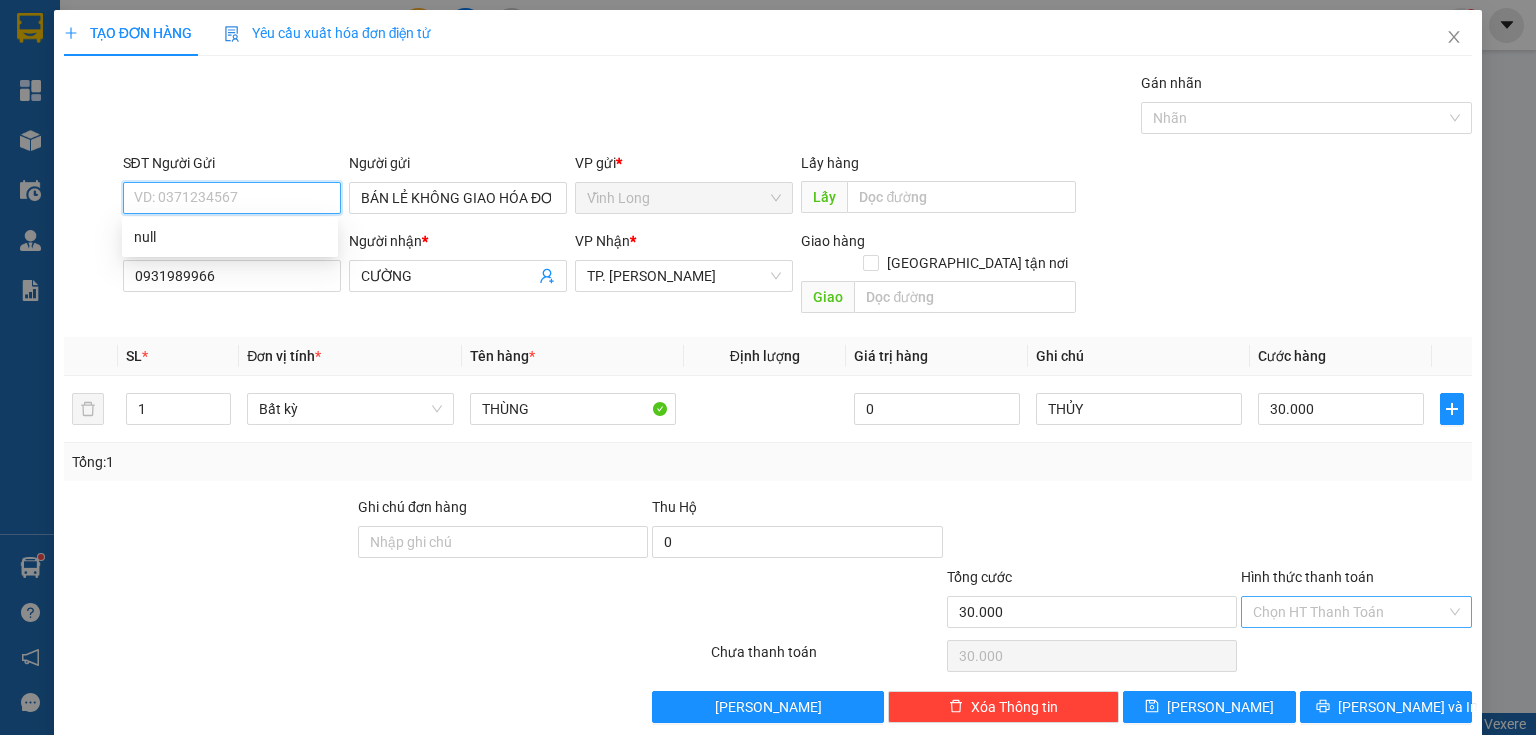type 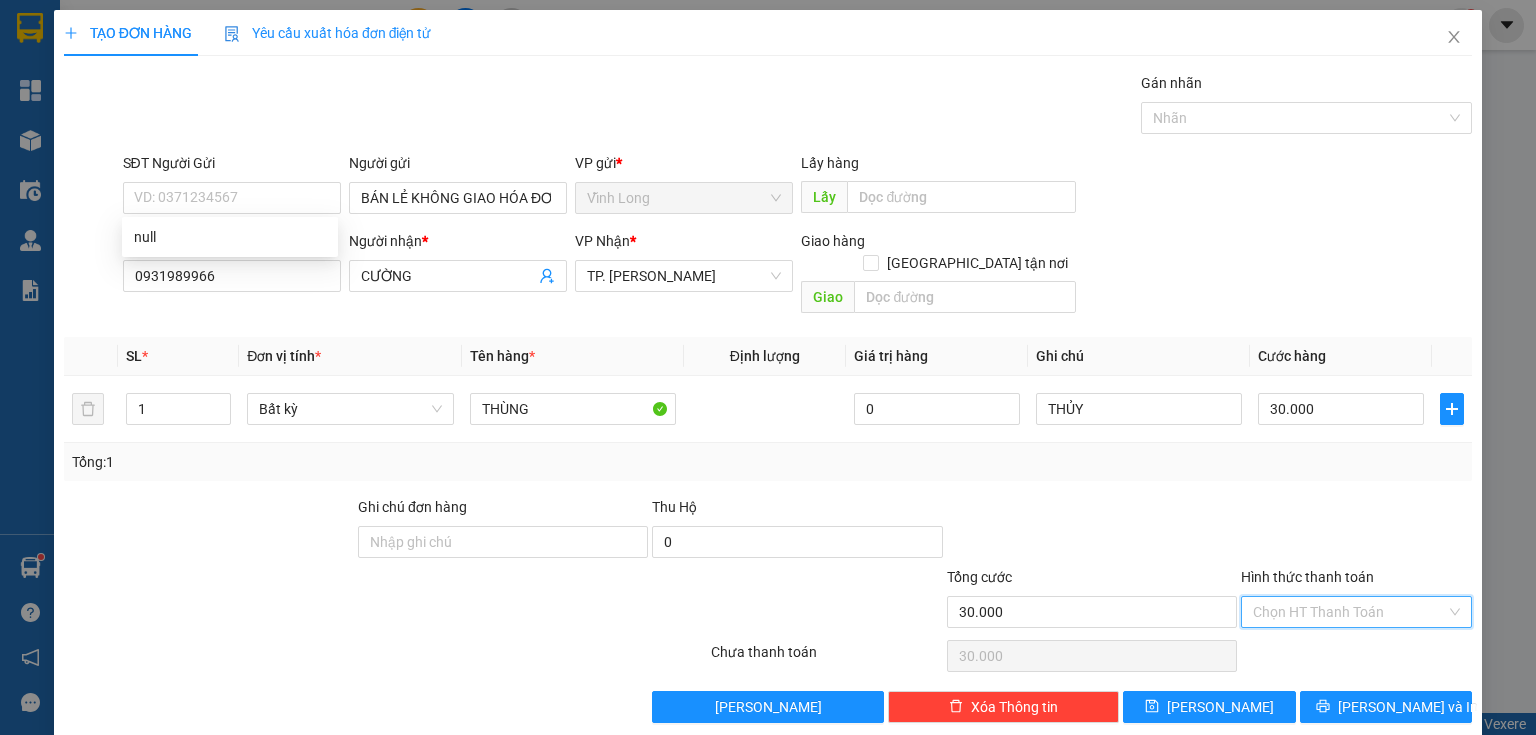 drag, startPoint x: 1263, startPoint y: 590, endPoint x: 1275, endPoint y: 621, distance: 33.24154 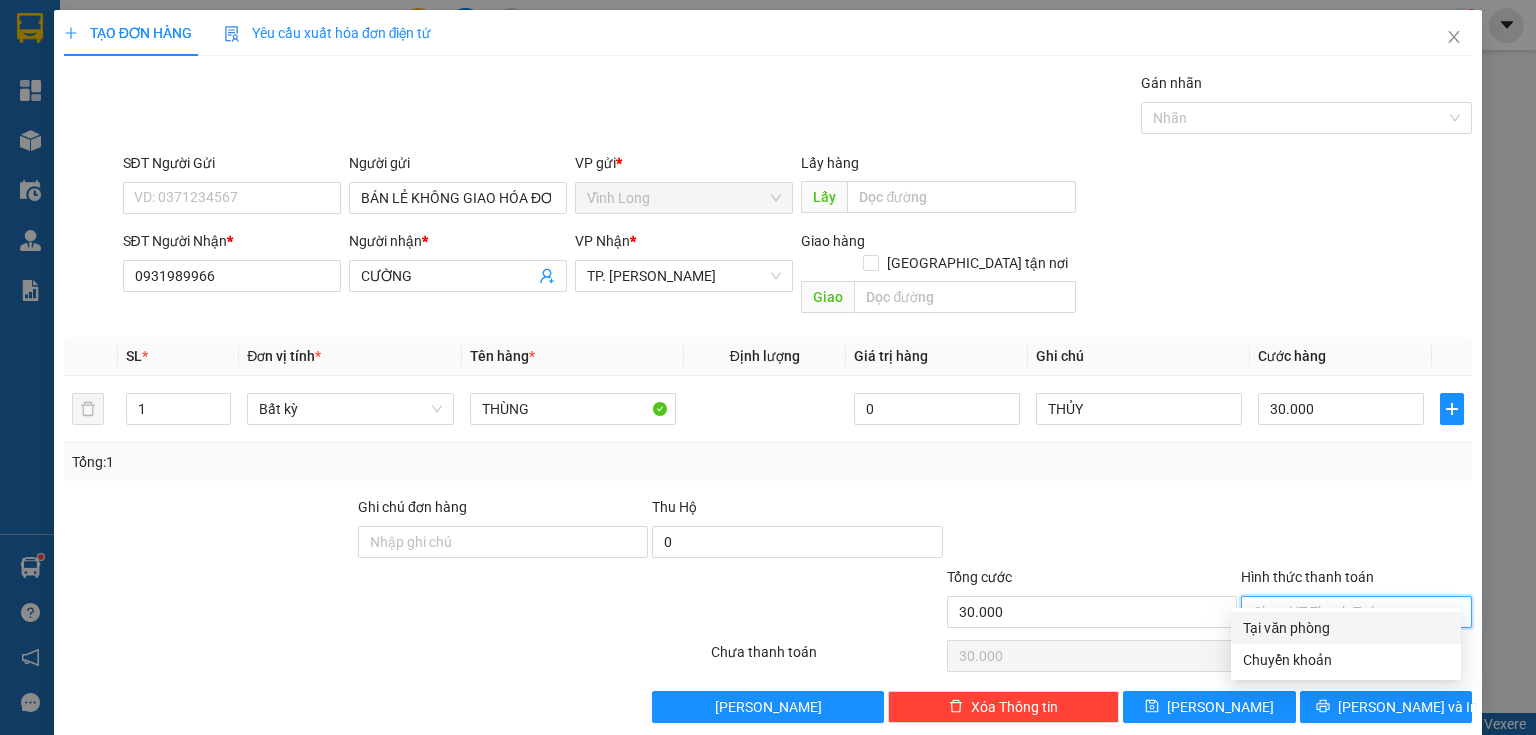 click on "Tại văn phòng" at bounding box center [1346, 628] 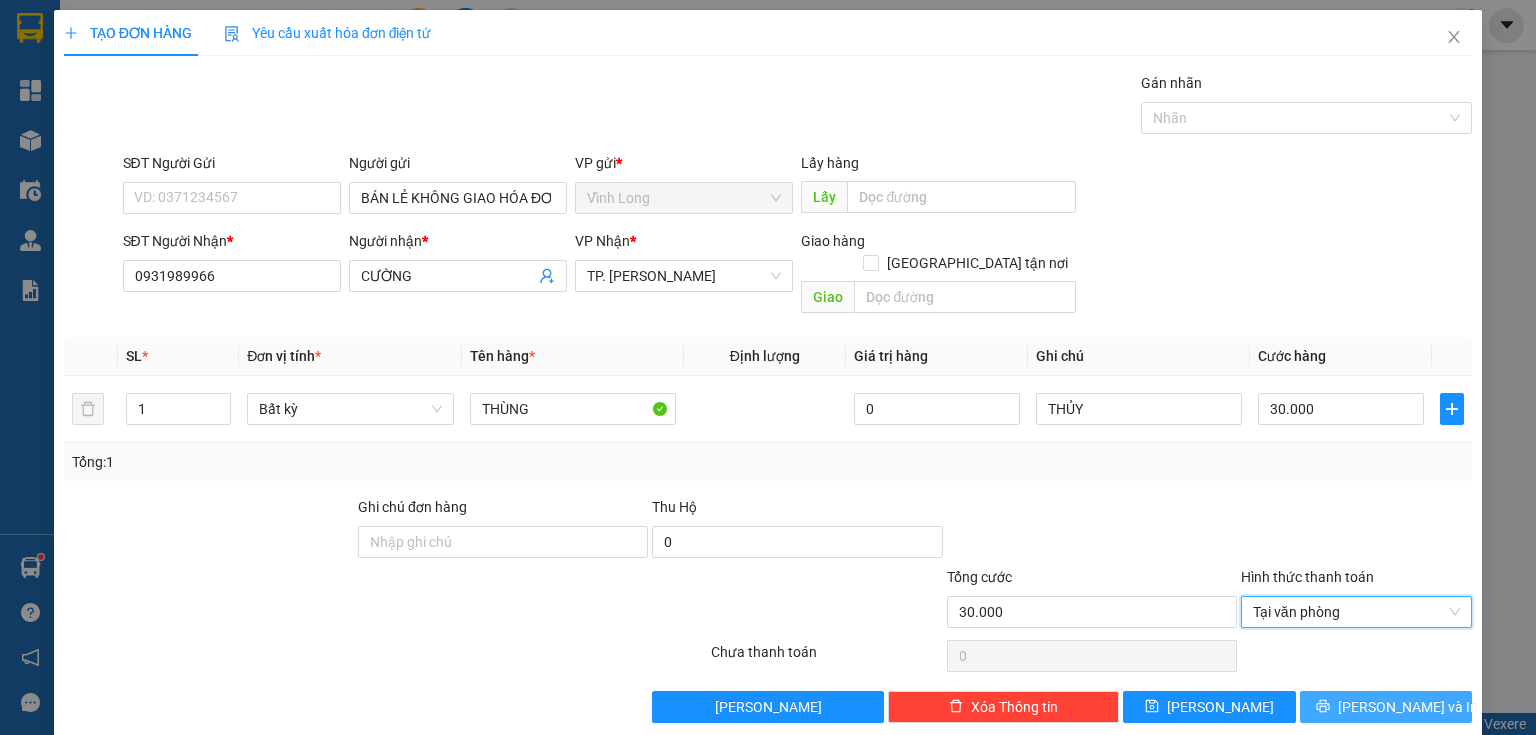 click on "[PERSON_NAME] và In" at bounding box center (1408, 707) 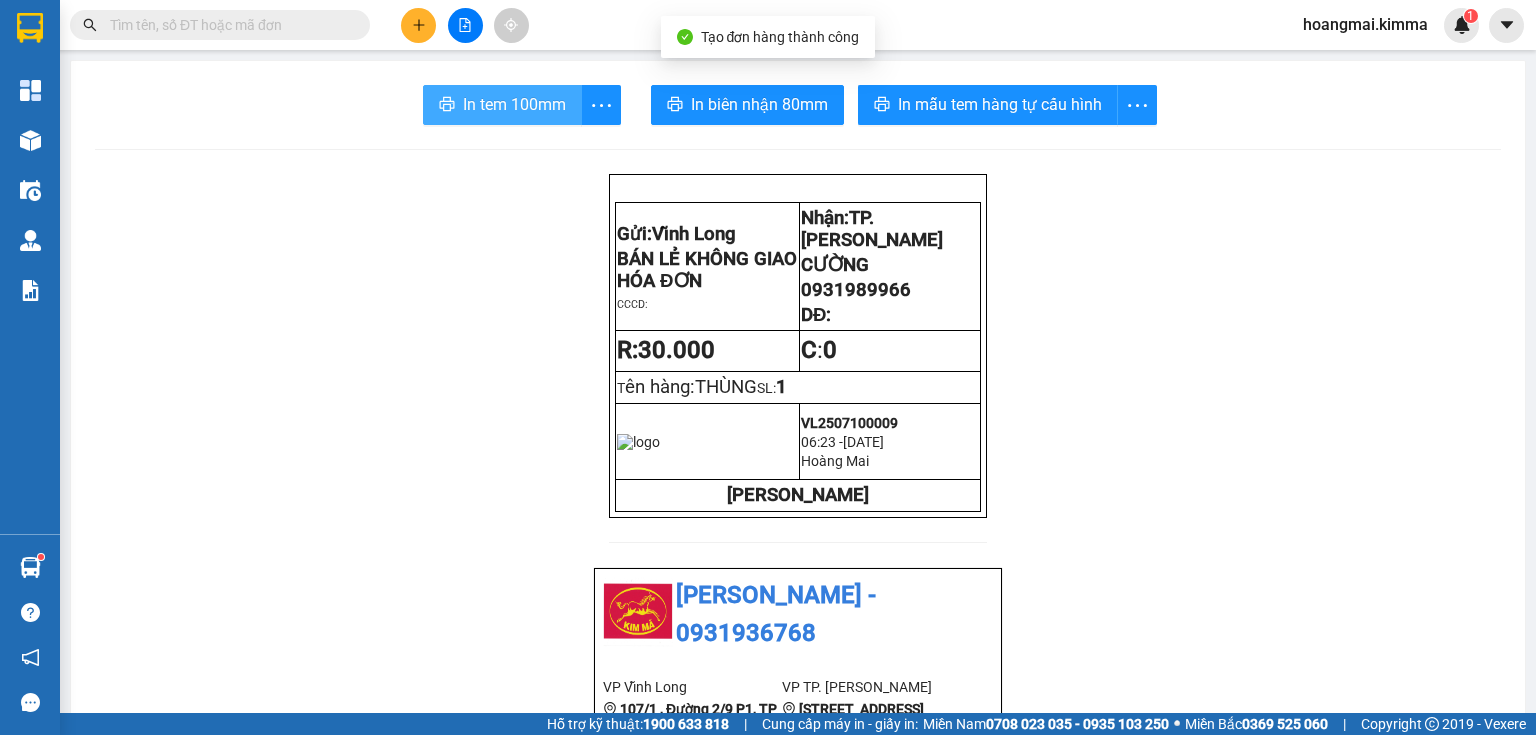 click on "In tem 100mm" at bounding box center (514, 104) 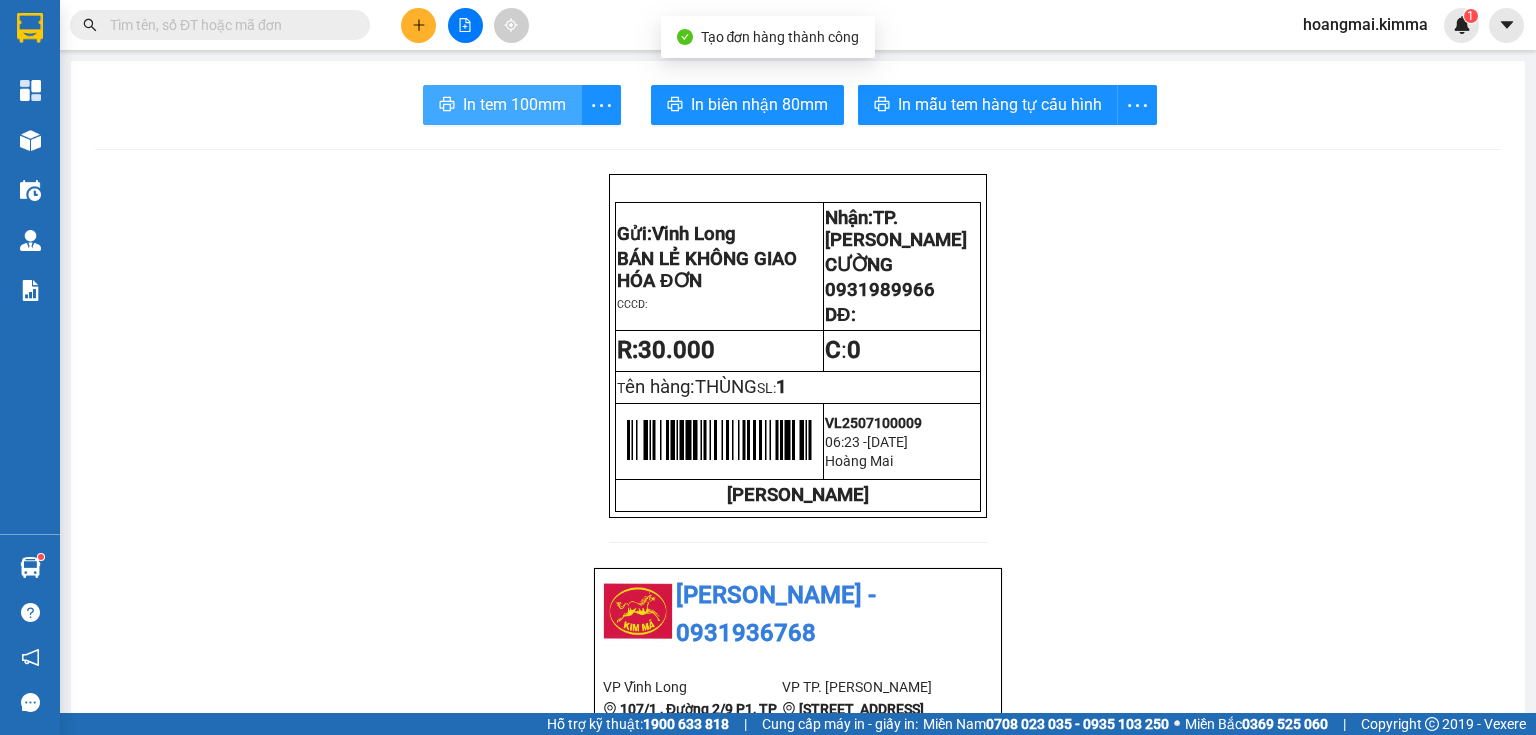 scroll, scrollTop: 0, scrollLeft: 0, axis: both 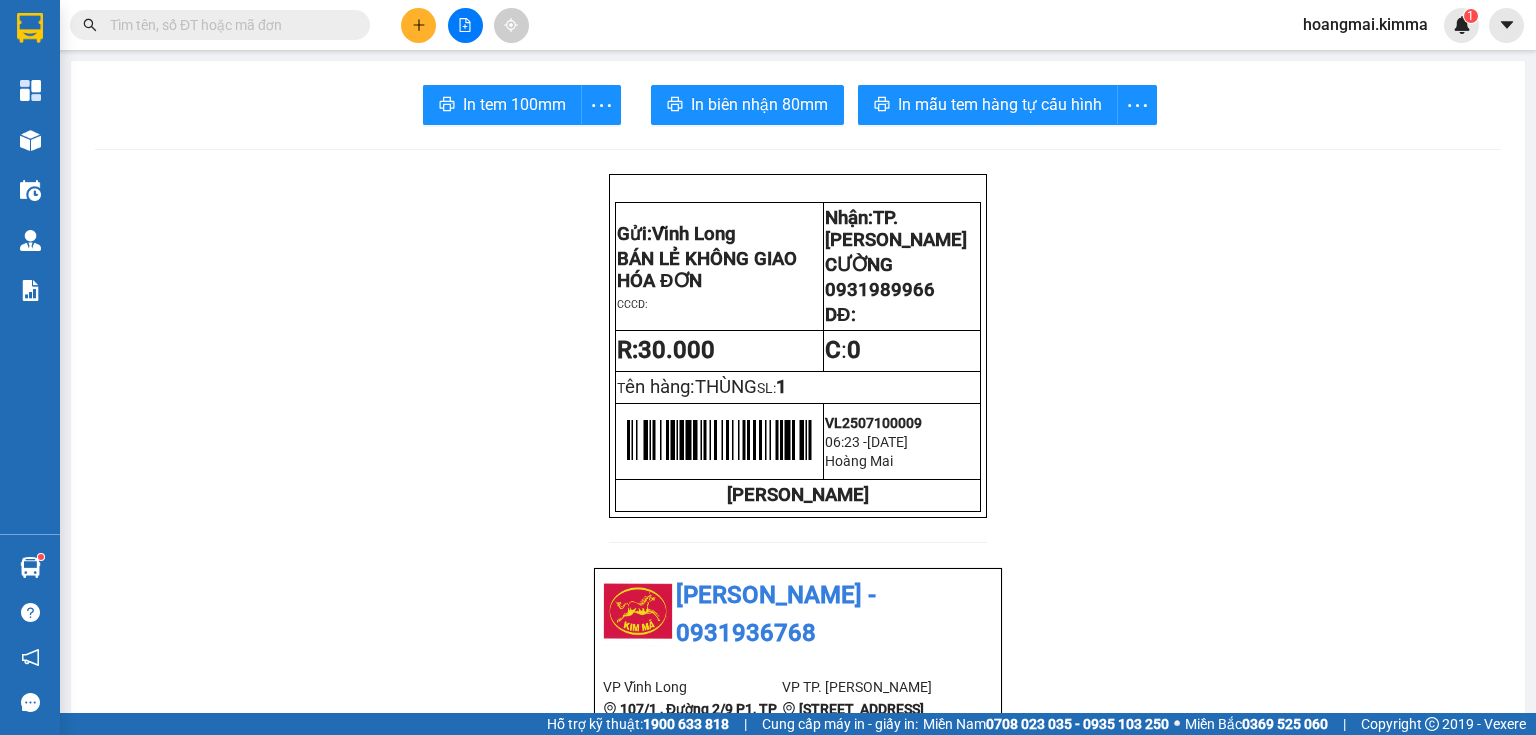 click 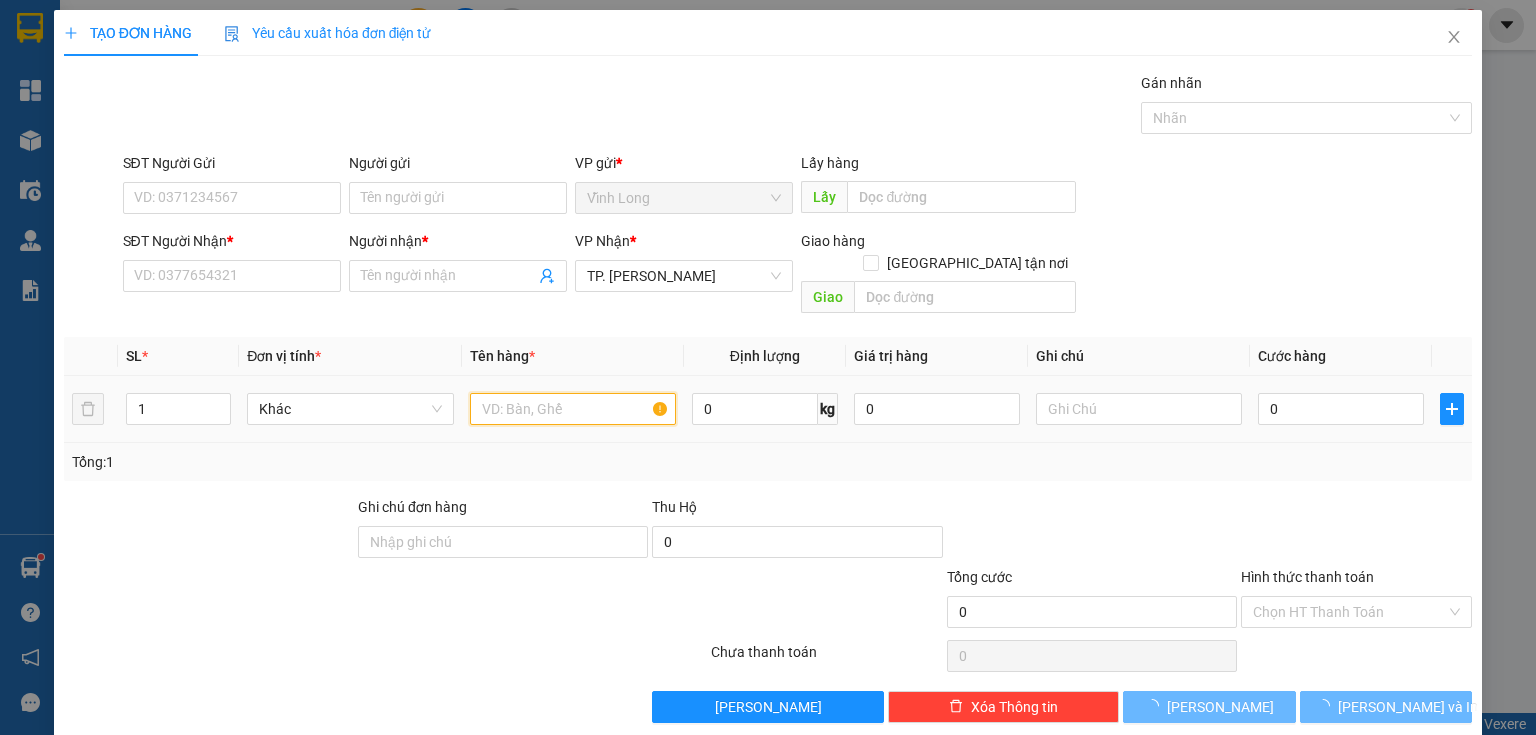 click at bounding box center [573, 409] 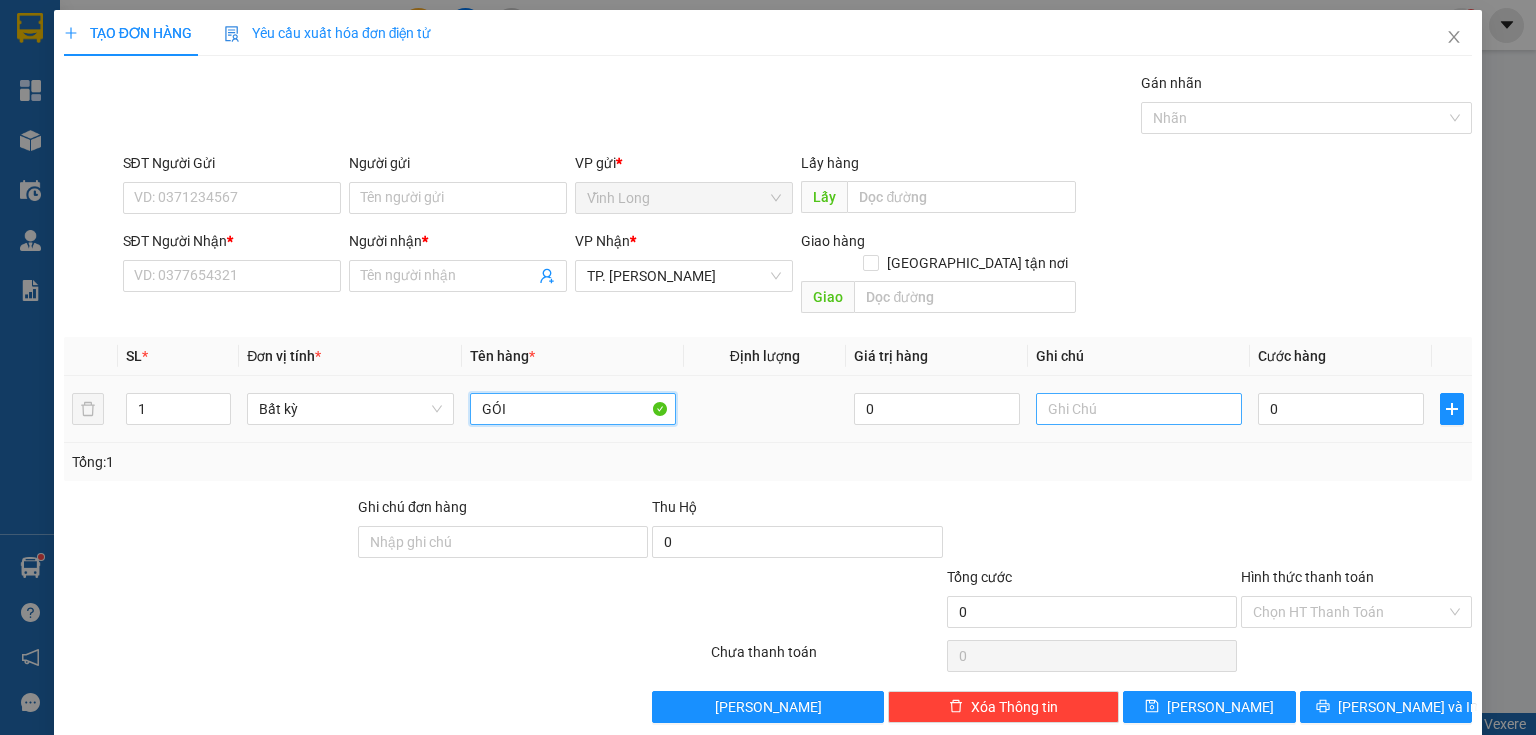 type on "GÓI" 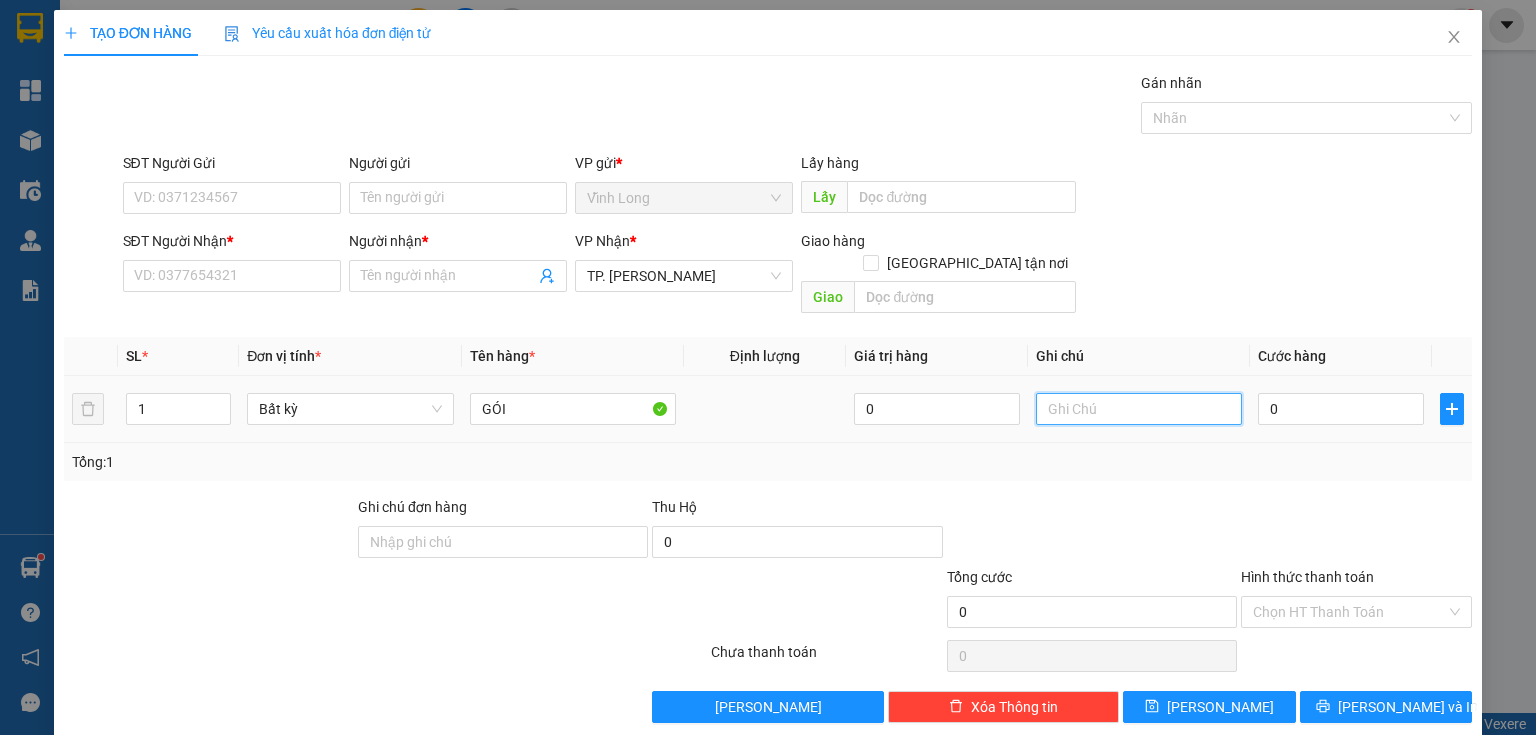click at bounding box center [1139, 409] 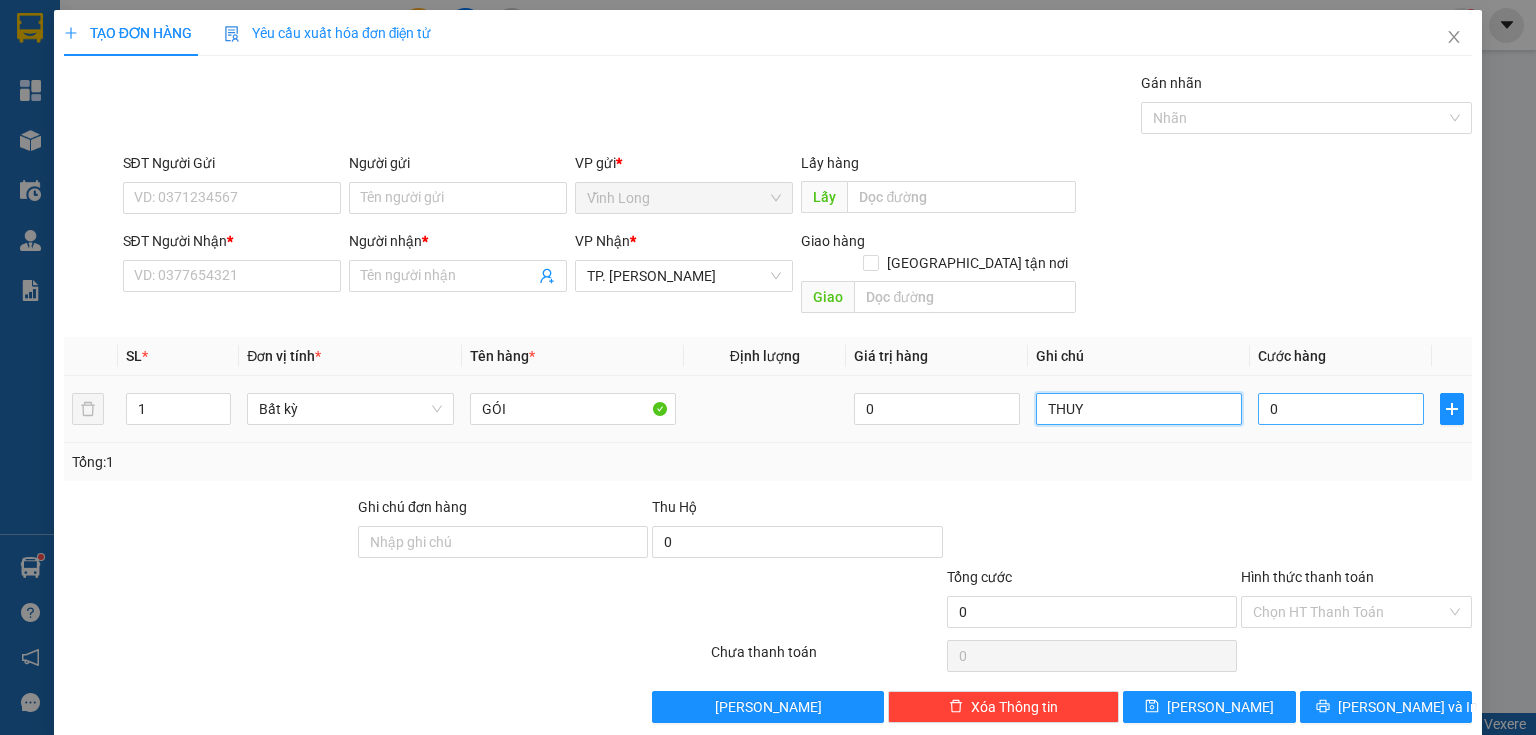 type on "THUY" 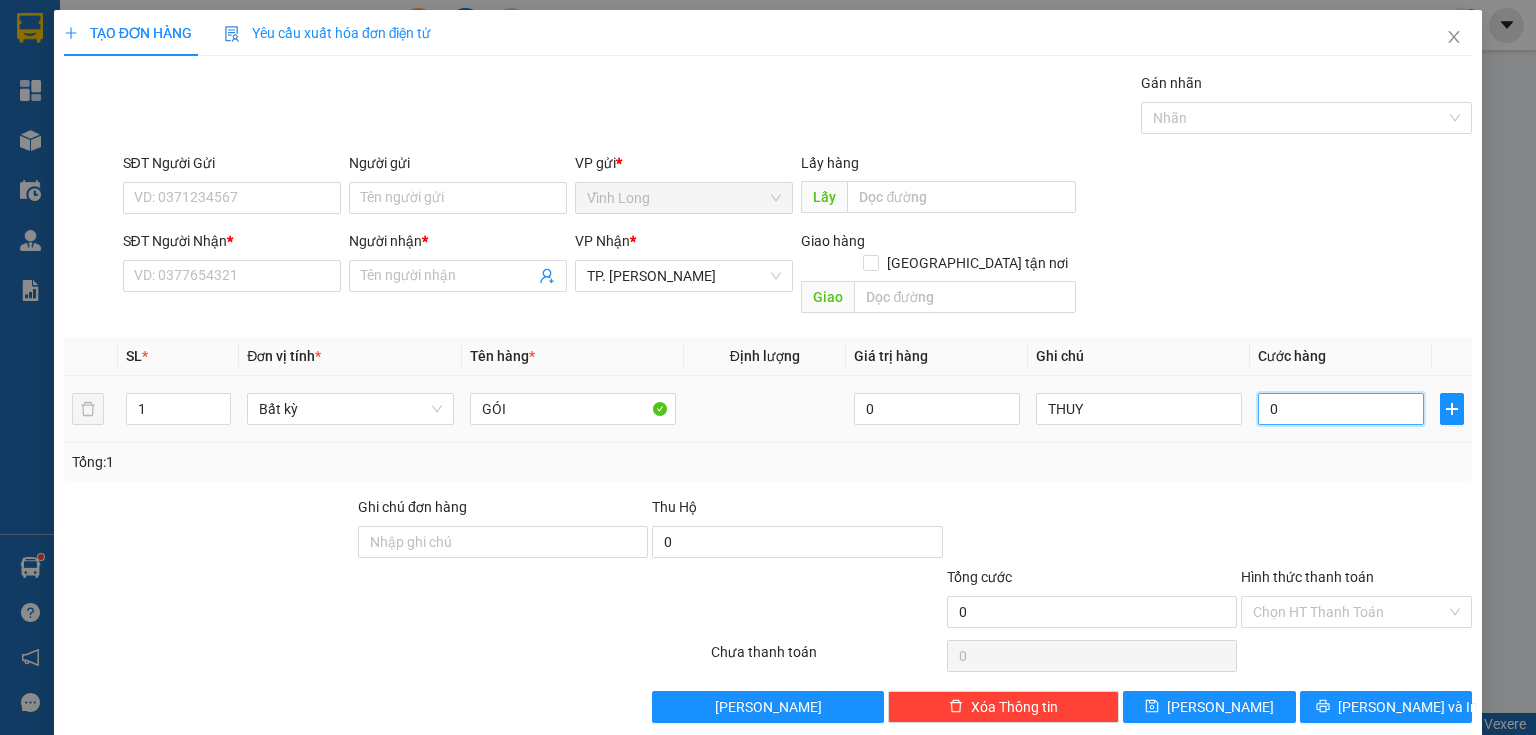 click on "0" at bounding box center [1341, 409] 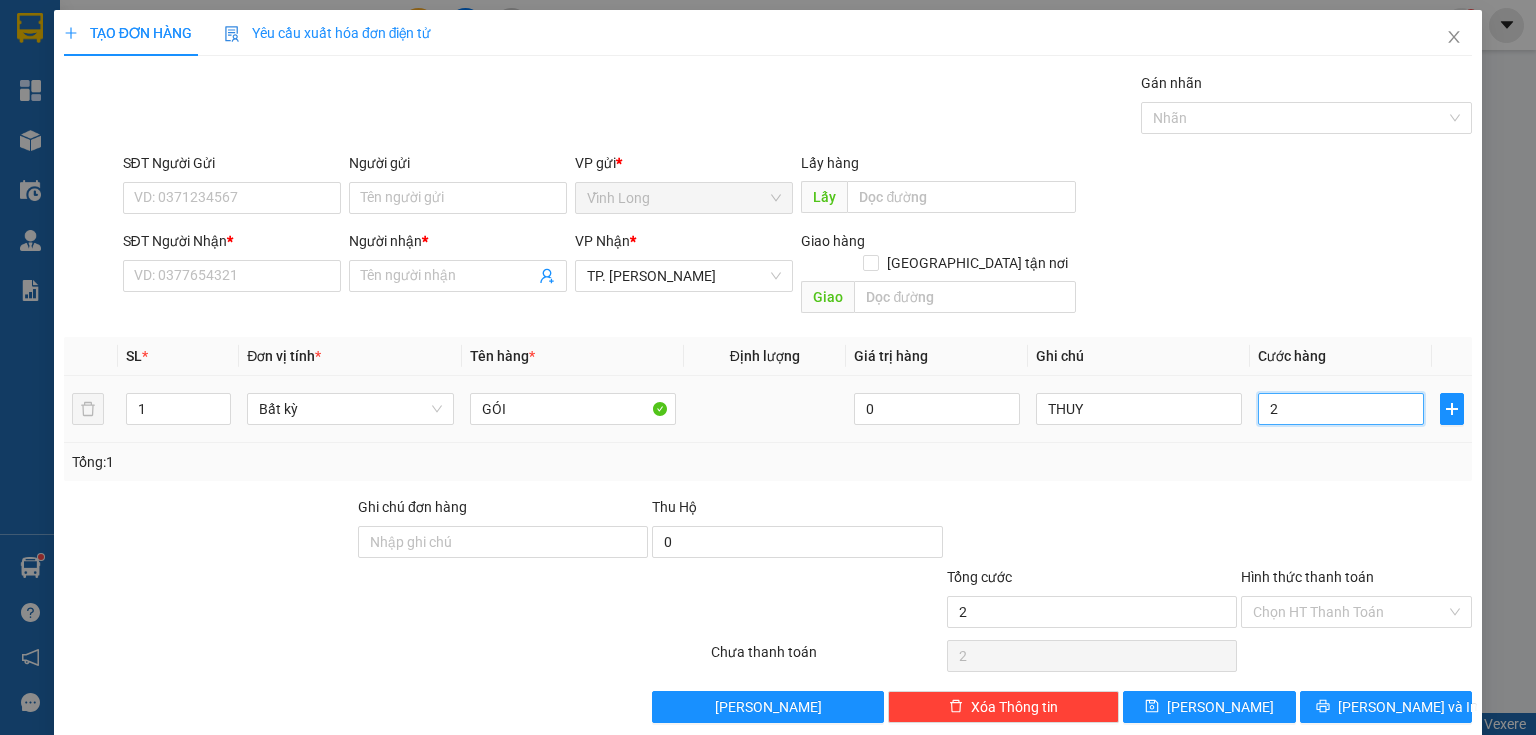 type on "20" 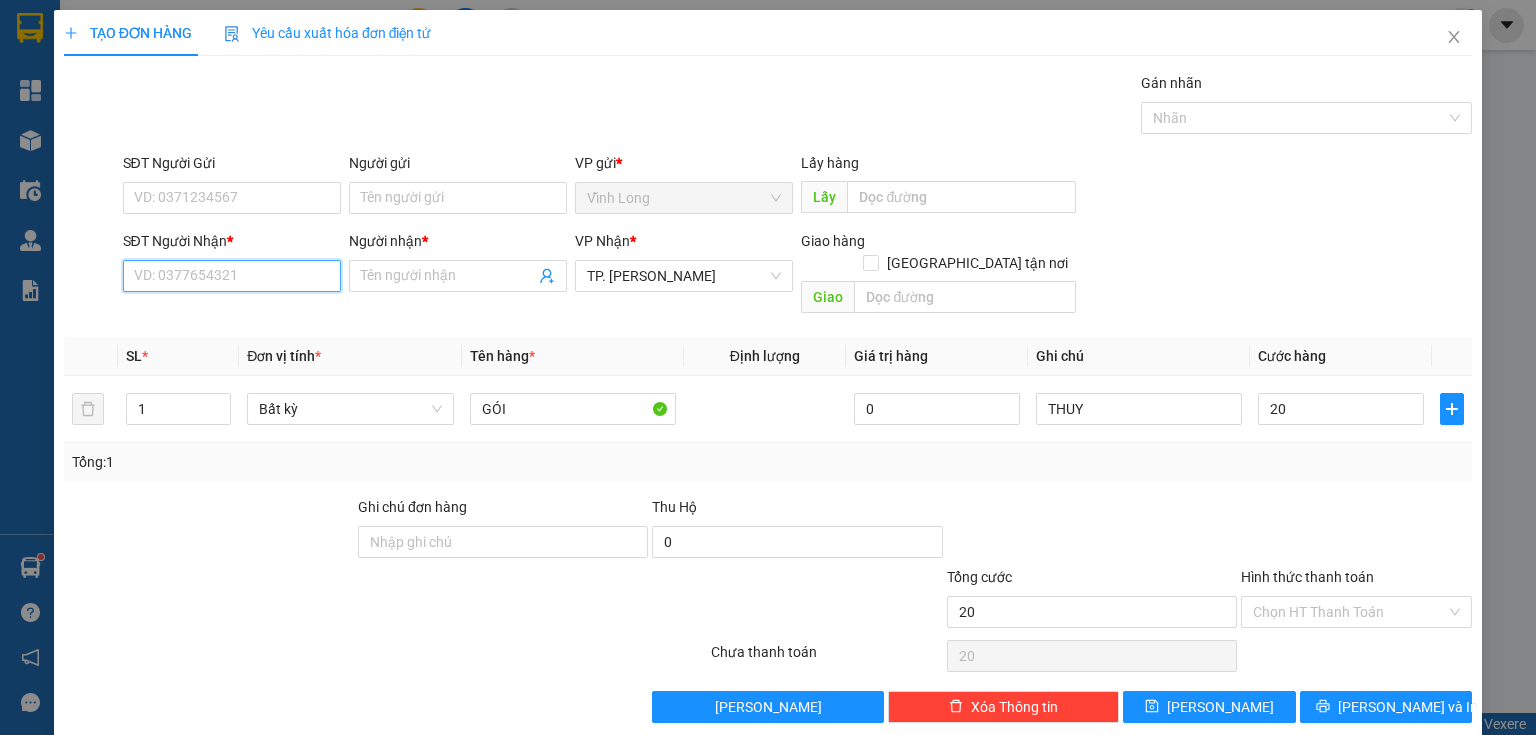 type on "20.000" 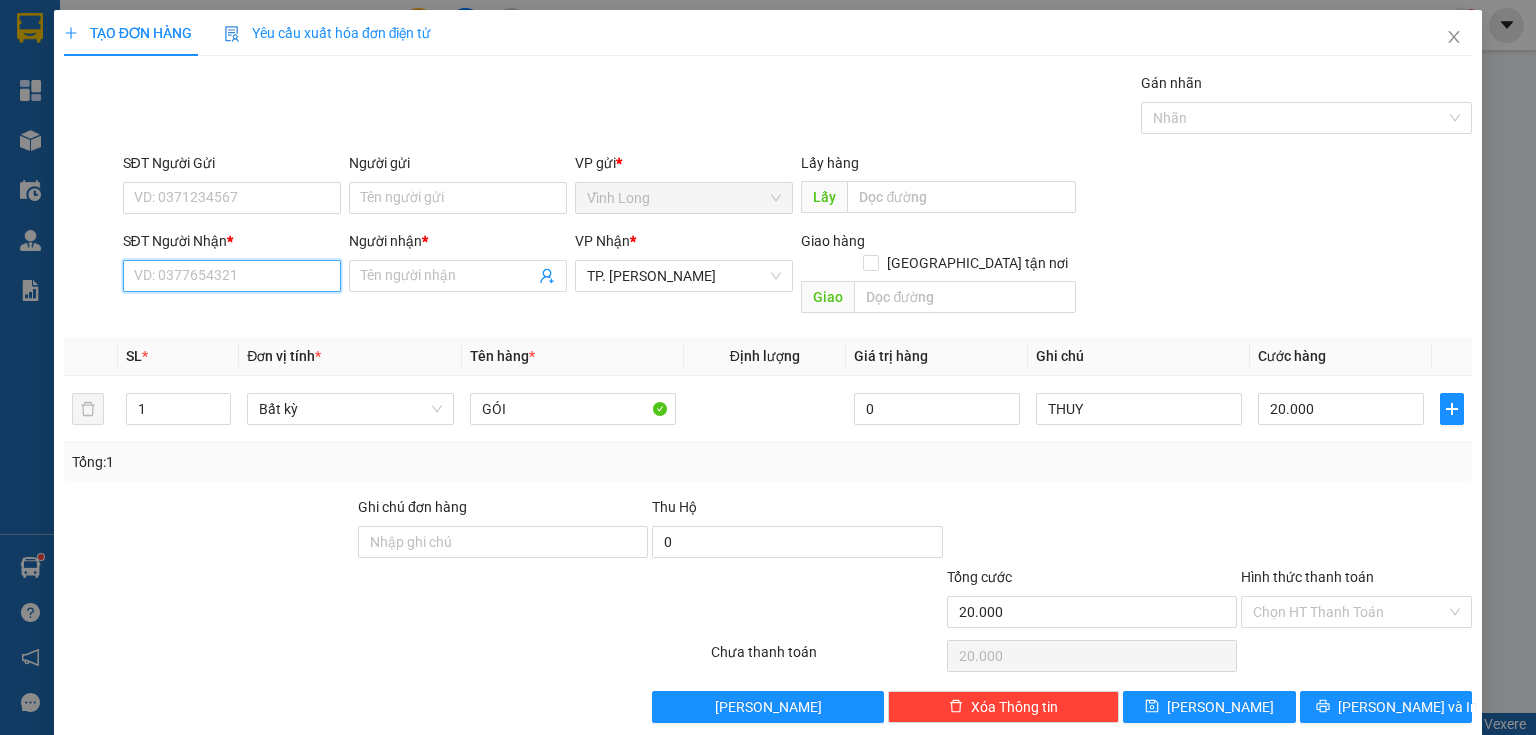 click on "SĐT Người Nhận  *" at bounding box center (232, 276) 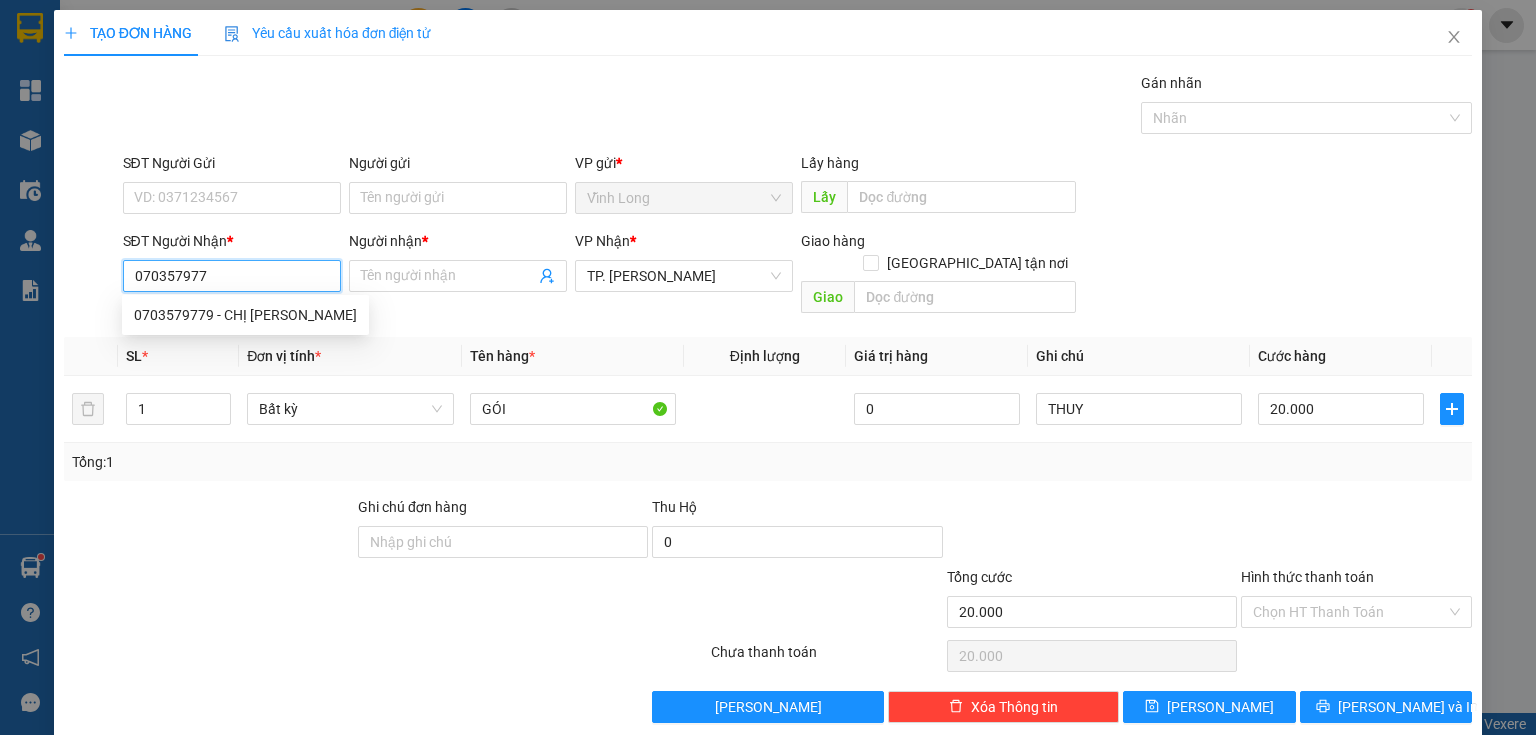 type on "0703579779" 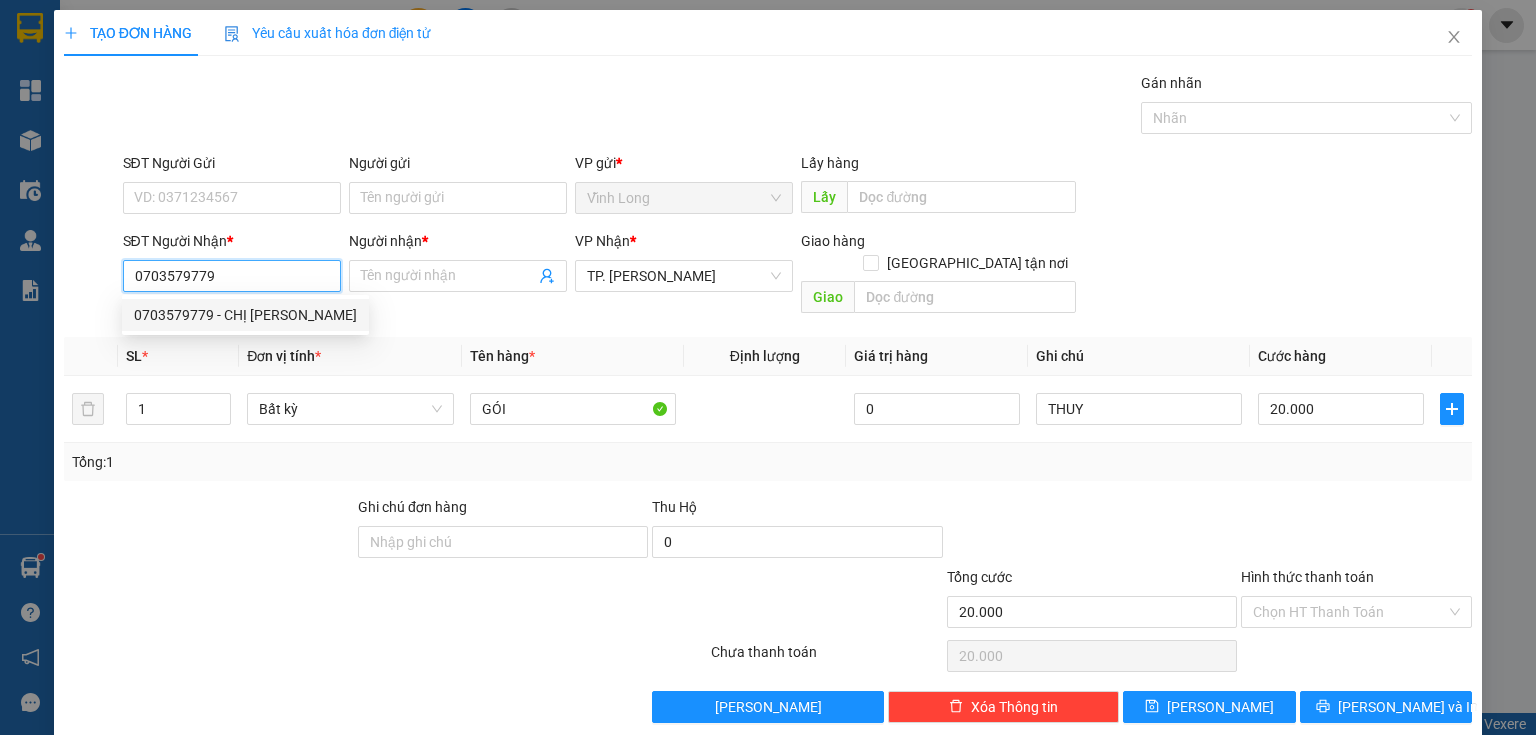 click on "0703579779 - CHỊ [PERSON_NAME]" at bounding box center (245, 315) 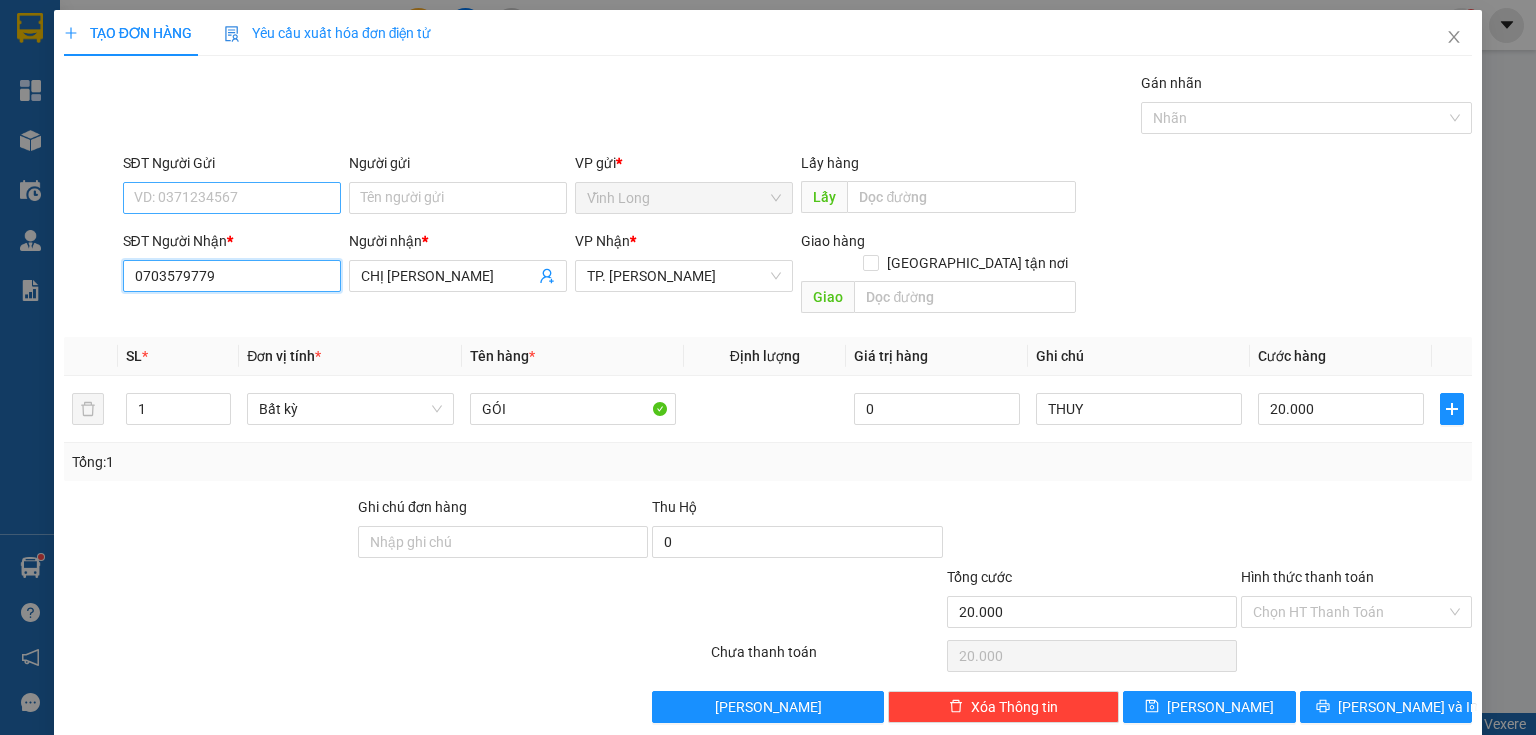 type on "0703579779" 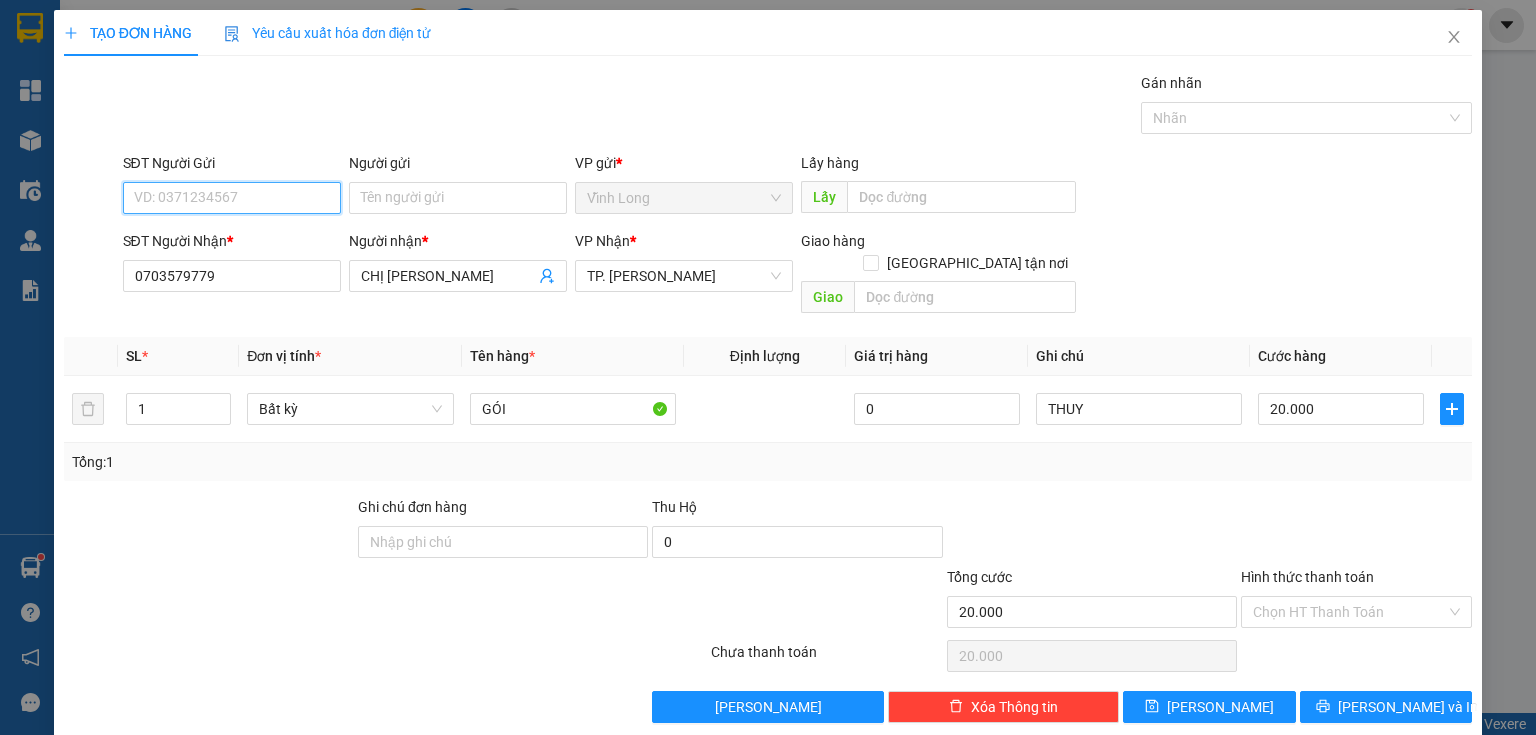 click on "SĐT Người Gửi" at bounding box center [232, 198] 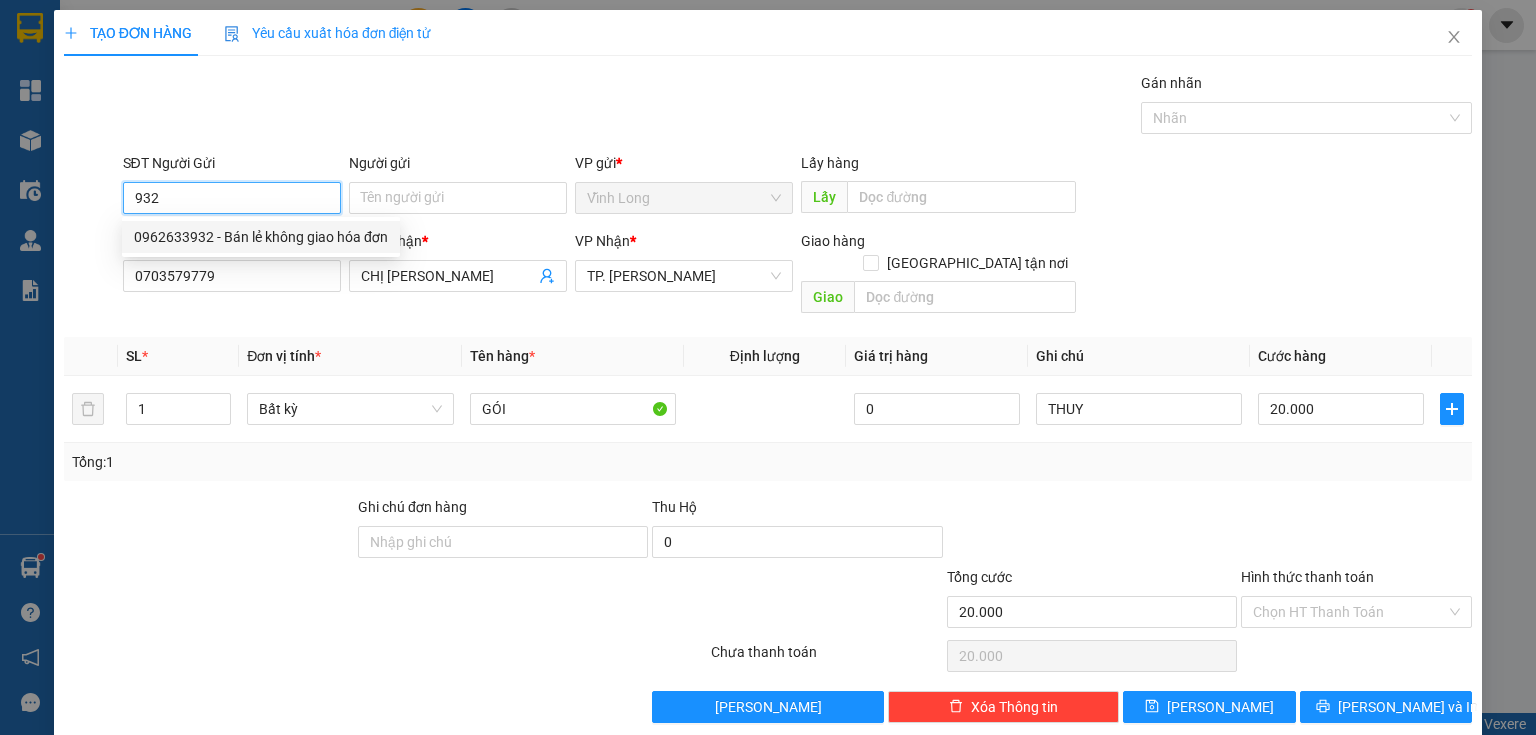 click on "0962633932 - Bán lẻ không giao hóa đơn" at bounding box center (261, 237) 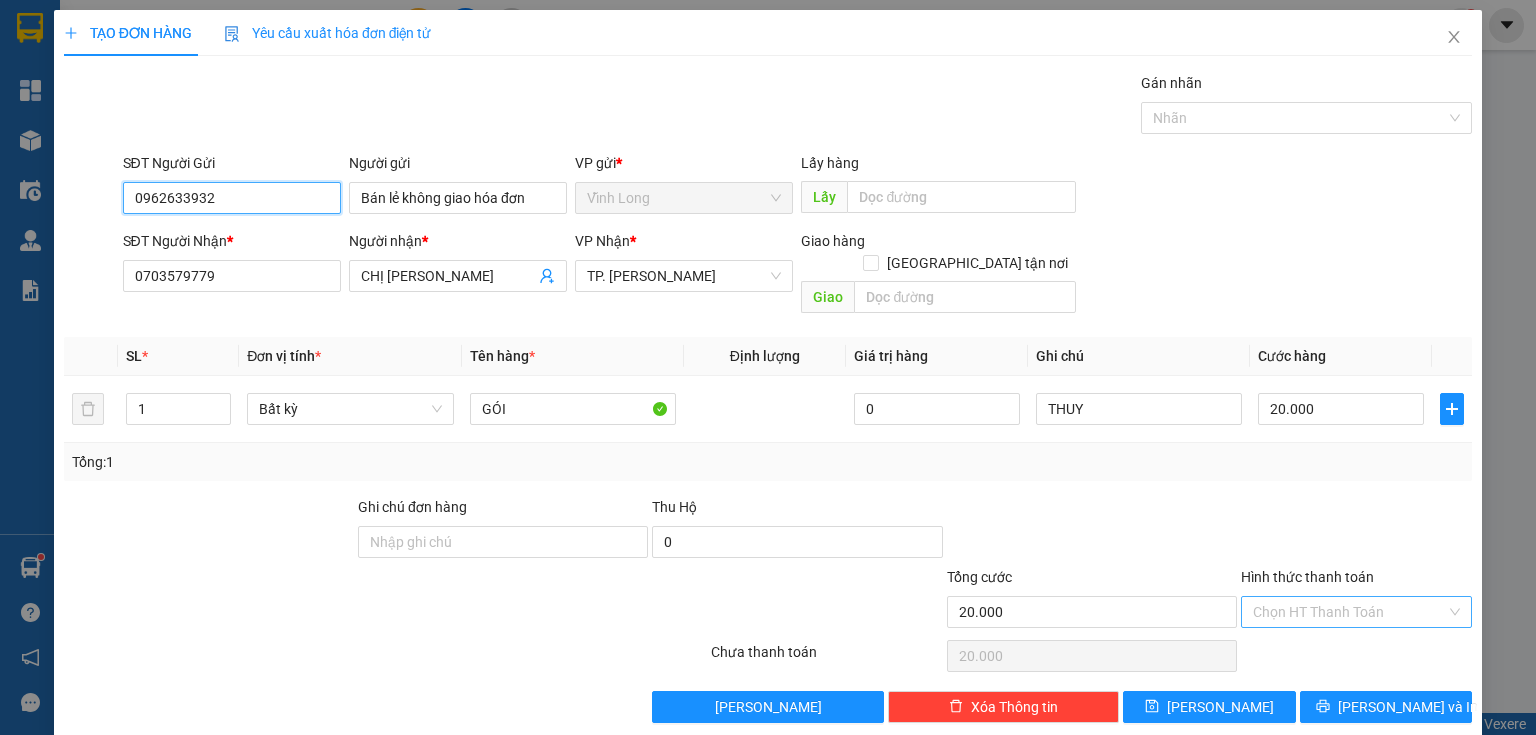 type on "0962633932" 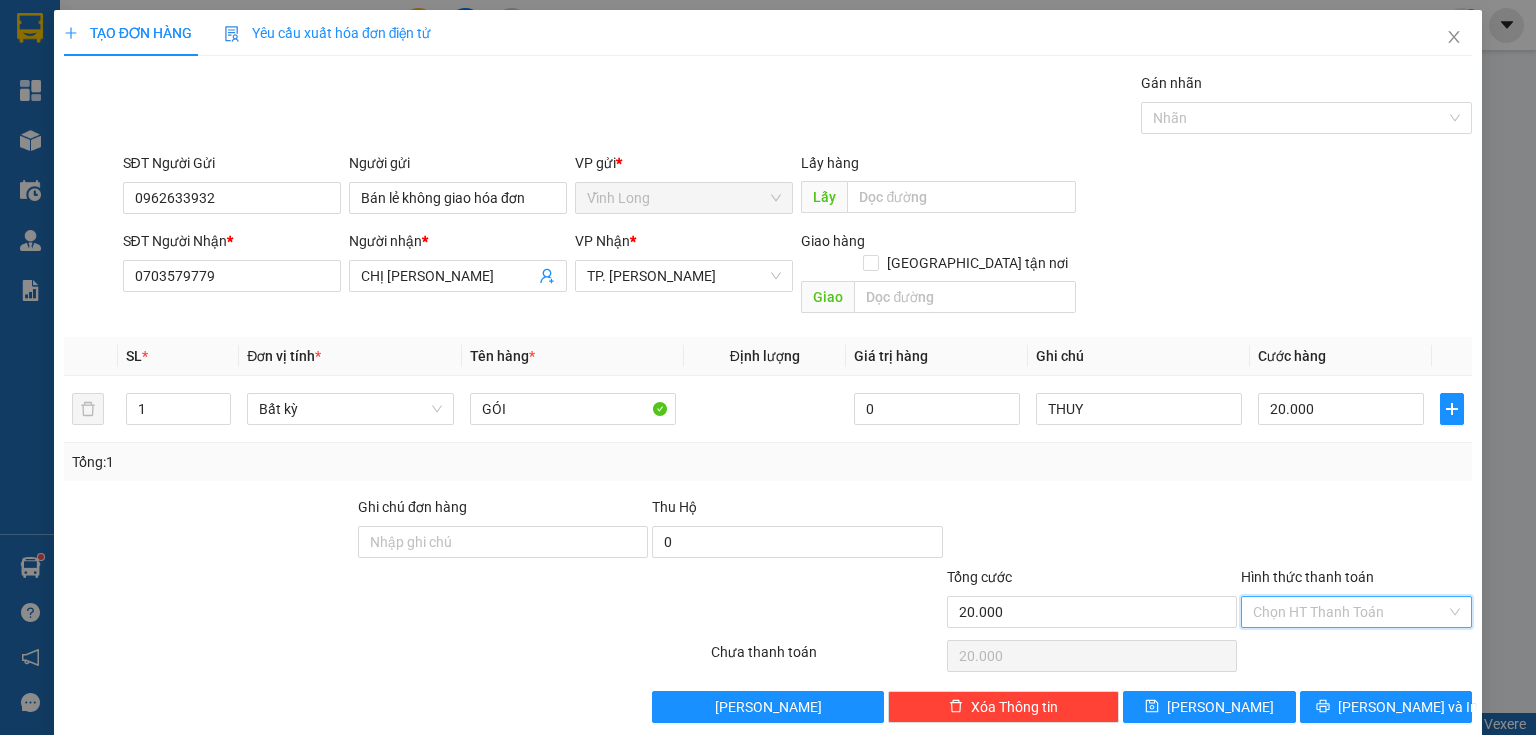 click on "Hình thức thanh toán" at bounding box center (1349, 612) 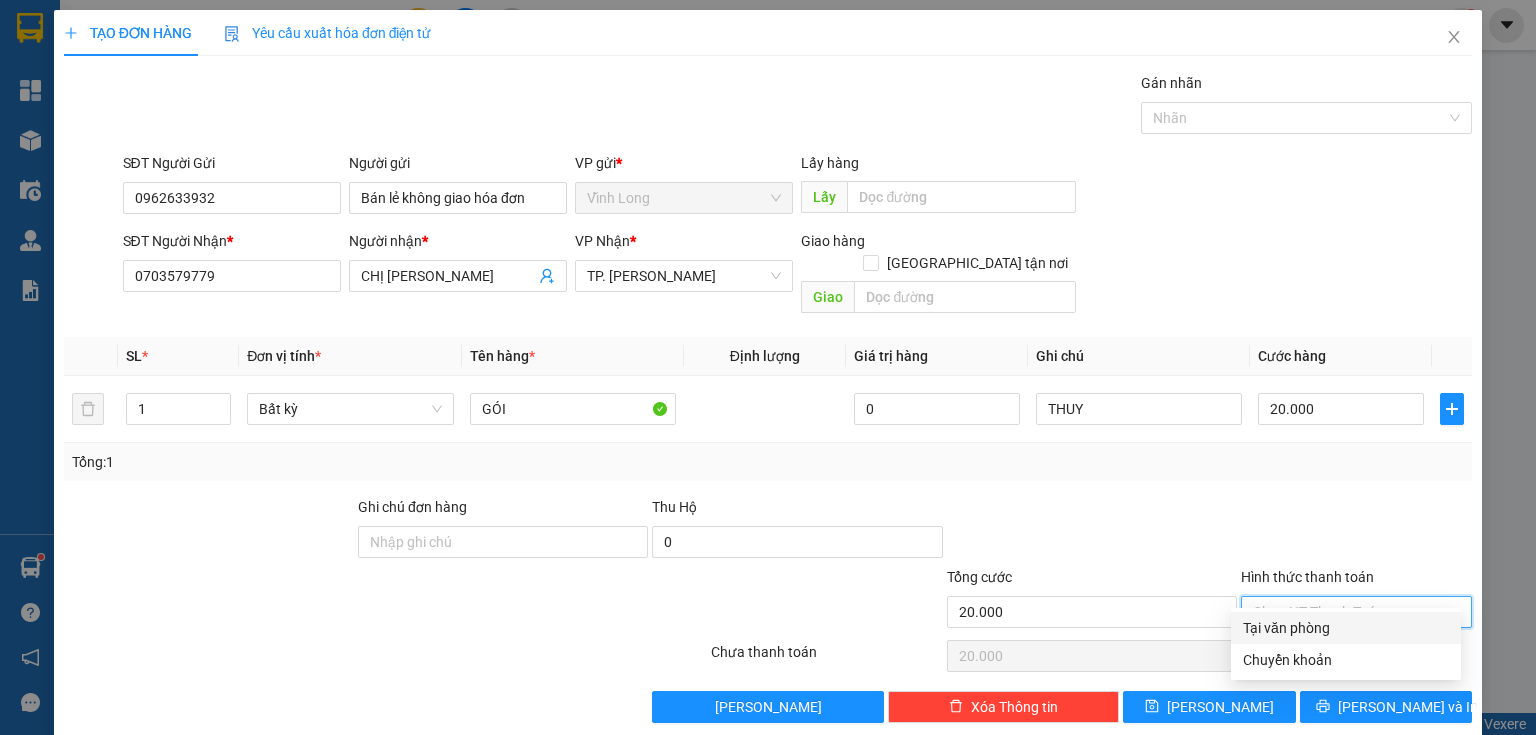 click on "Transit Pickup Surcharge Ids Transit Deliver Surcharge Ids Transit Deliver Surcharge Transit Deliver Surcharge Gói vận chuyển  * Tiêu chuẩn Gán nhãn   Nhãn SĐT Người Gửi 0962633932 Người gửi Bán lẻ không giao hóa đơn VP gửi  * Vĩnh Long Lấy hàng Lấy SĐT Người Nhận  * 0703579779 Người nhận  * CHỊ TRANG VP Nhận  * TP. [PERSON_NAME] hàng Giao tận nơi Giao SL  * Đơn vị tính  * Tên hàng  * Định lượng Giá trị hàng Ghi chú Cước hàng                   1 Bất kỳ GÓI 0 THUY 20.000 Tổng:  1 Ghi chú đơn hàng Thu Hộ 0 Tổng cước 20.000 Hình thức thanh toán Chọn HT Thanh Toán Số tiền thu trước 0 Chưa thanh toán 20.000 Chọn HT Thanh Toán Lưu nháp Xóa Thông tin [PERSON_NAME] và In THUY Tại văn phòng Chuyển khoản Tại văn phòng Chuyển khoản" at bounding box center (768, 397) 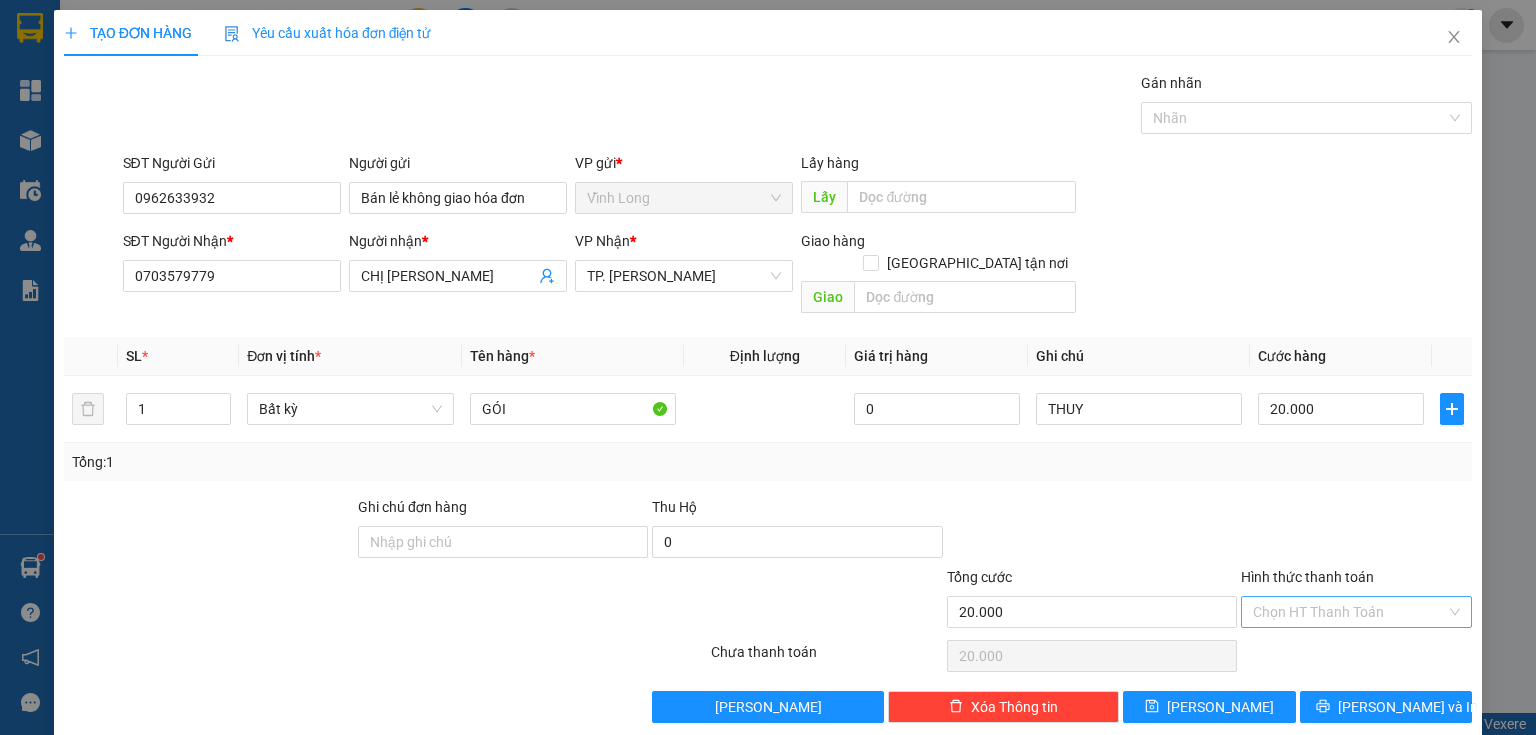 click on "Hình thức thanh toán" at bounding box center (1349, 612) 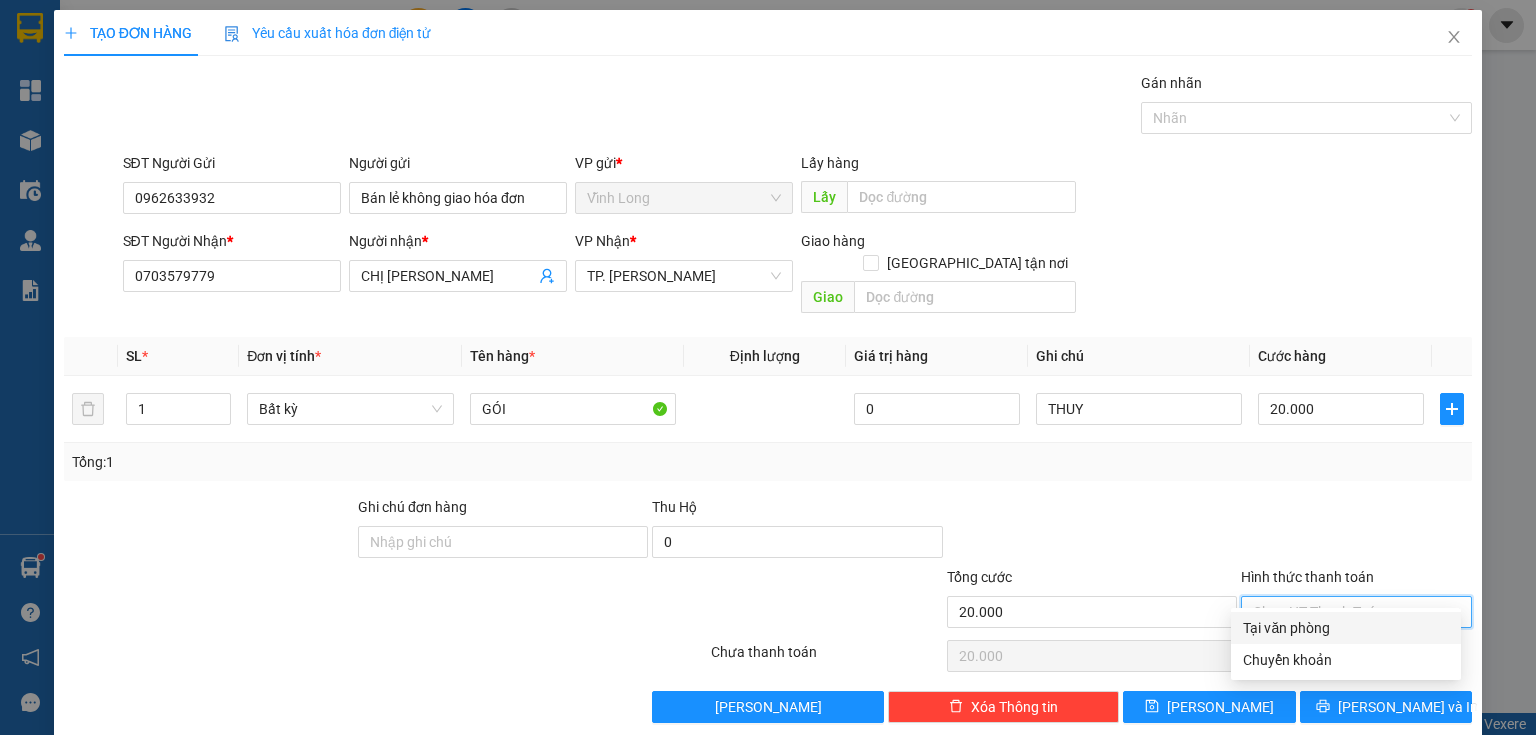 click on "Tại văn phòng" at bounding box center [1346, 628] 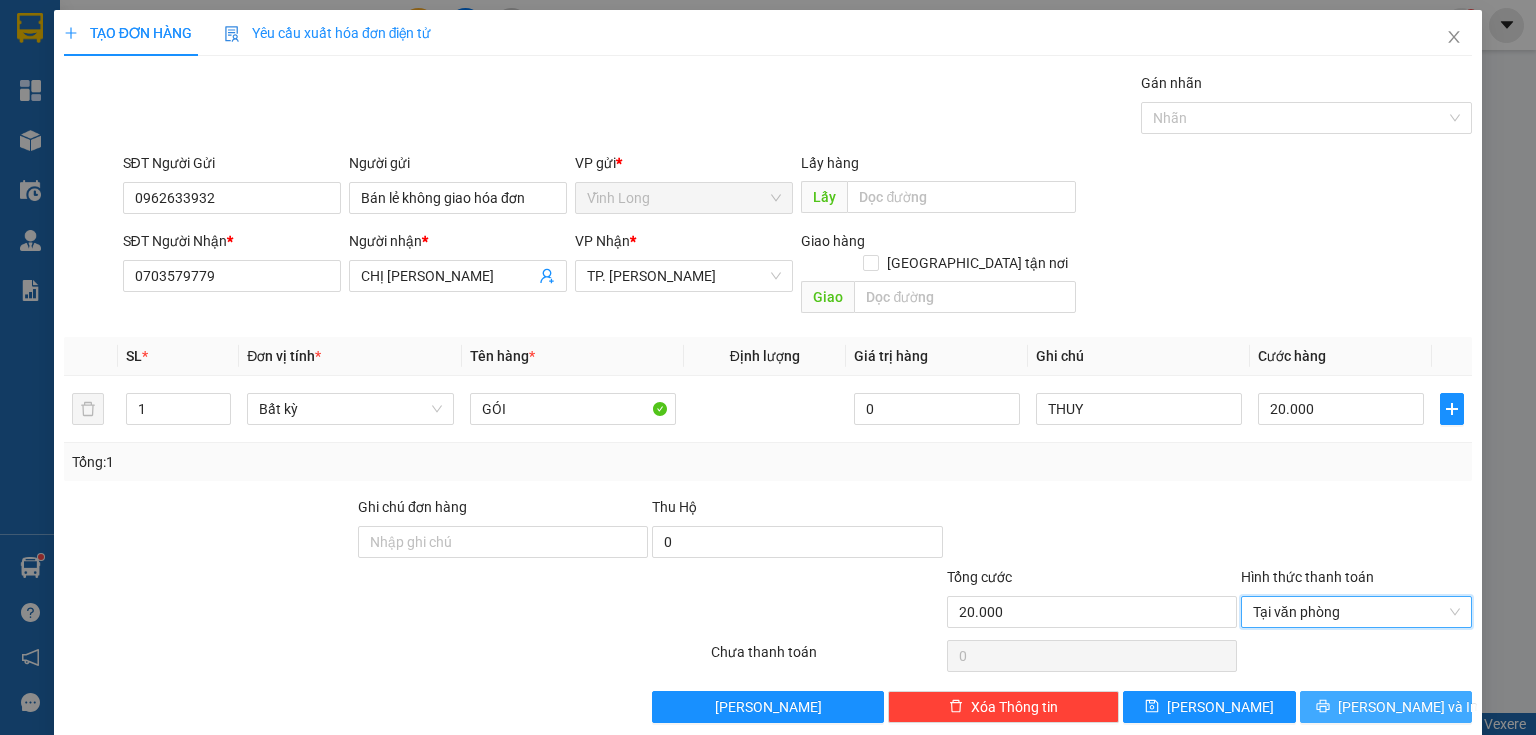 click on "[PERSON_NAME] và In" at bounding box center [1408, 707] 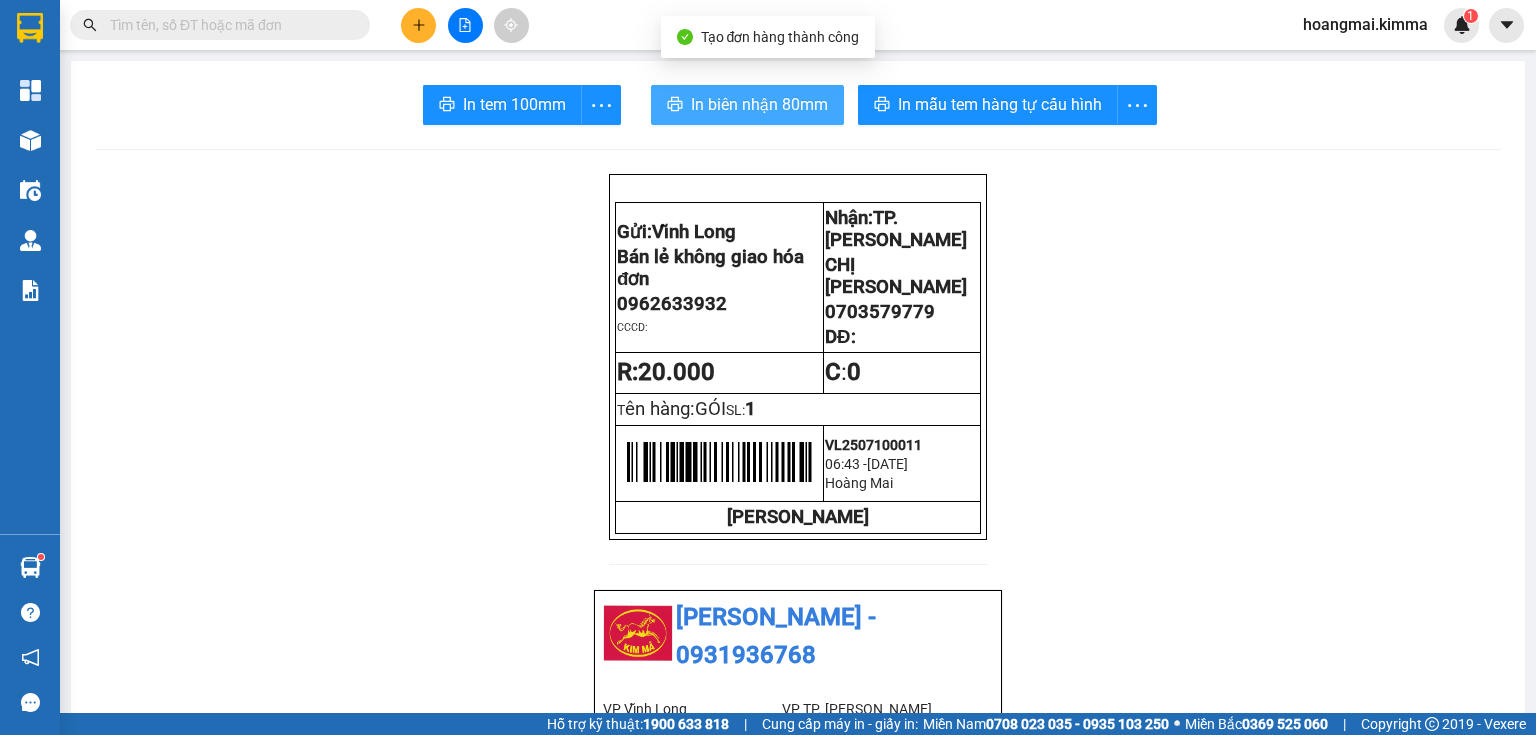 click on "In biên nhận 80mm" at bounding box center (759, 104) 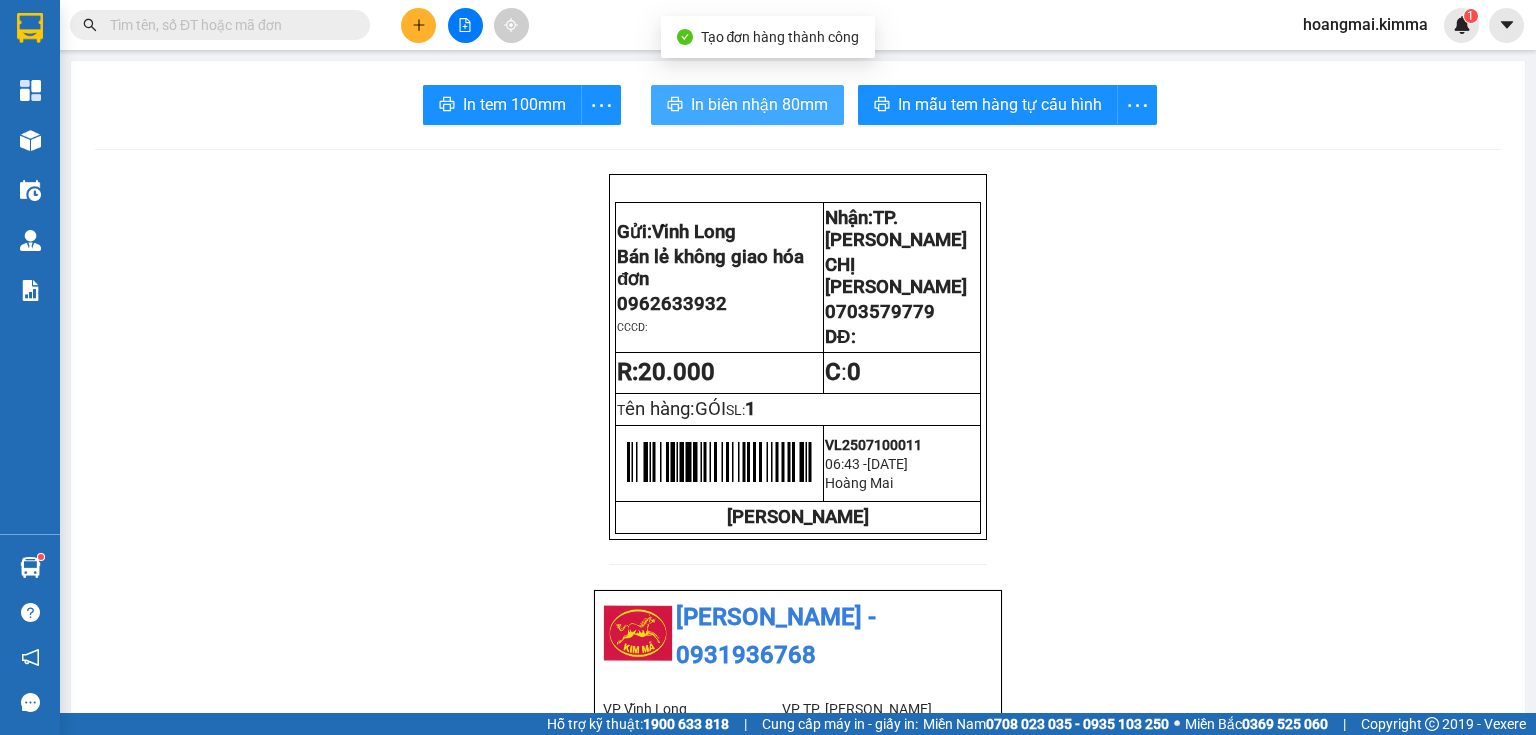 scroll, scrollTop: 0, scrollLeft: 0, axis: both 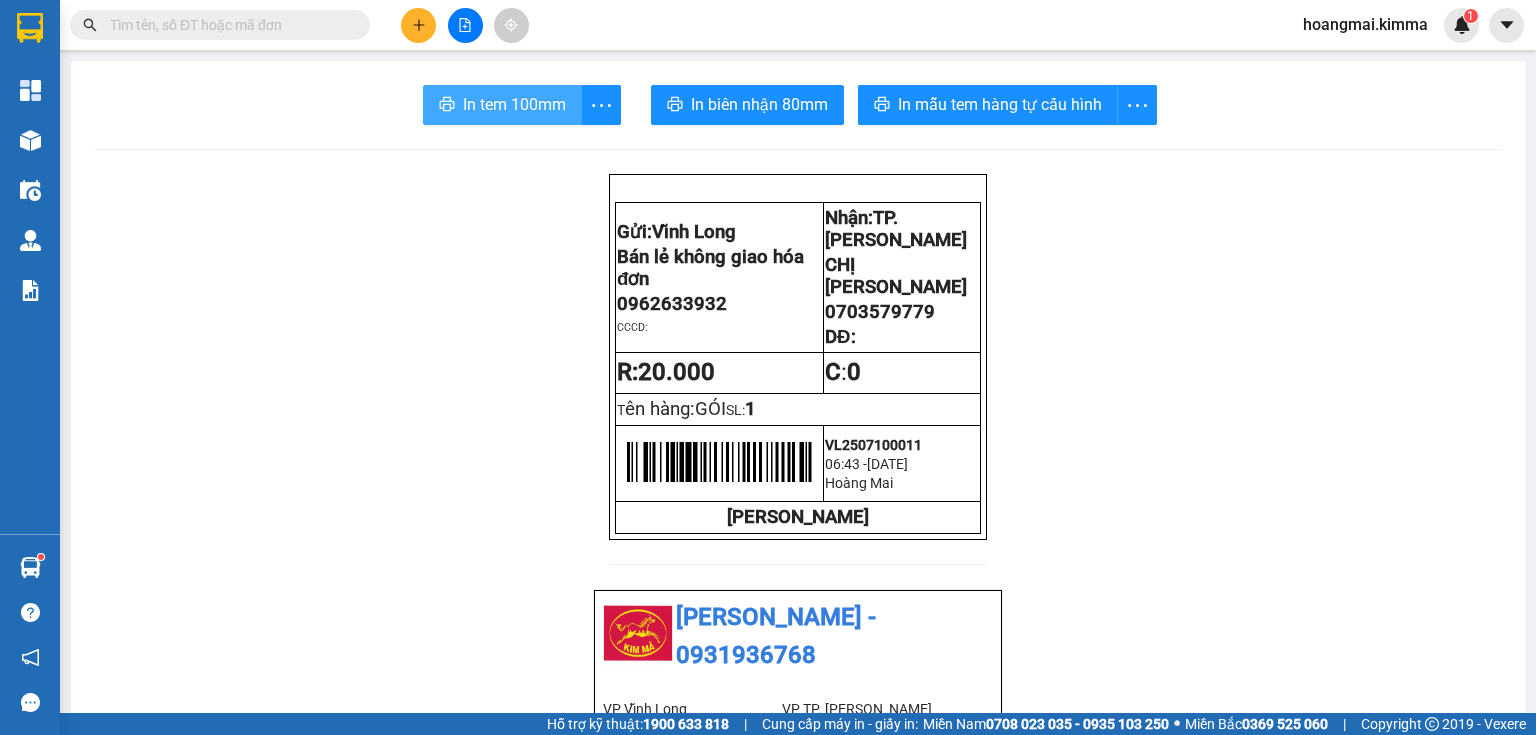 click on "In tem 100mm" at bounding box center (514, 104) 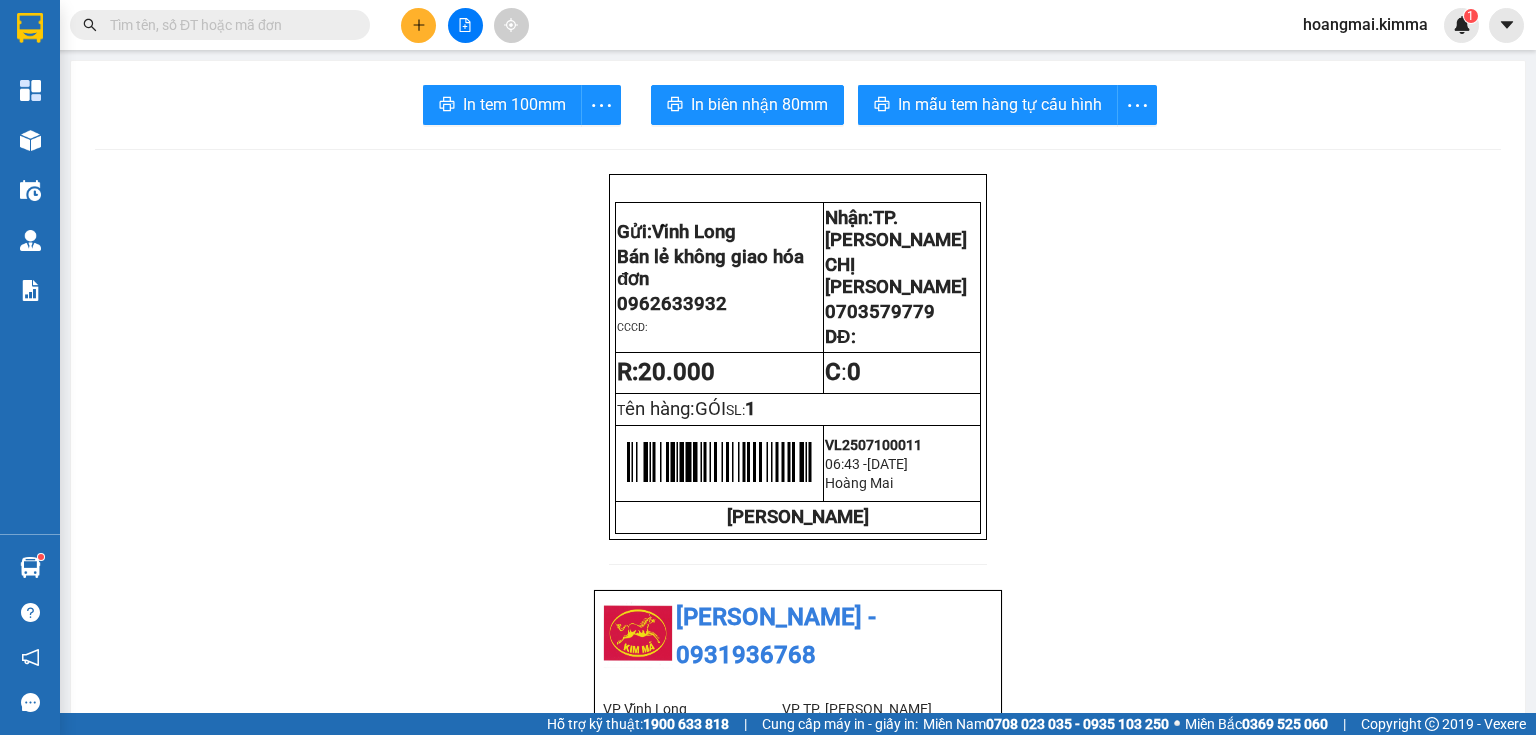 click at bounding box center (228, 25) 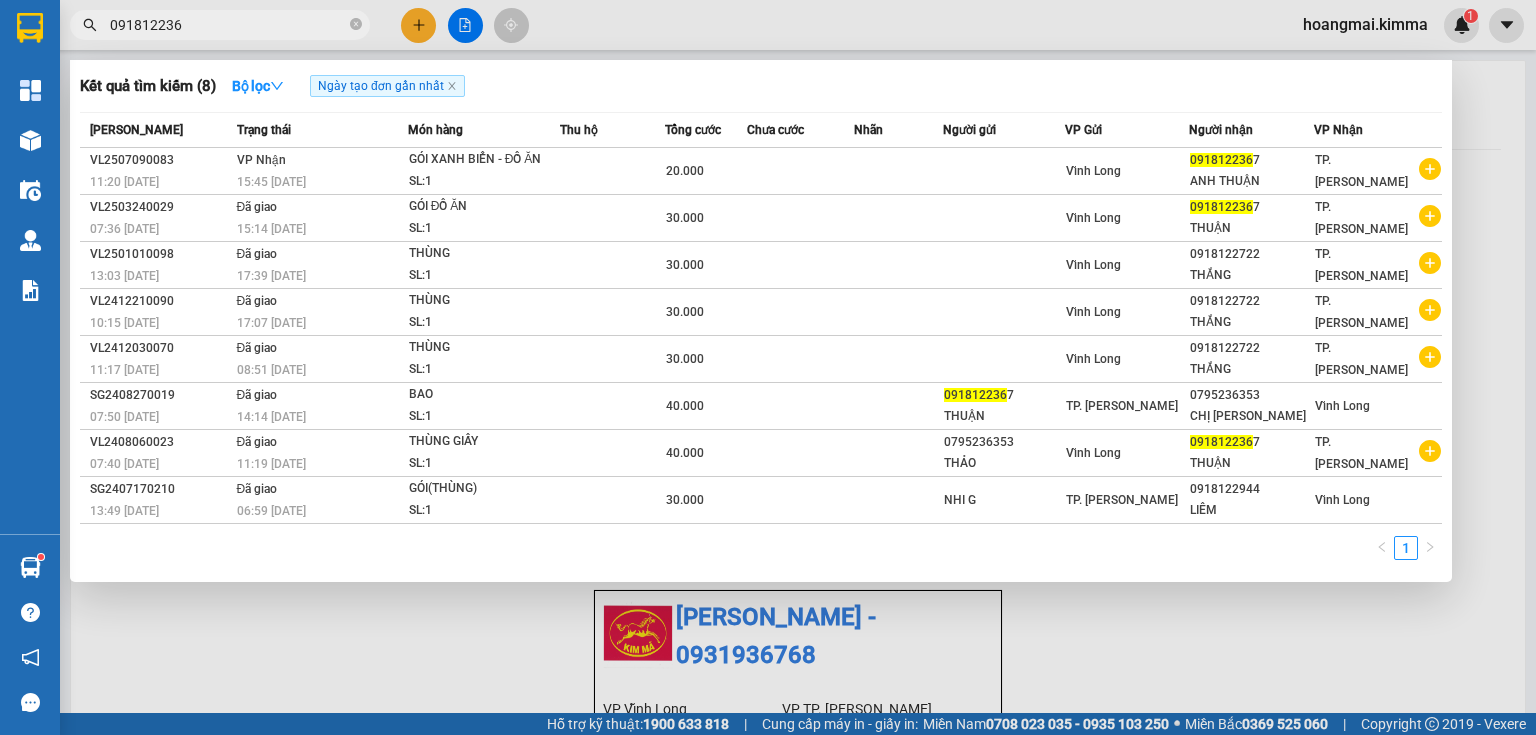 type on "0918122367" 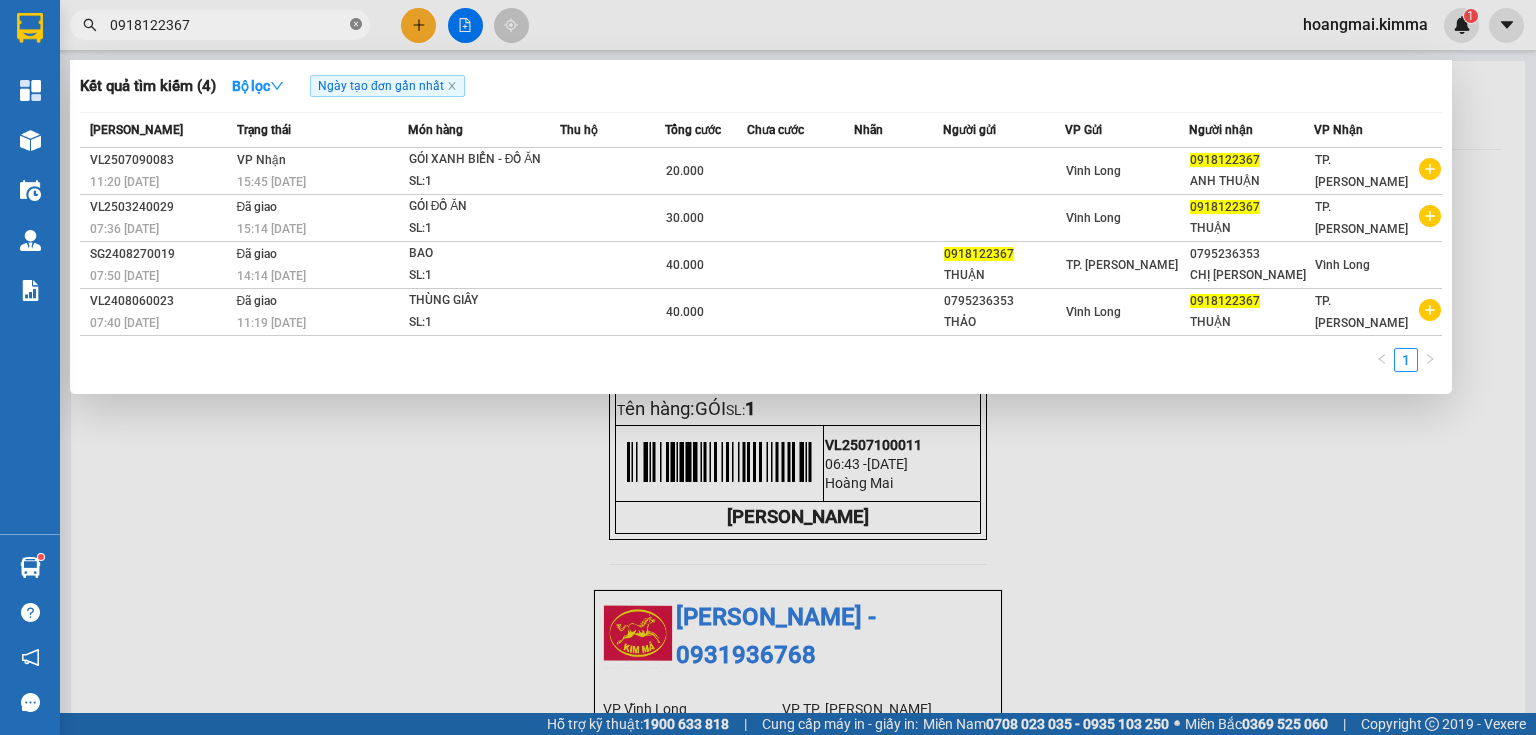 click 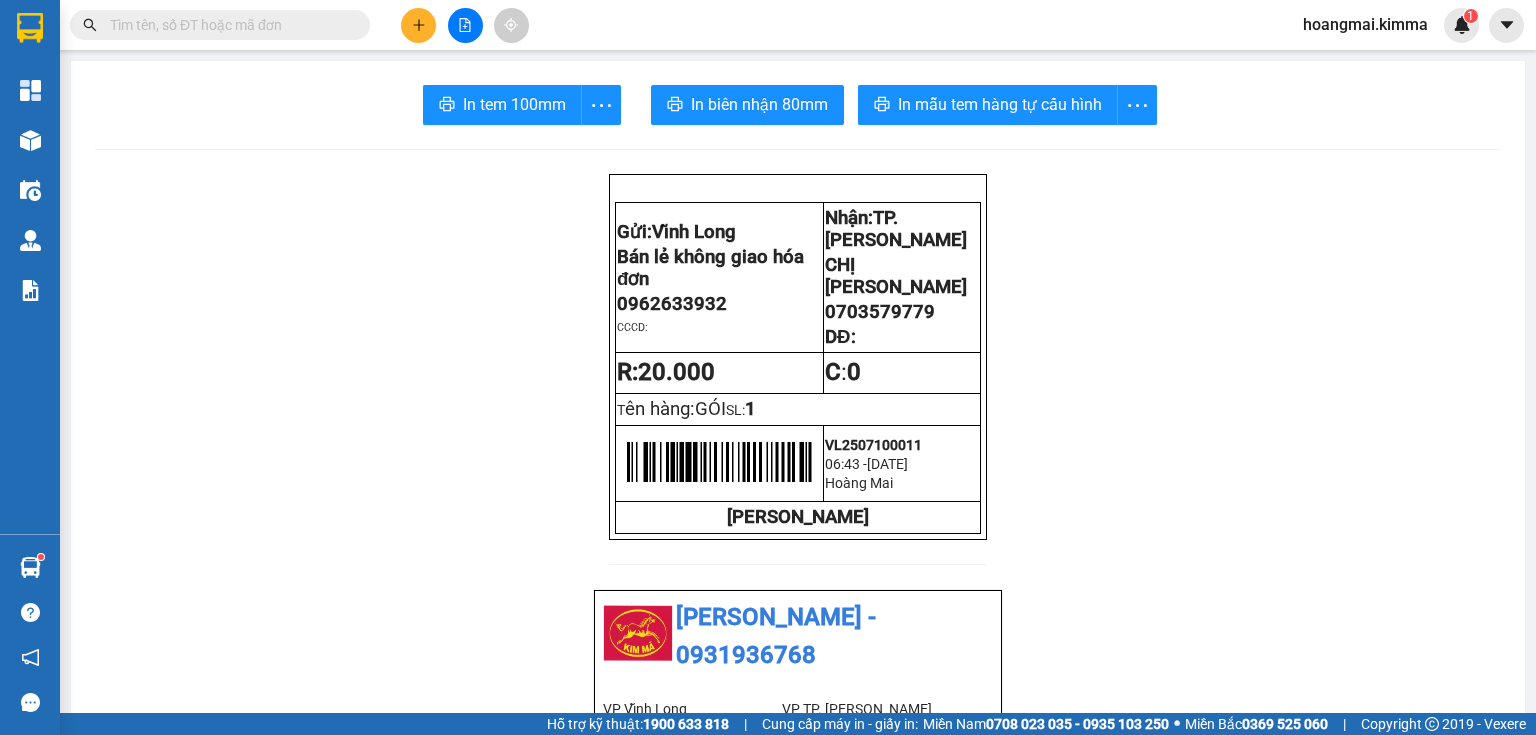 click at bounding box center (418, 25) 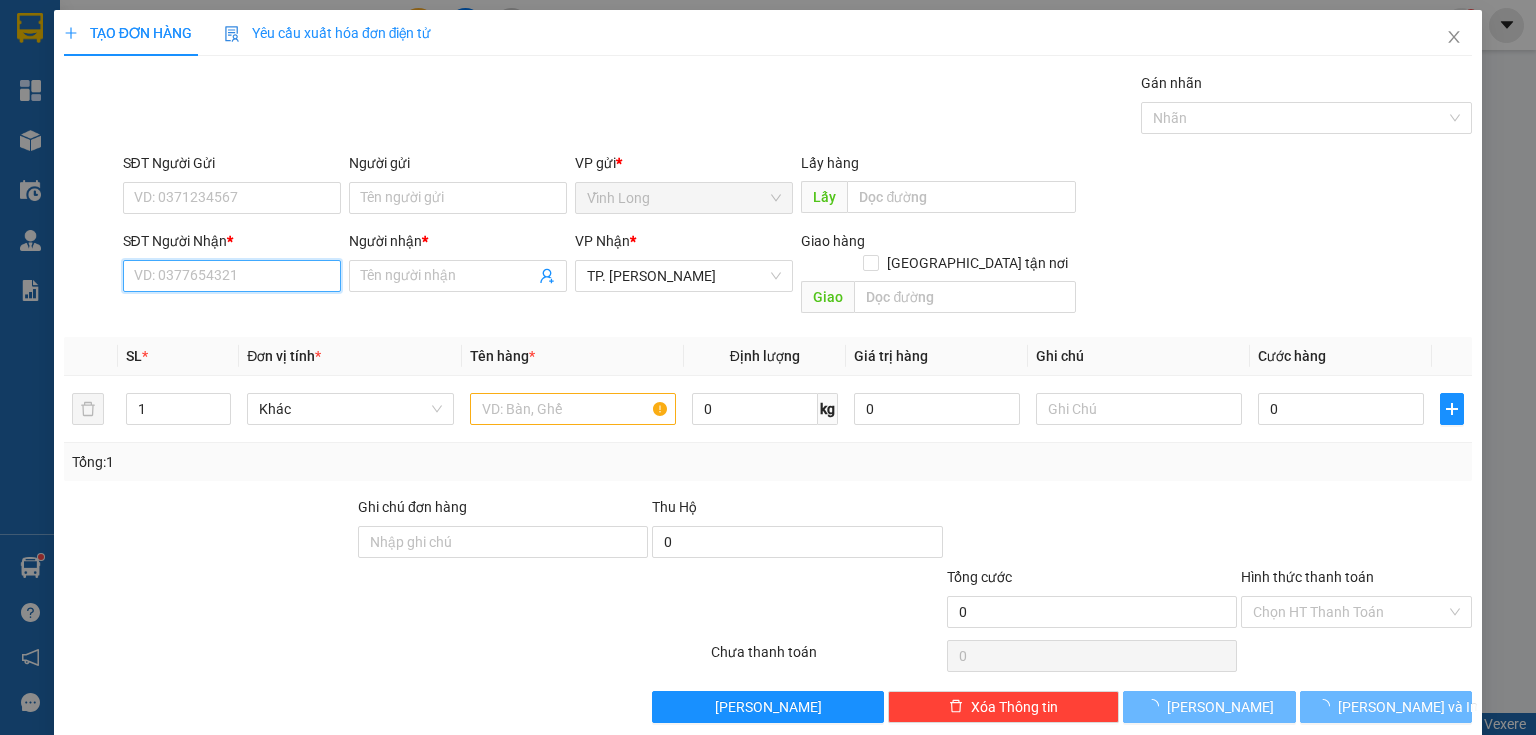 click on "SĐT Người Nhận  *" at bounding box center (232, 276) 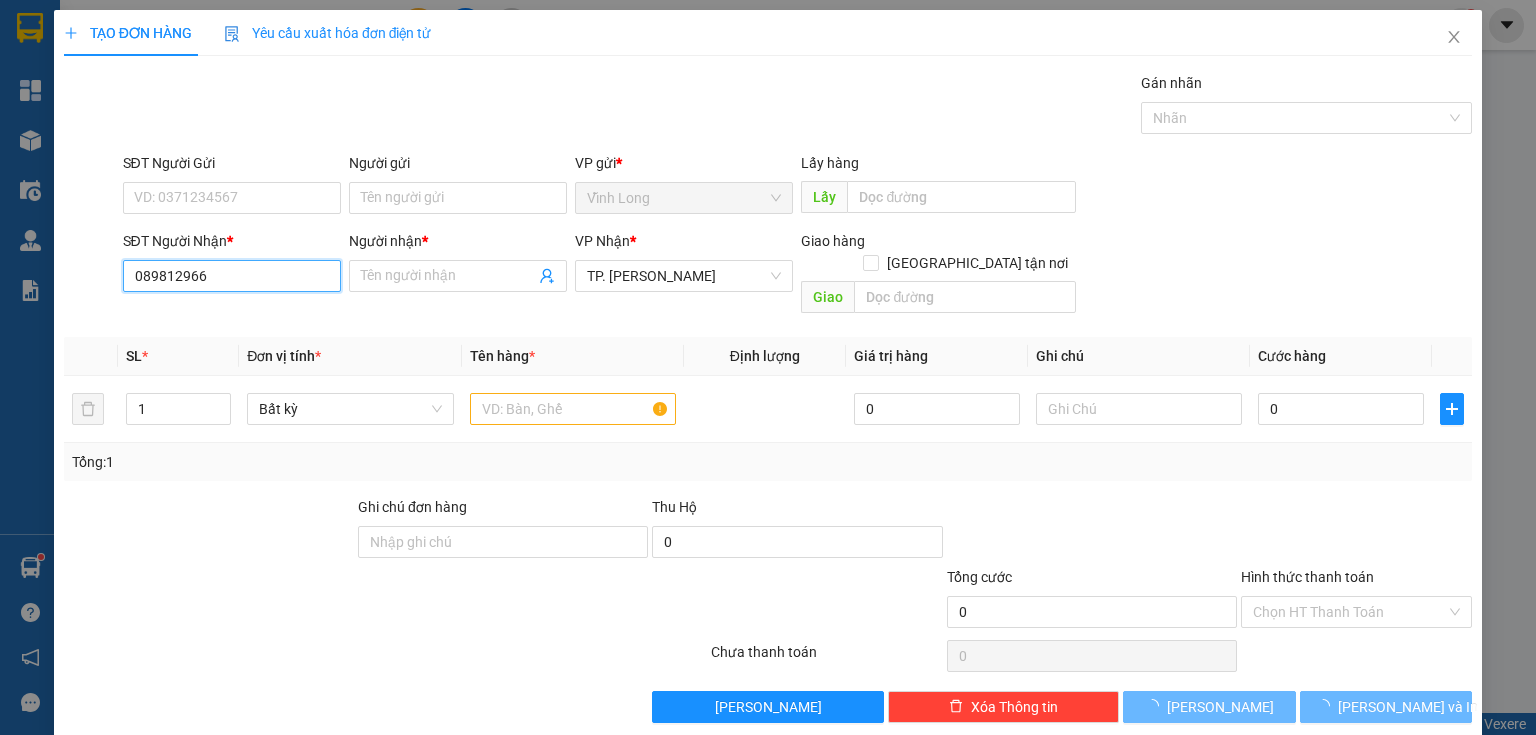 type on "0898129663" 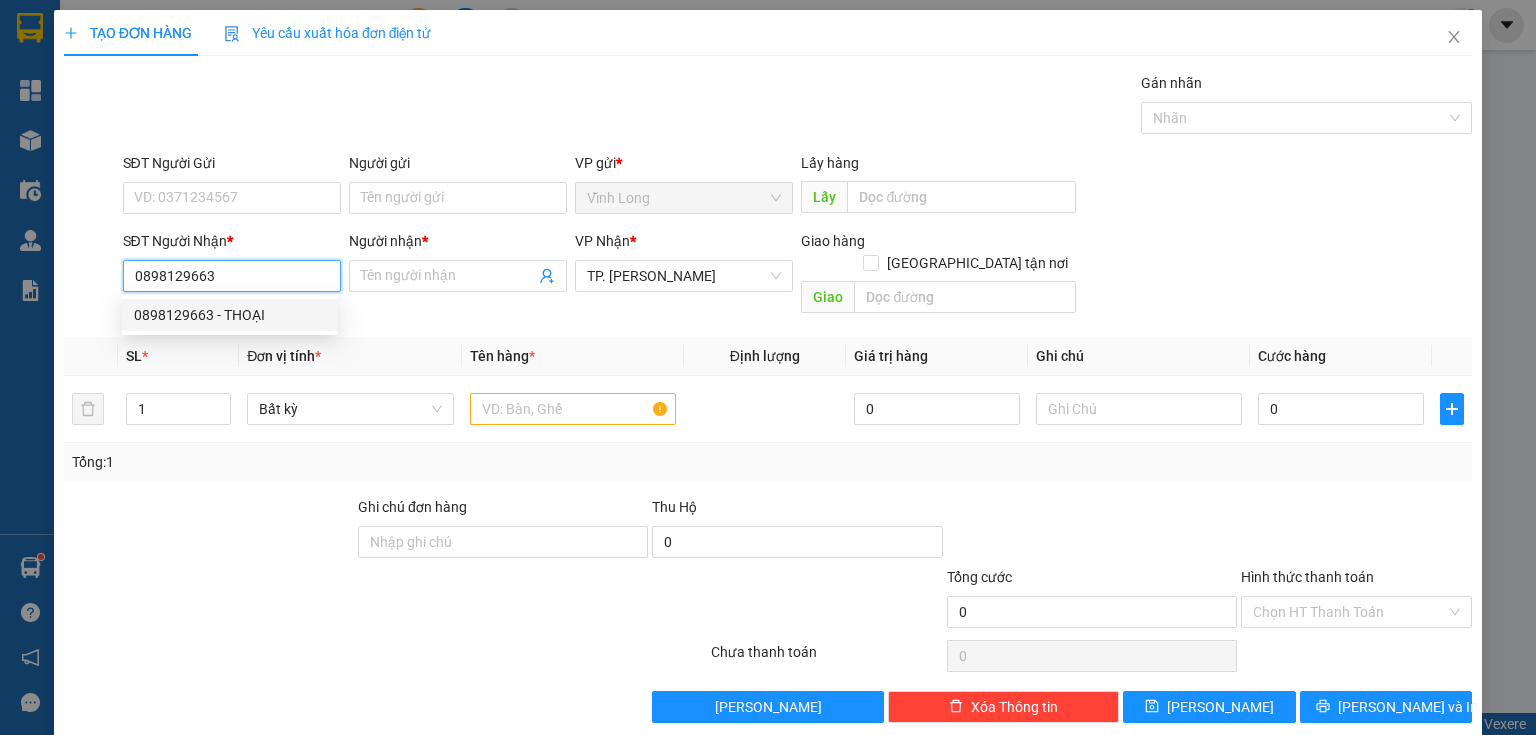 click on "0898129663 - THOẠI" at bounding box center (230, 315) 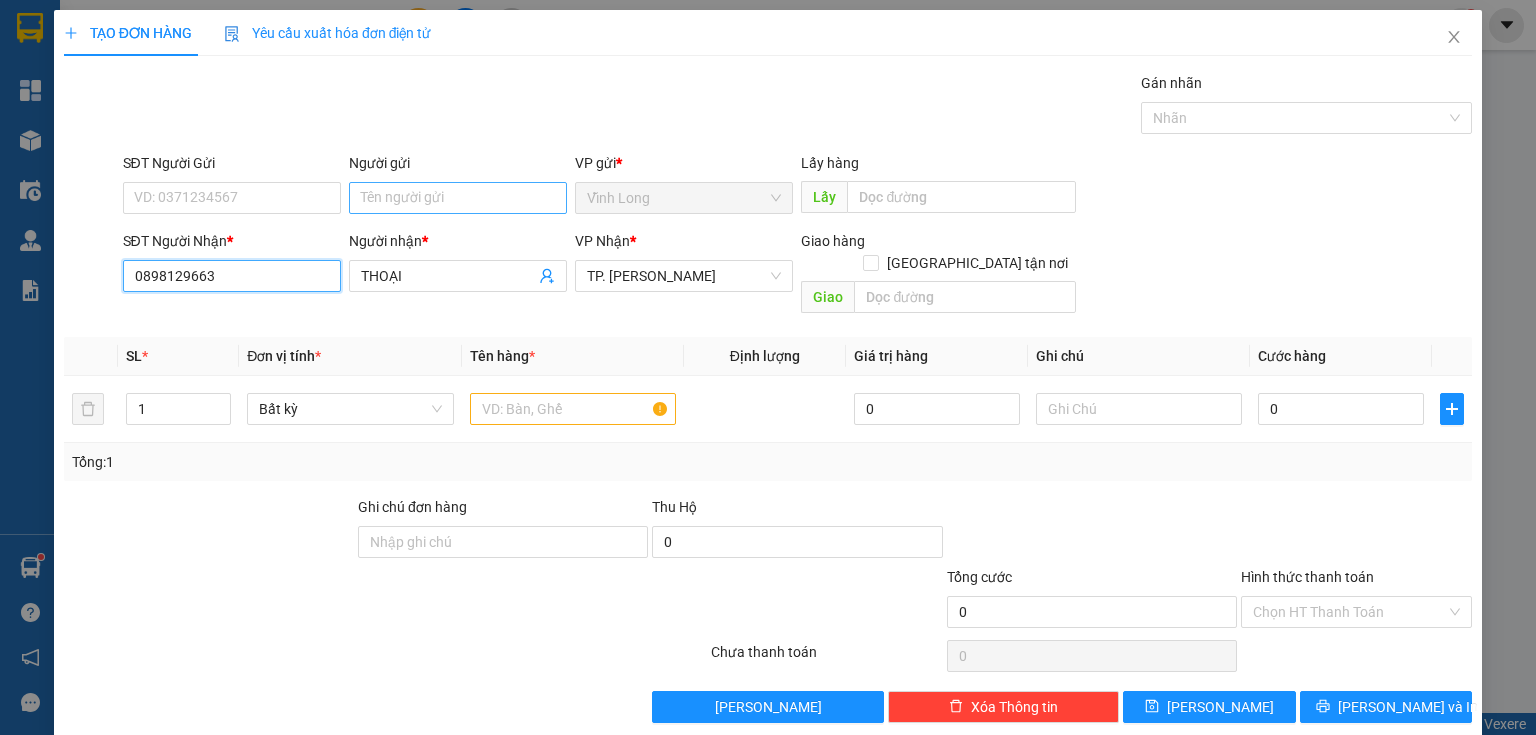 type on "0898129663" 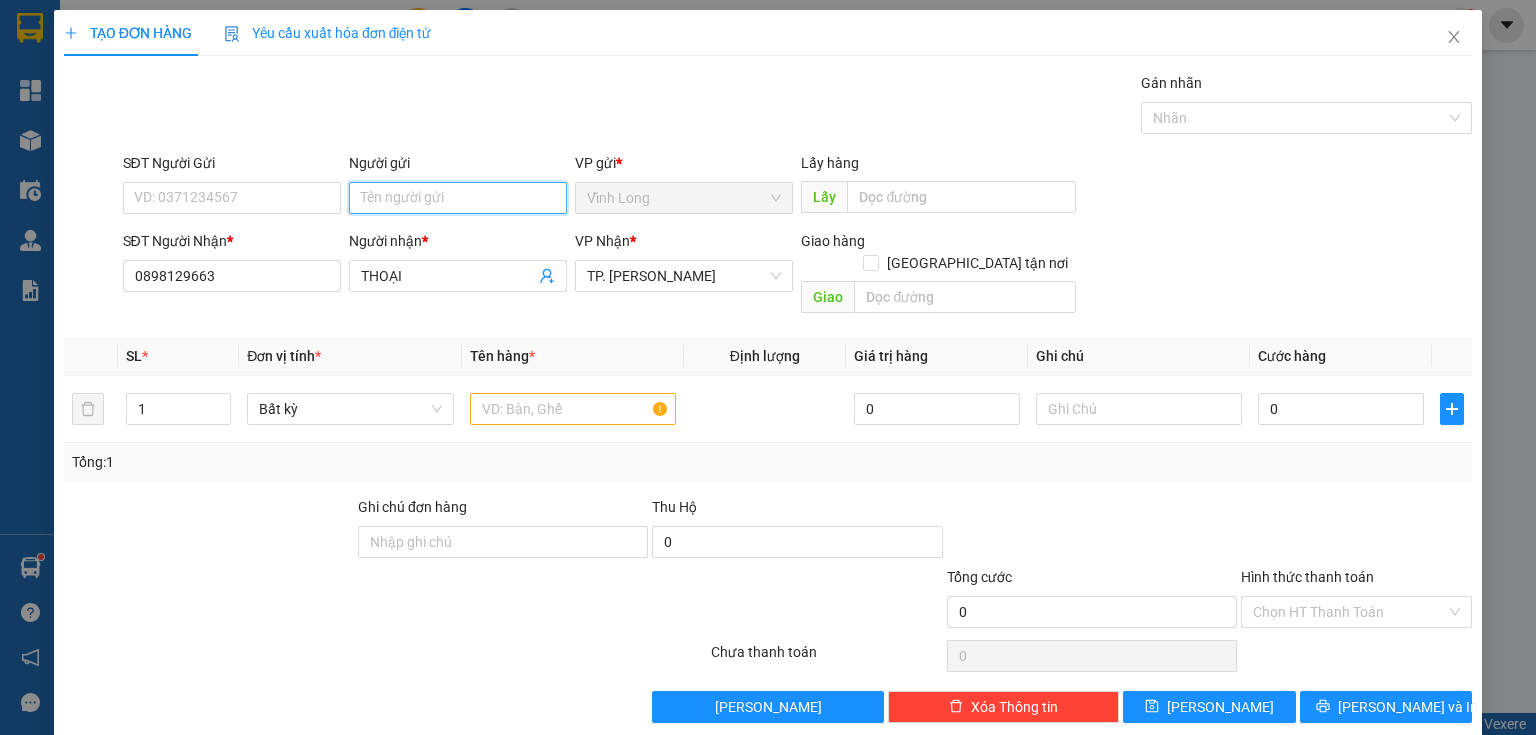 click on "Người gửi" at bounding box center (458, 198) 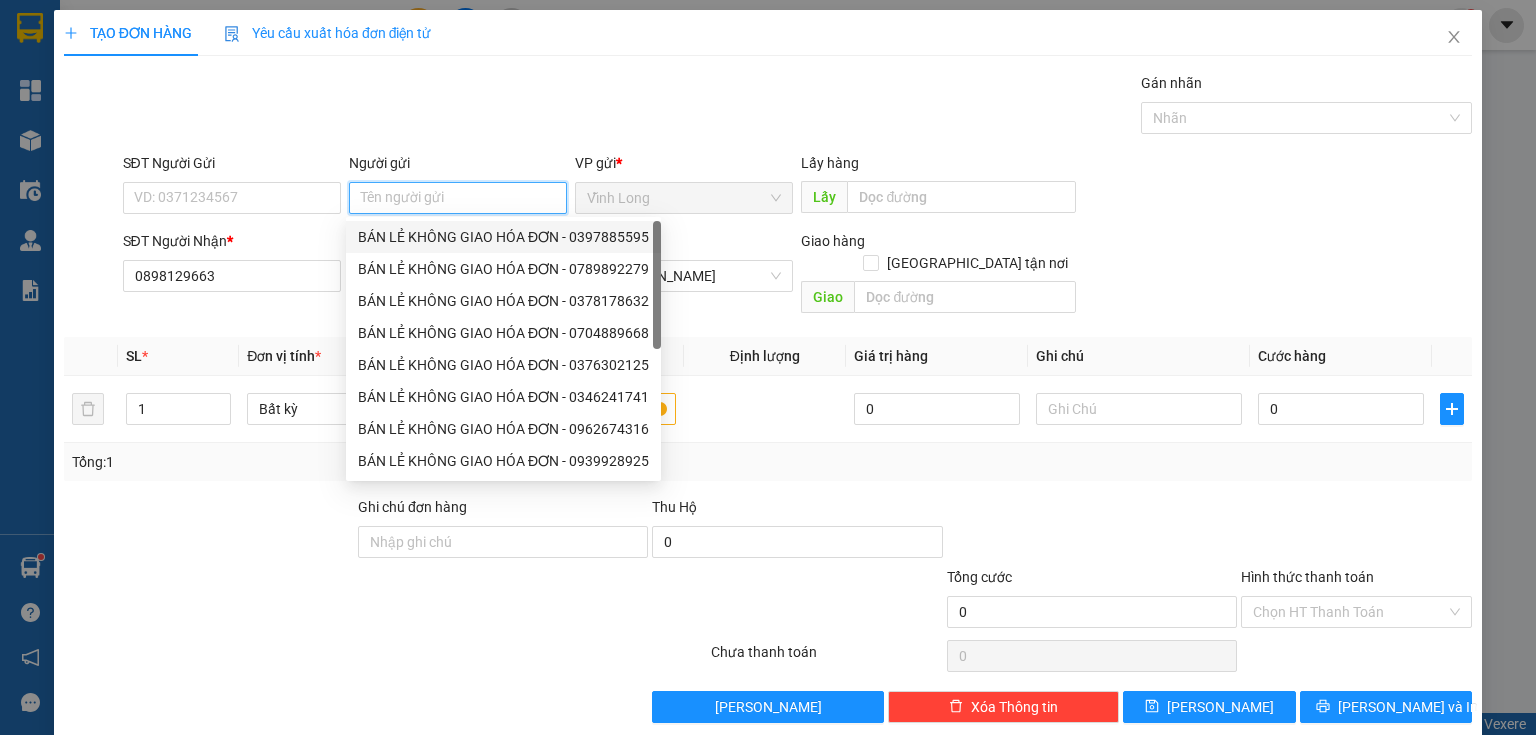 click on "BÁN LẺ KHÔNG GIAO HÓA ĐƠN - 0397885595" at bounding box center [503, 237] 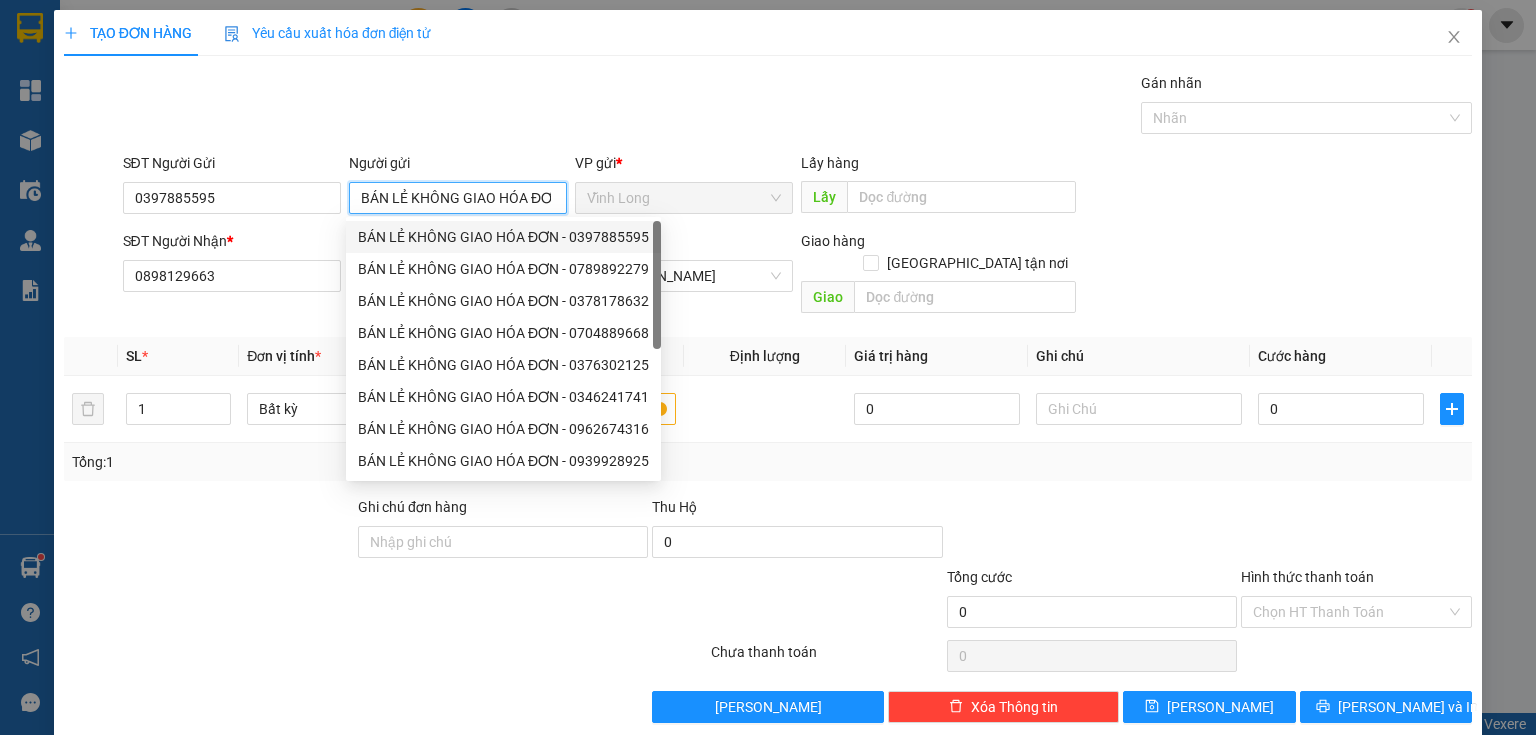 type on "0397885595" 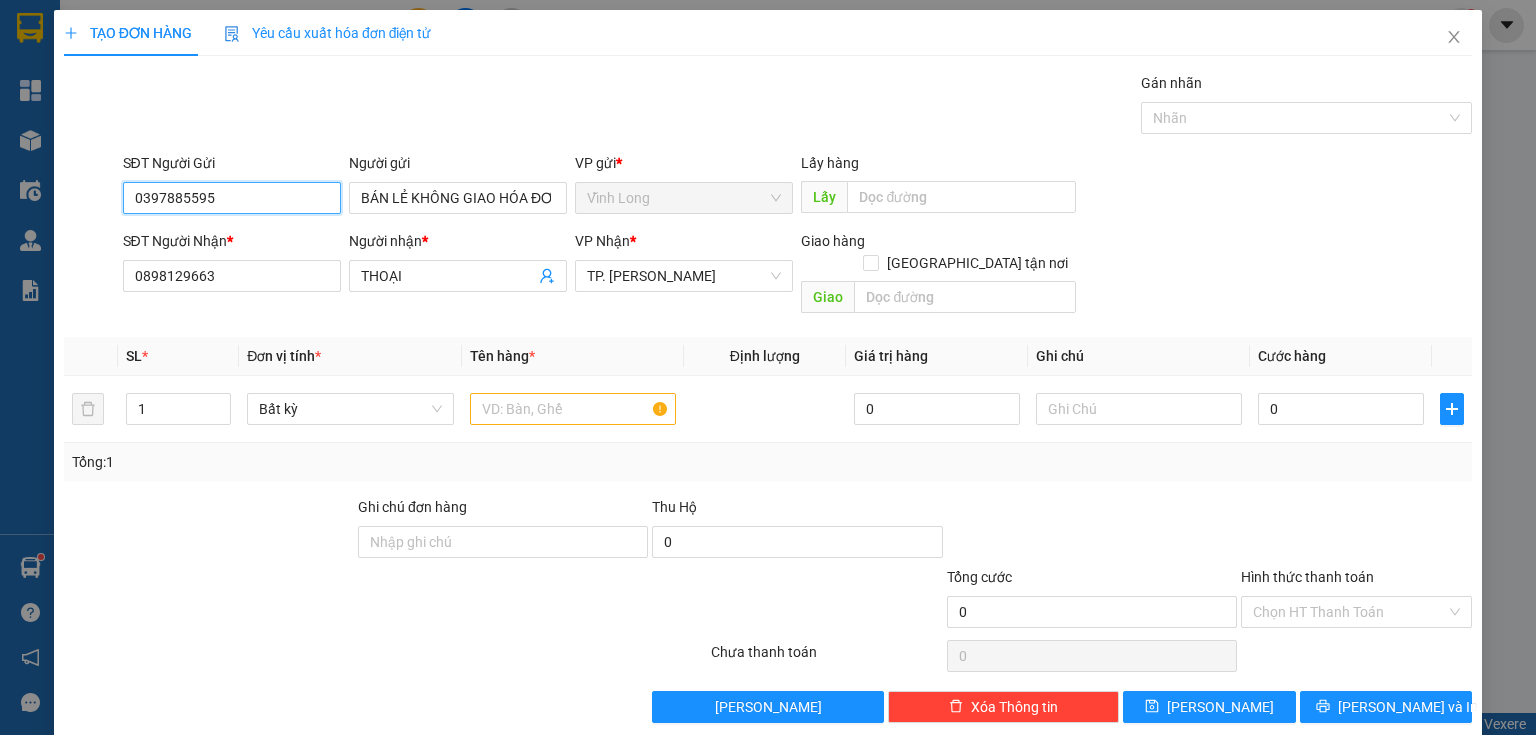 drag, startPoint x: 232, startPoint y: 200, endPoint x: 0, endPoint y: 217, distance: 232.62201 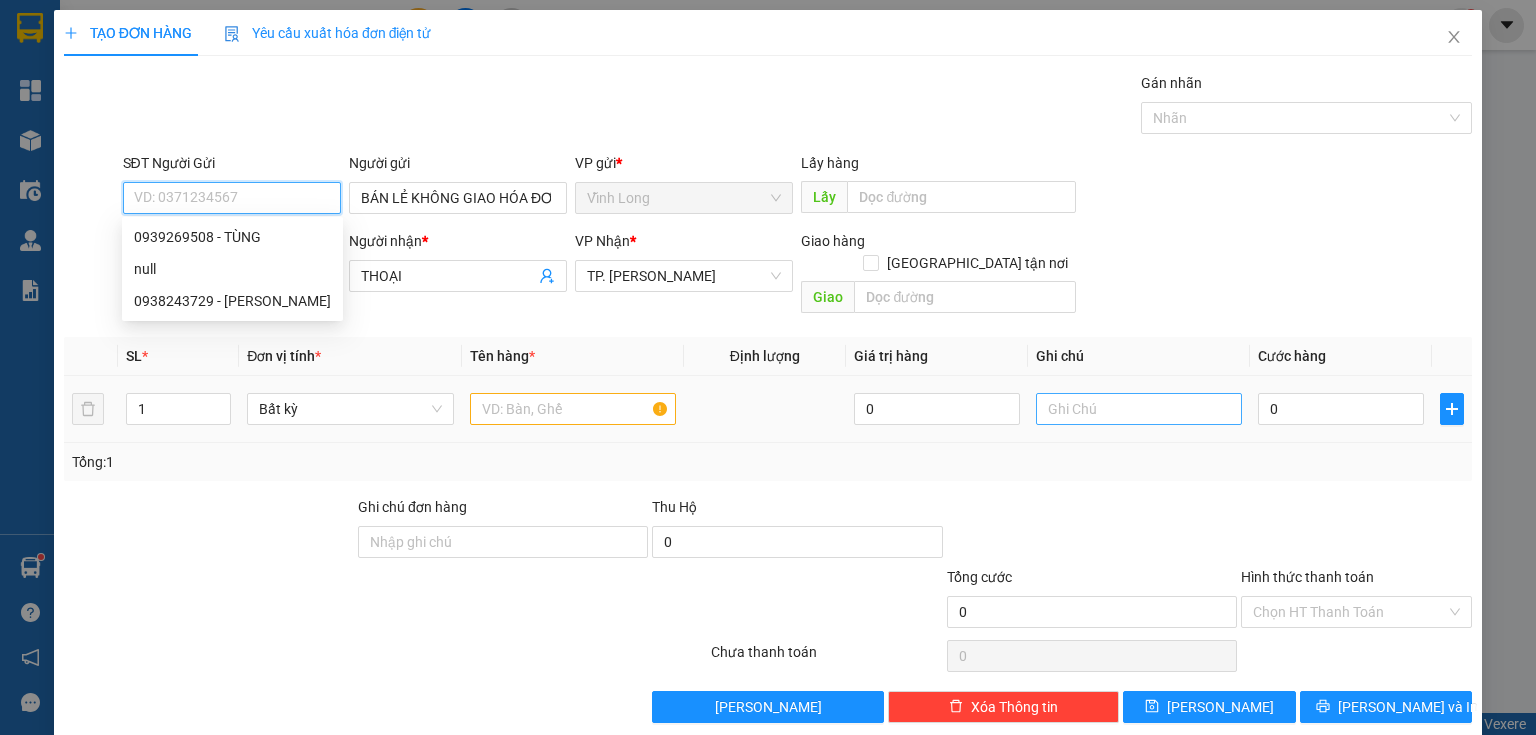 type 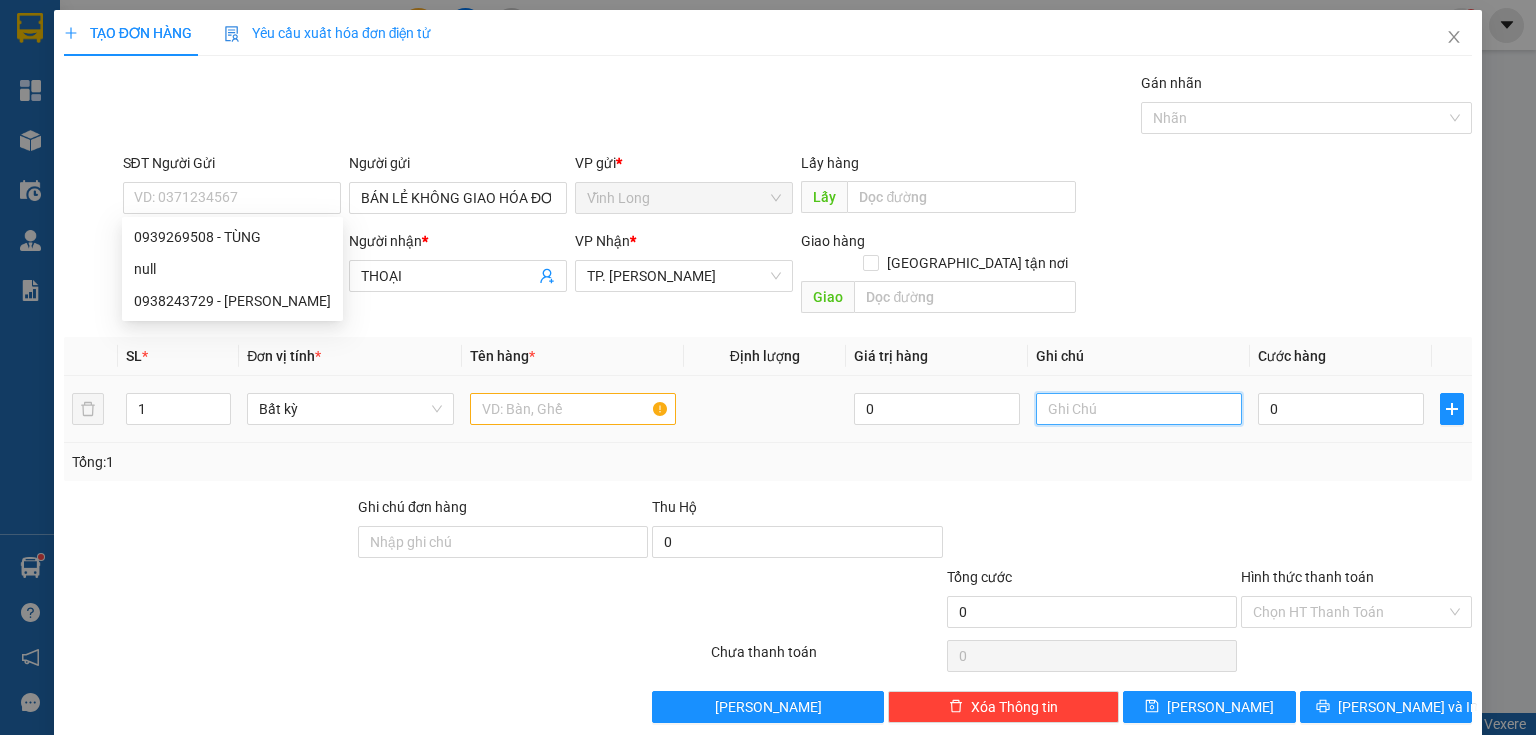 click at bounding box center (1139, 409) 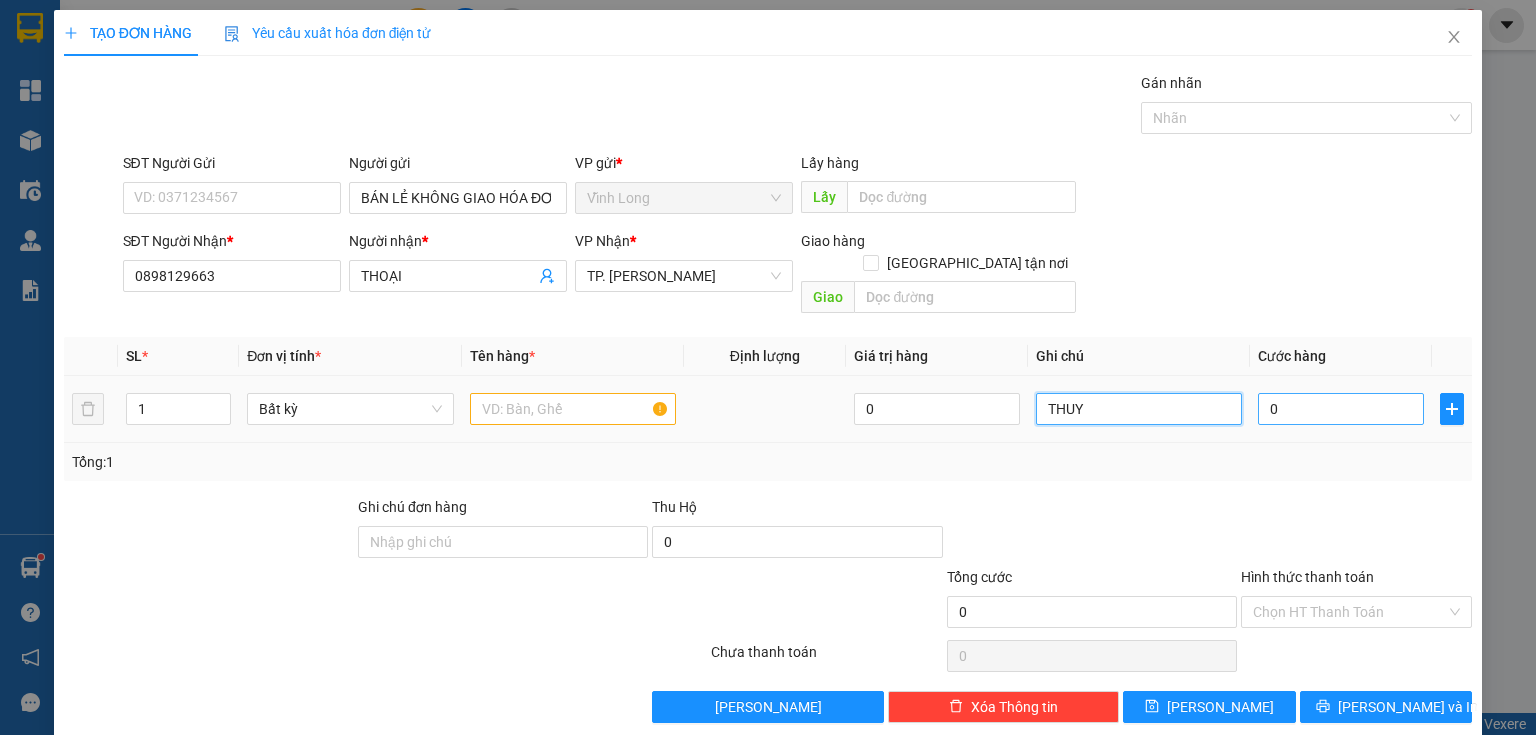 type on "THUY" 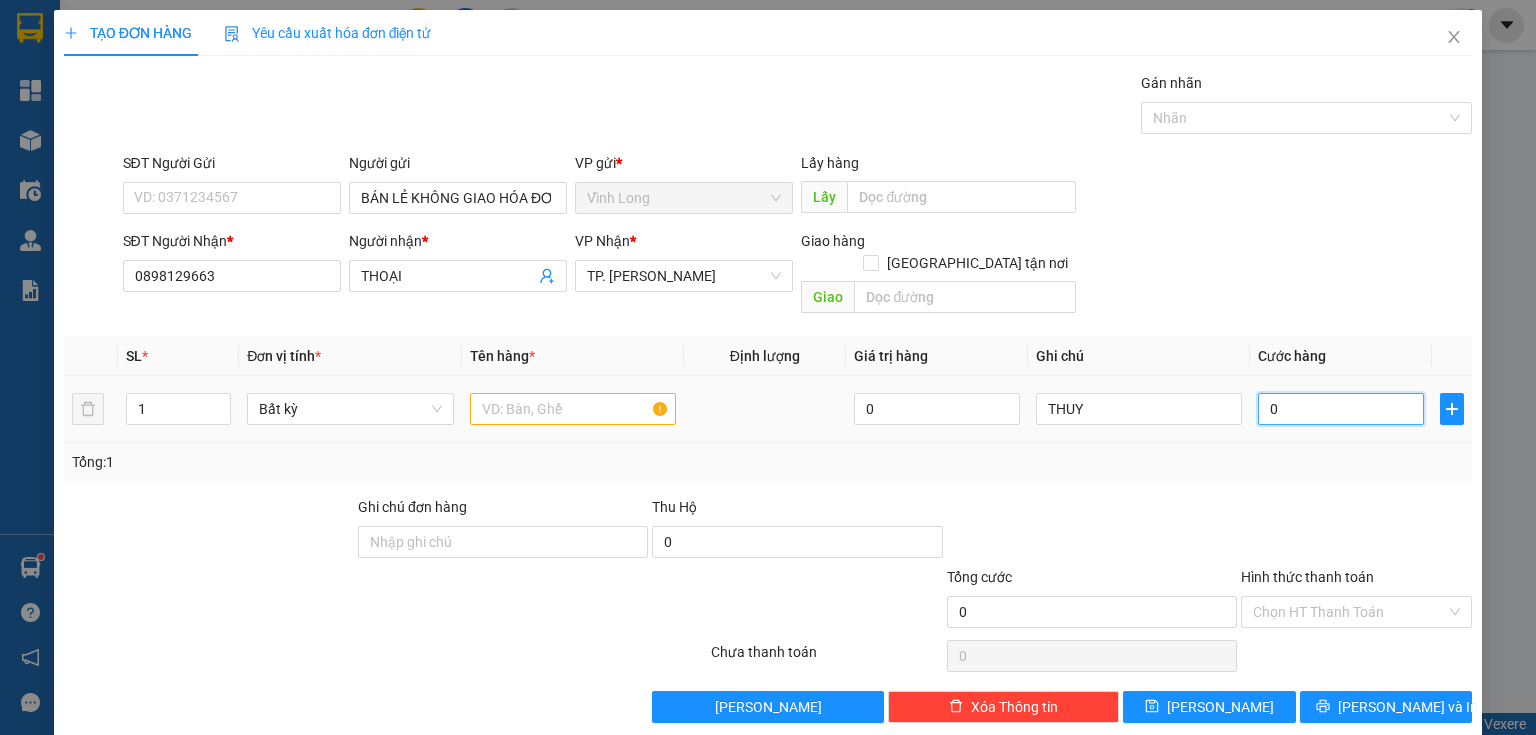 type on "3" 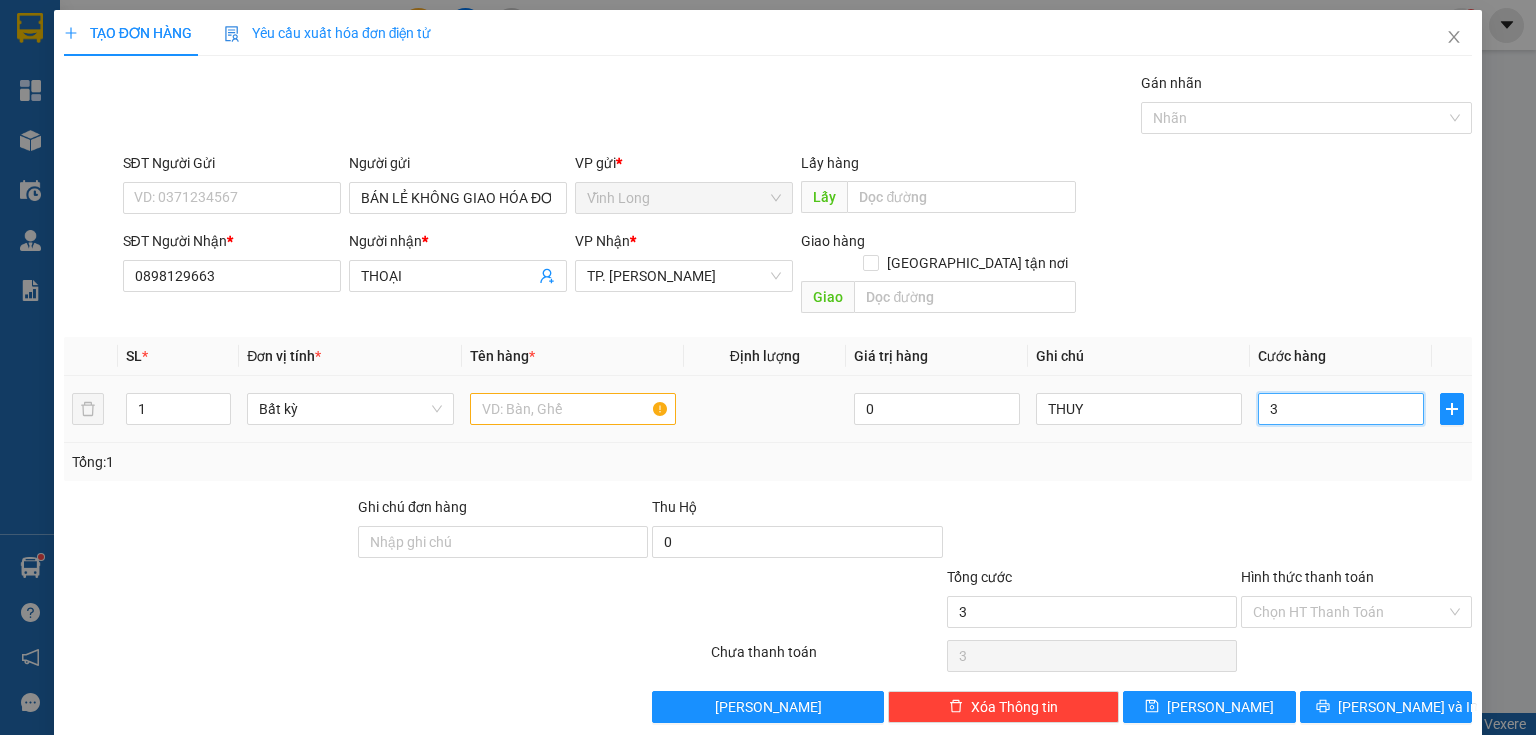 type on "30" 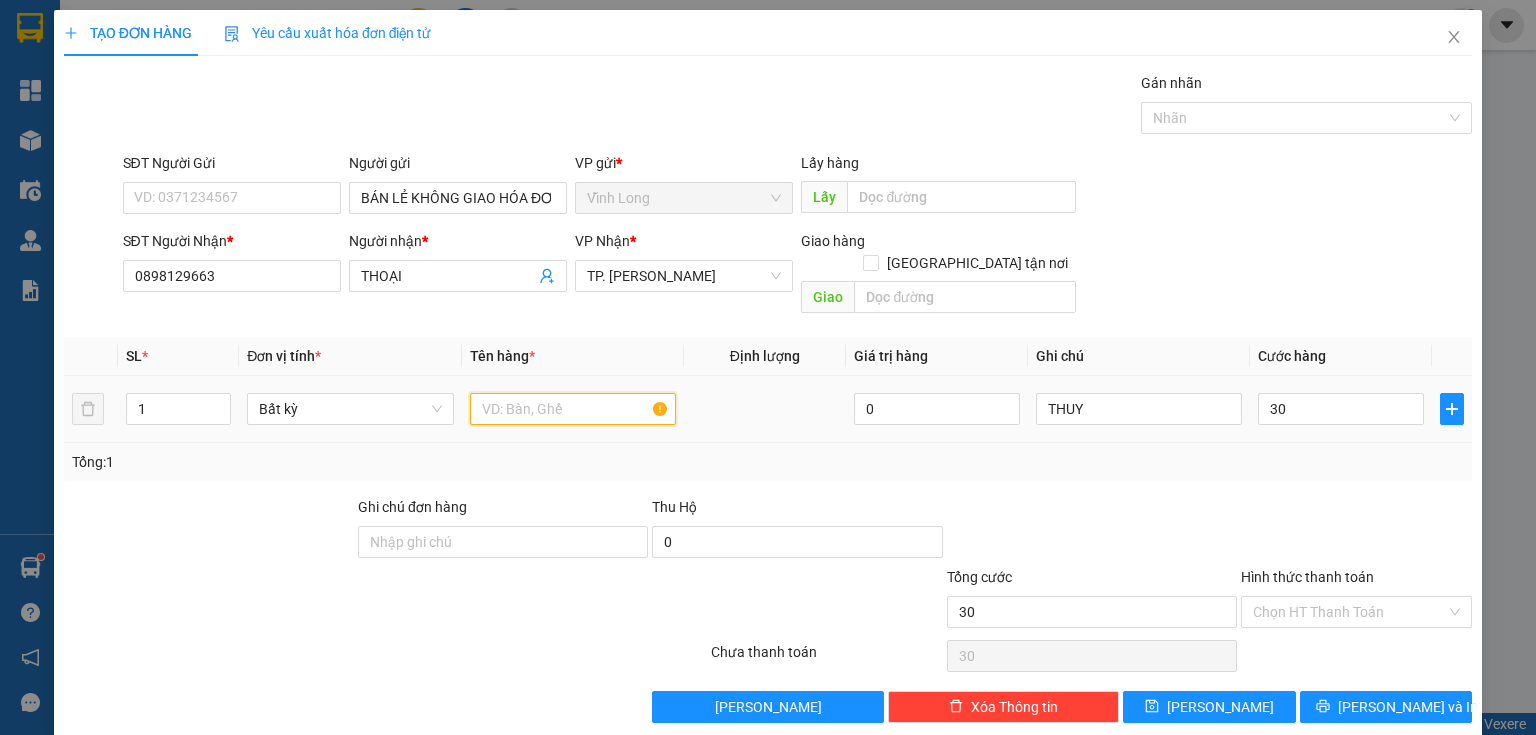 type on "30.000" 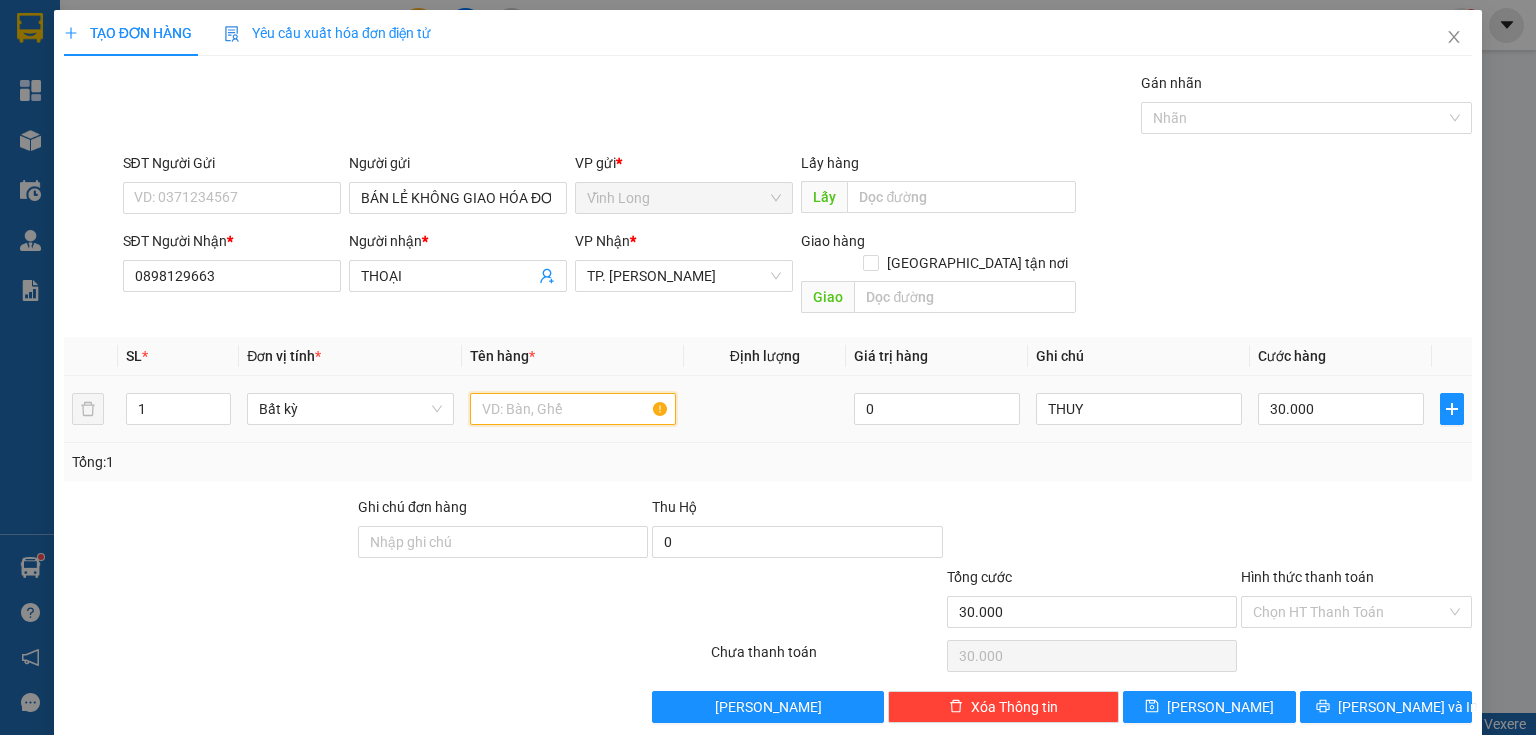 click at bounding box center [573, 409] 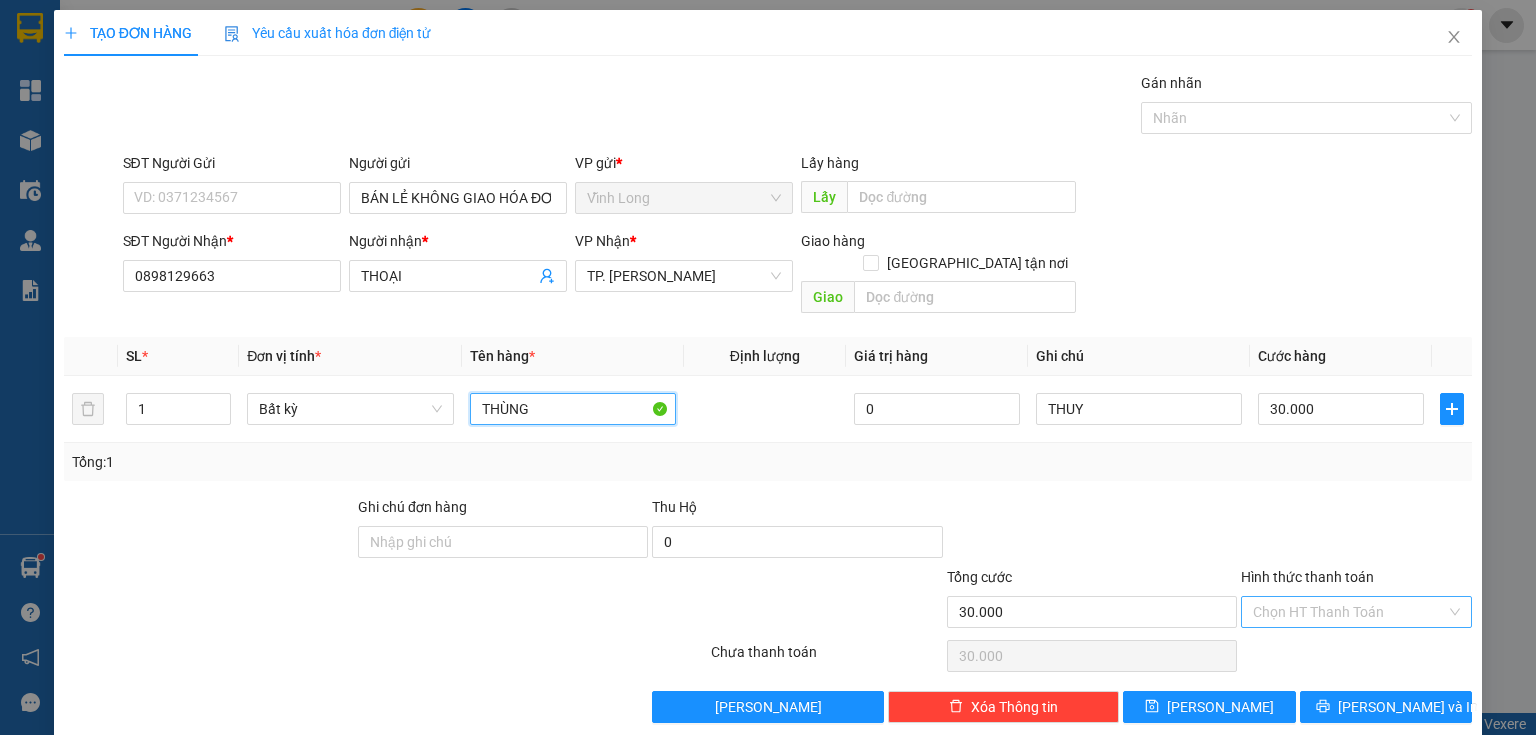 type on "THÙNG" 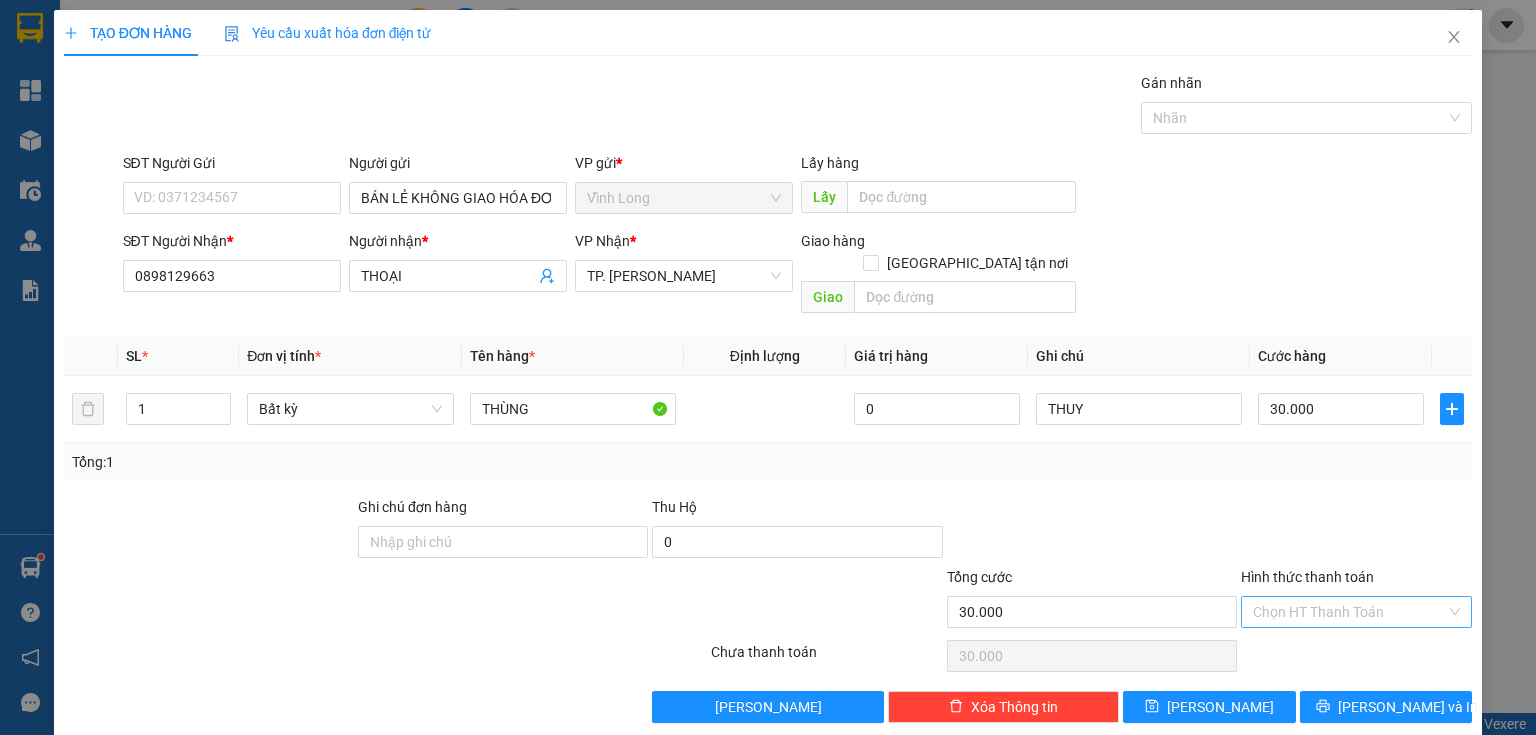 click on "Hình thức thanh toán" at bounding box center (1349, 612) 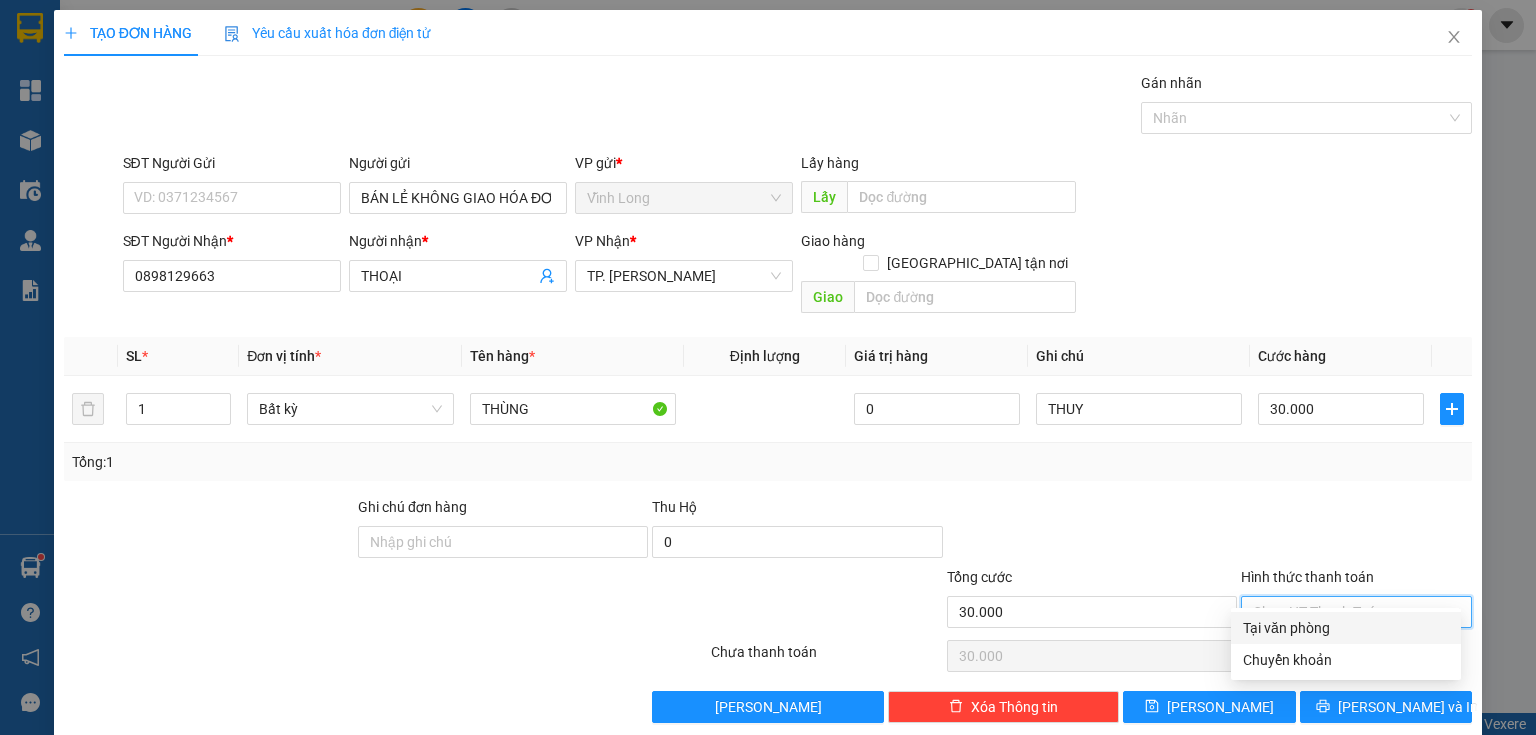 click on "Tại văn phòng" at bounding box center (1346, 628) 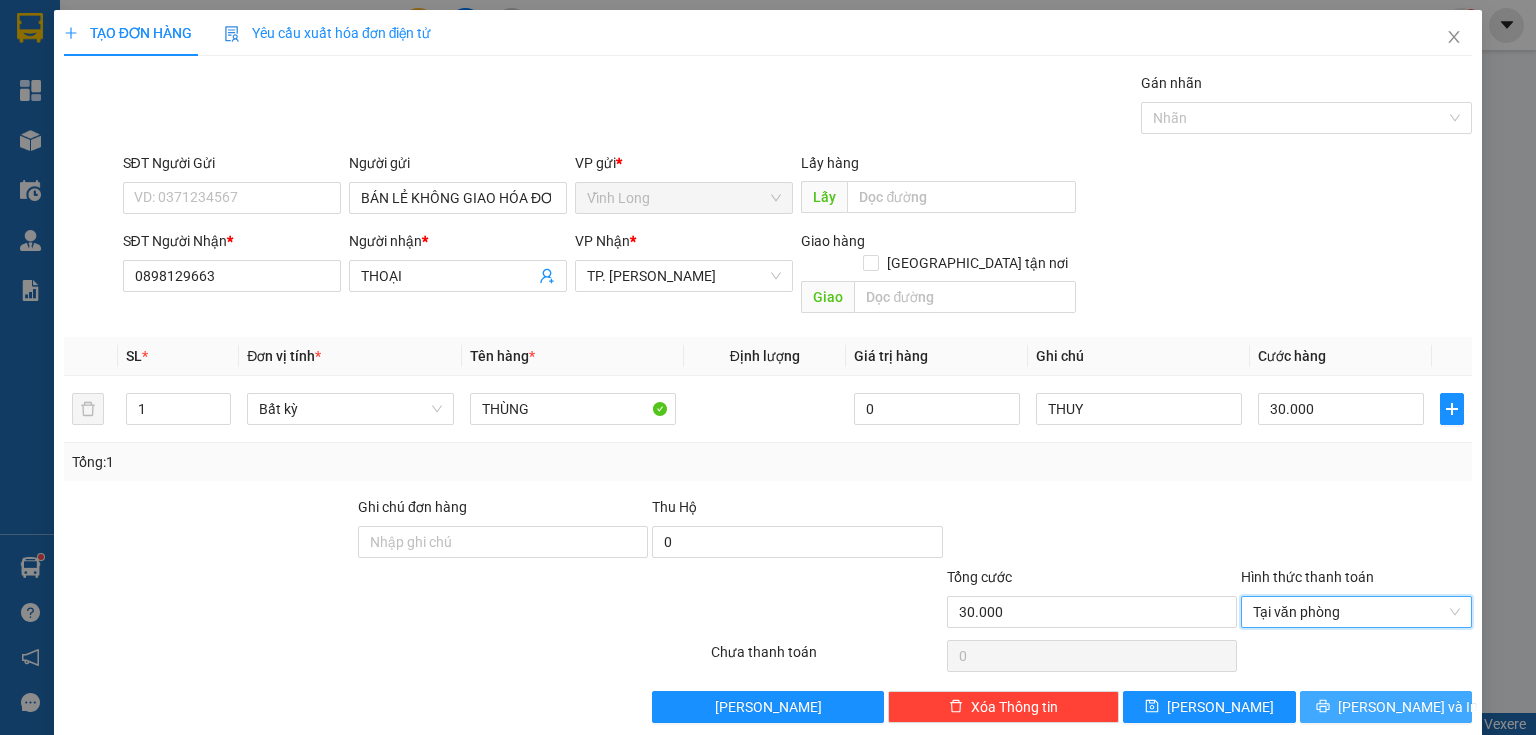 click on "[PERSON_NAME] và In" at bounding box center [1408, 707] 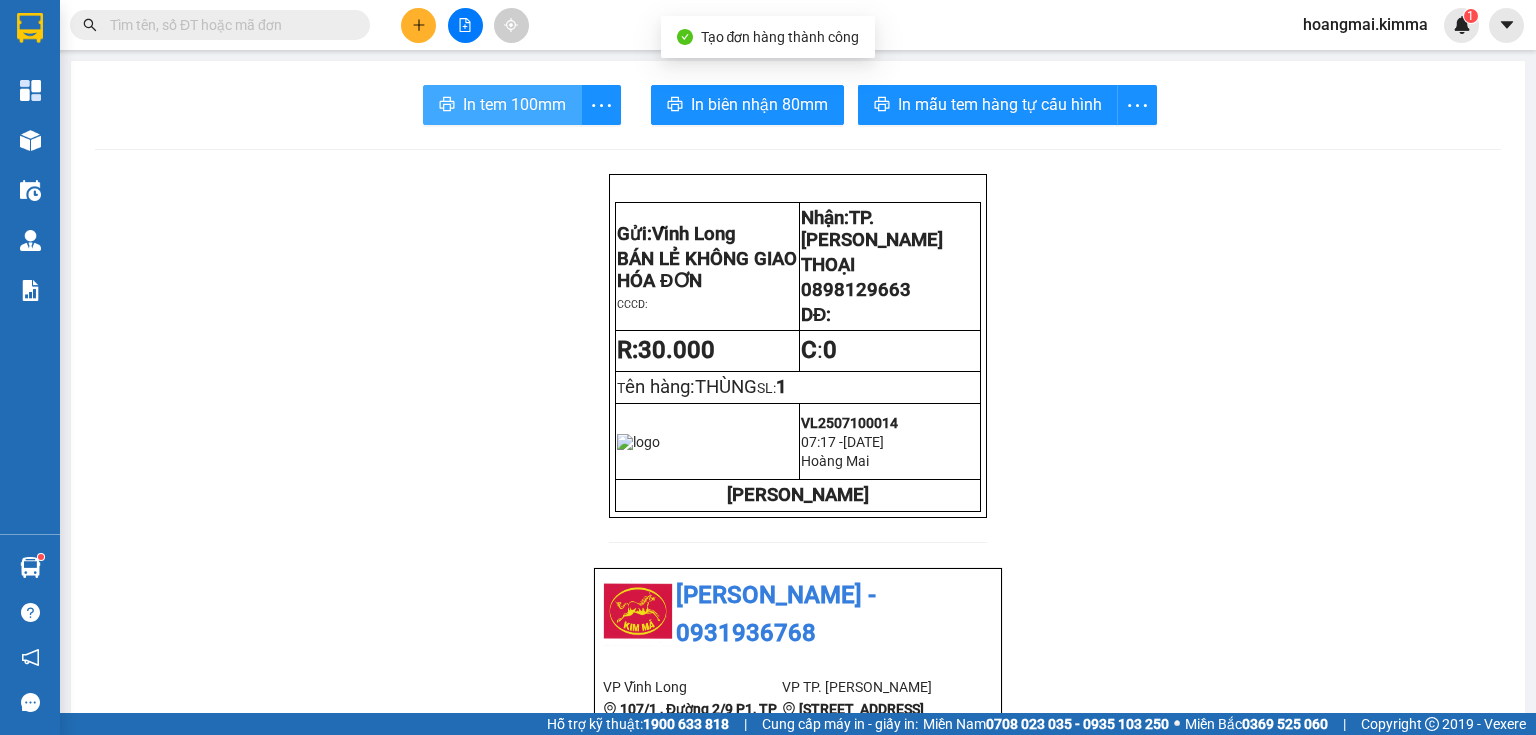 click on "In tem 100mm" at bounding box center [514, 104] 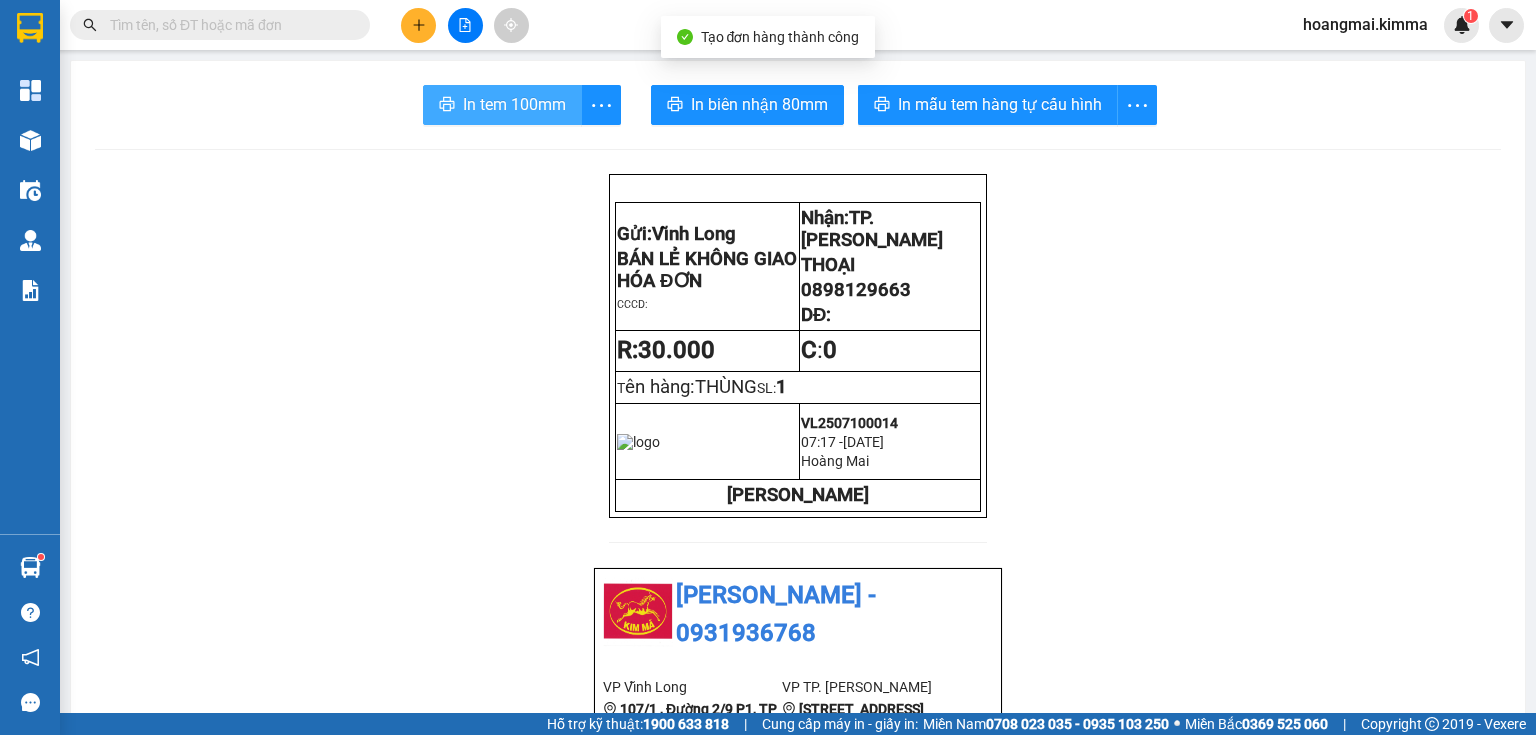 scroll, scrollTop: 0, scrollLeft: 0, axis: both 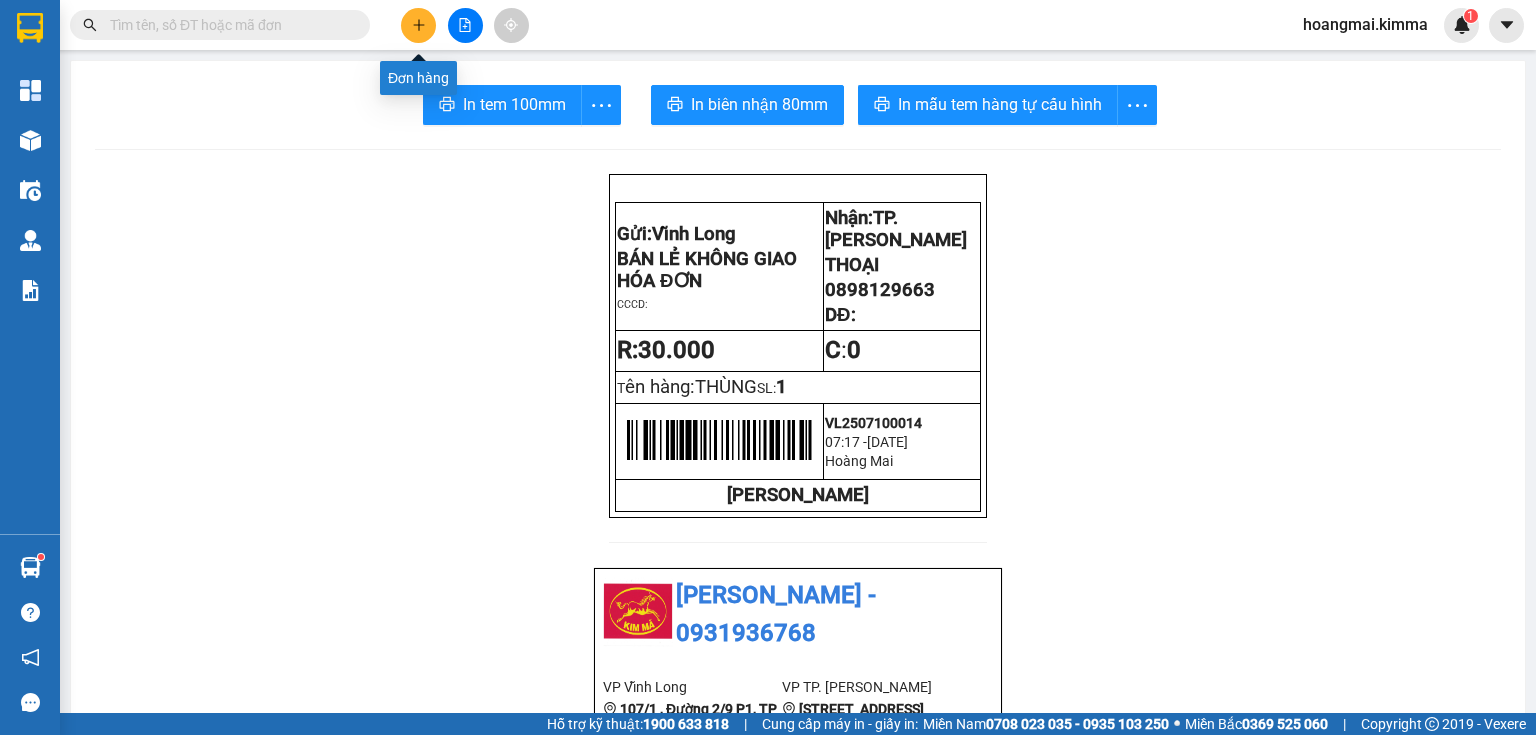 click 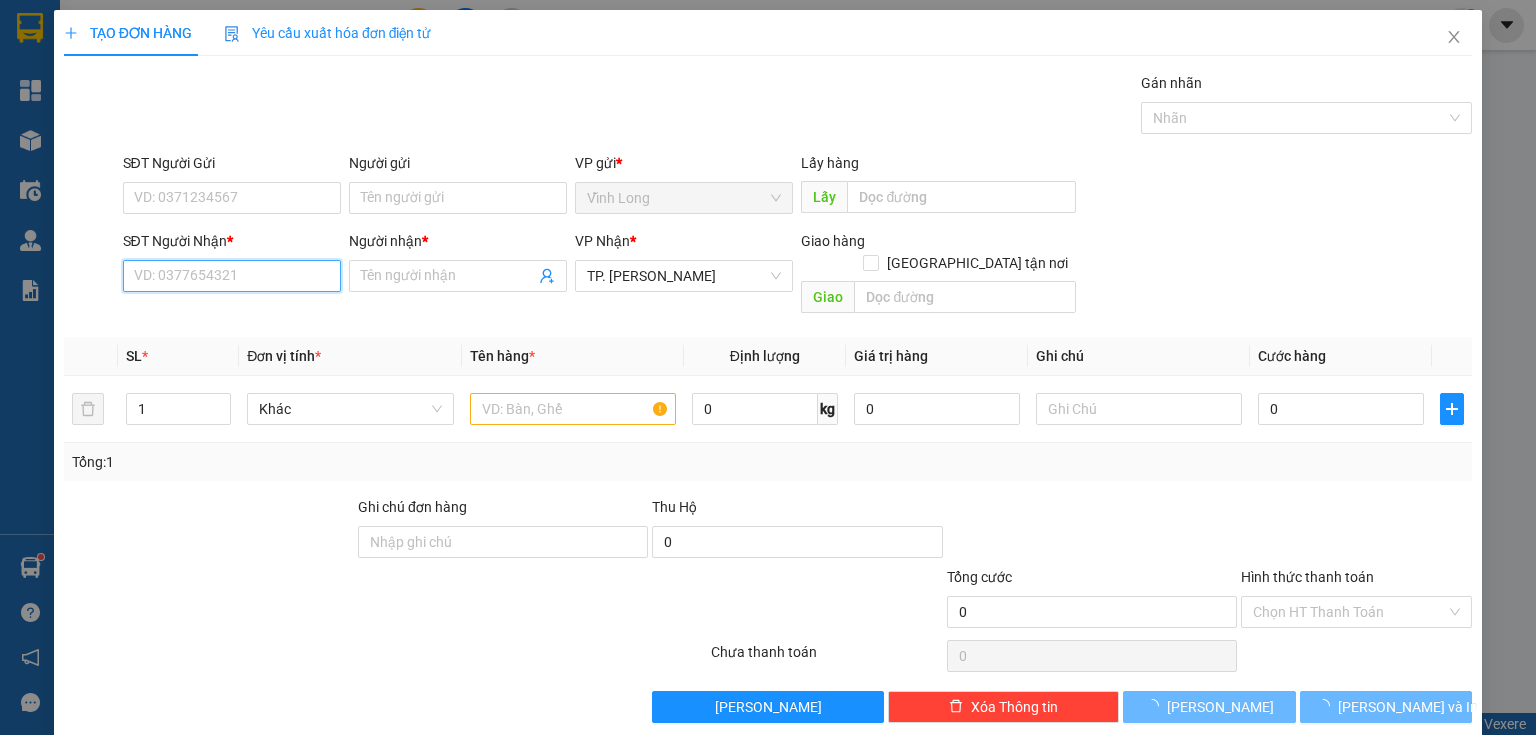 click on "SĐT Người Nhận  *" at bounding box center [232, 276] 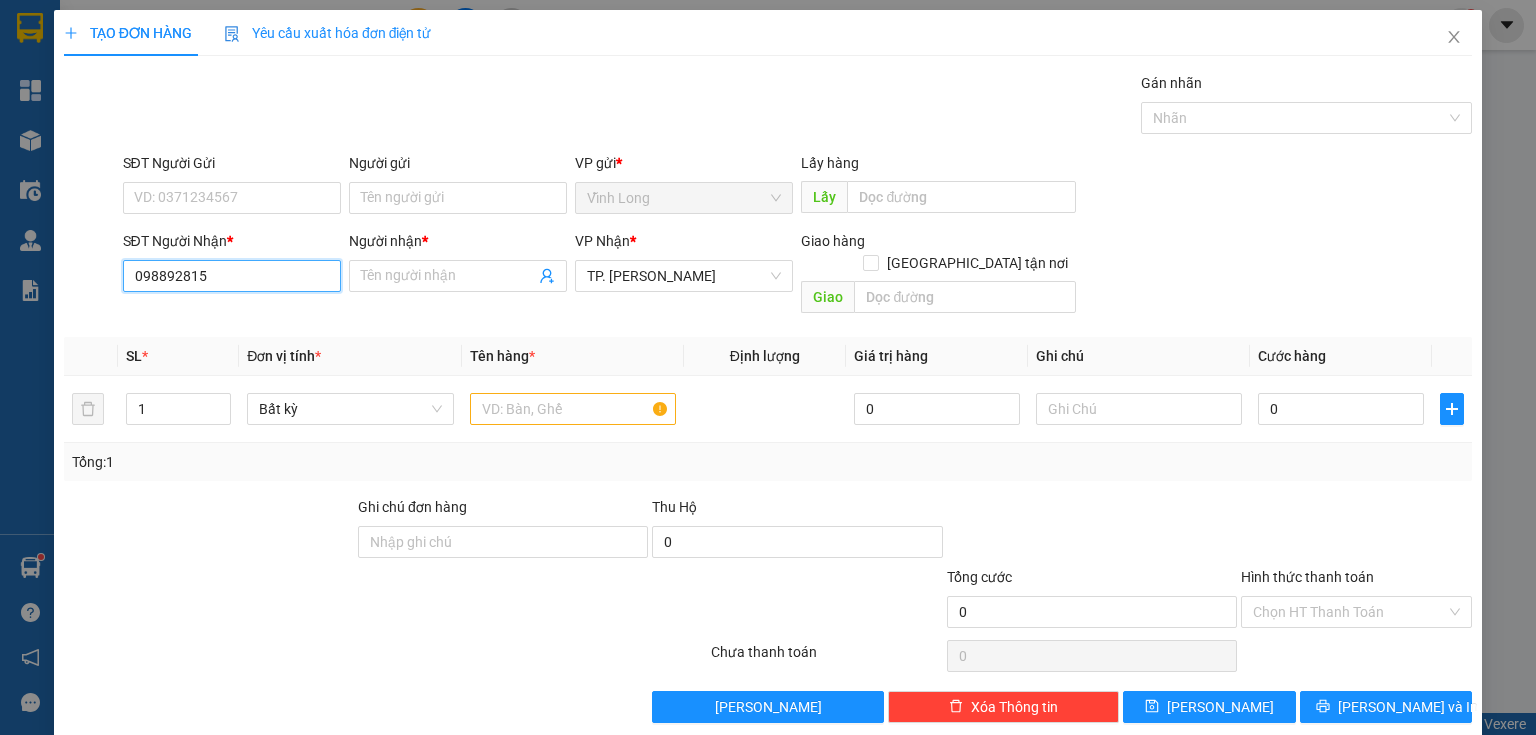 type on "0988928156" 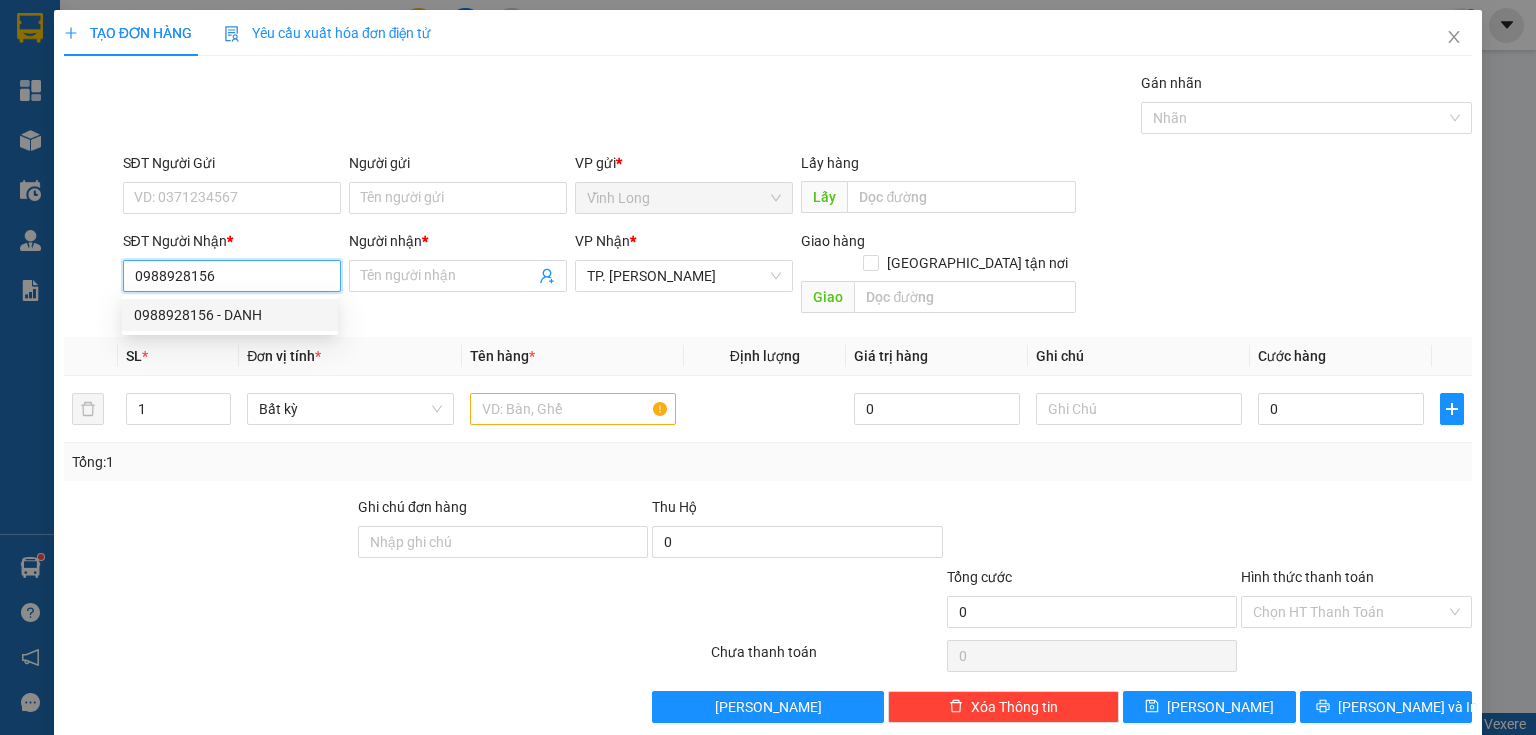 click on "0988928156 - DANH" at bounding box center [230, 315] 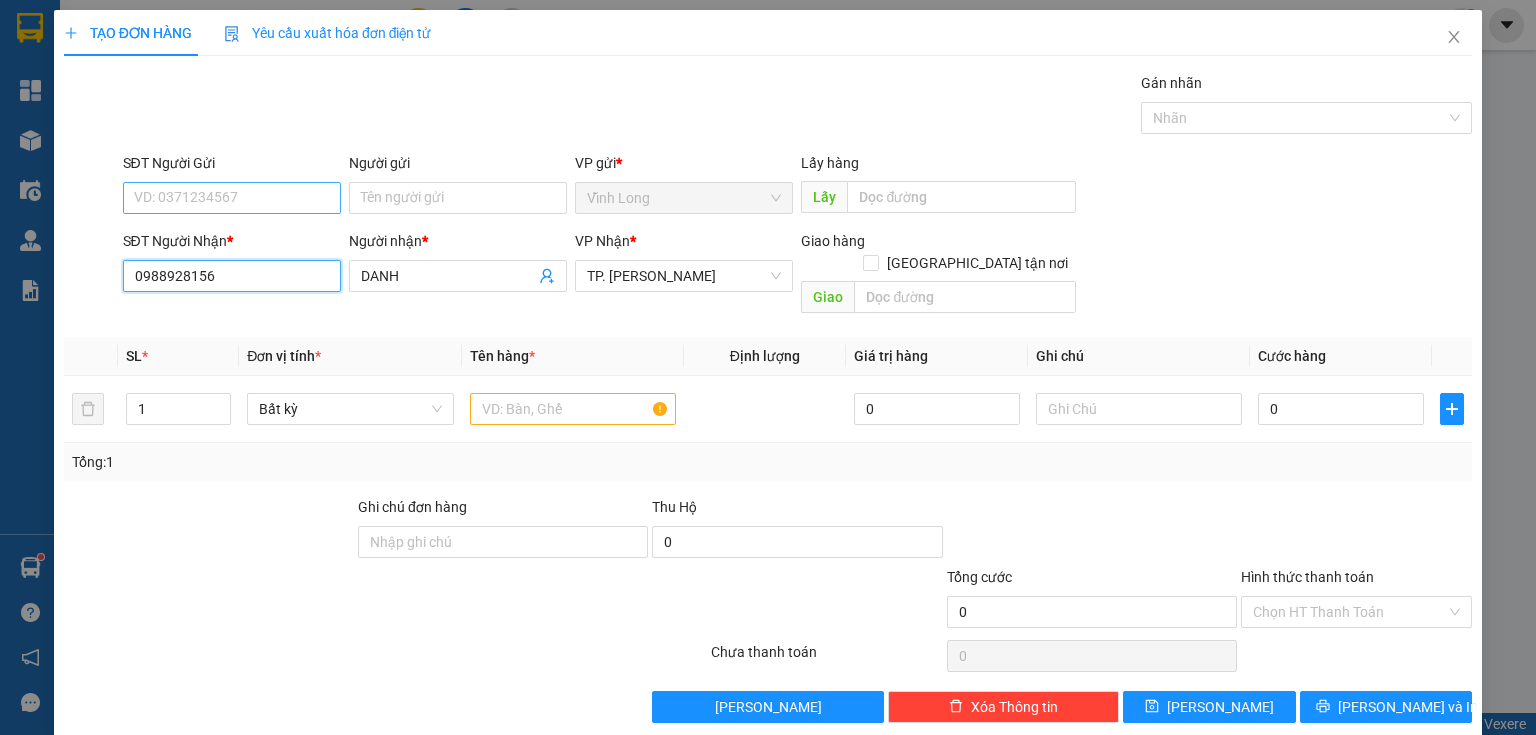 type on "0988928156" 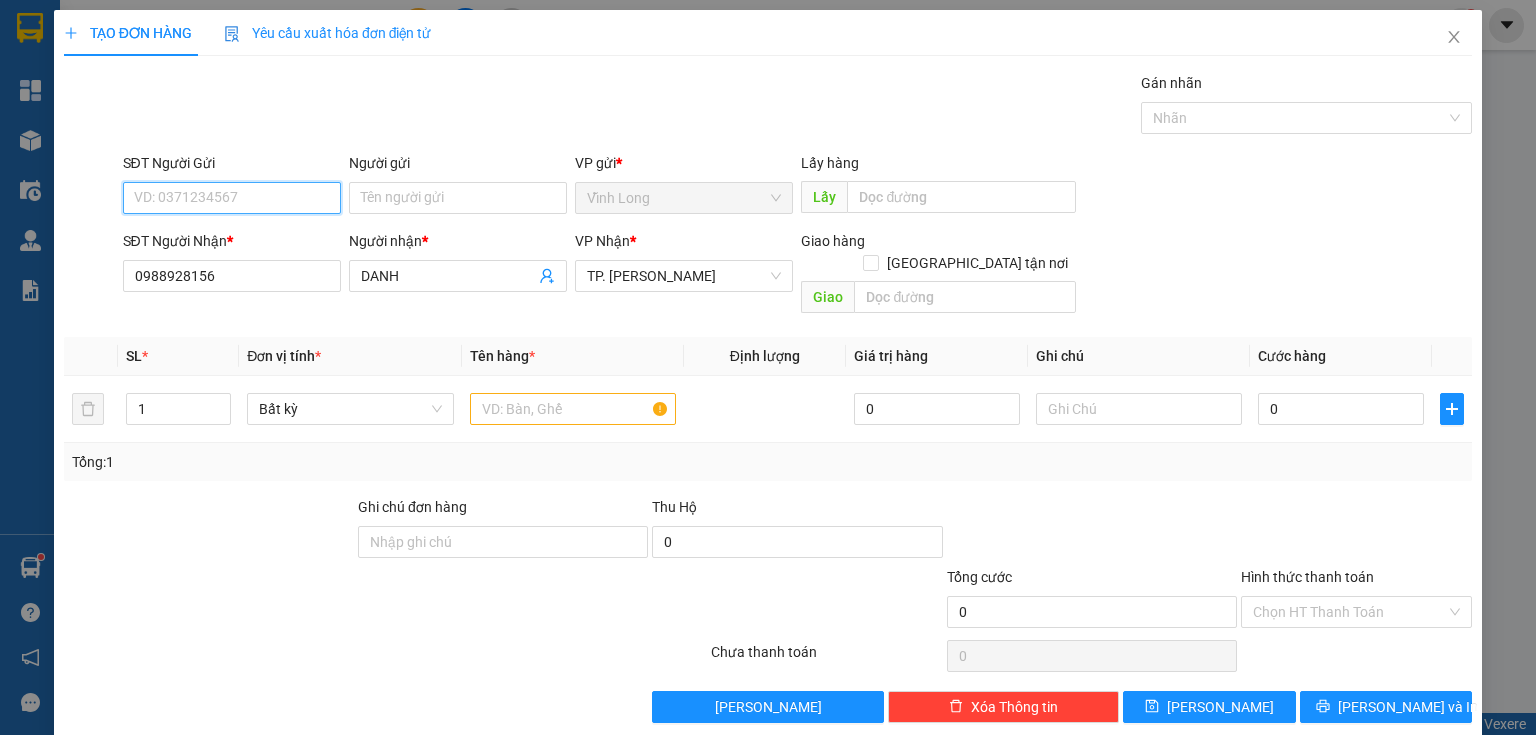 click on "SĐT Người Gửi" at bounding box center [232, 198] 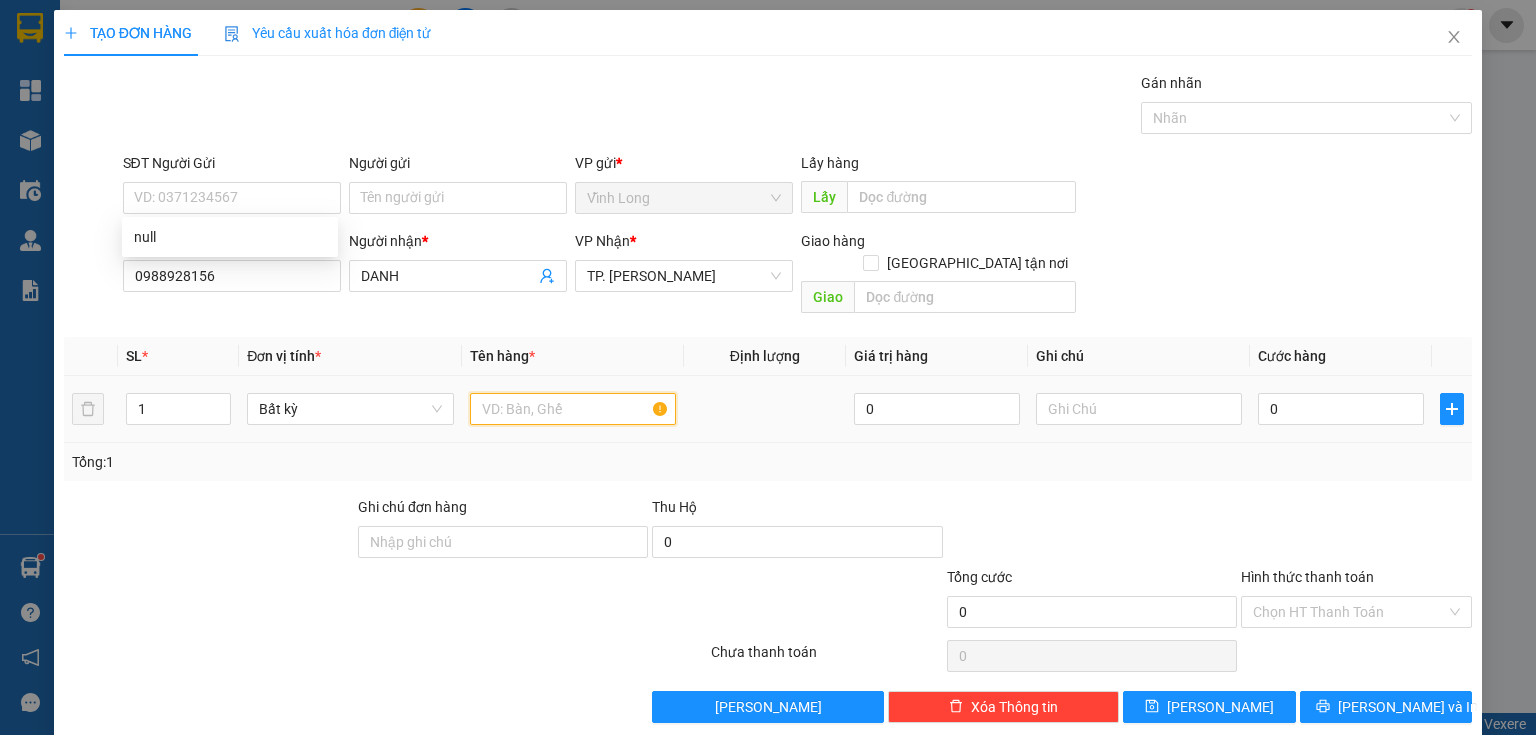 click at bounding box center (573, 409) 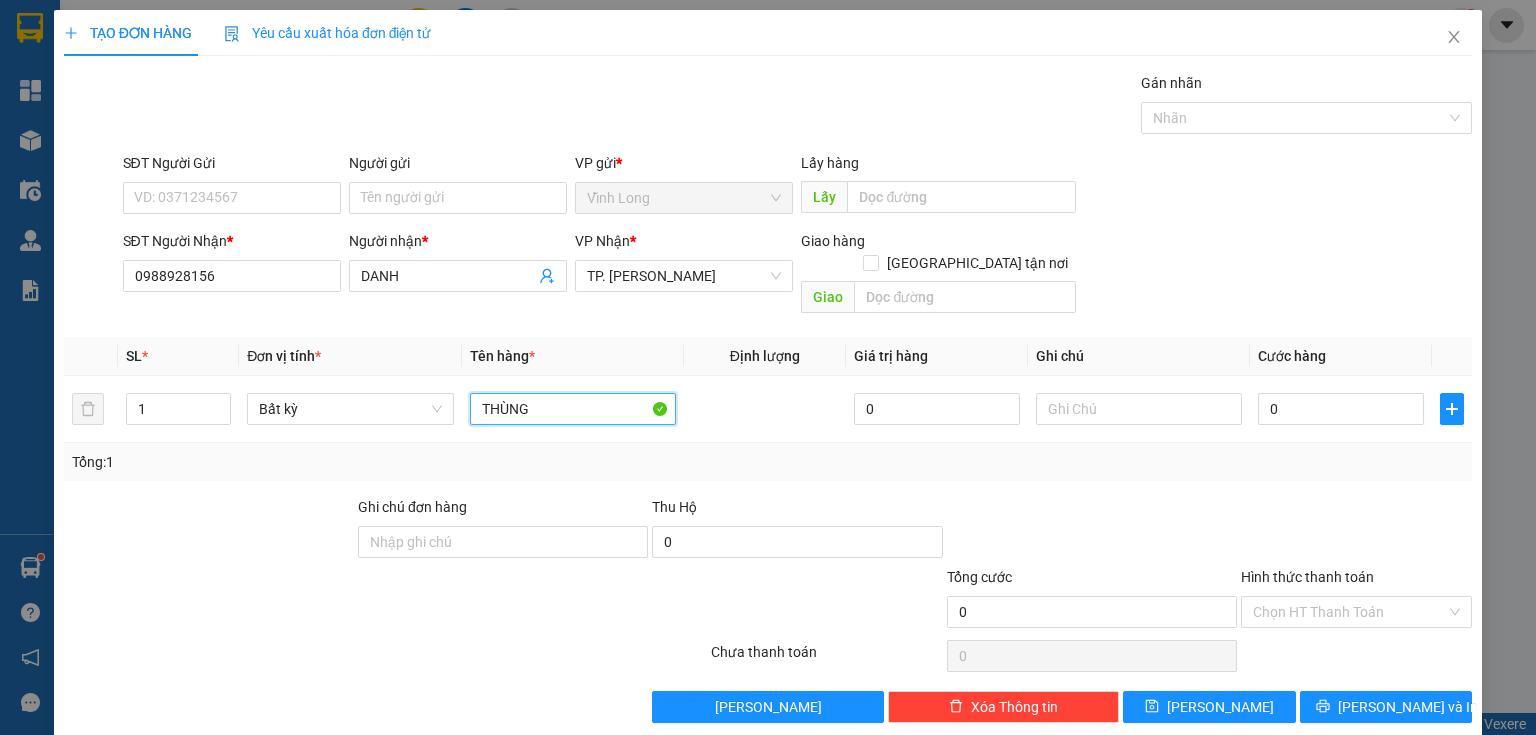 type on "THÙNG" 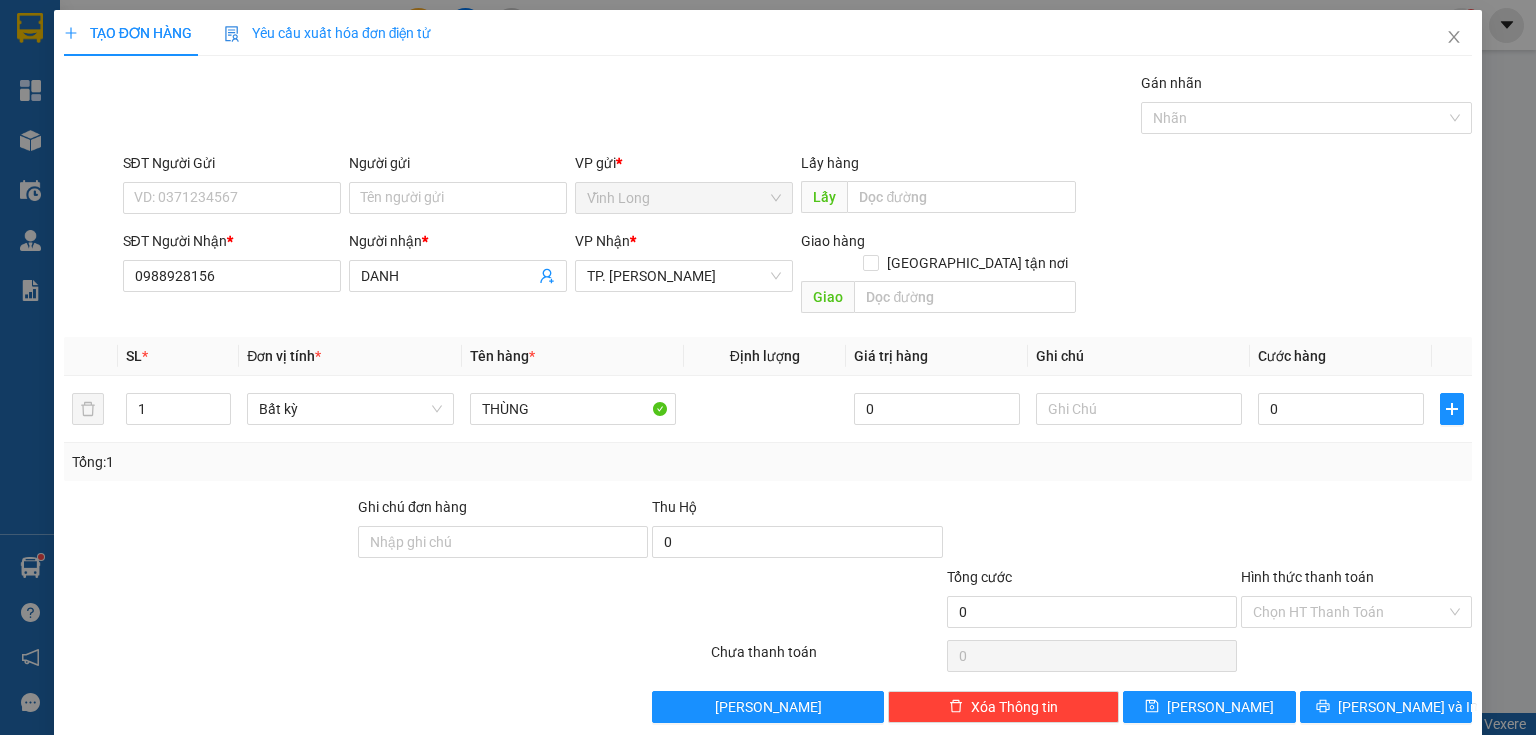 click on "Người gửi" at bounding box center (458, 163) 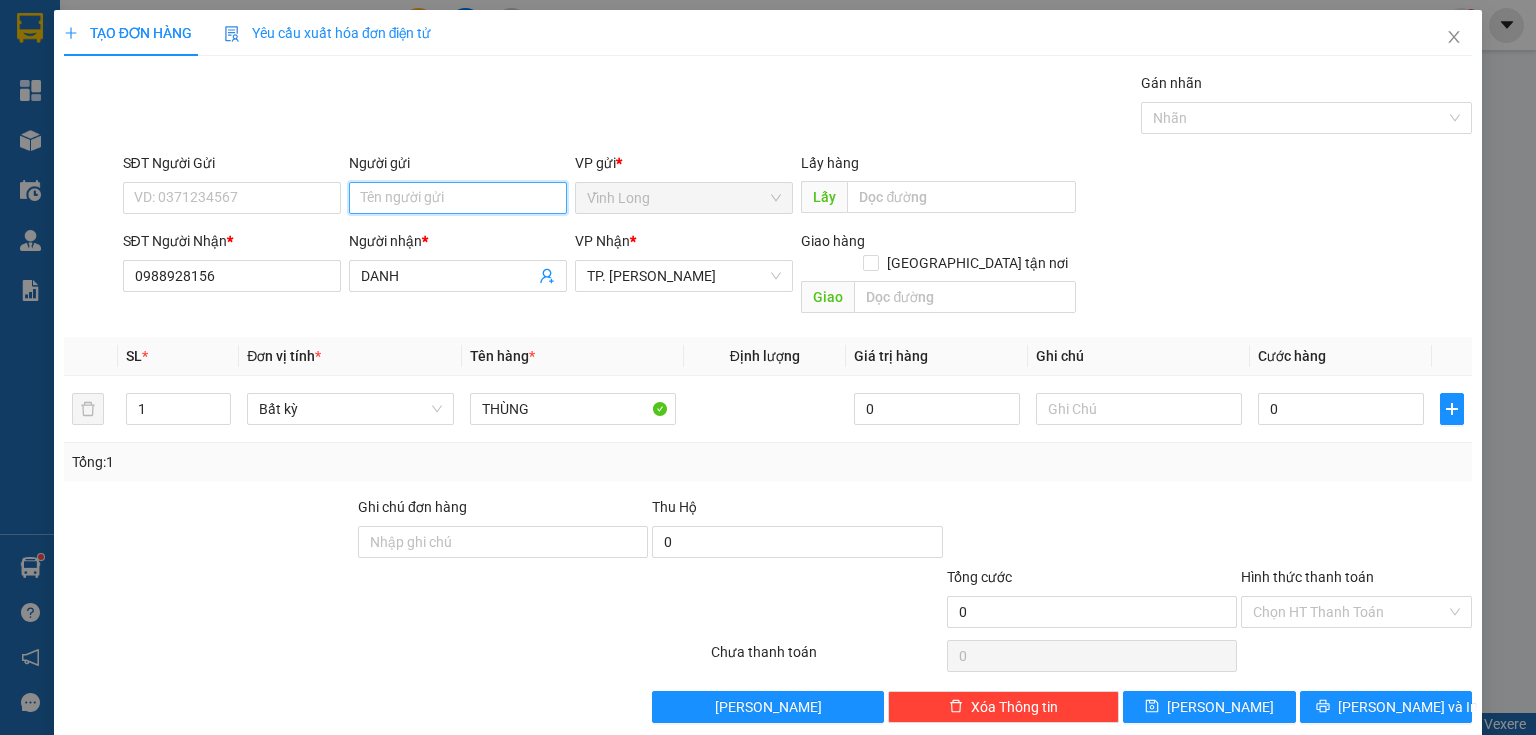 click on "Người gửi" at bounding box center (458, 198) 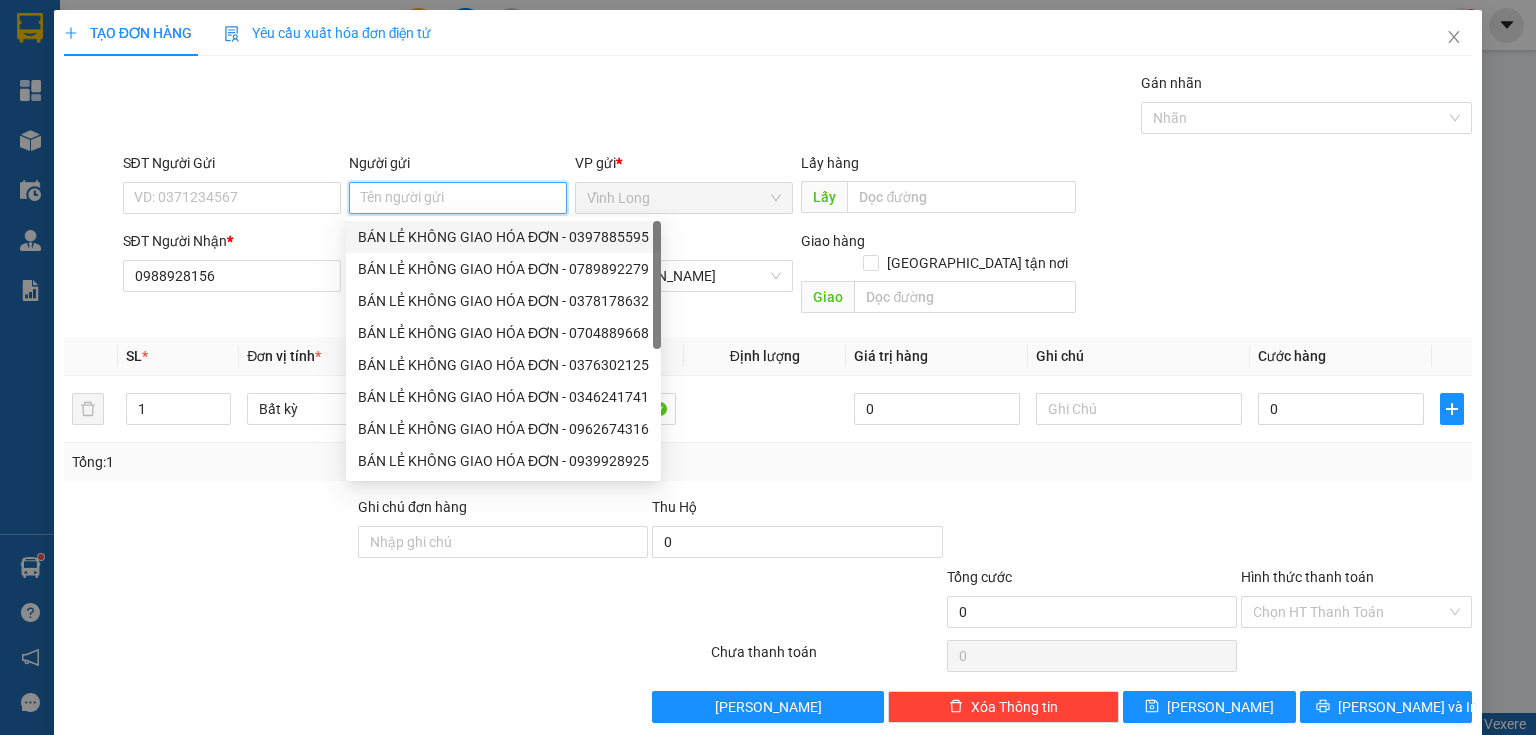 click on "BÁN LẺ KHÔNG GIAO HÓA ĐƠN - 0397885595" at bounding box center [503, 237] 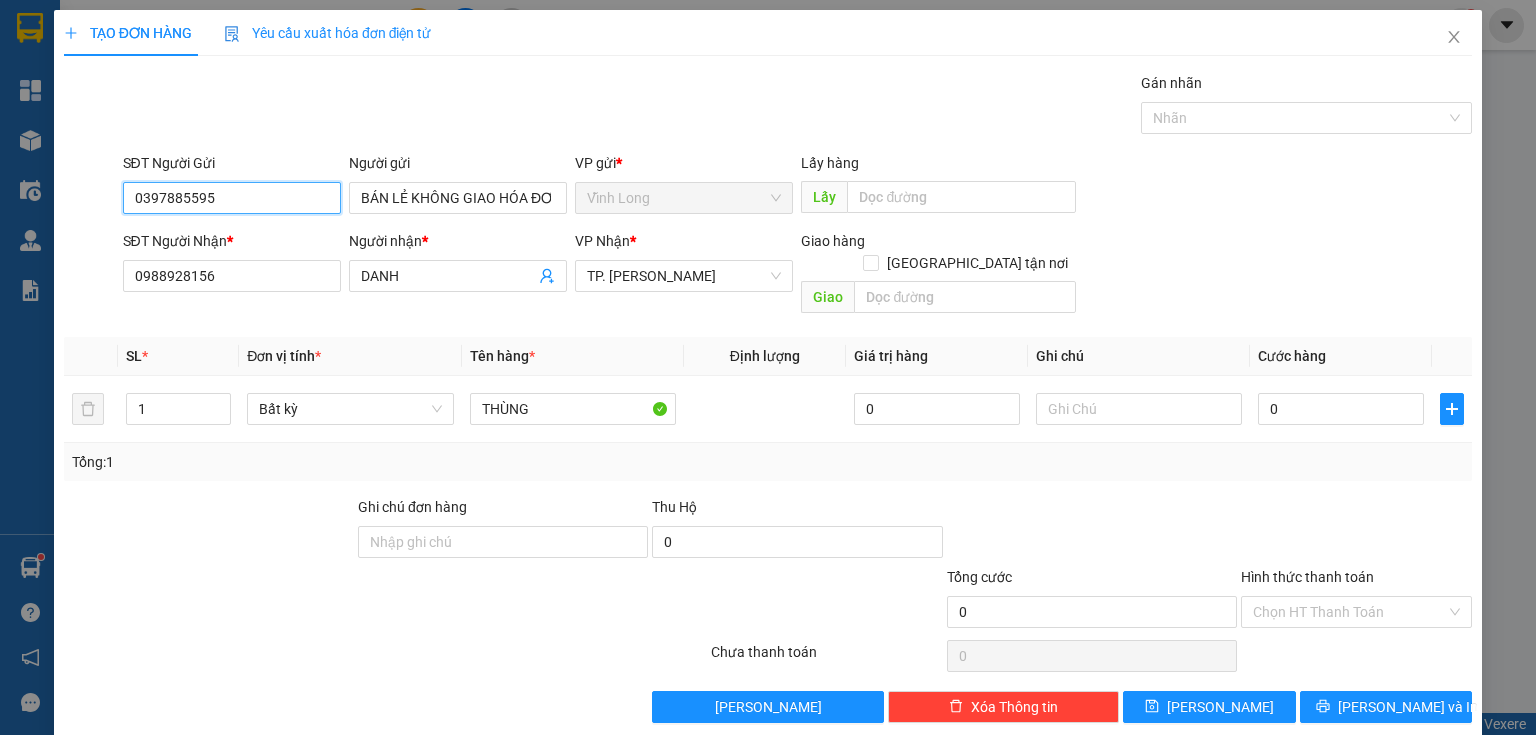 drag, startPoint x: 220, startPoint y: 197, endPoint x: 0, endPoint y: 215, distance: 220.73514 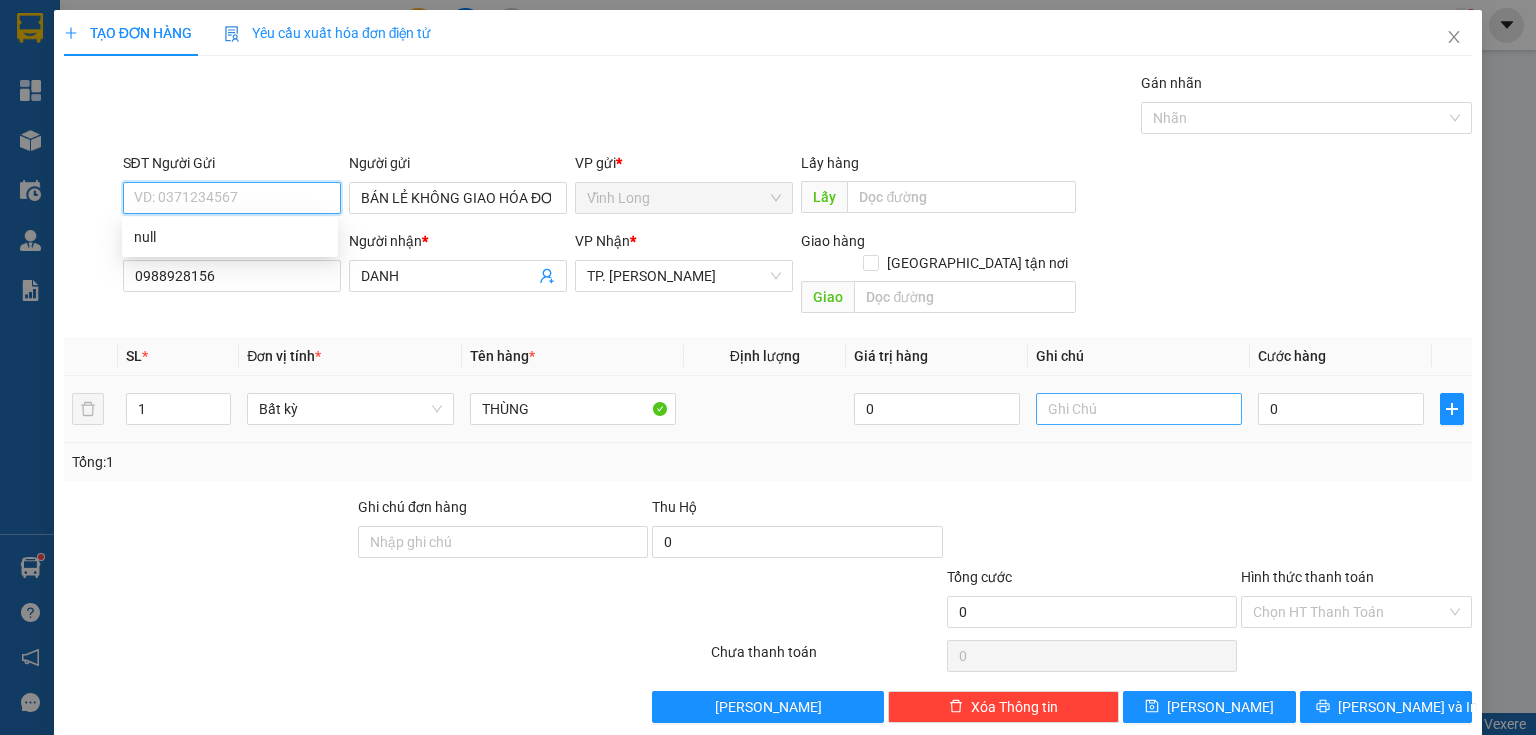 type 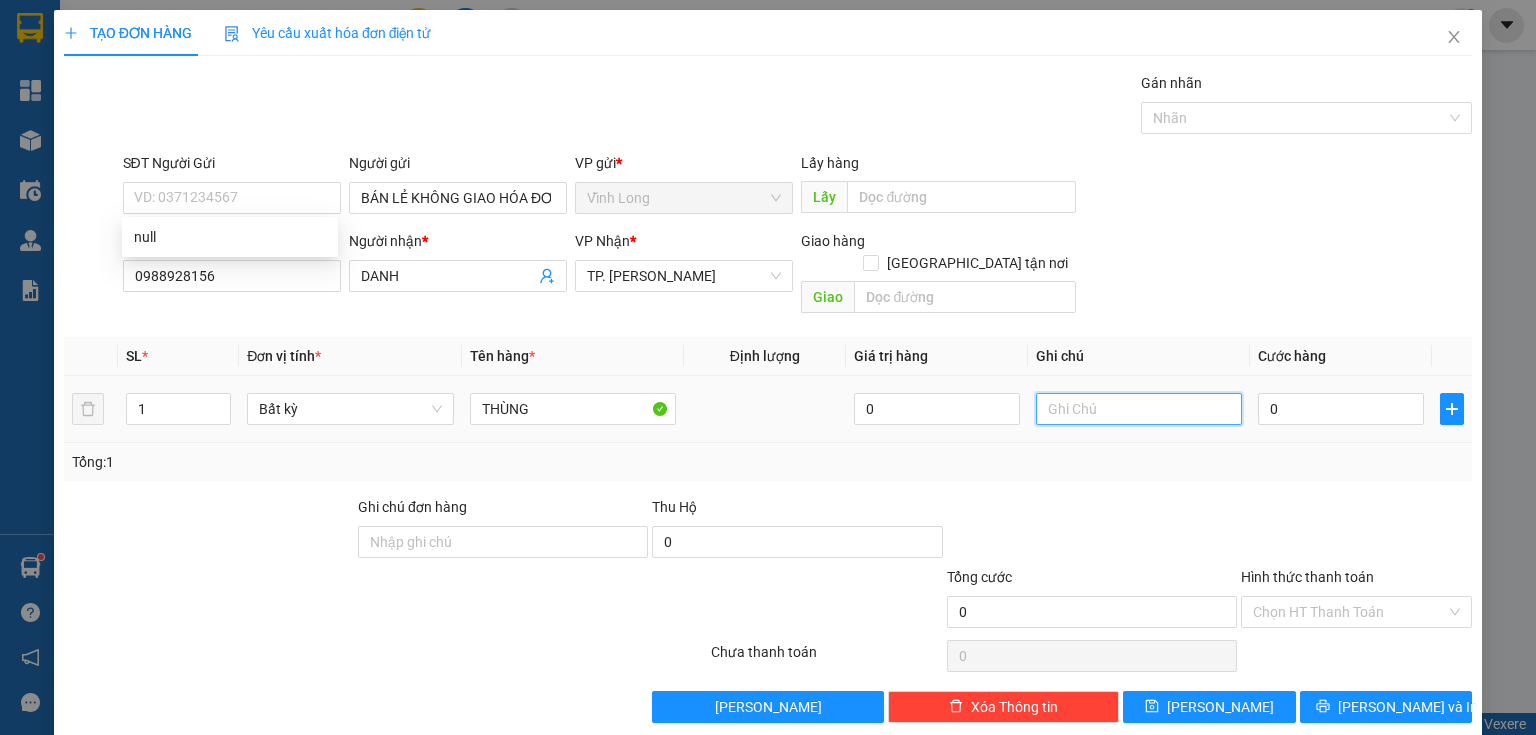 click at bounding box center [1139, 409] 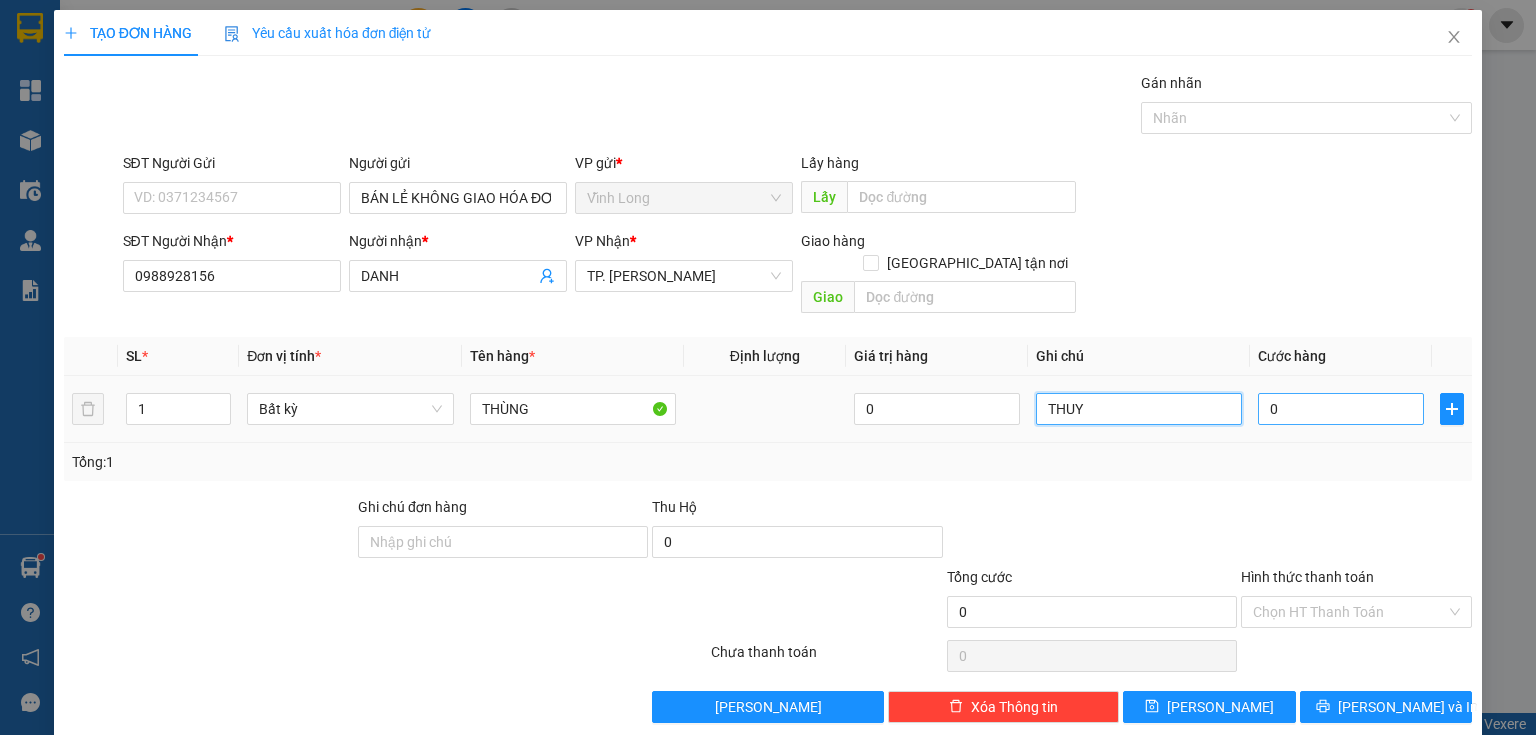 type on "THUY" 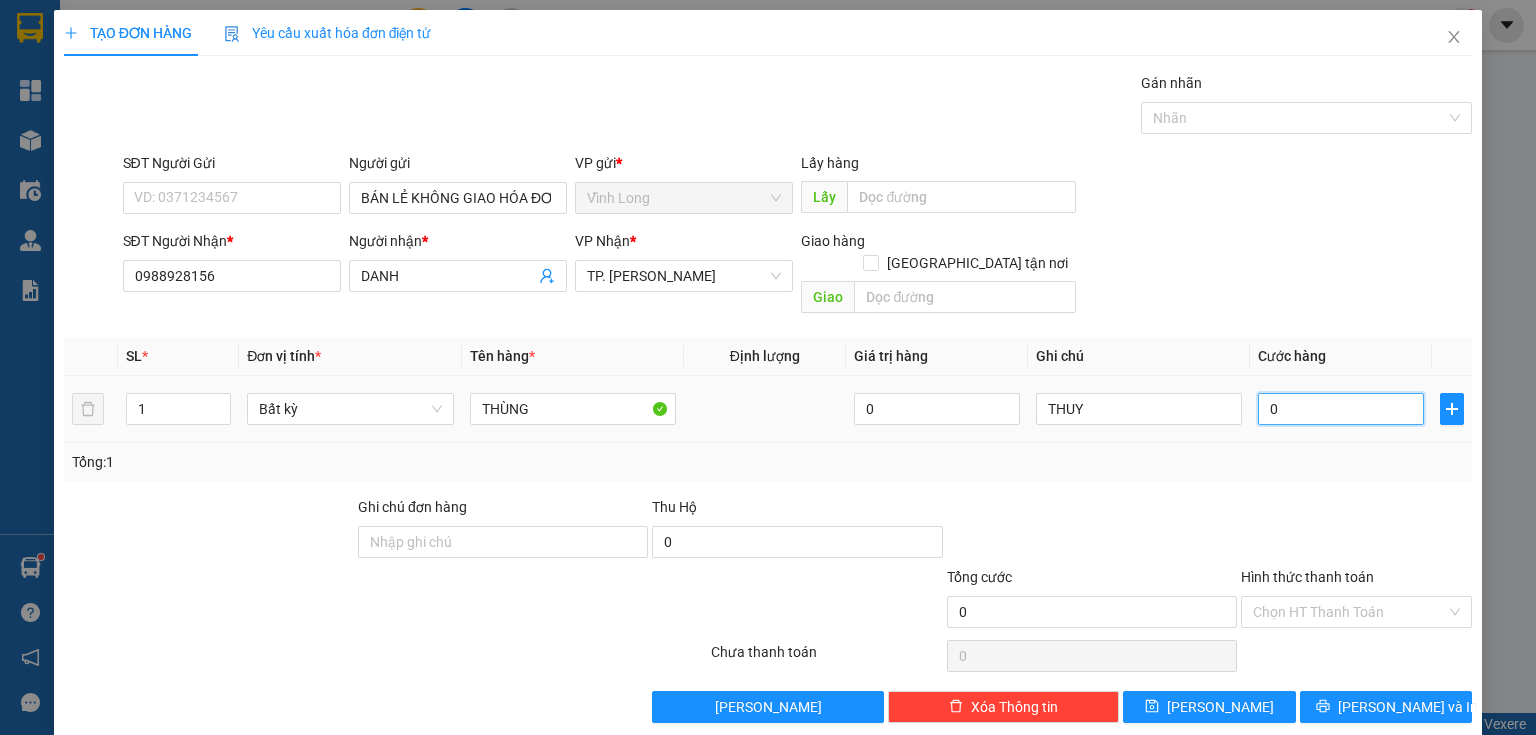click on "0" at bounding box center [1341, 409] 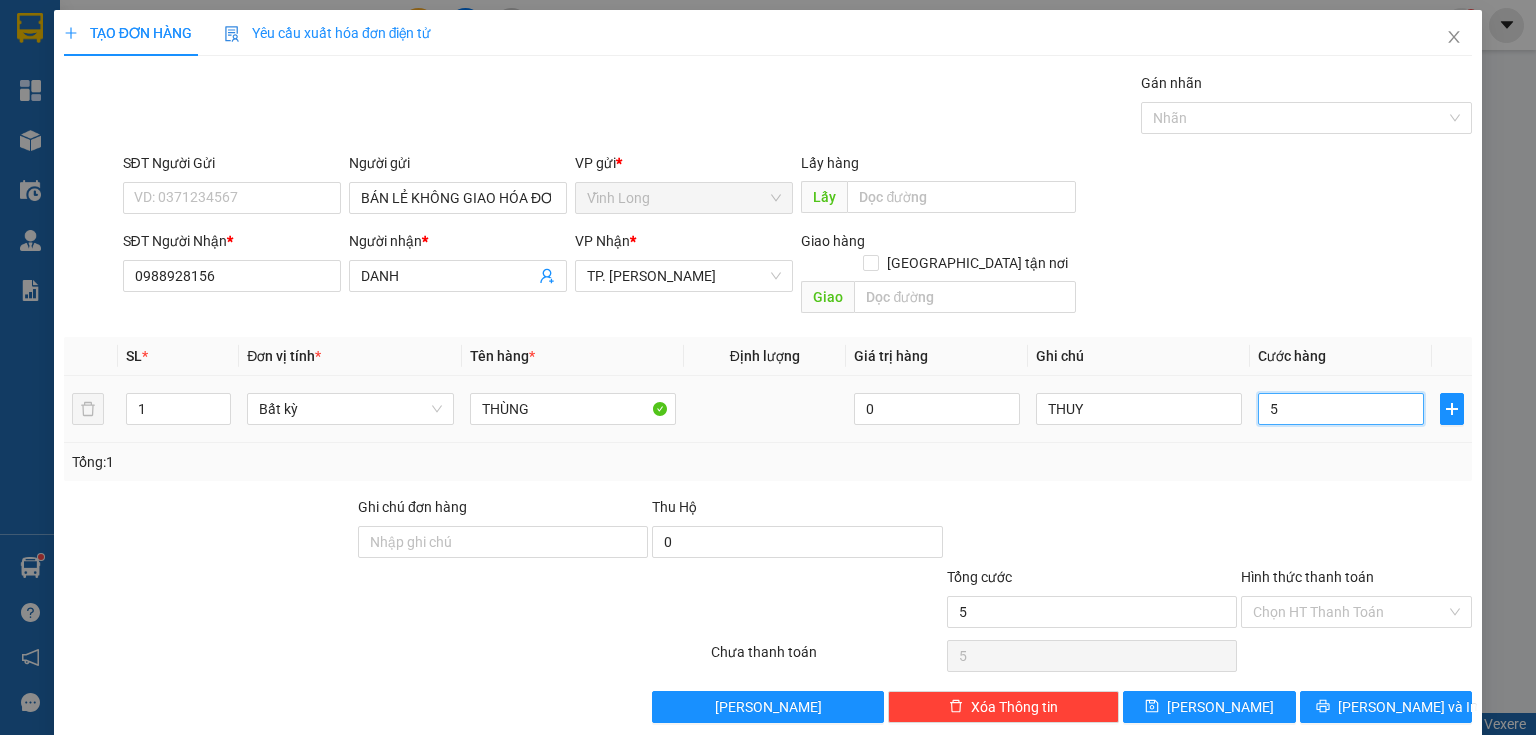 type on "50" 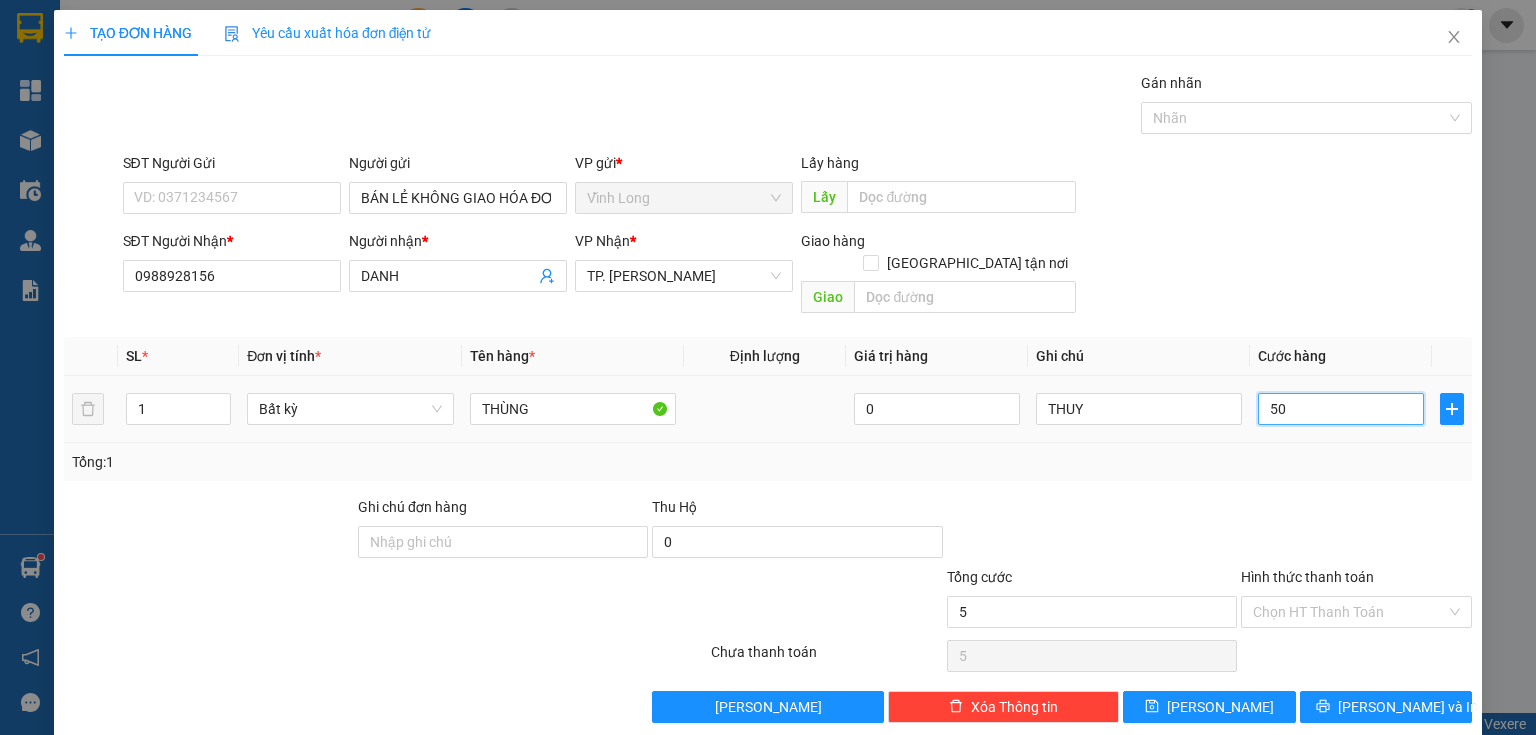 type on "50" 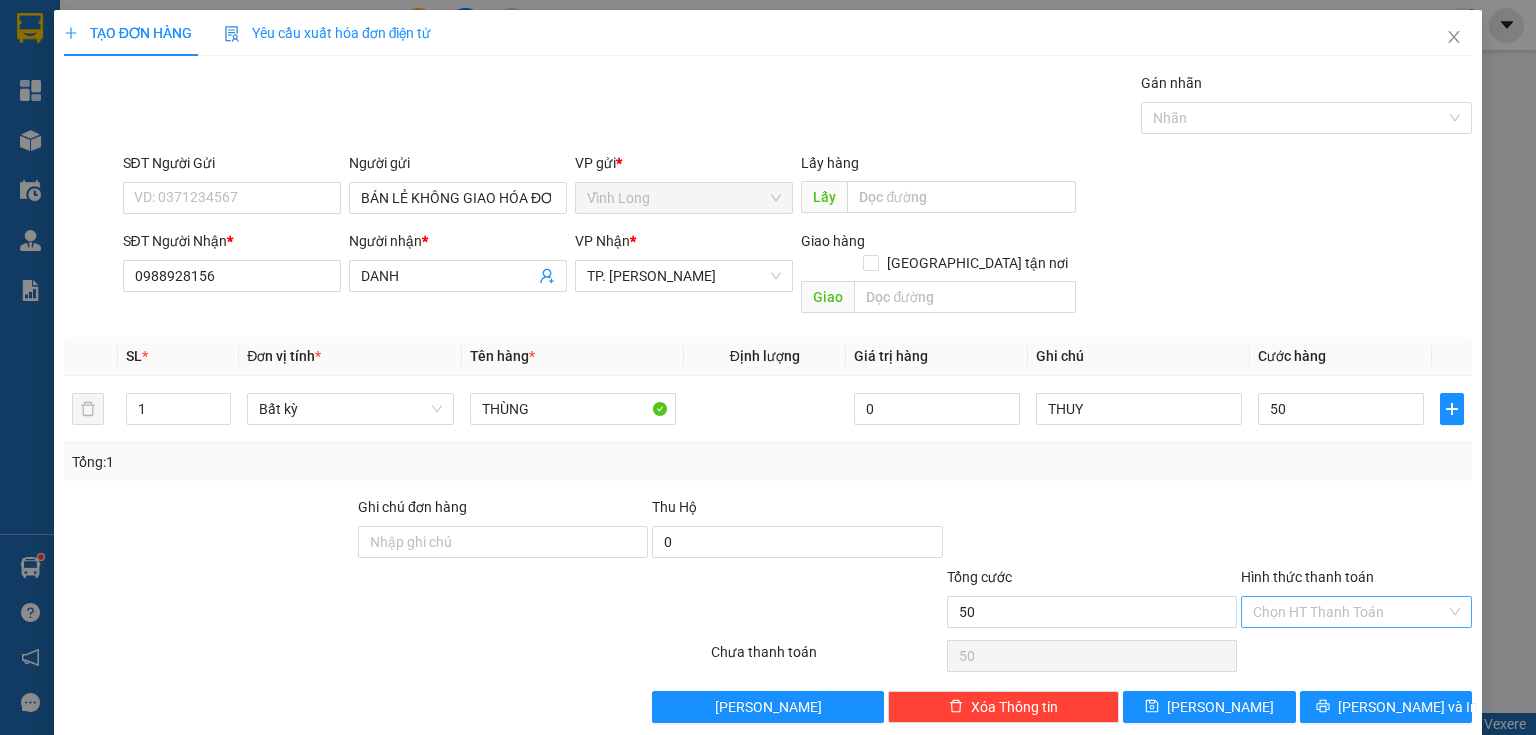 type on "50.000" 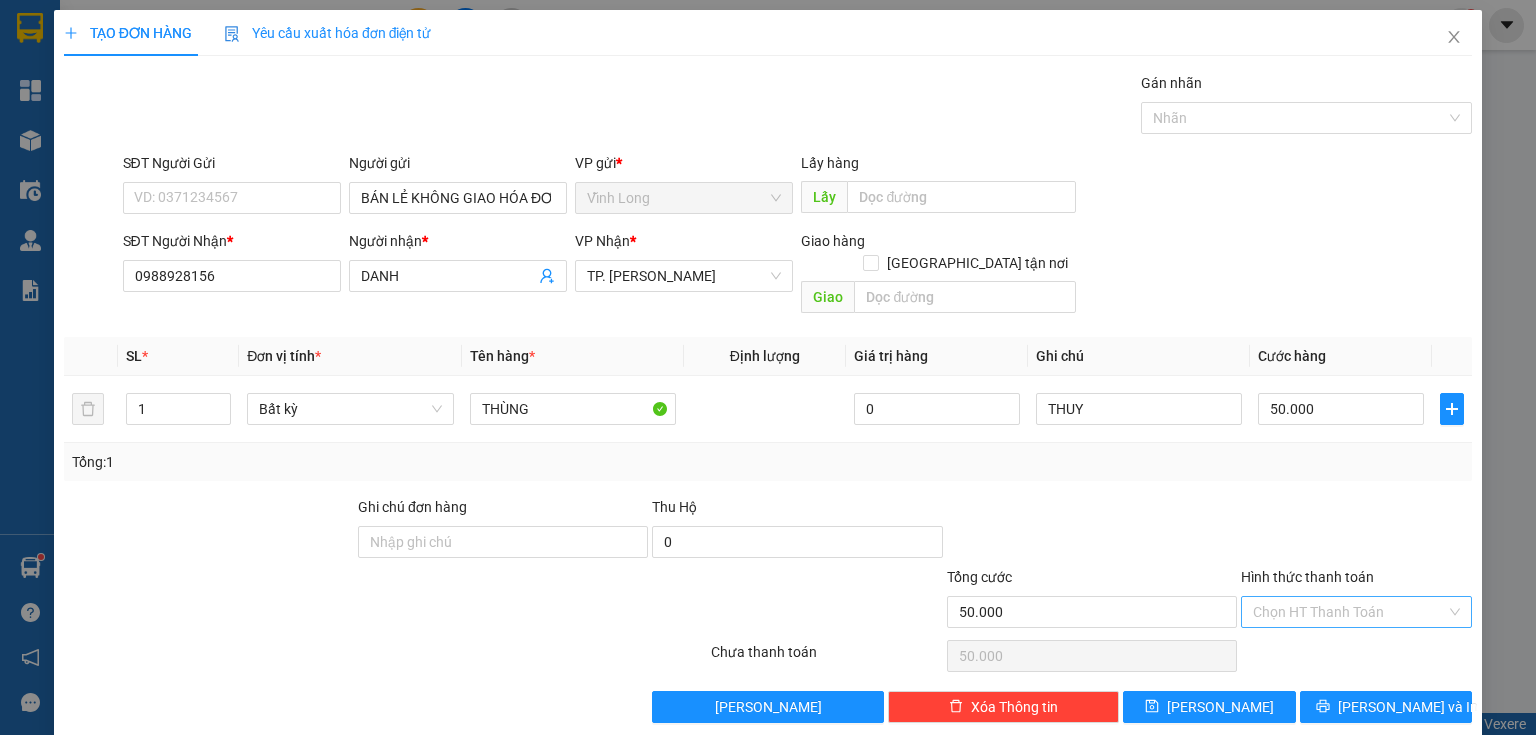 click on "Hình thức thanh toán" at bounding box center (1349, 612) 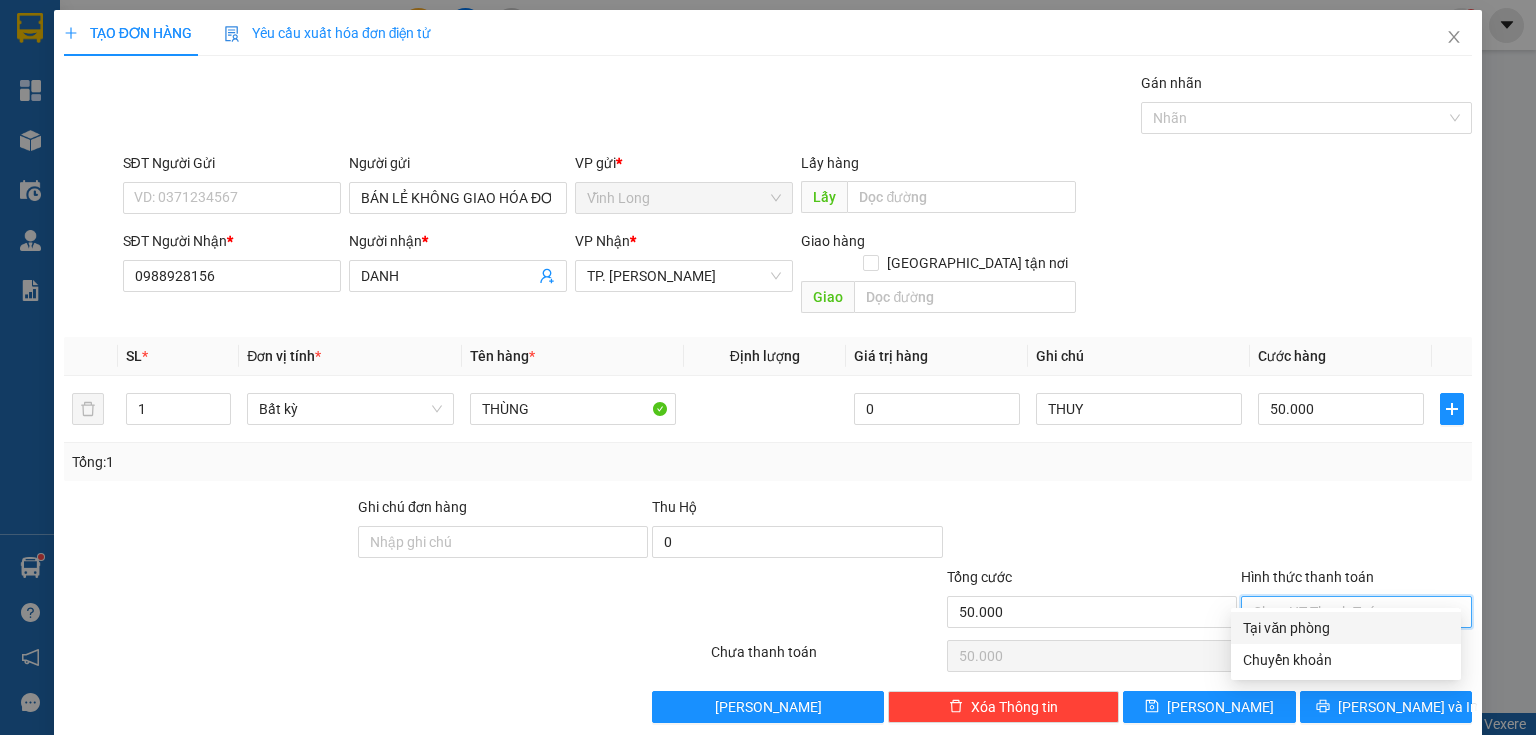 click on "Tại văn phòng" at bounding box center (1346, 628) 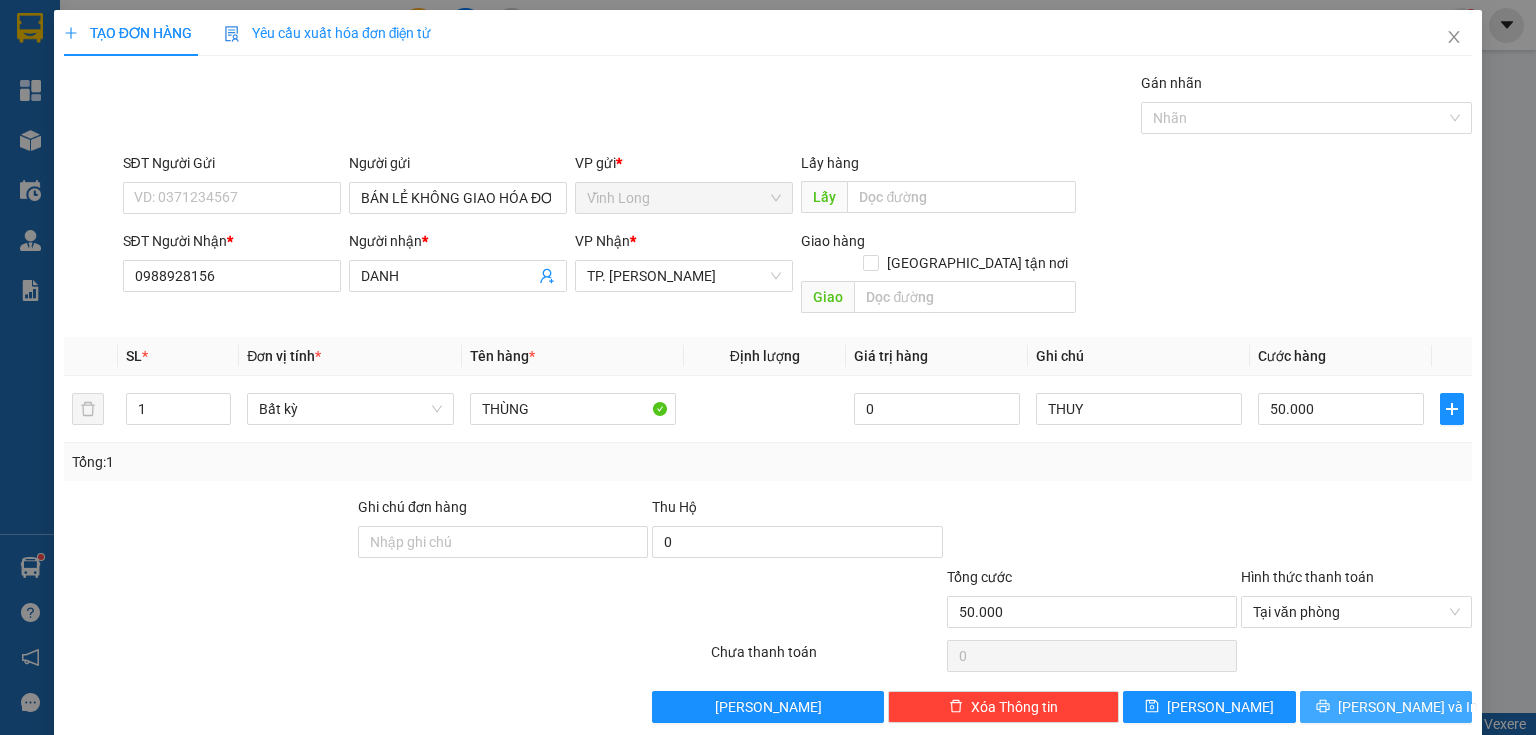drag, startPoint x: 1365, startPoint y: 681, endPoint x: 1218, endPoint y: 610, distance: 163.24828 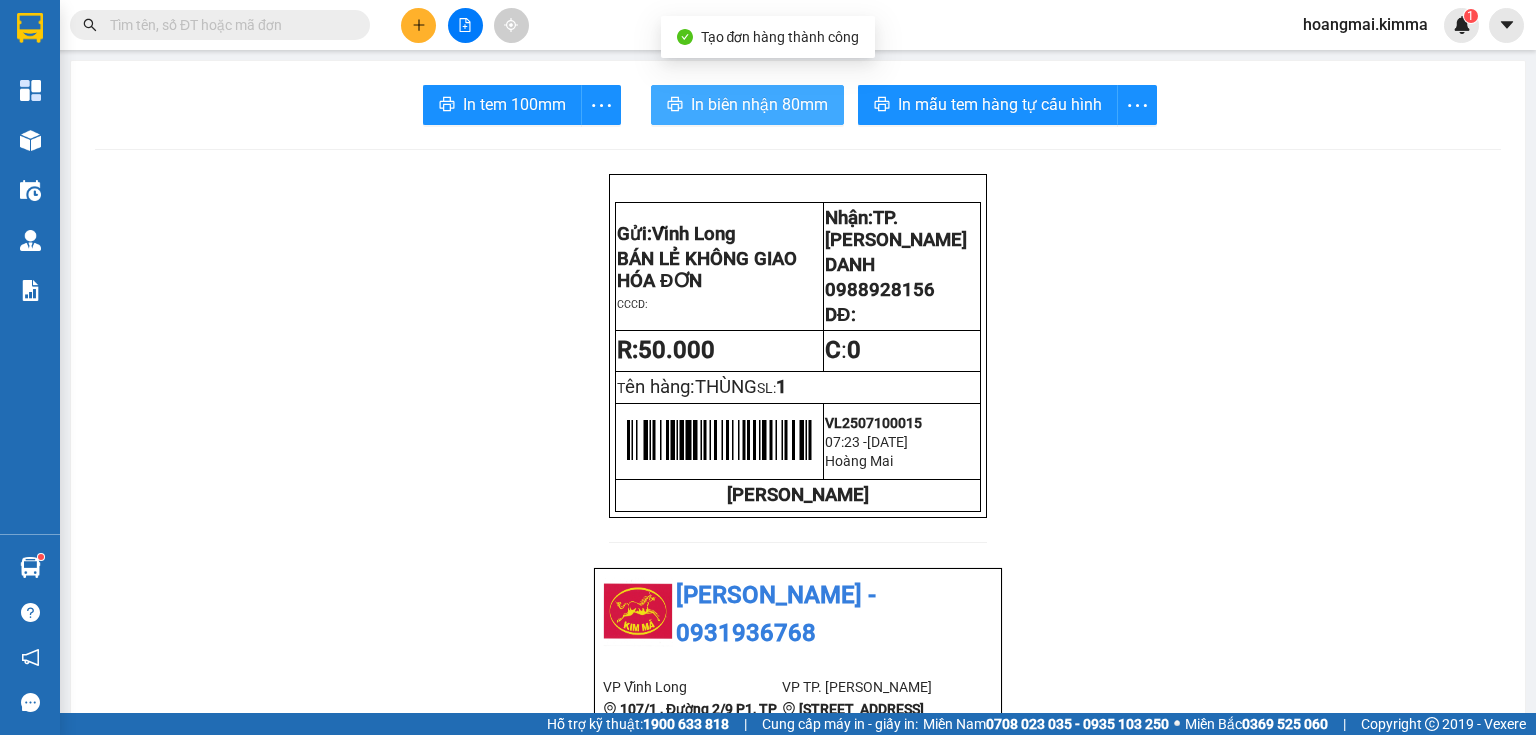 click on "In biên nhận 80mm" at bounding box center (759, 104) 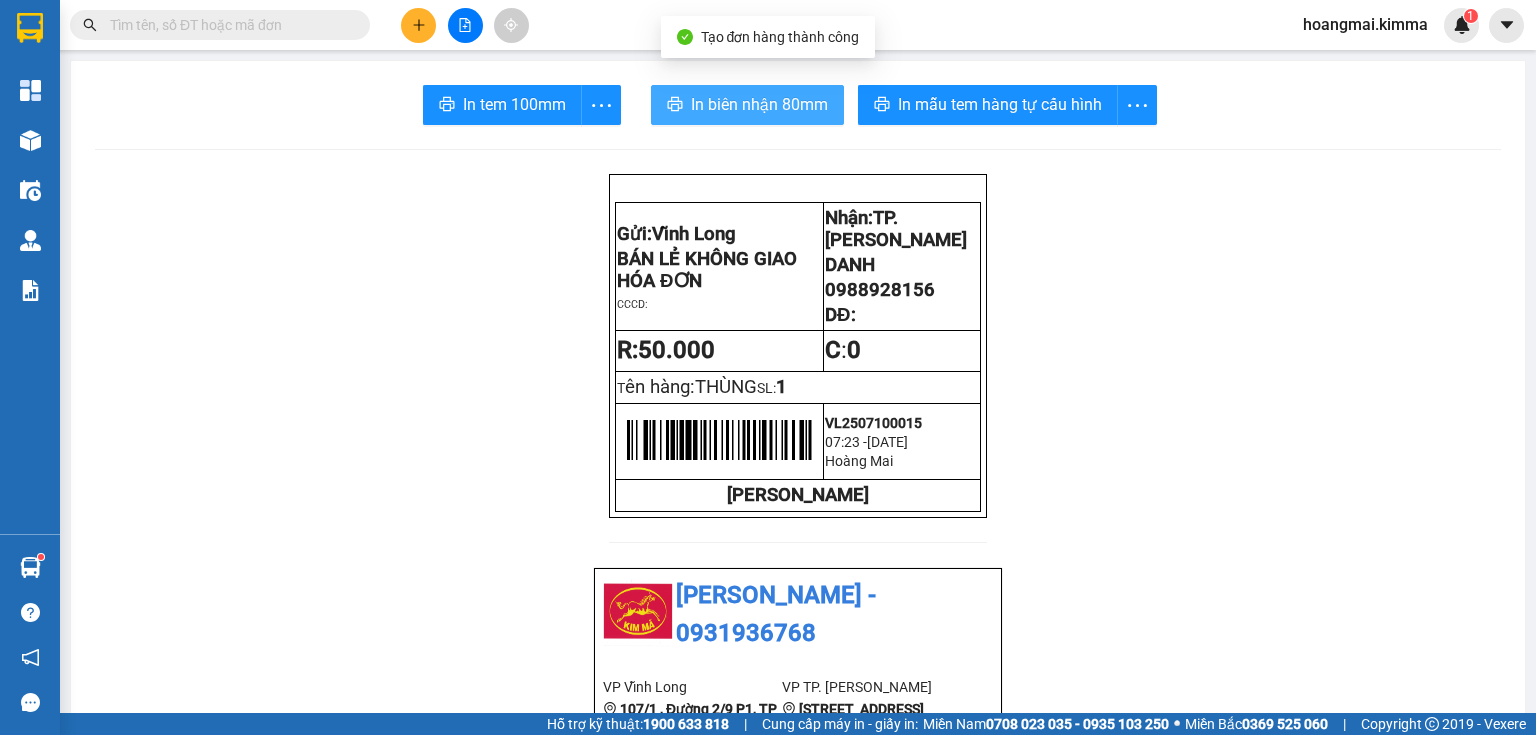 scroll, scrollTop: 0, scrollLeft: 0, axis: both 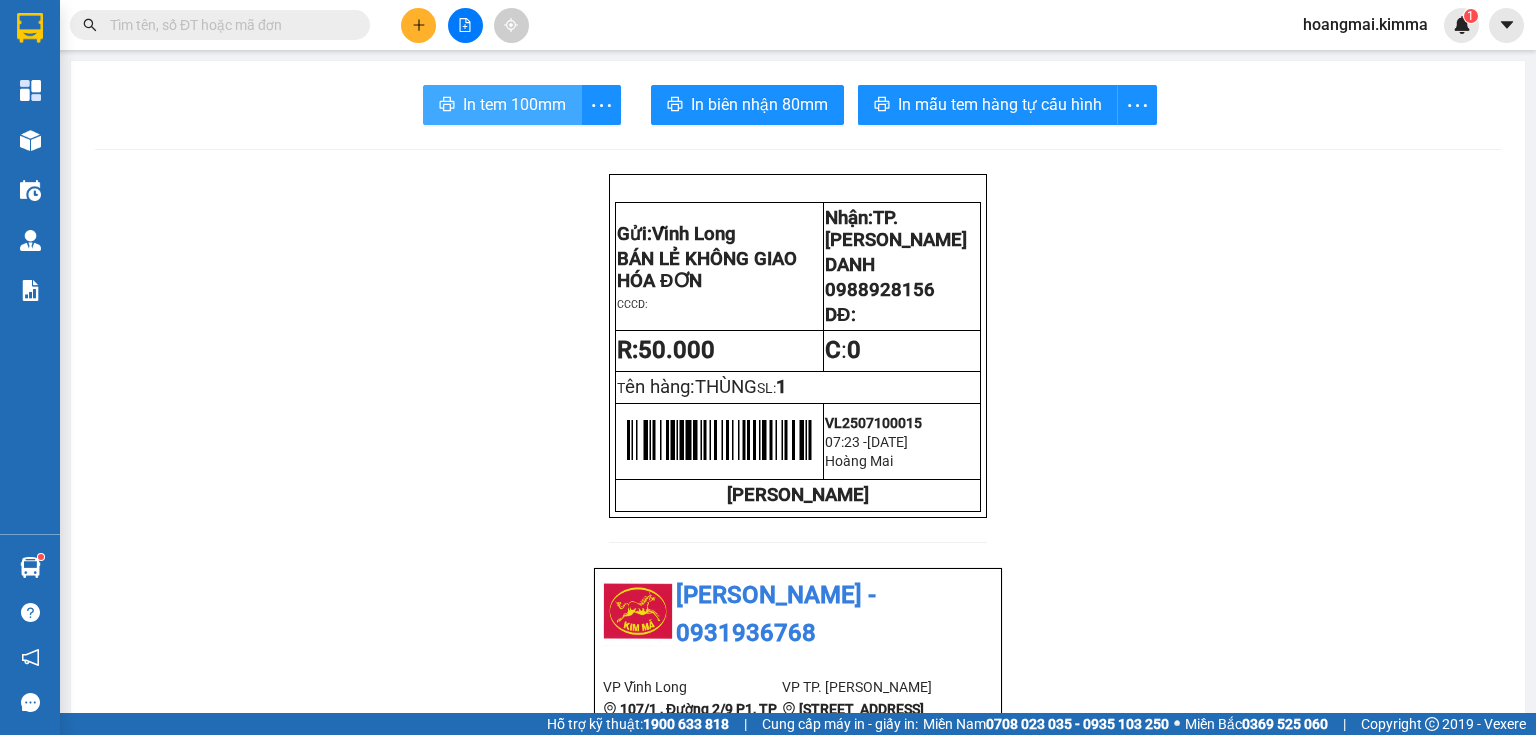 click on "In tem 100mm" at bounding box center (514, 104) 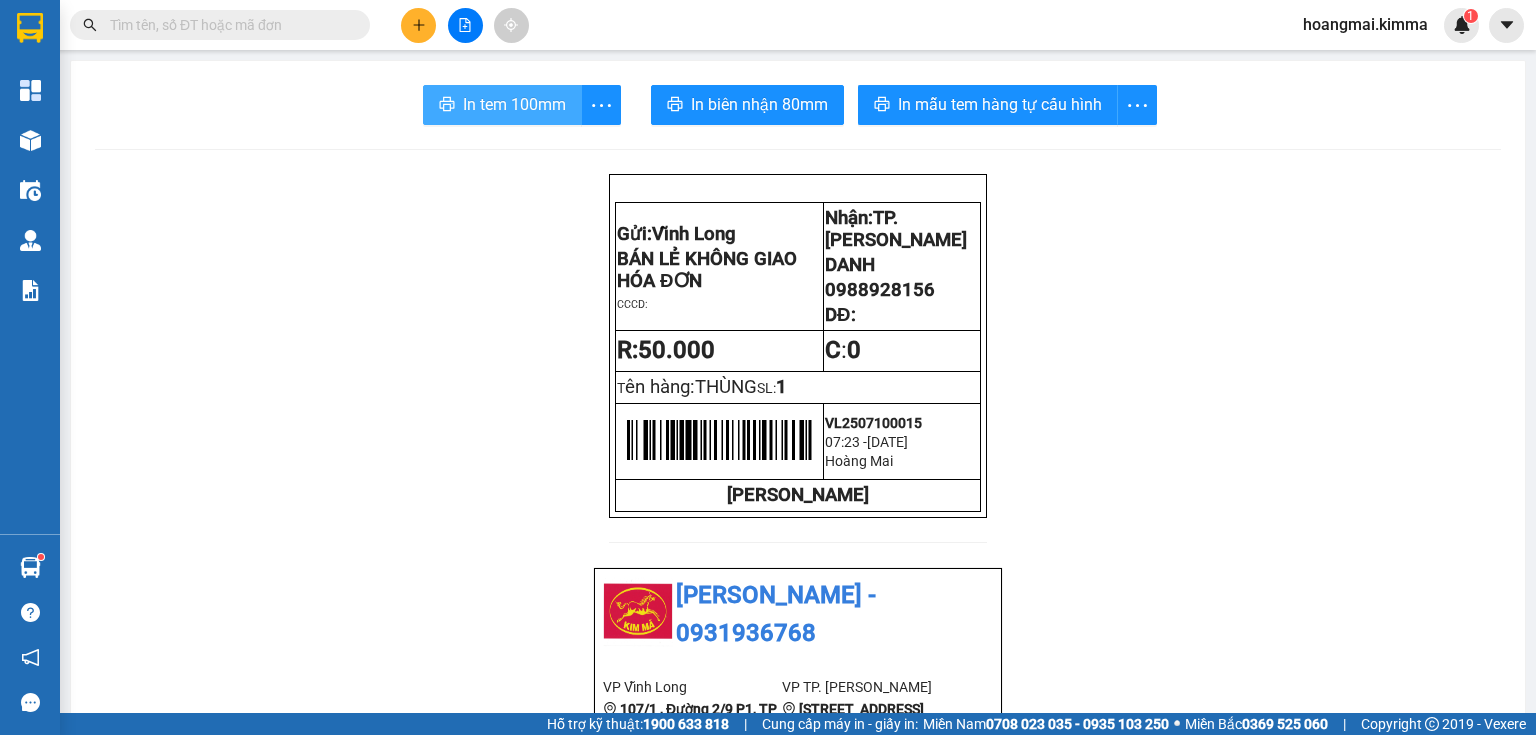 scroll, scrollTop: 0, scrollLeft: 0, axis: both 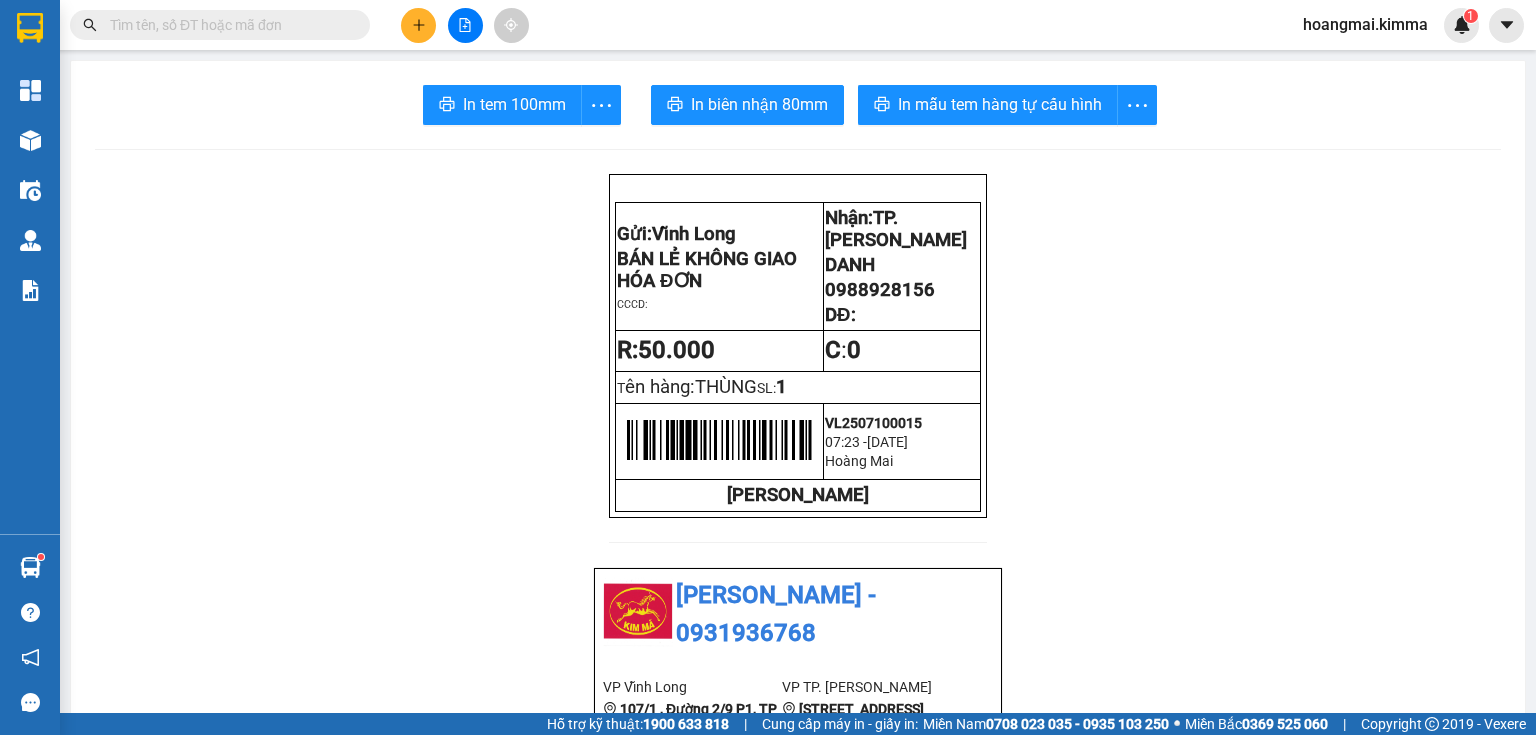 click at bounding box center (228, 25) 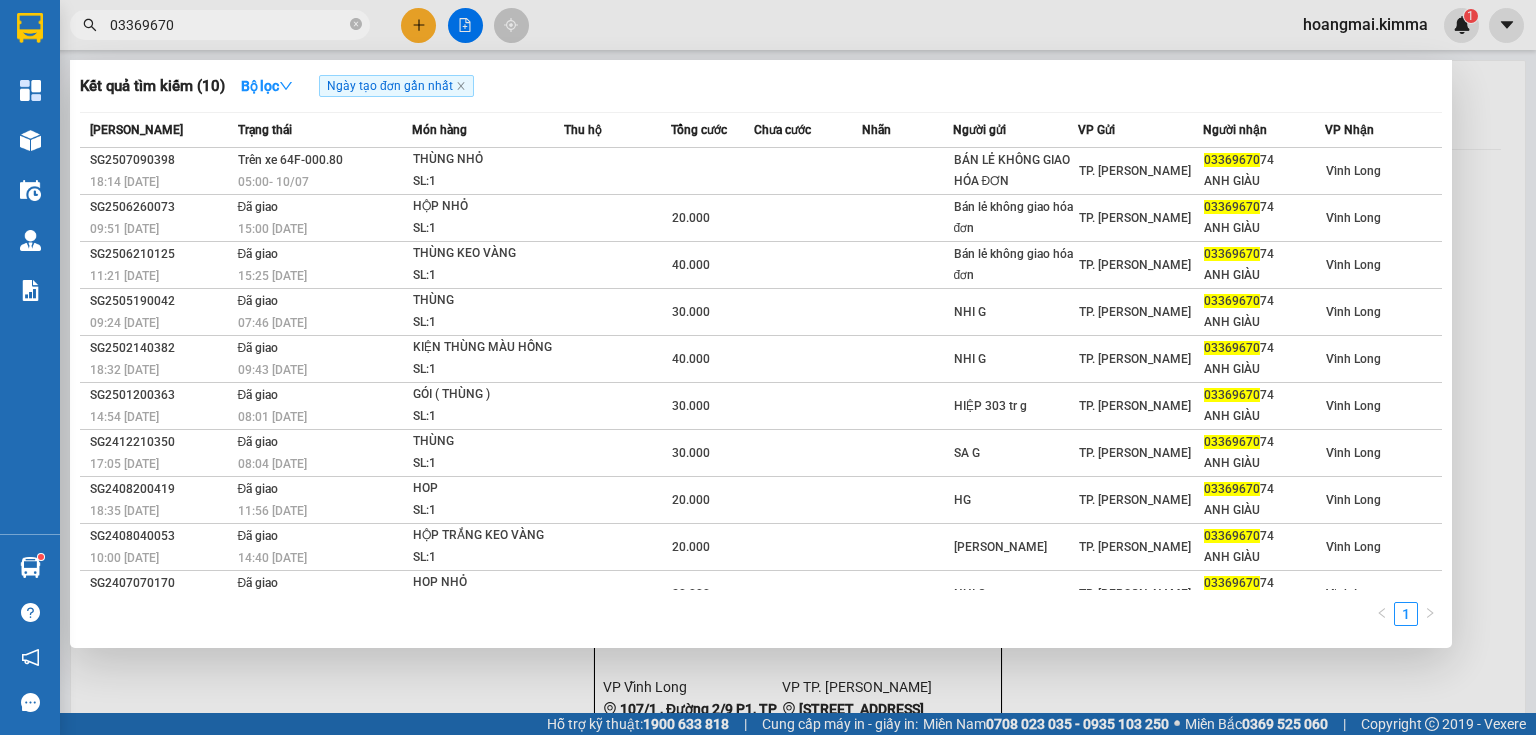 type on "03369670" 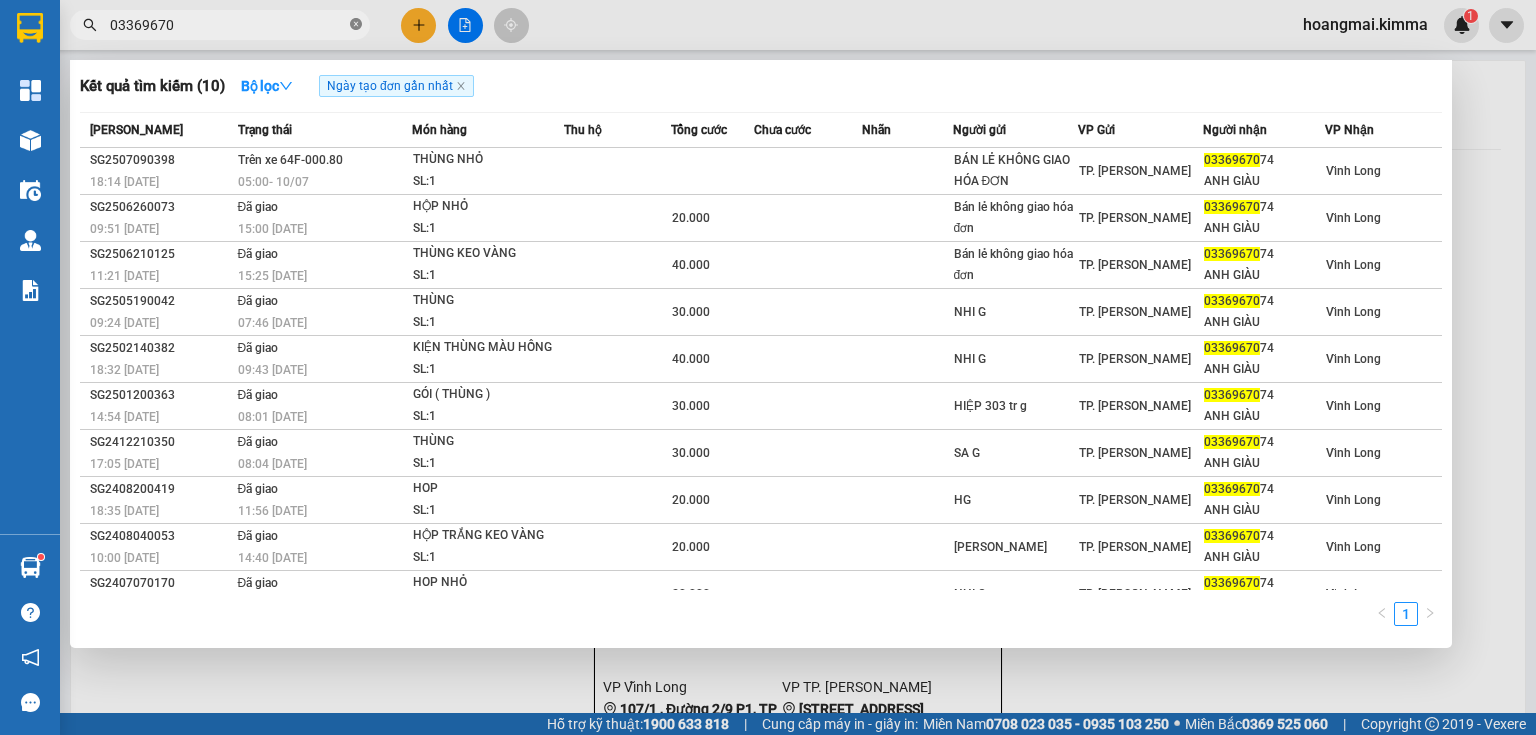 click 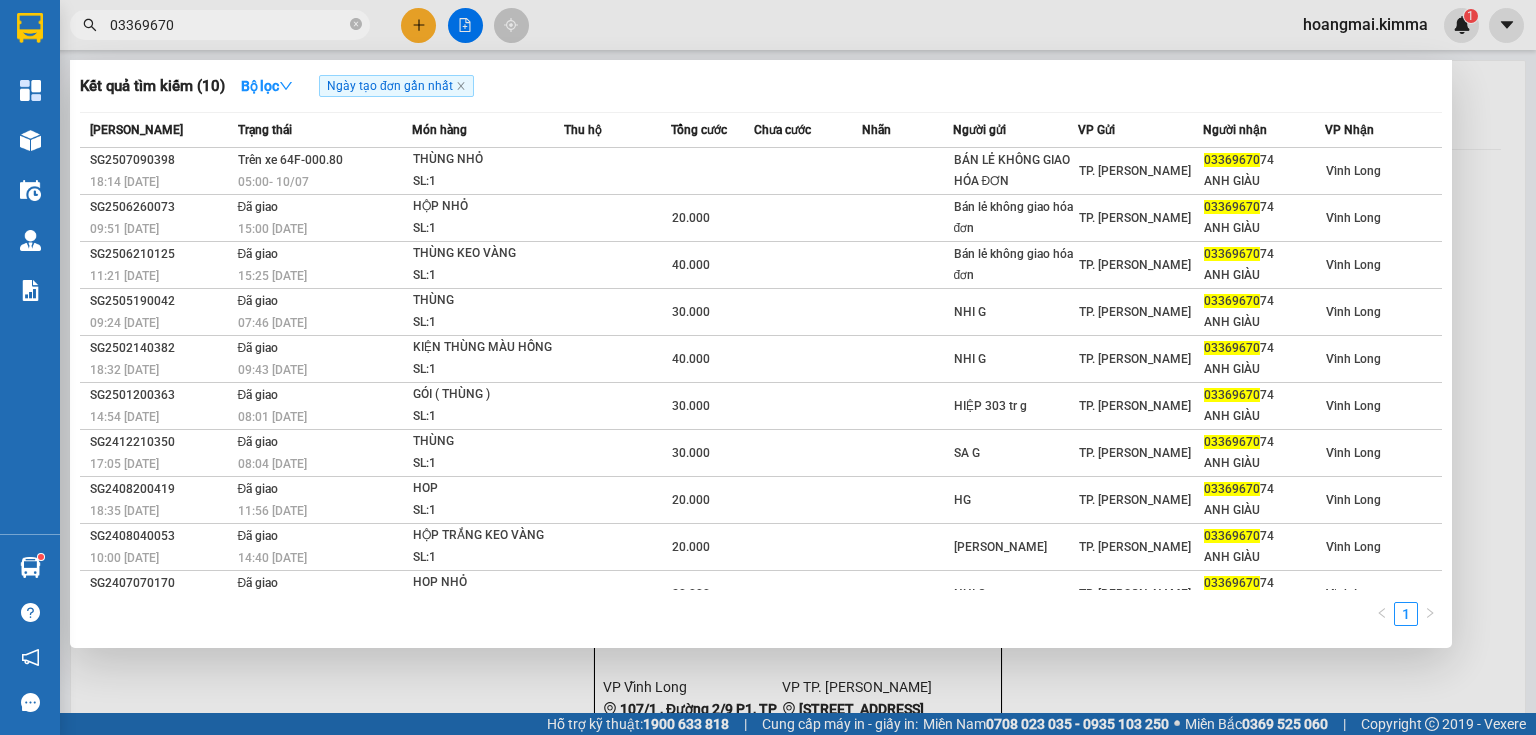 type 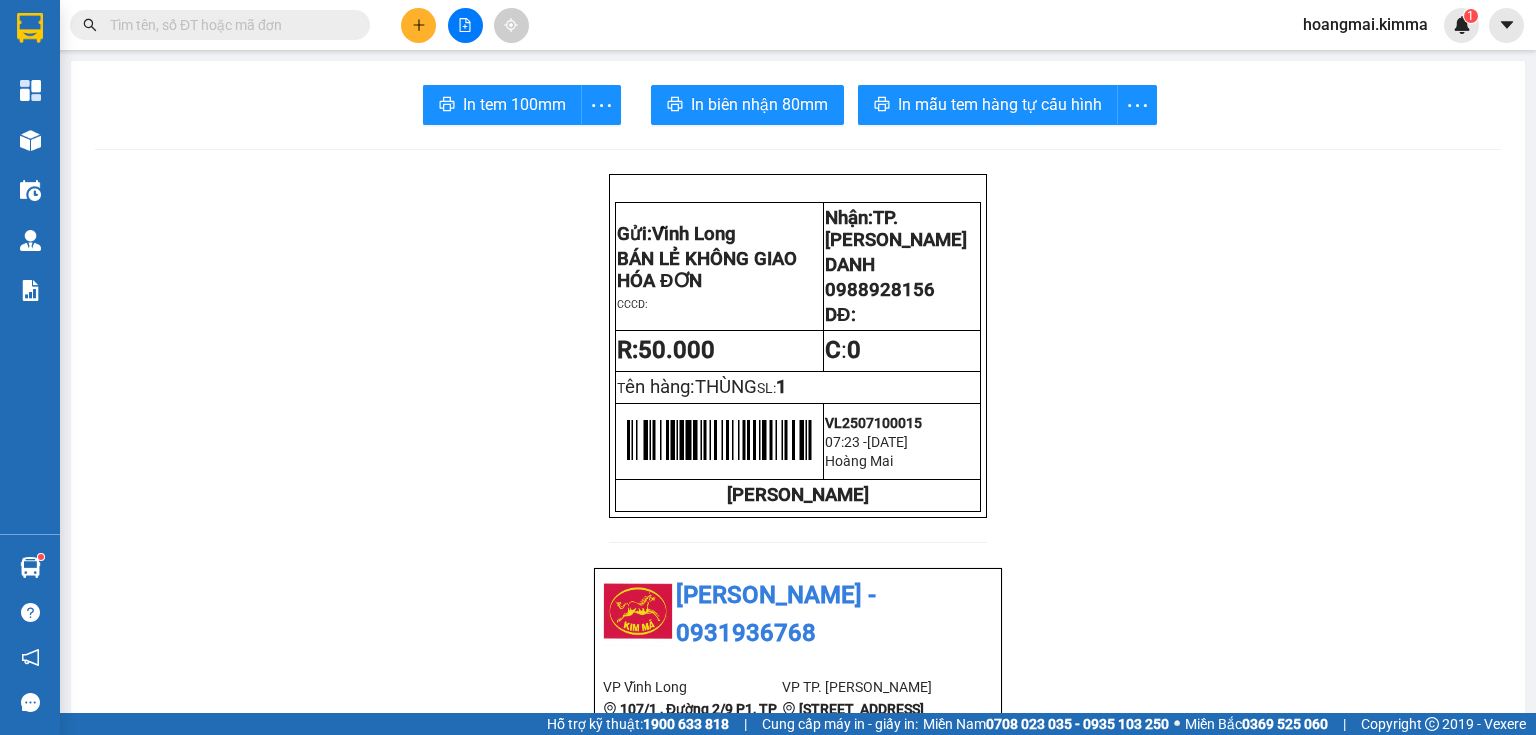 click at bounding box center (418, 25) 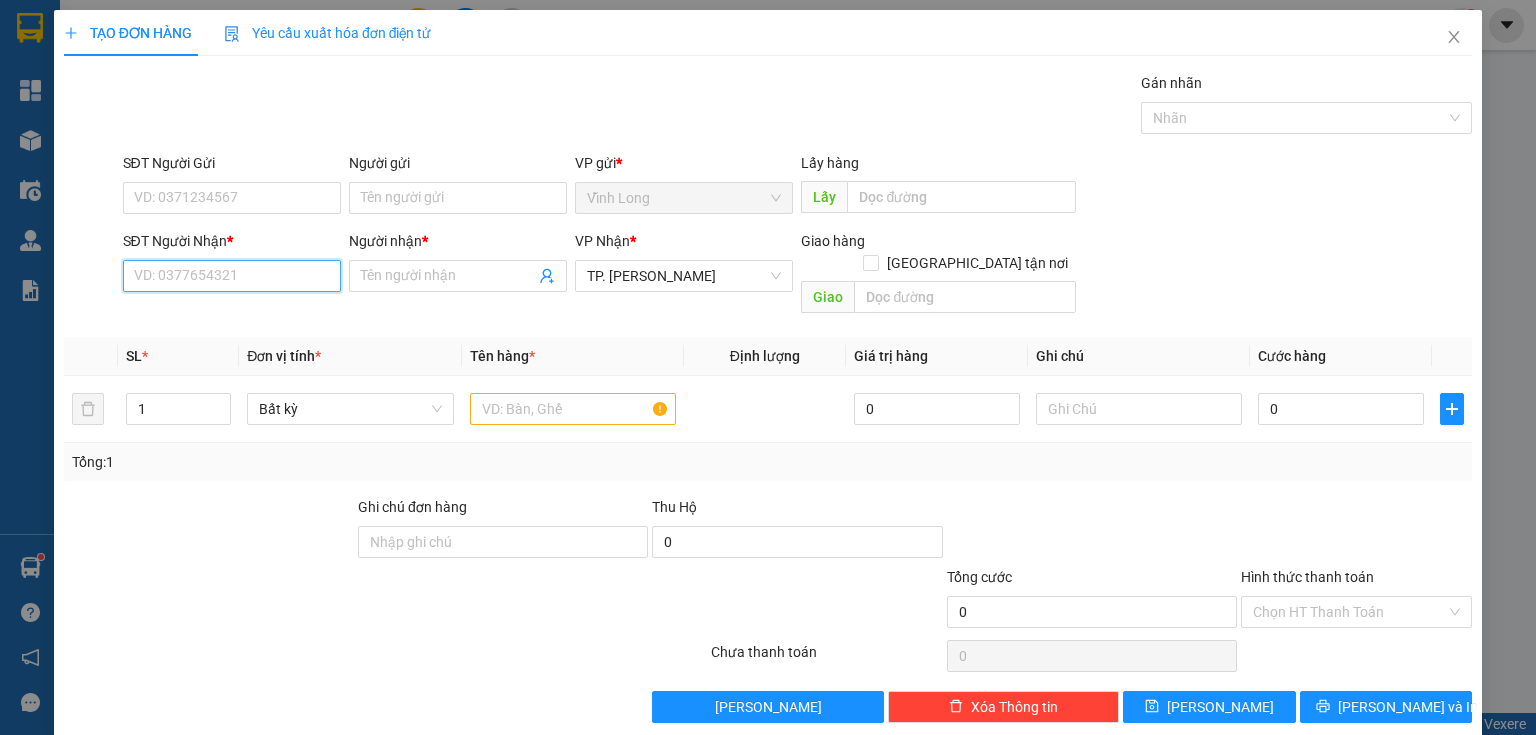 click on "SĐT Người Nhận  *" at bounding box center (232, 276) 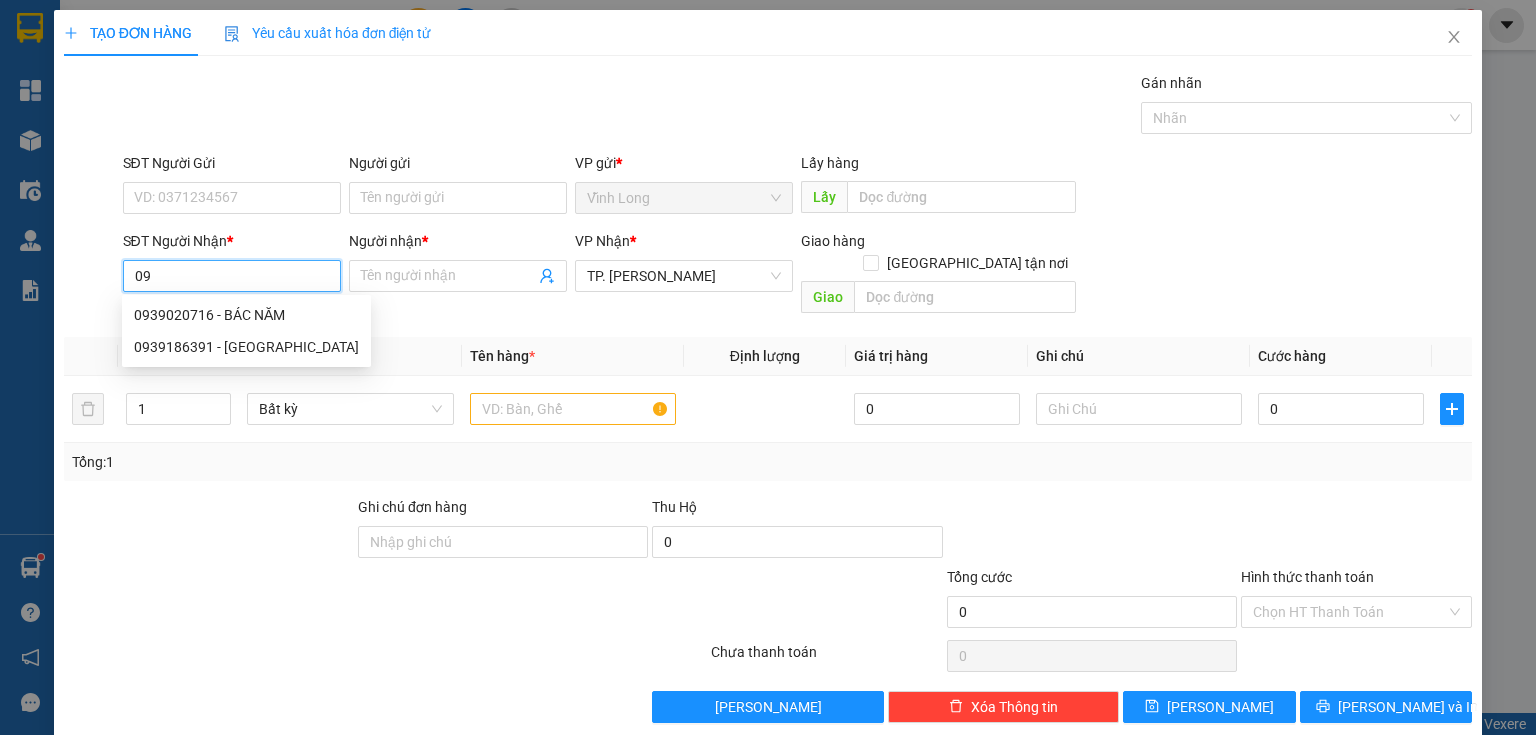 type on "0" 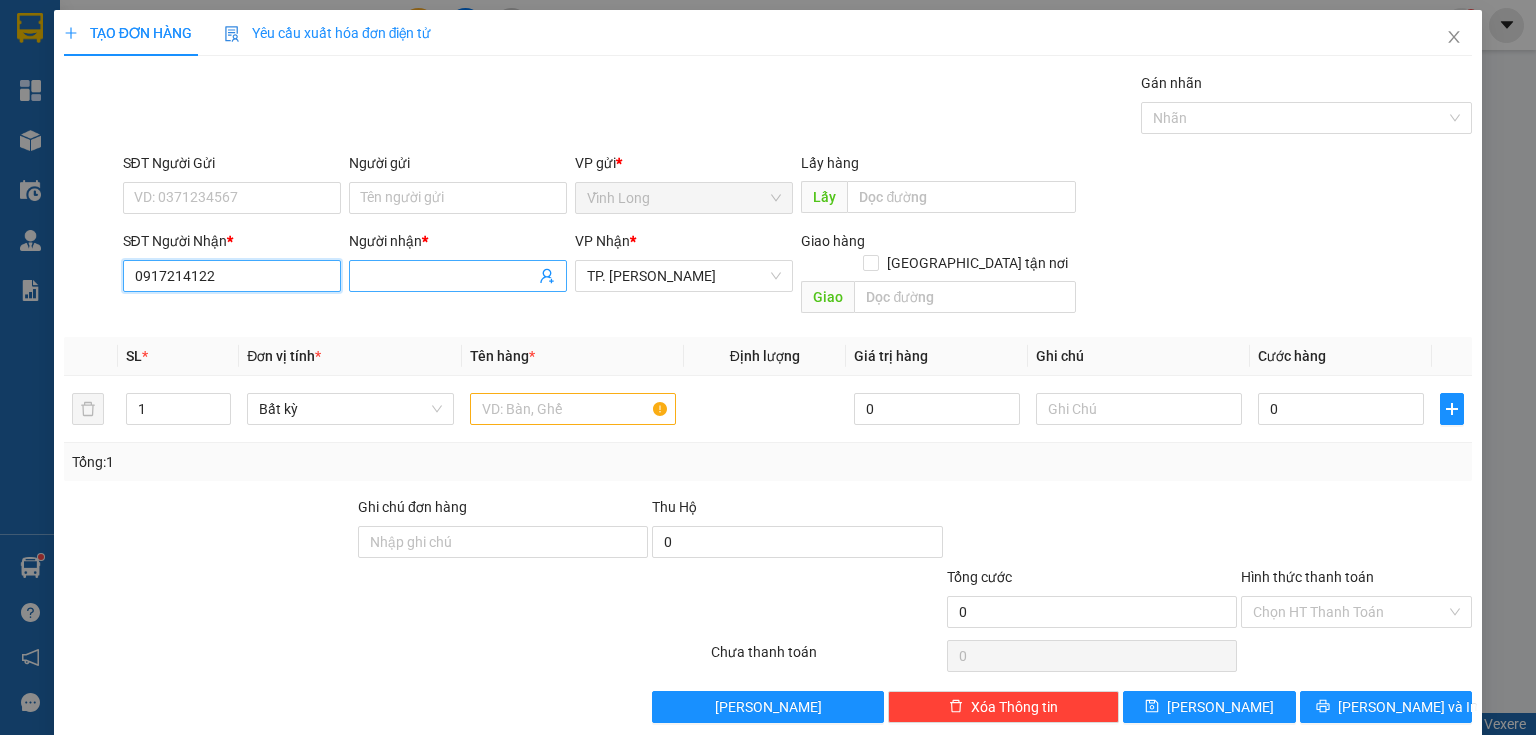 type on "0917214122" 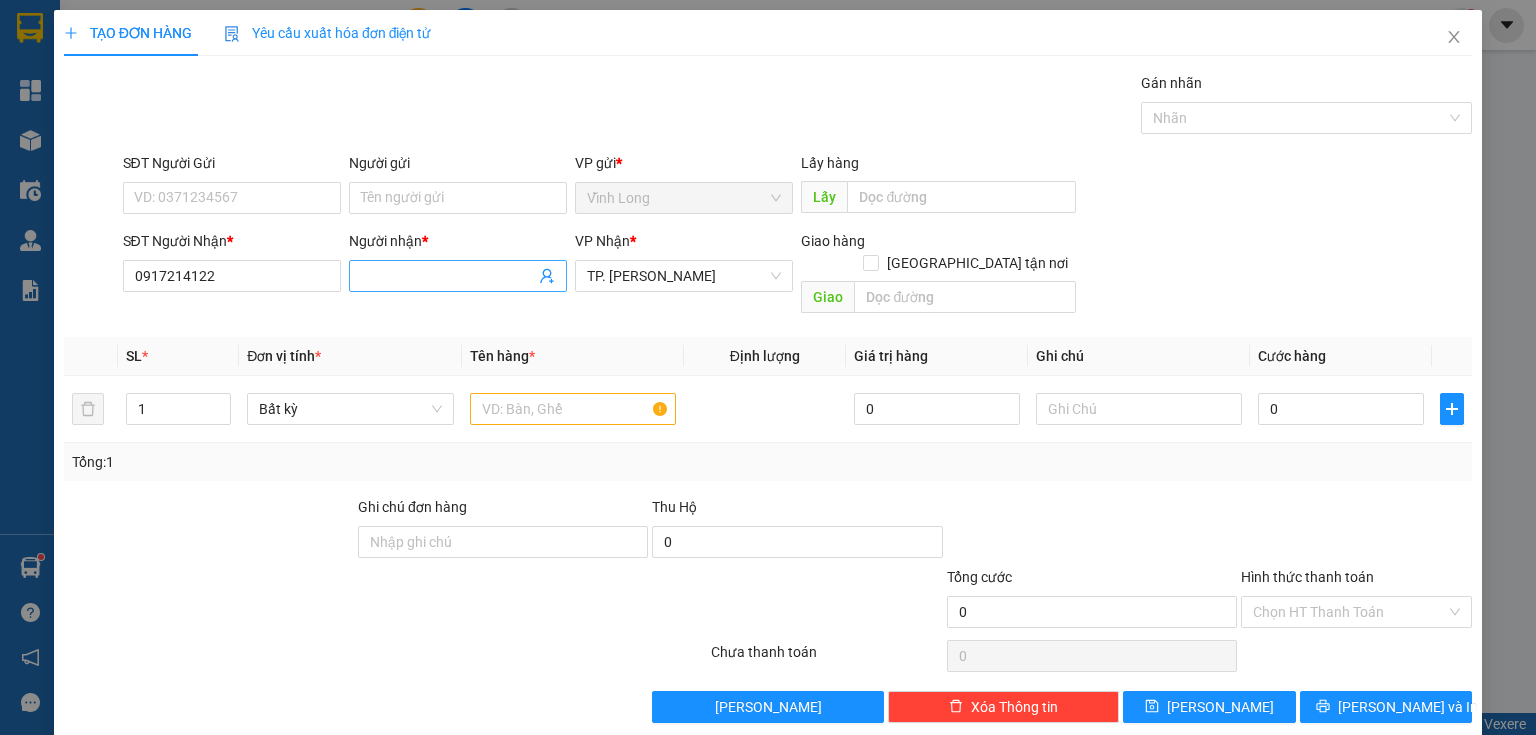 click on "Người nhận  *" at bounding box center (448, 276) 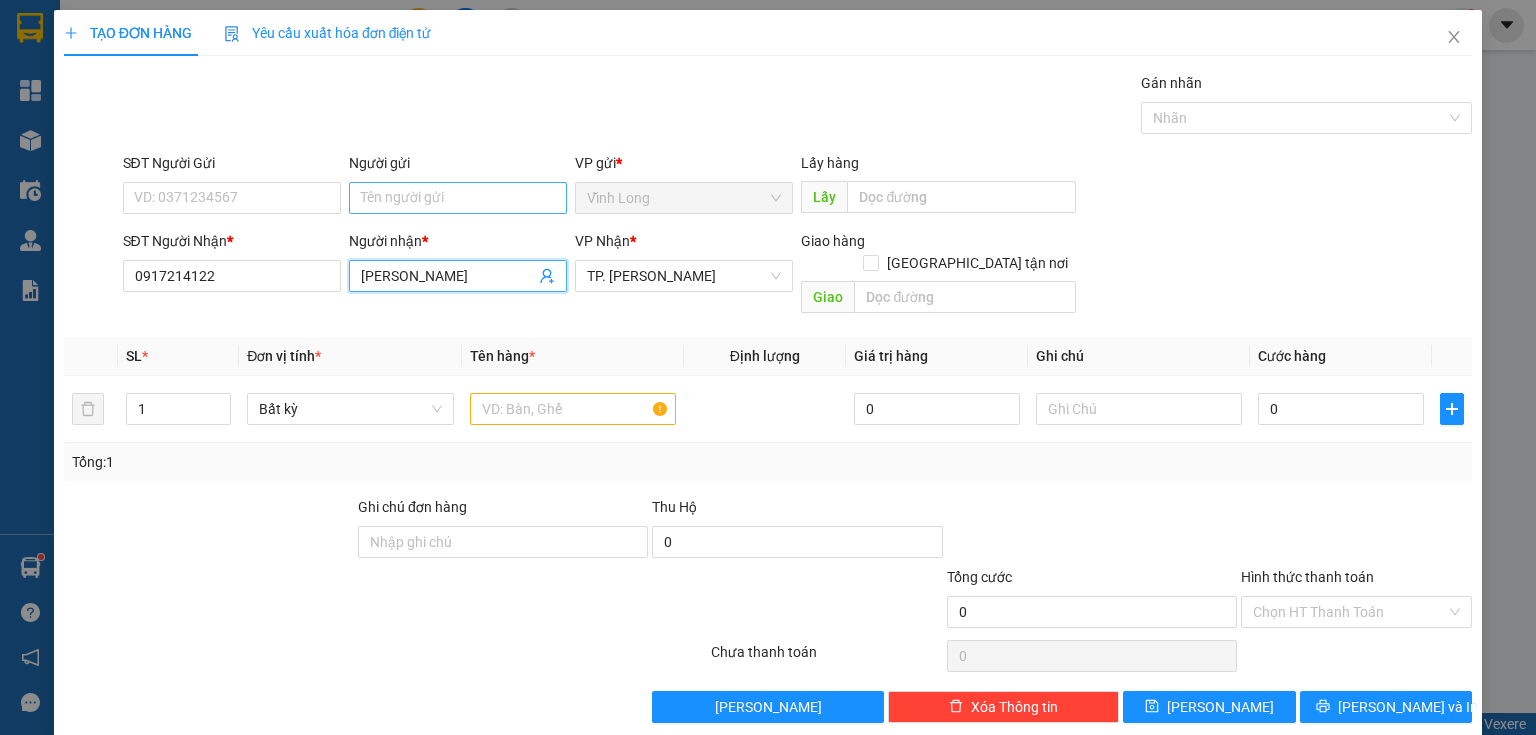 type on "[PERSON_NAME]" 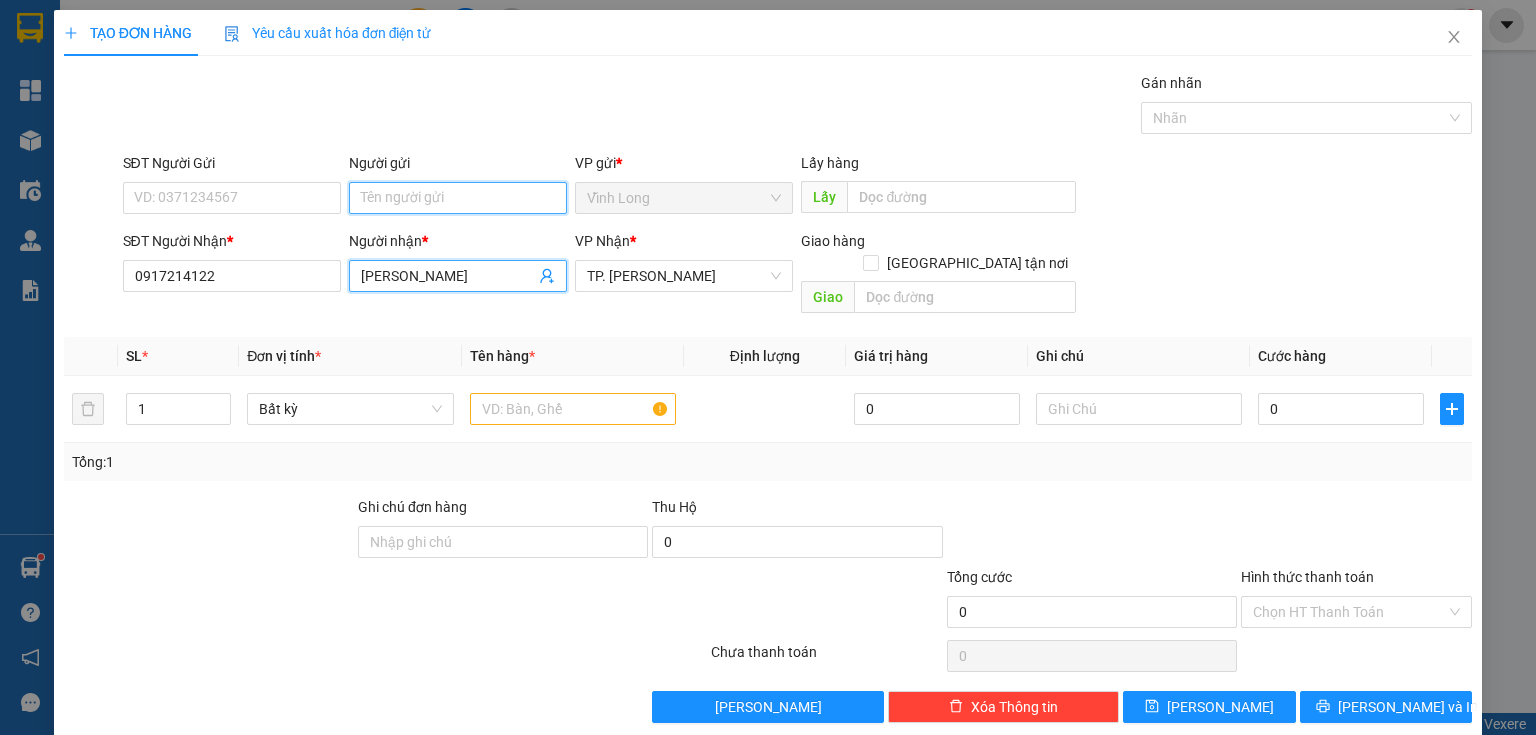 click on "Người gửi" at bounding box center (458, 198) 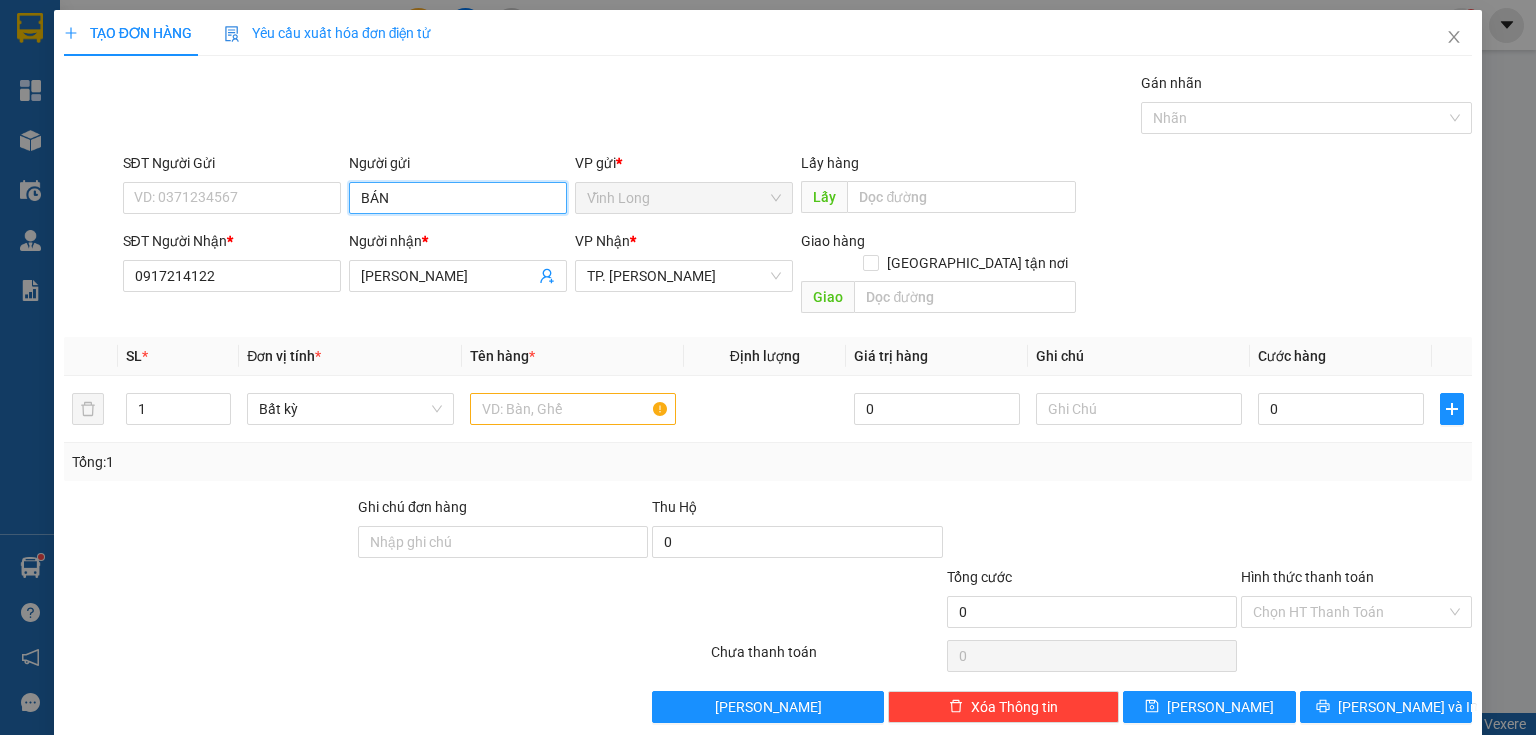 type on "BÁN" 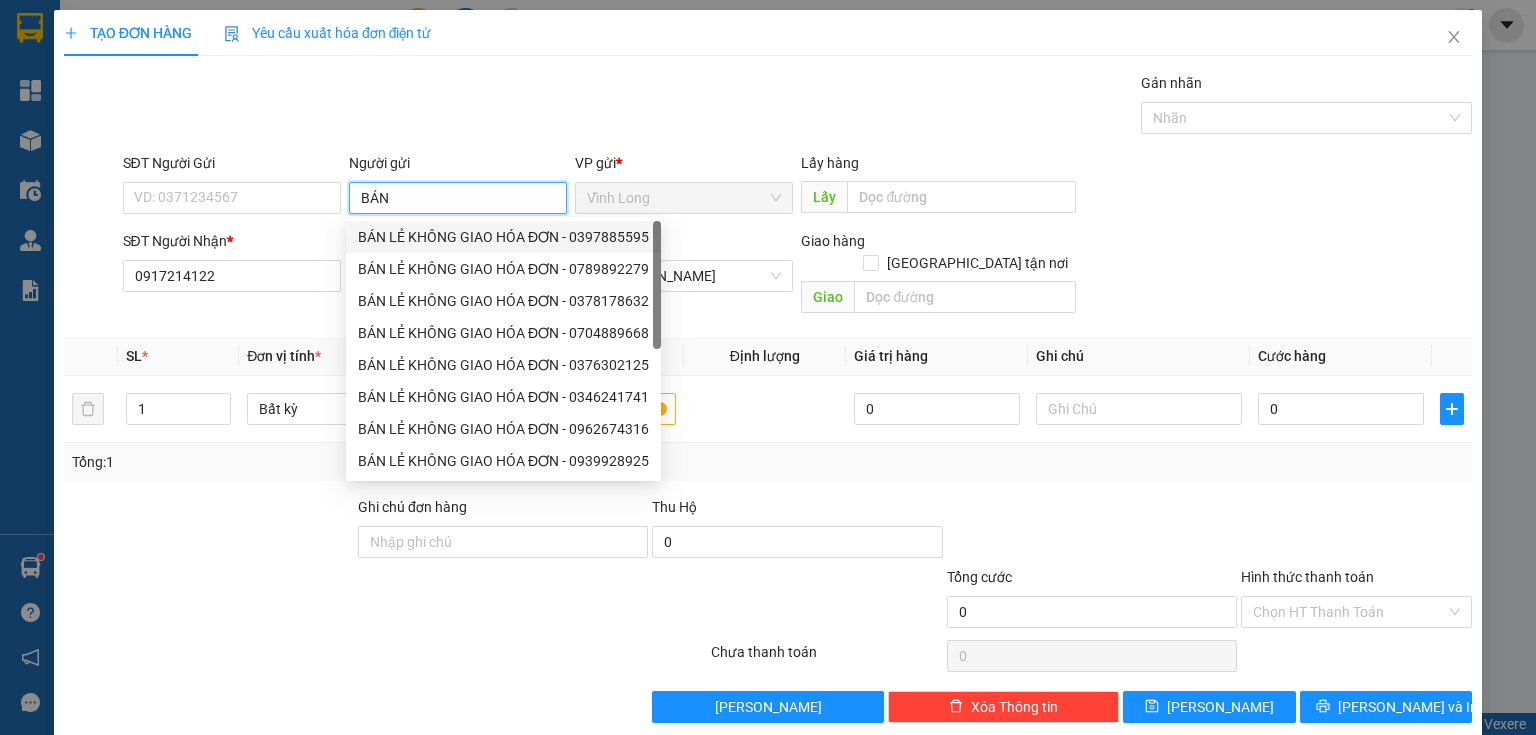 click on "BÁN LẺ KHÔNG GIAO HÓA ĐƠN - 0397885595" at bounding box center (503, 237) 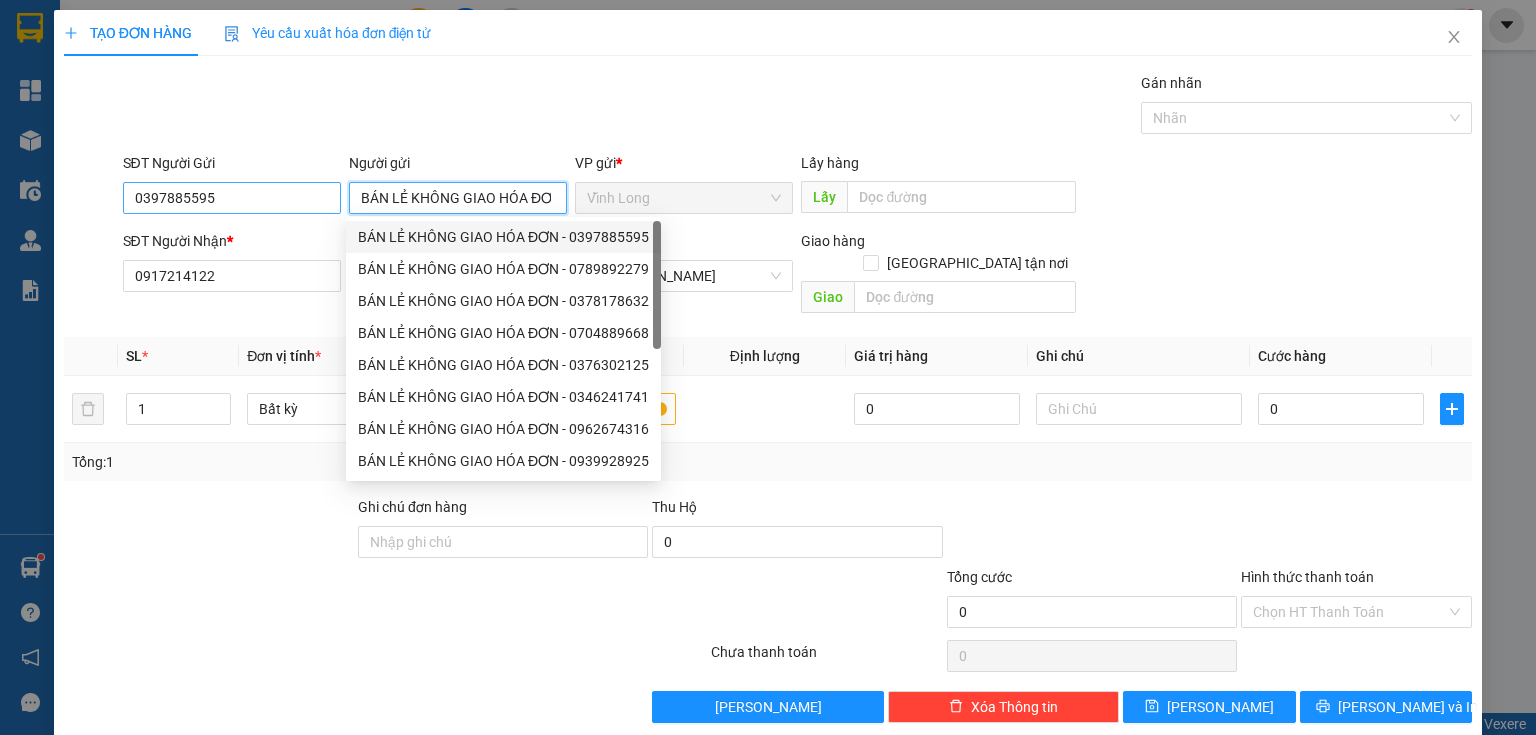 type on "BÁN LẺ KHÔNG GIAO HÓA ĐƠN" 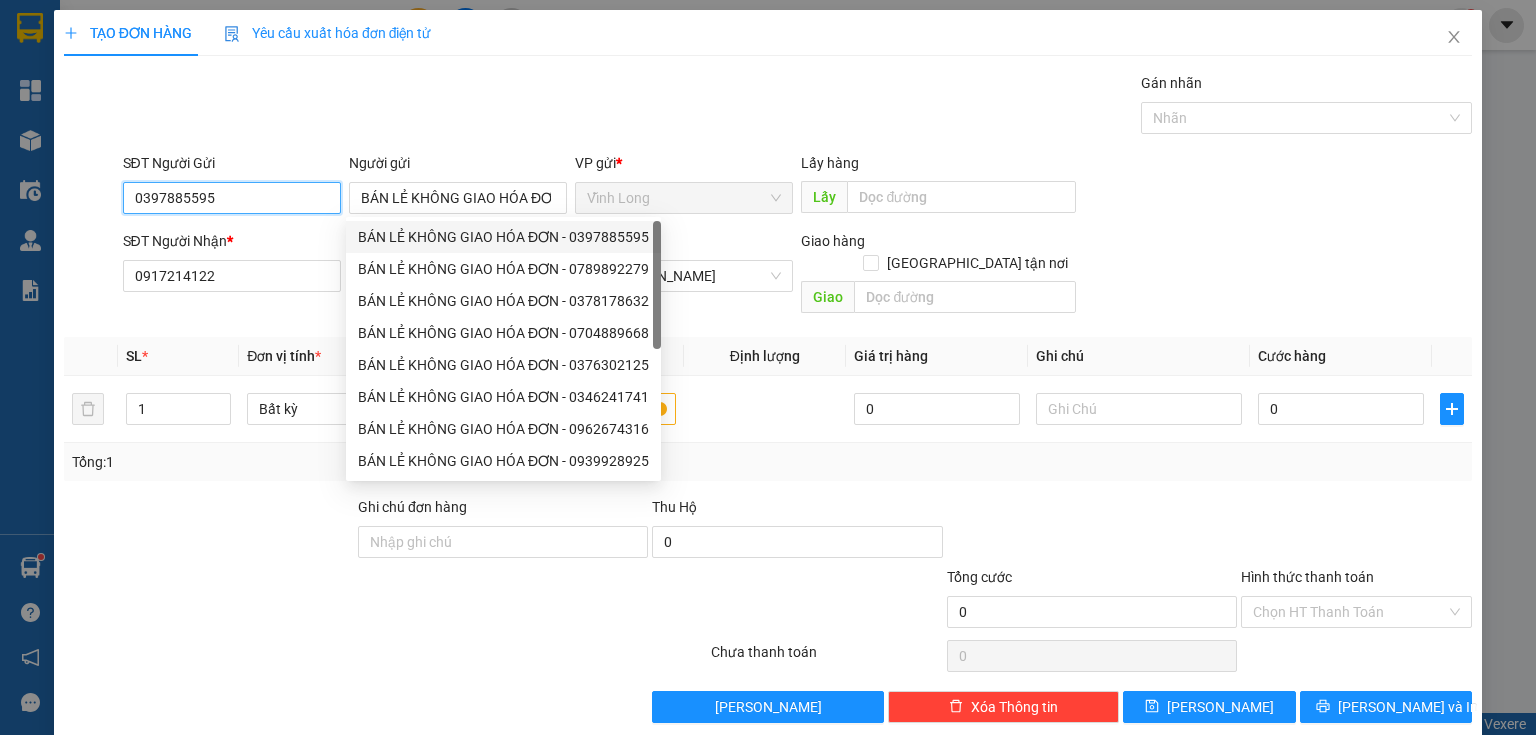 drag, startPoint x: 276, startPoint y: 196, endPoint x: 0, endPoint y: 221, distance: 277.12994 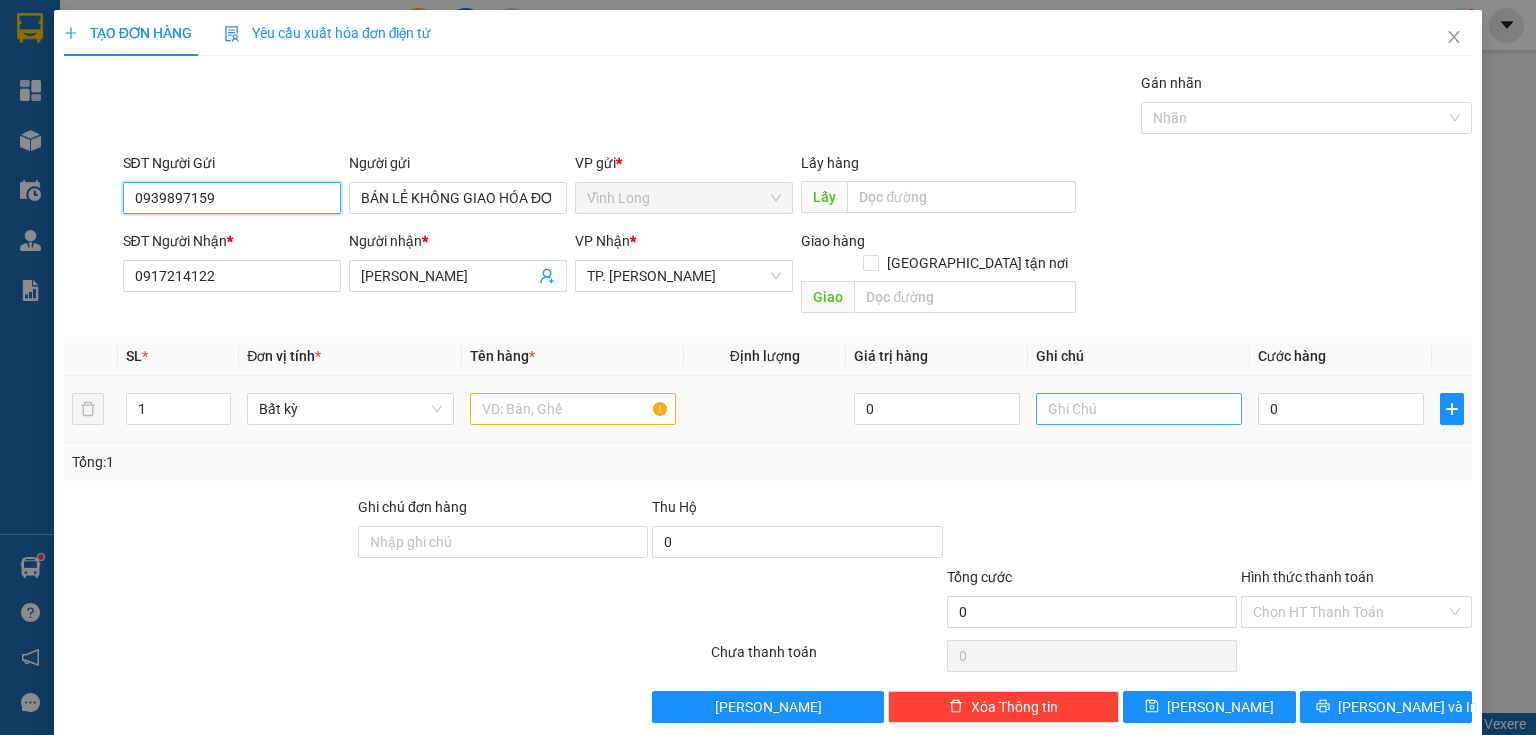type on "0939897159" 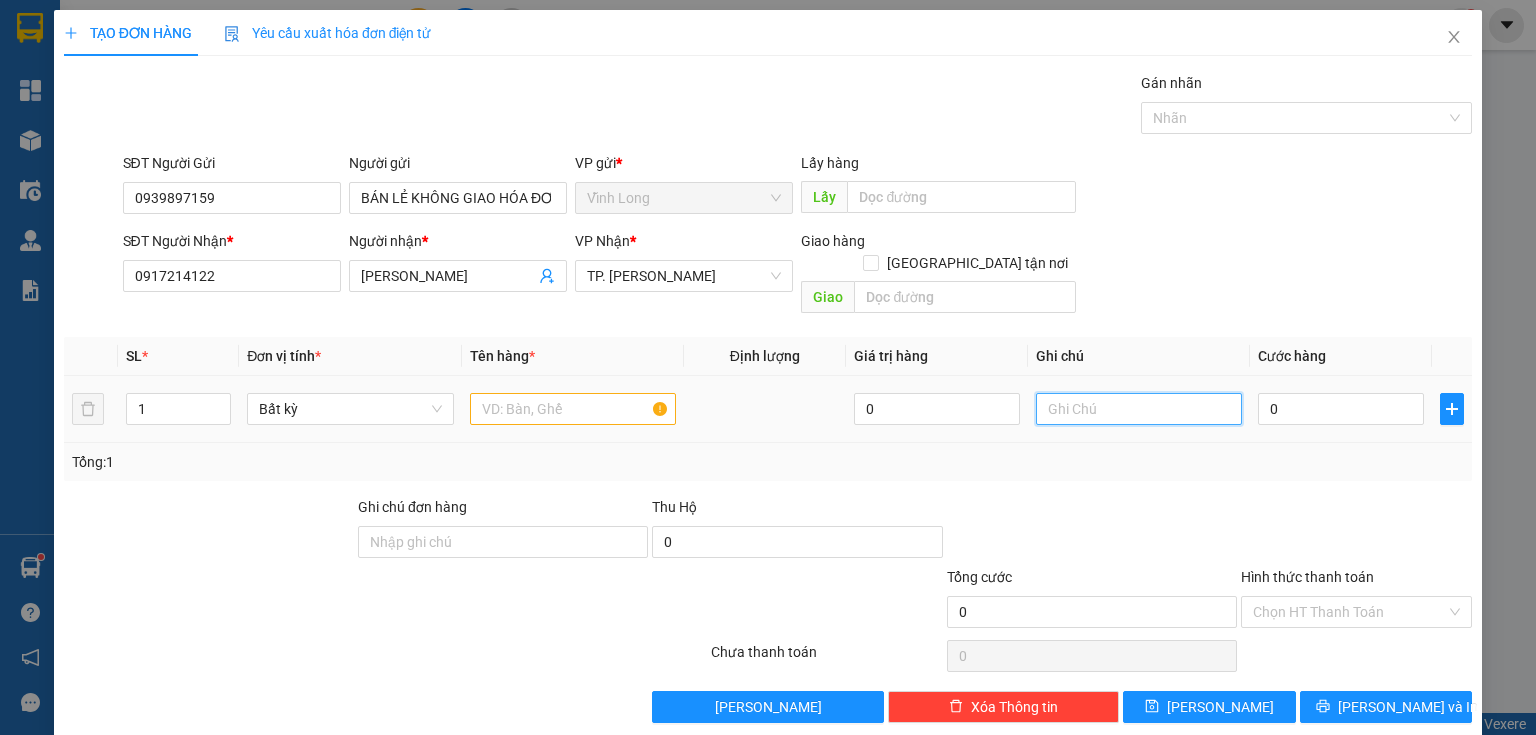 click at bounding box center (1139, 409) 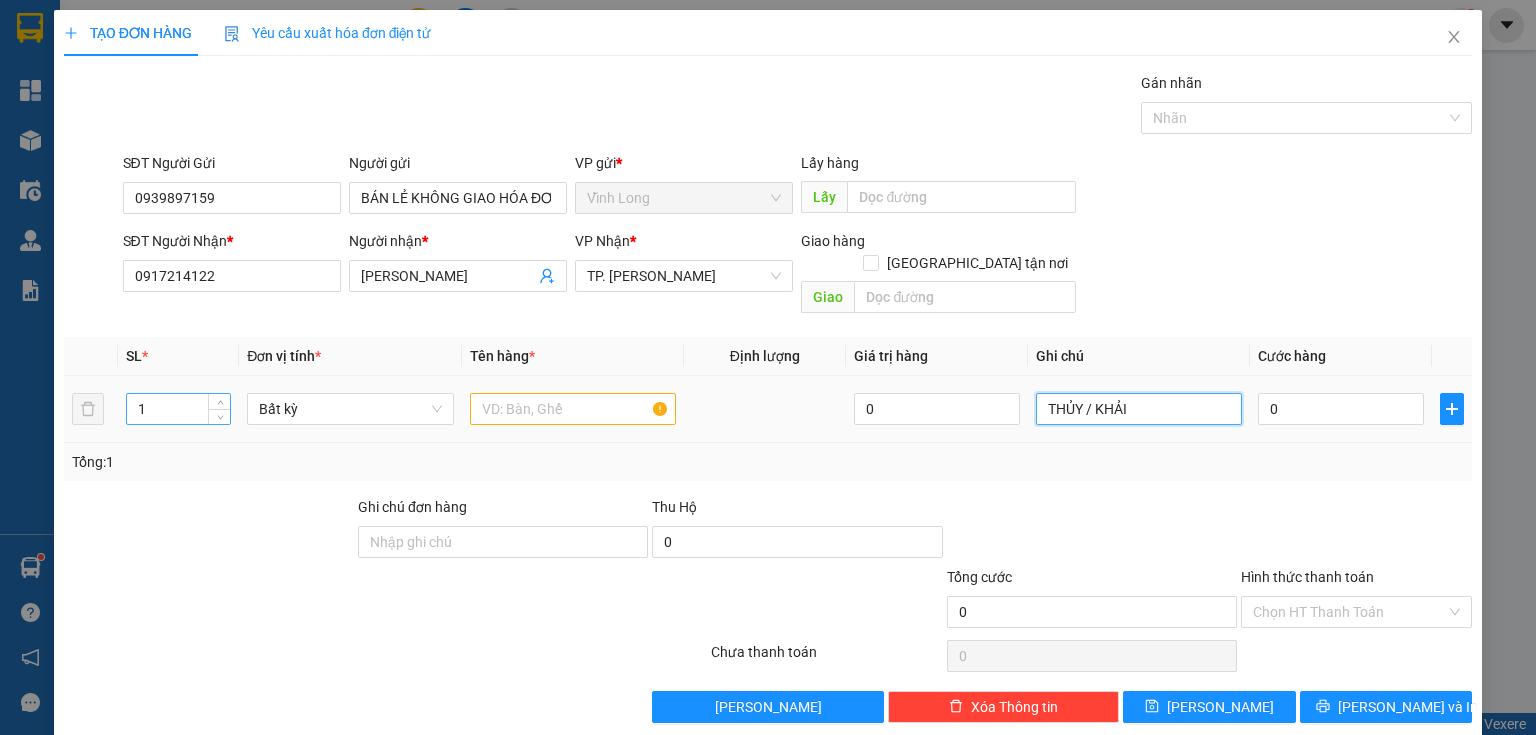 type on "THỦY / KHẢI" 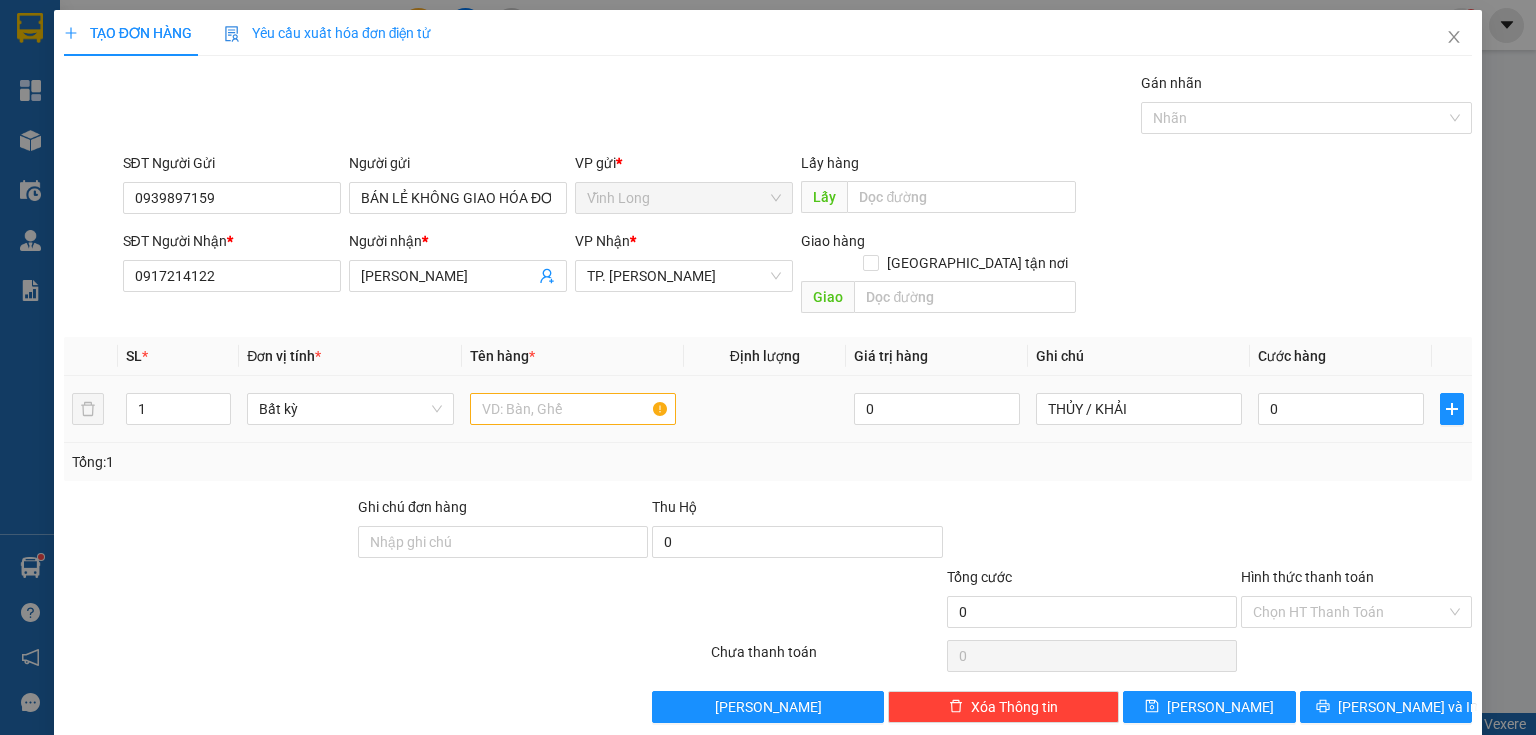 drag, startPoint x: 158, startPoint y: 386, endPoint x: 38, endPoint y: 428, distance: 127.13772 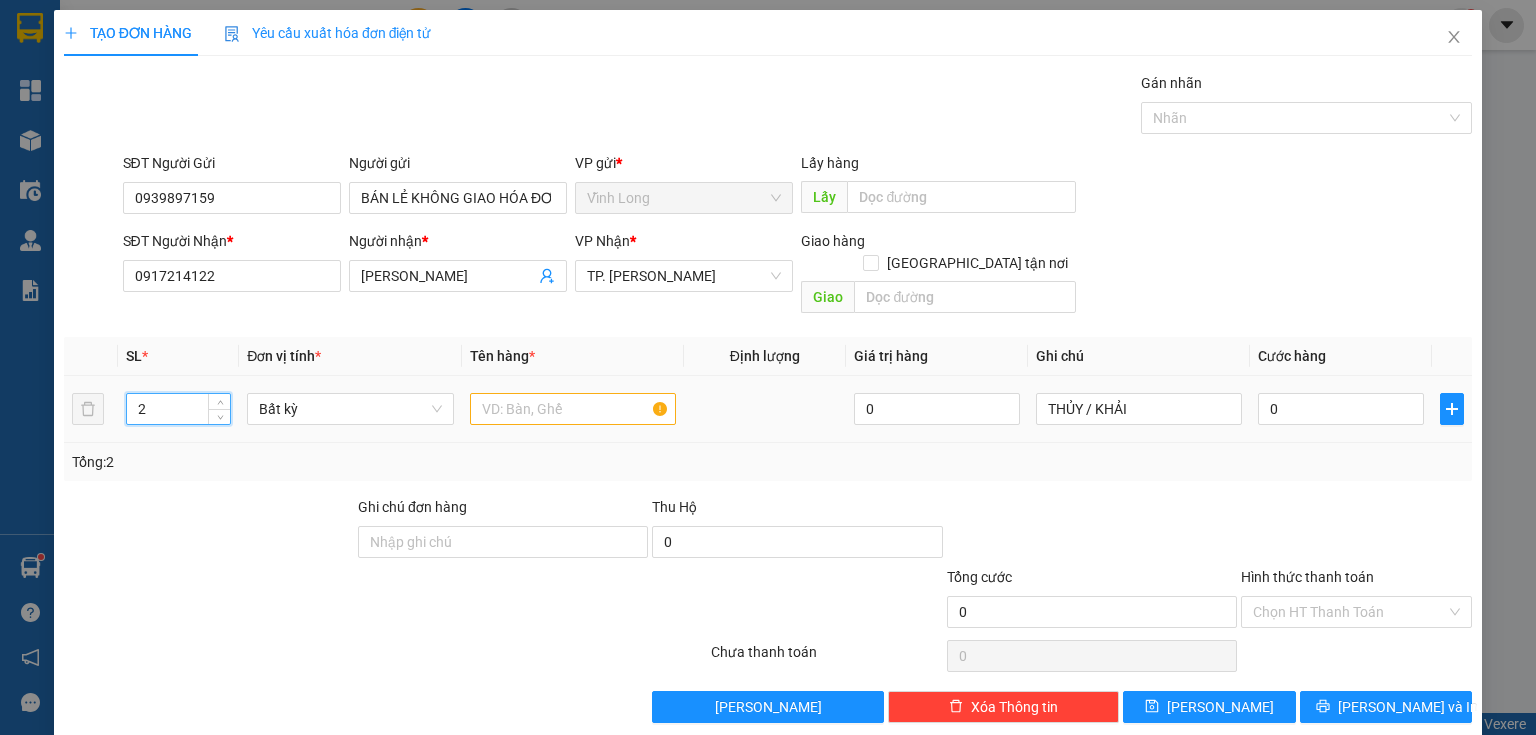 type on "2" 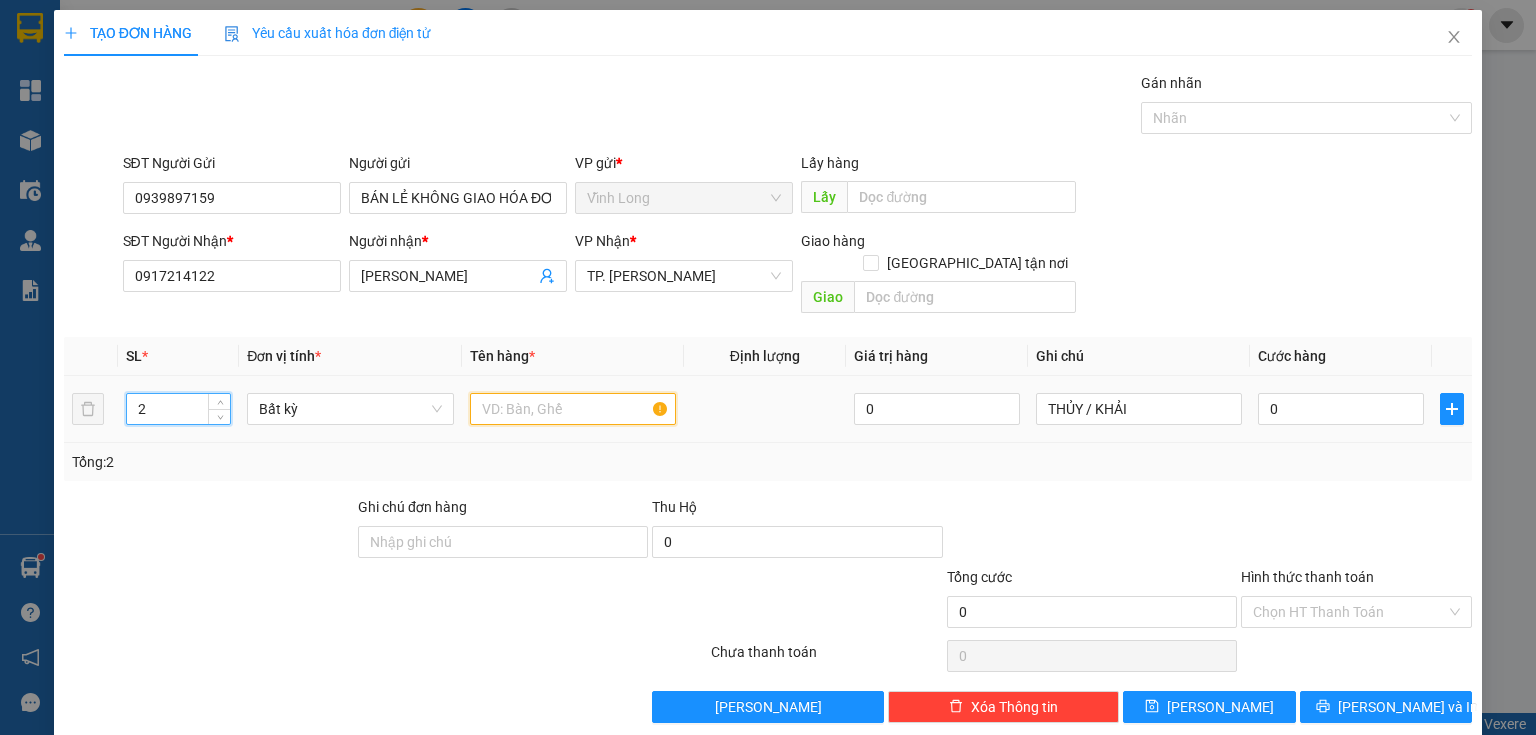 click at bounding box center [573, 409] 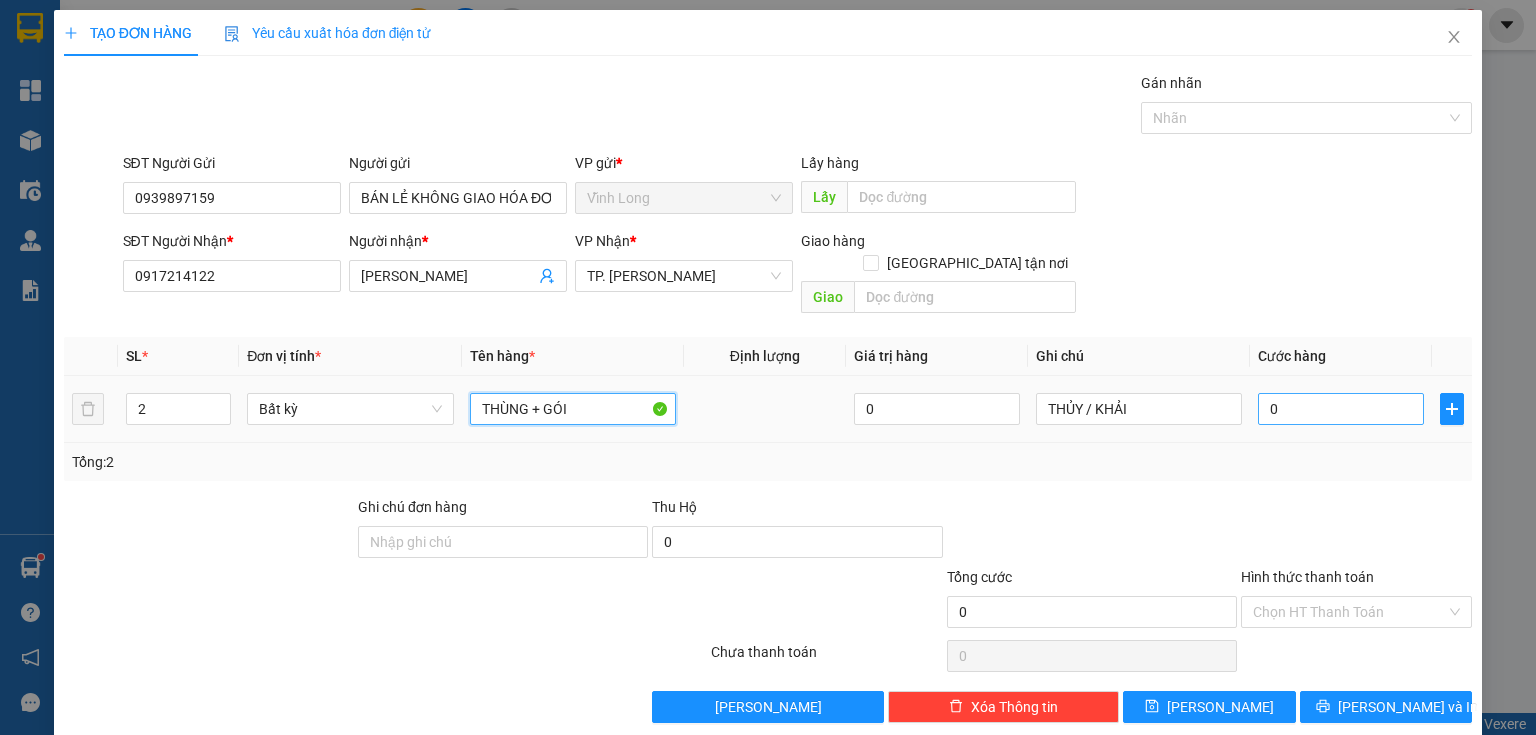 type on "THÙNG + GÓI" 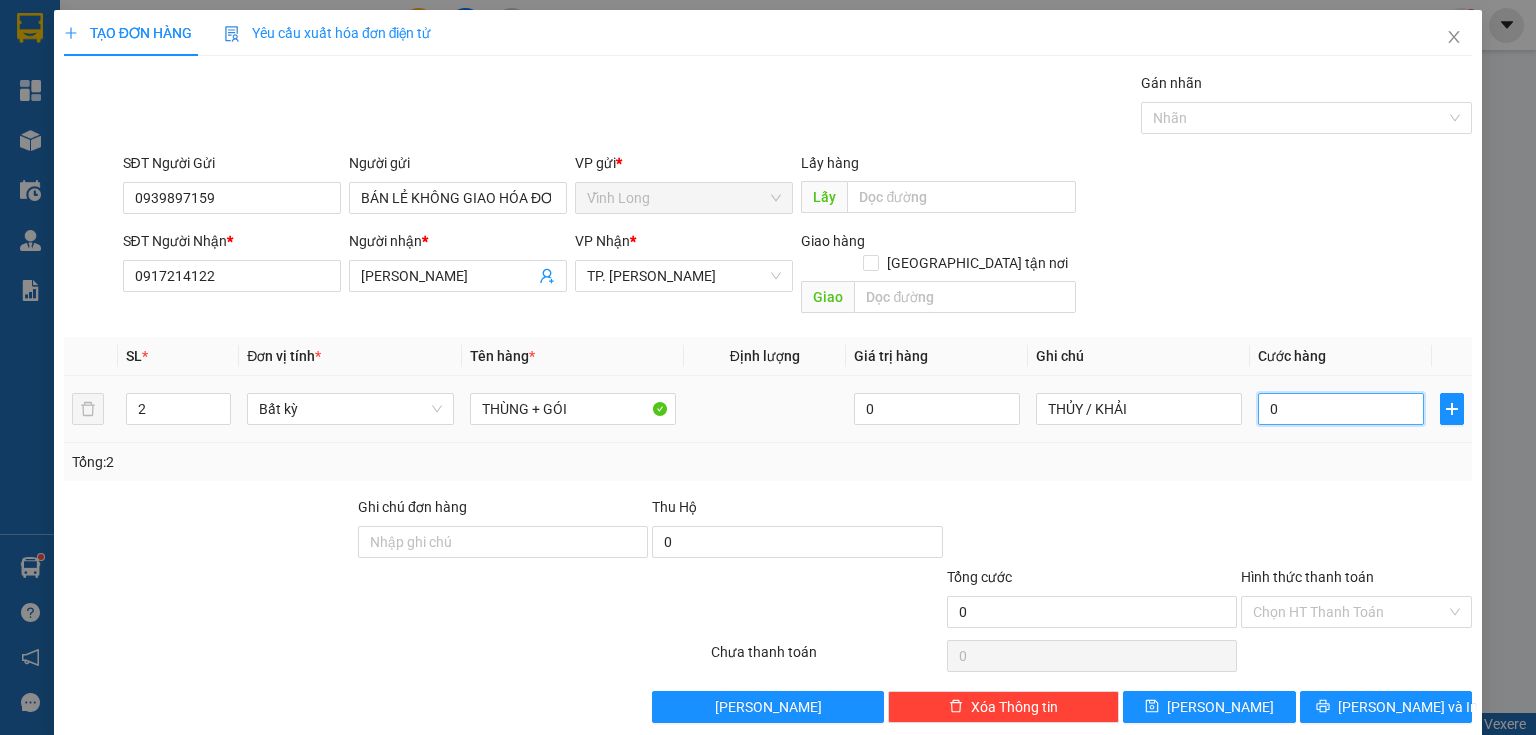 click on "0" at bounding box center [1341, 409] 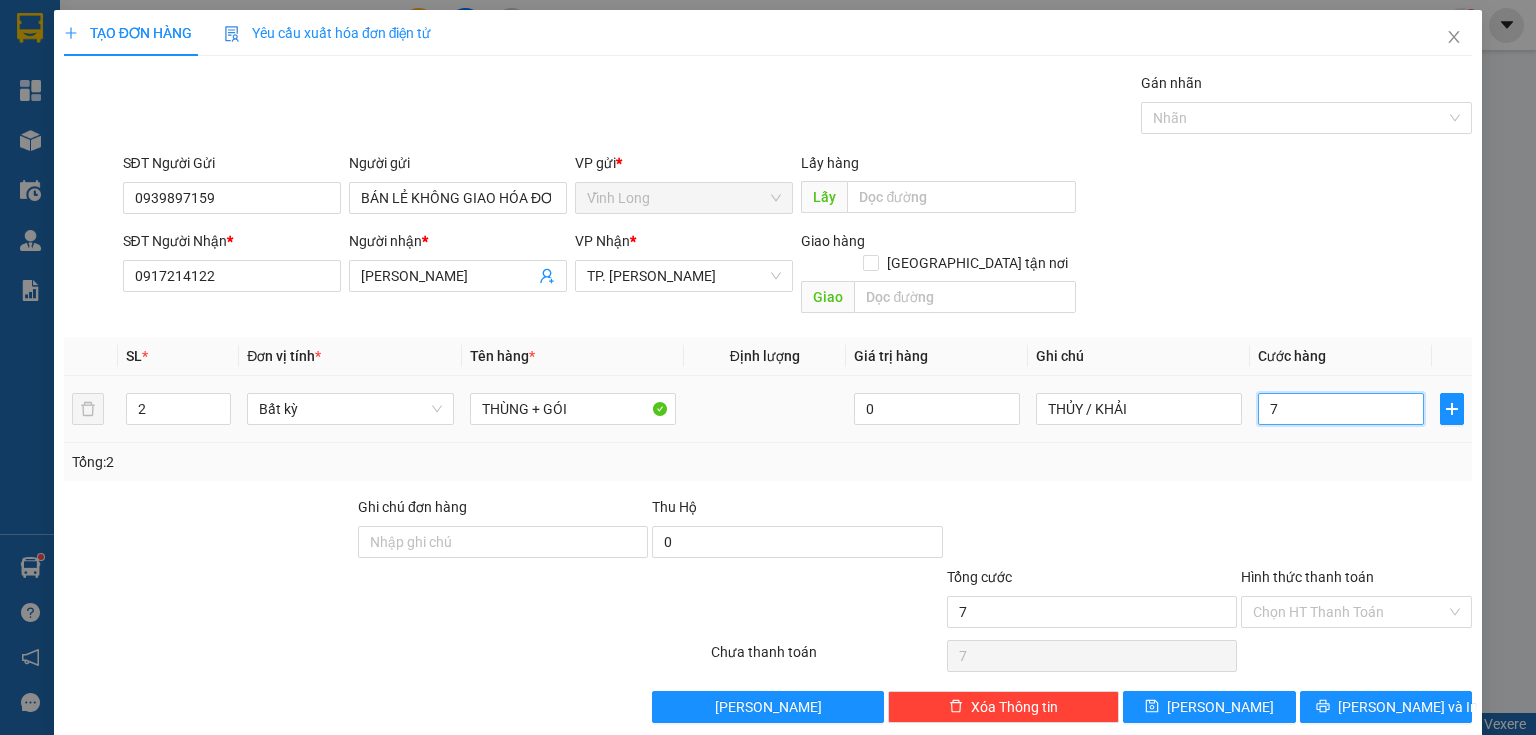 type on "70" 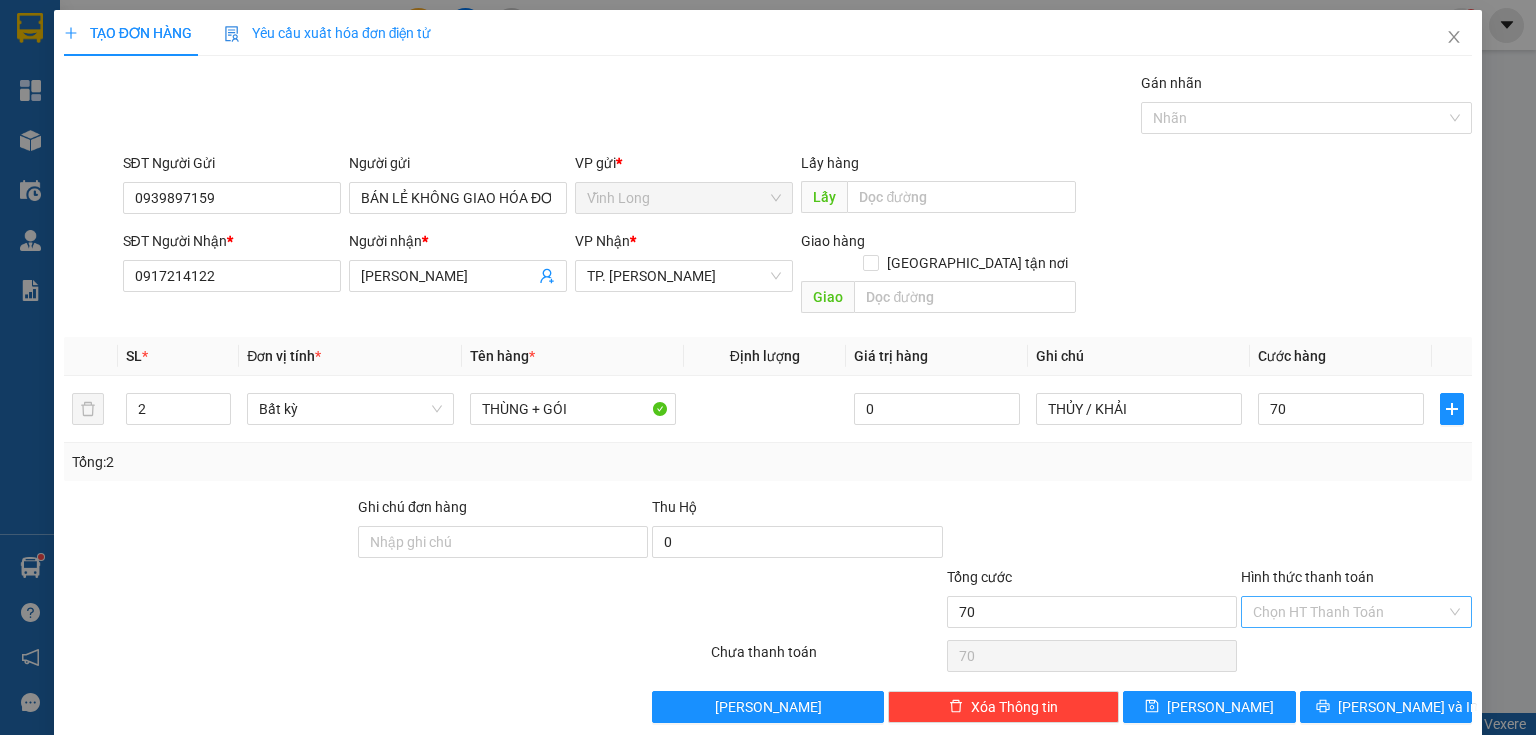 type on "70.000" 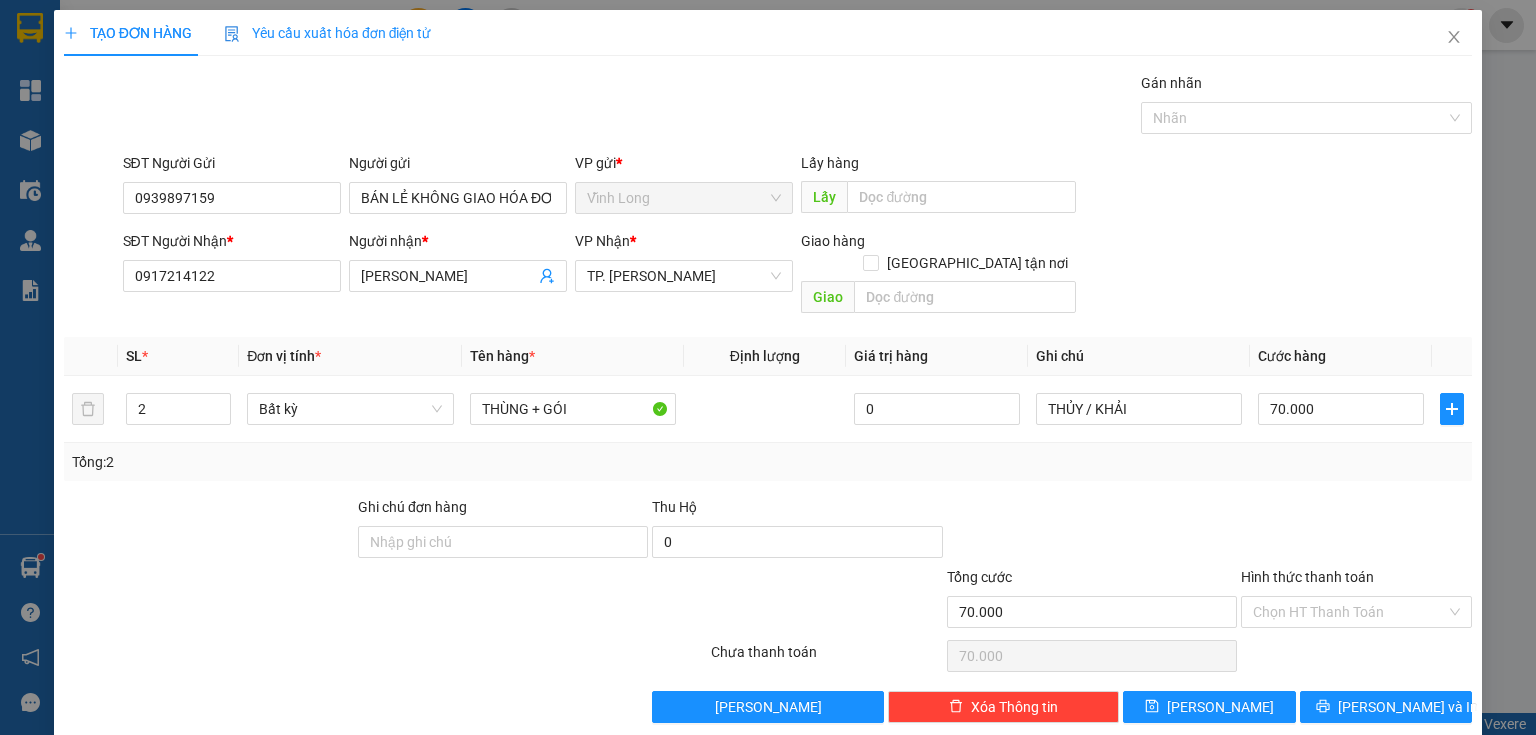 drag, startPoint x: 1350, startPoint y: 578, endPoint x: 1295, endPoint y: 607, distance: 62.177166 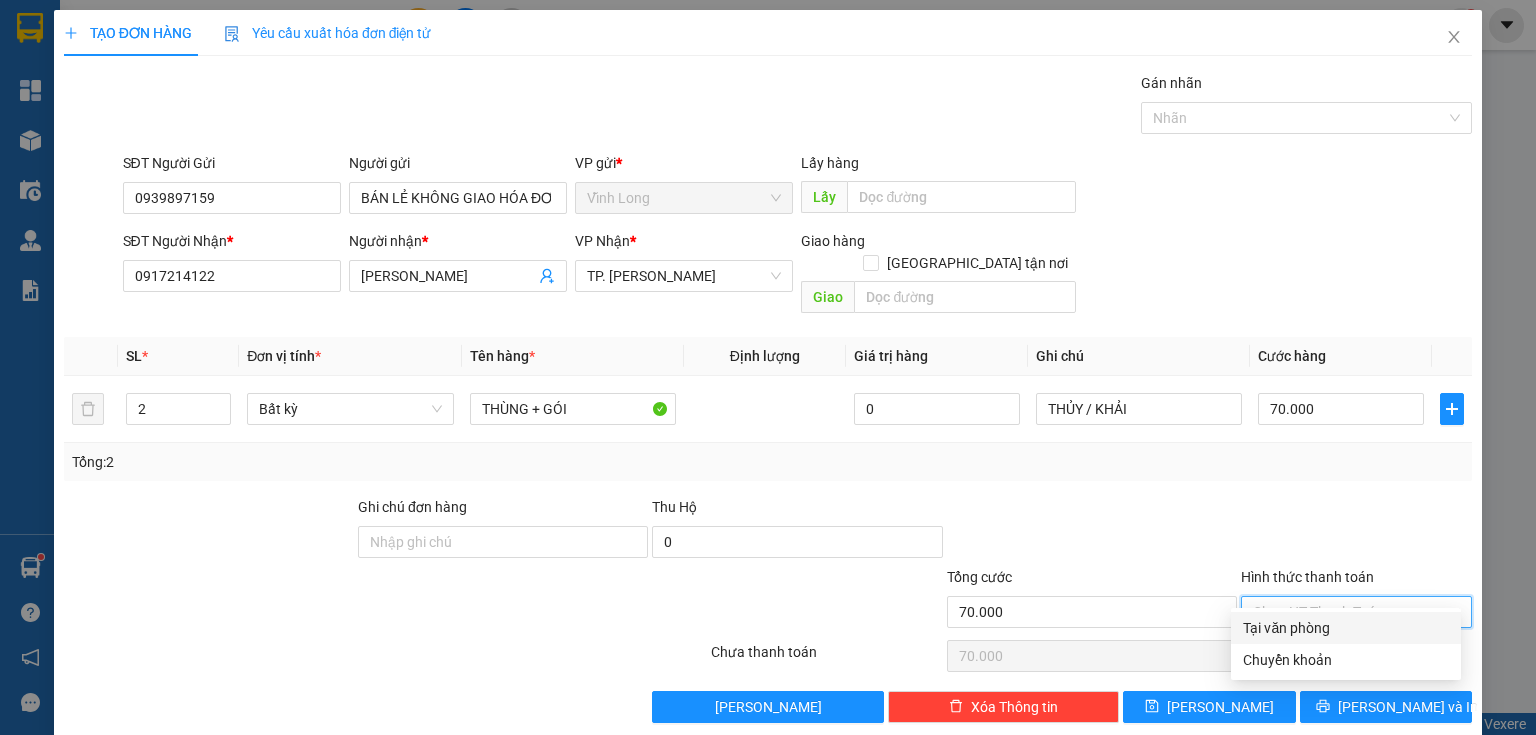 click on "Tại văn phòng" at bounding box center (1346, 628) 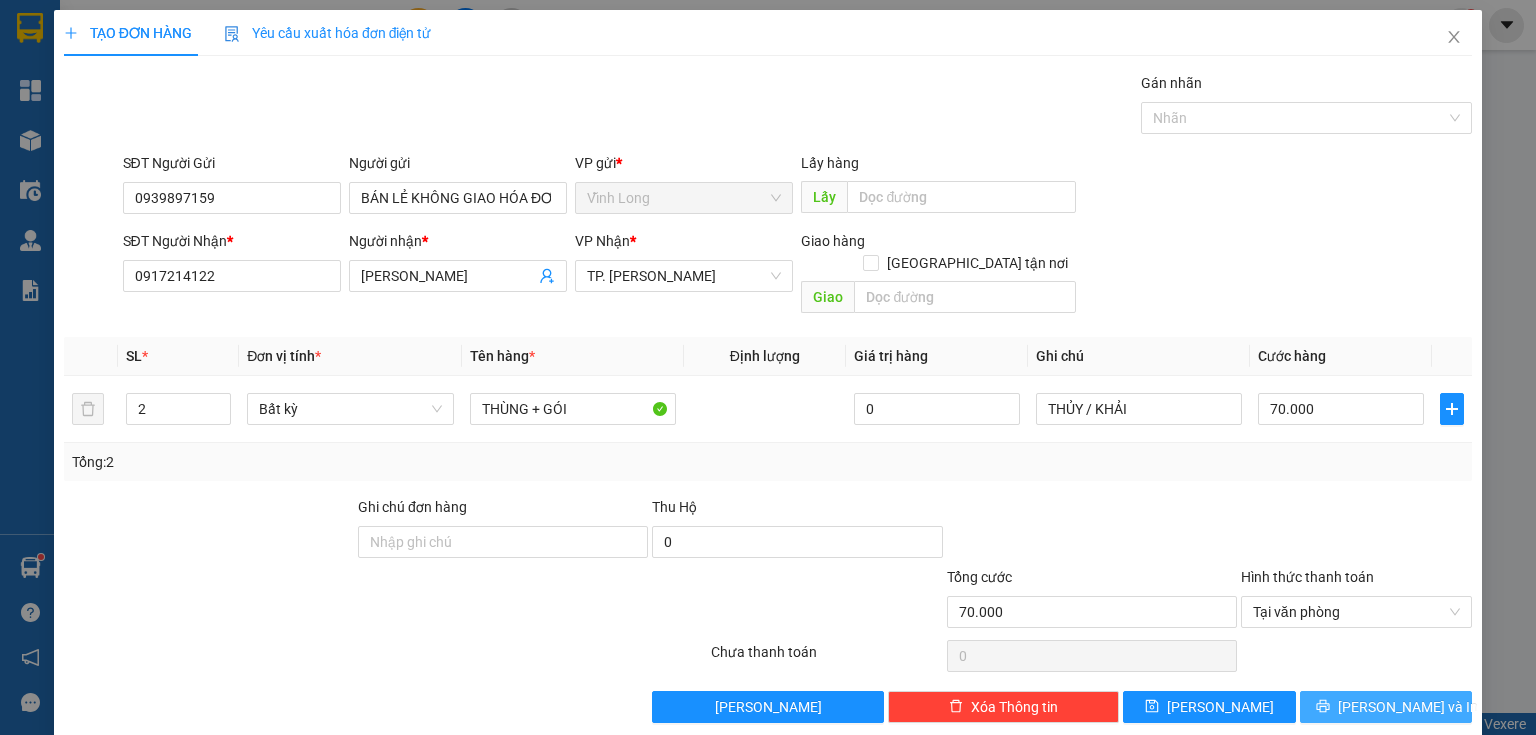 click on "[PERSON_NAME] và In" at bounding box center (1408, 707) 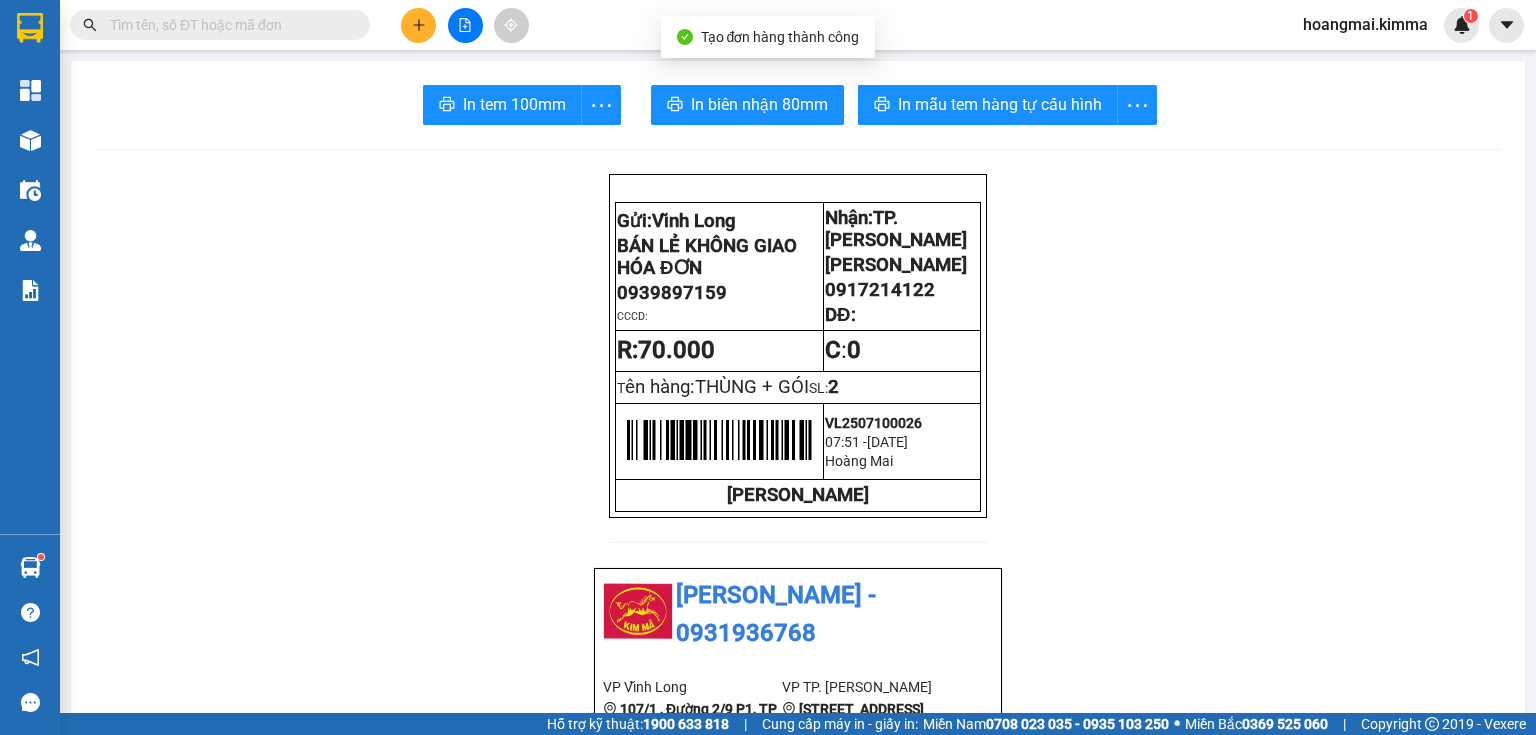 click on "In tem 100mm
In biên nhận 80mm  In mẫu tem hàng tự cấu hình
Gửi:  Vĩnh Long
BÁN LẺ KHÔNG GIAO HÓA ĐƠN
0939897159
CCCD:
Nhận:  TP. [PERSON_NAME]
0917214122
DĐ:
R:  70.000
C :  0
T ên hàng:  THÙNG + GÓI            SL:  2
VL2507100026
07:51 [DATE]
Hoàng Mai
[PERSON_NAME]
KIM MÃ - 0931936768 VP Vĩnh Long   107/1 , Đường 2/9 P1, TP Vĩnh Long   02703828818 VP TP. [PERSON_NAME][STREET_ADDRESS][PERSON_NAME]   0931936768 Biên nhận Hàng Hoá Mã đơn:   VL2507100026 In ngày:  [DATE]   07:51 Gửi :   BÁN LẺ KHÔNG GIAO HÓA ĐƠN - 0939897159 VP Vĩnh Long Nhận :   NGỌC LIỄU  - 0917214122 VP TP. [PERSON_NAME] chú:  THỦY / KHẢI    Tên (giá trị hàng) SL Cước món hàng Bất kỳ - THÙNG + GÓI    (0) 2 70.000 Tổng cộng 2 70.000 Loading... Thu rồi : 70.000 VND Tổng phải thu : 0 VND Khách hàng :     :" at bounding box center (798, 1102) 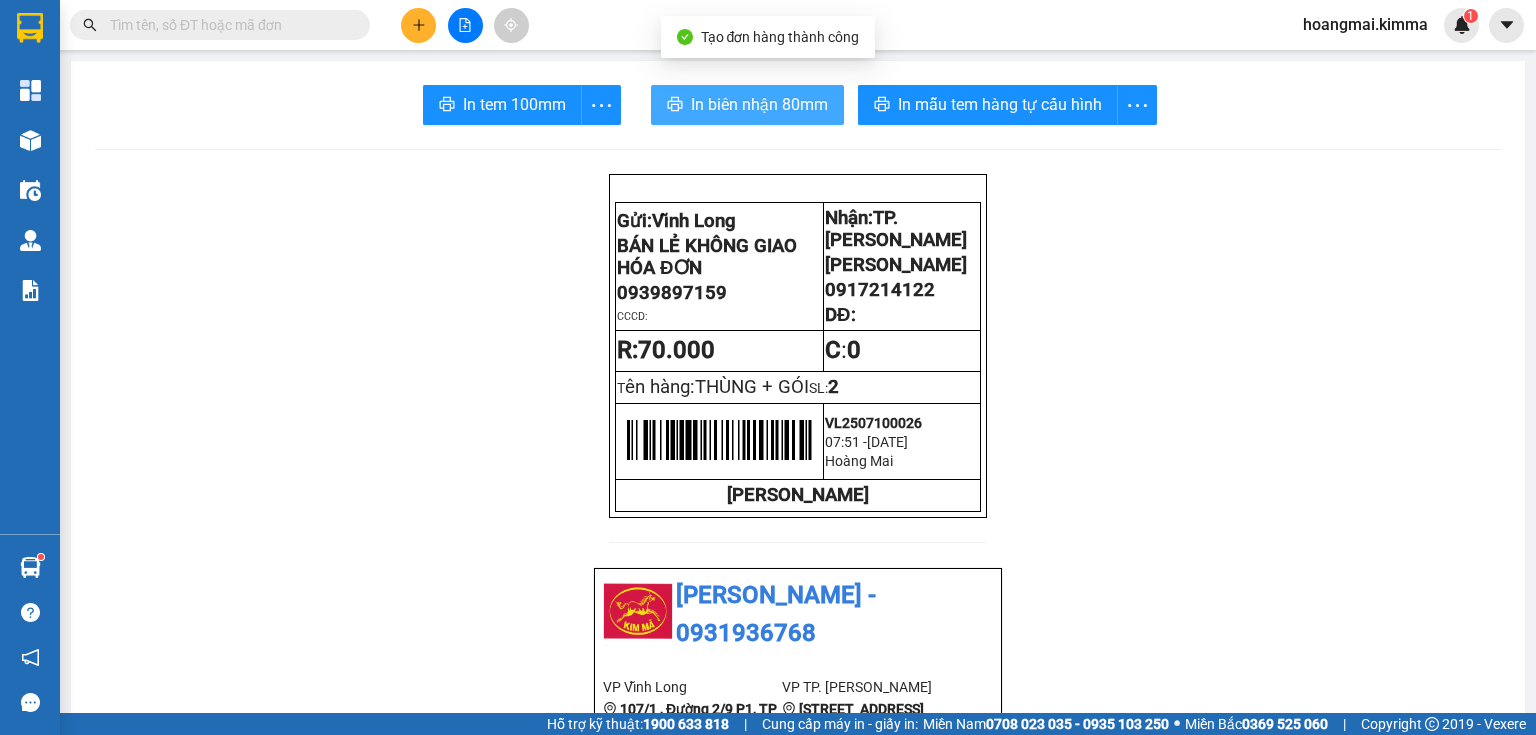click on "In biên nhận 80mm" at bounding box center [759, 104] 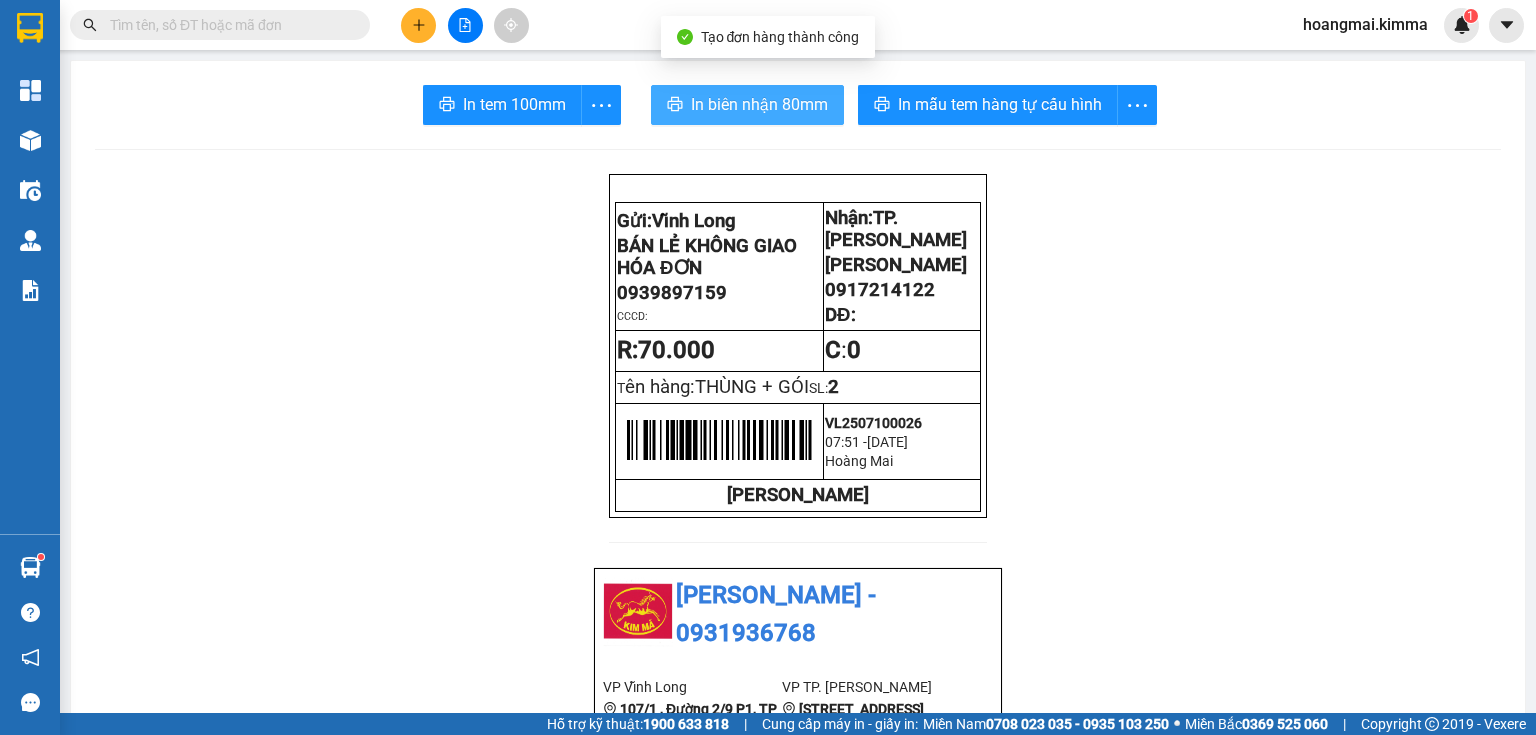 scroll, scrollTop: 0, scrollLeft: 0, axis: both 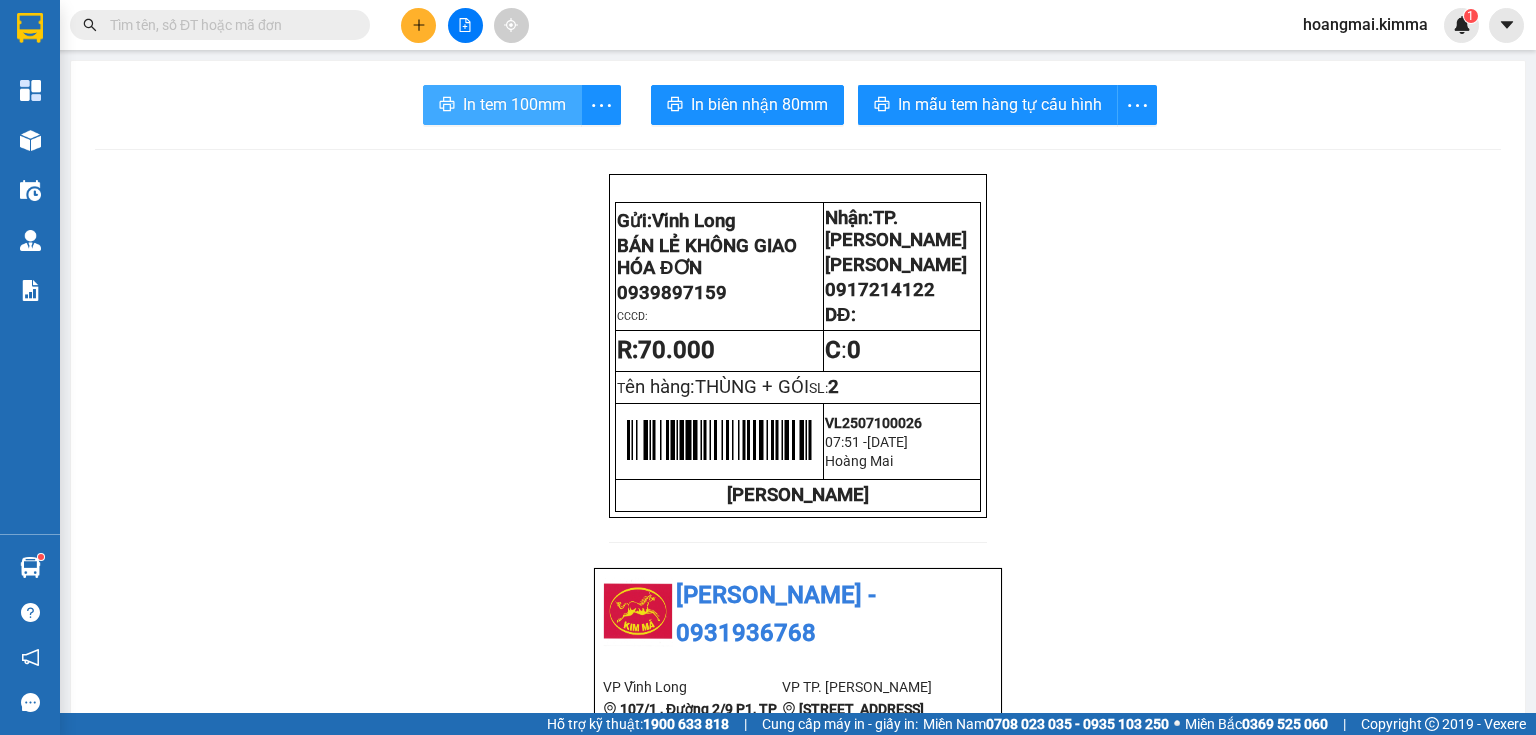 click on "In tem 100mm" at bounding box center [514, 104] 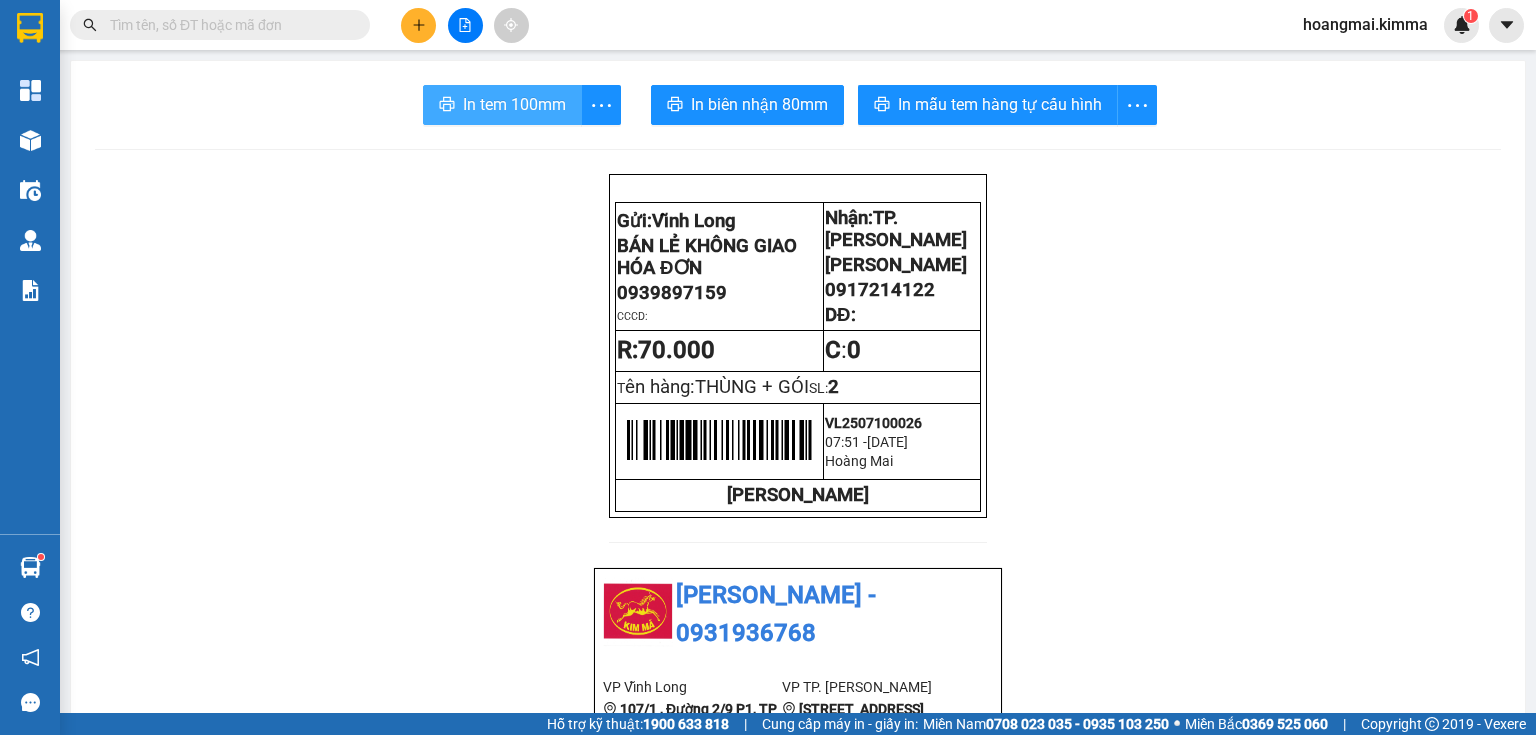 scroll, scrollTop: 0, scrollLeft: 0, axis: both 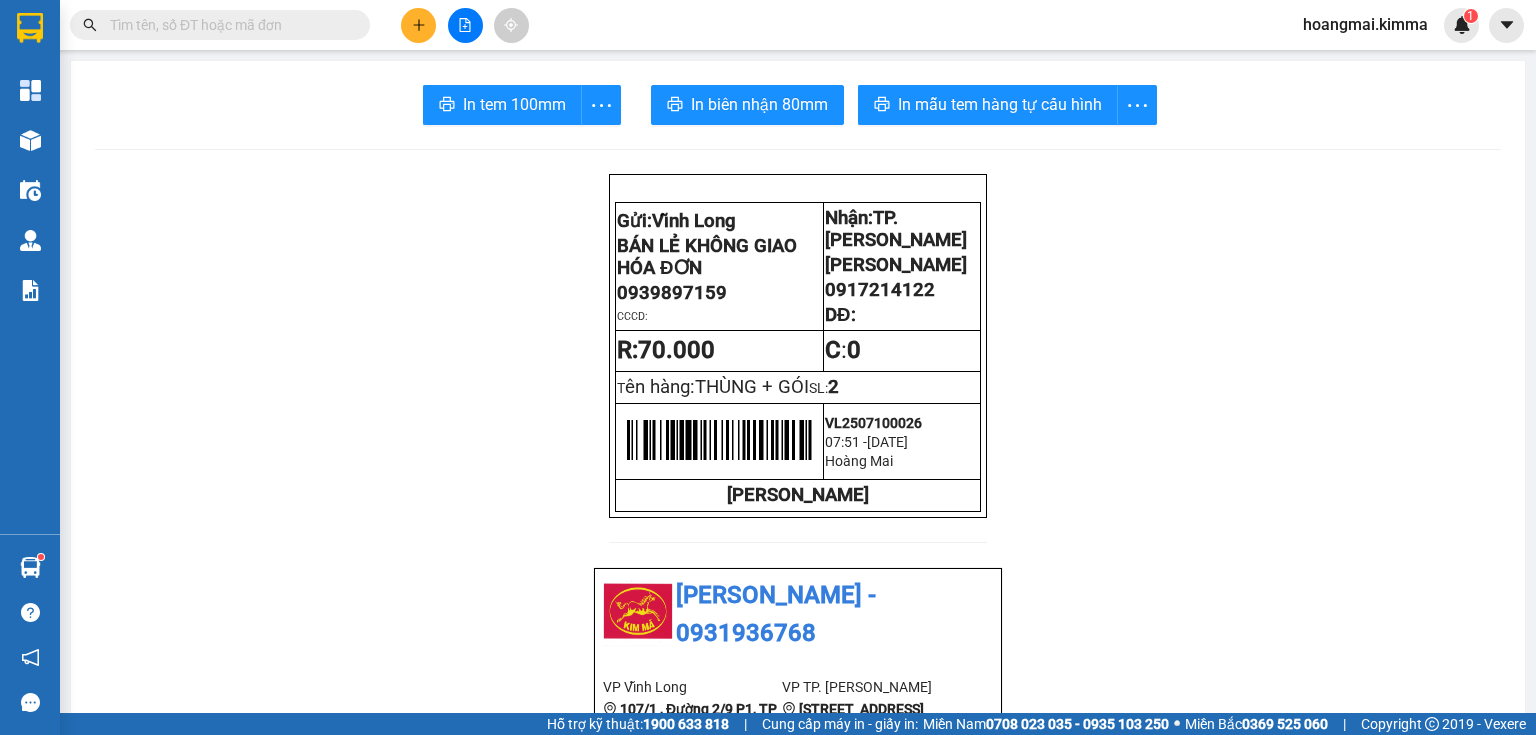 click at bounding box center (228, 25) 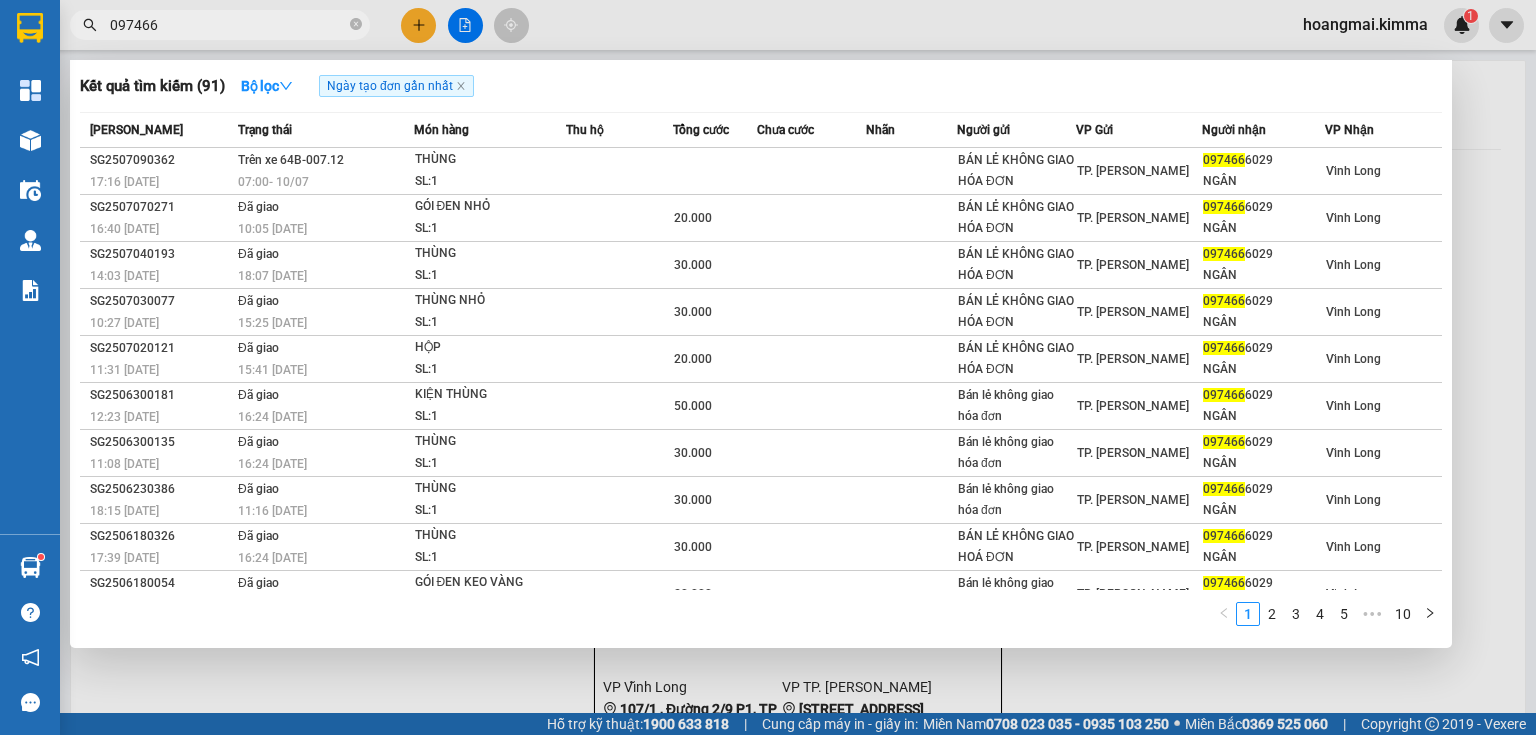 type on "097466" 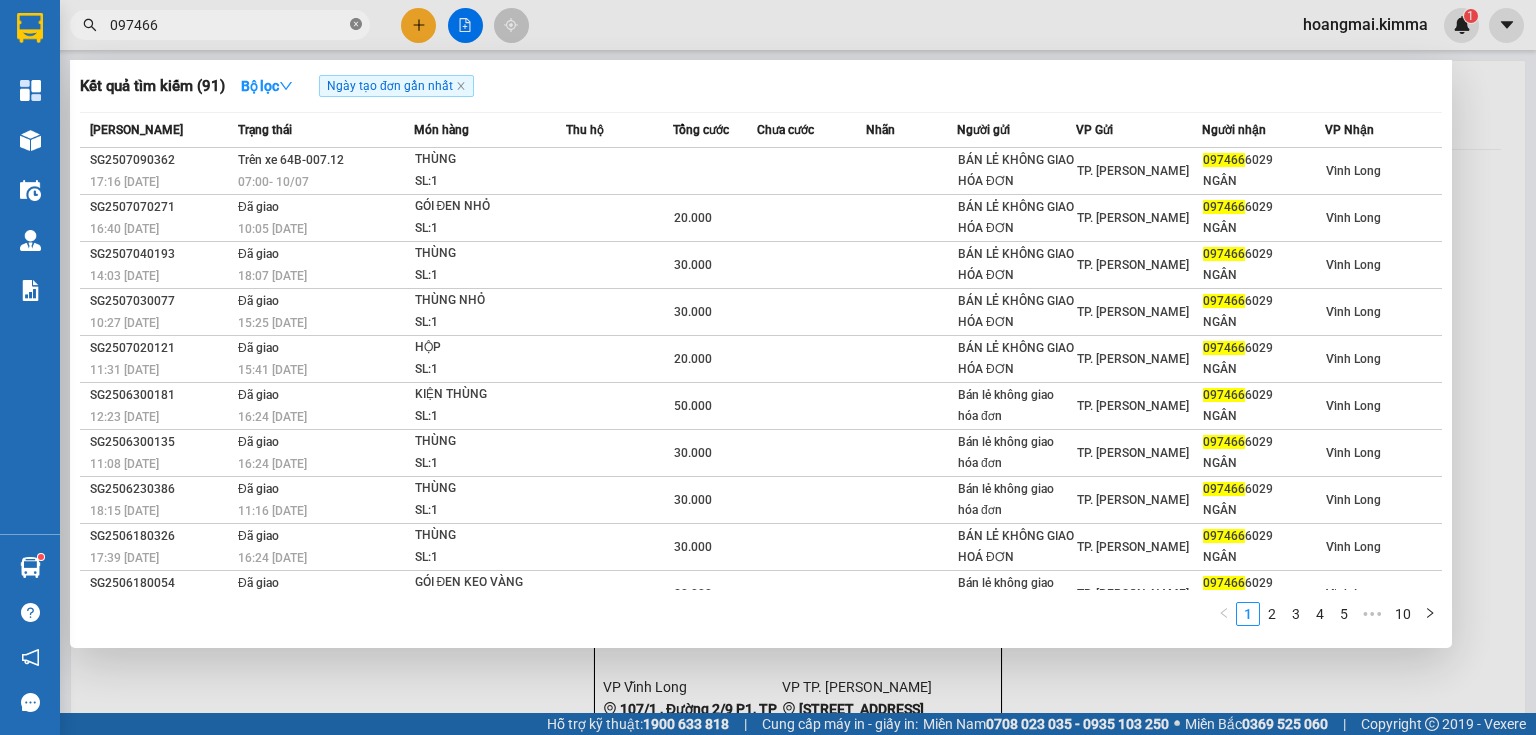 click 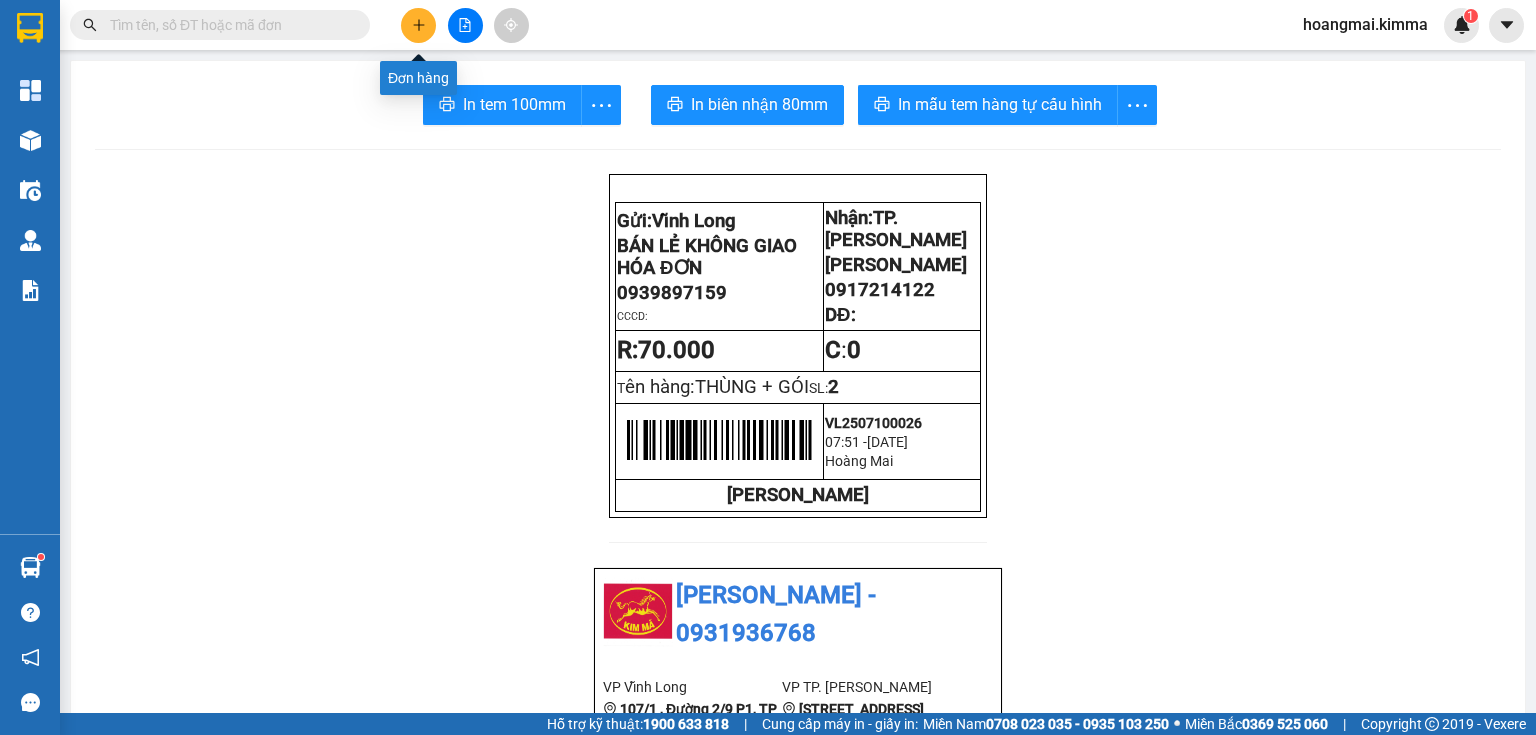 click at bounding box center [418, 25] 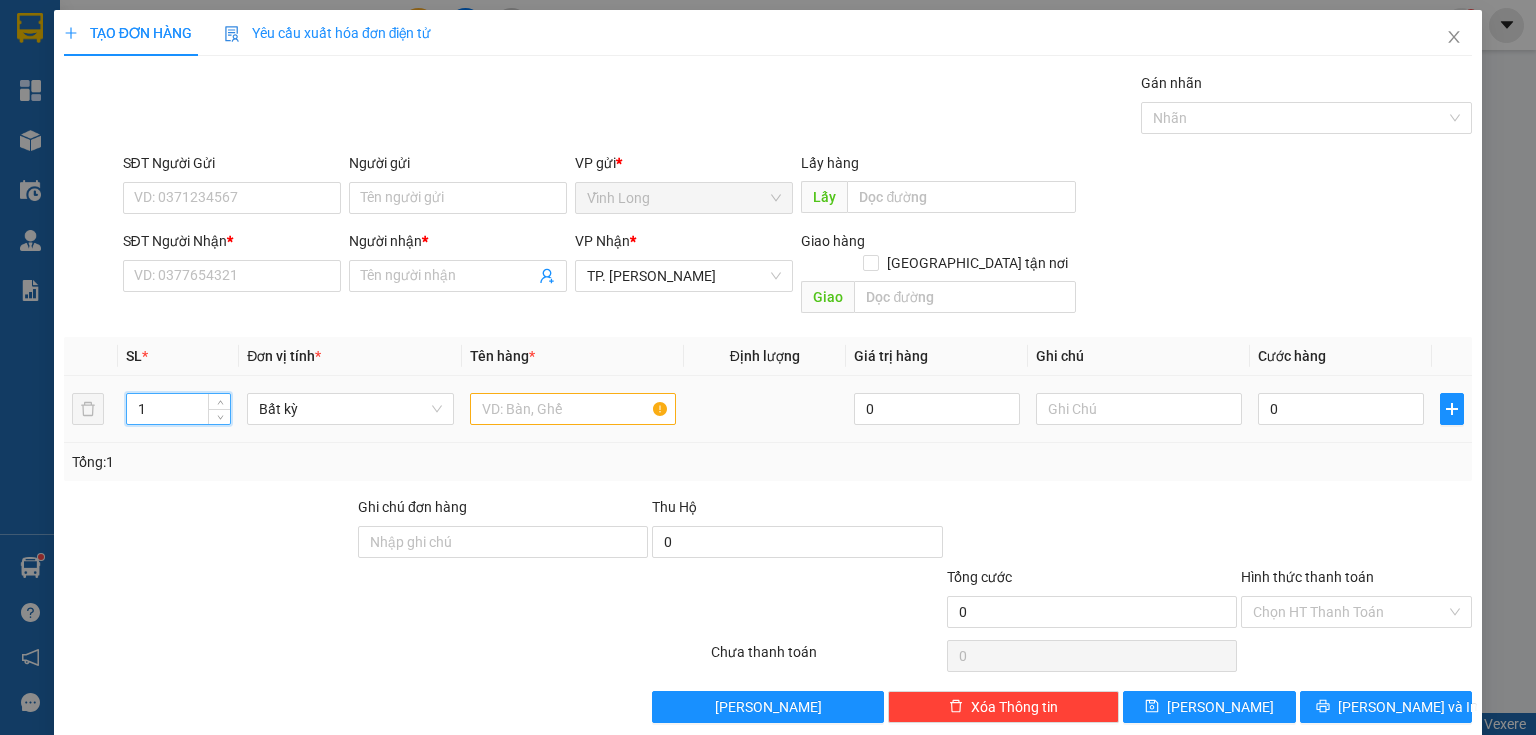 drag, startPoint x: 132, startPoint y: 396, endPoint x: 108, endPoint y: 364, distance: 40 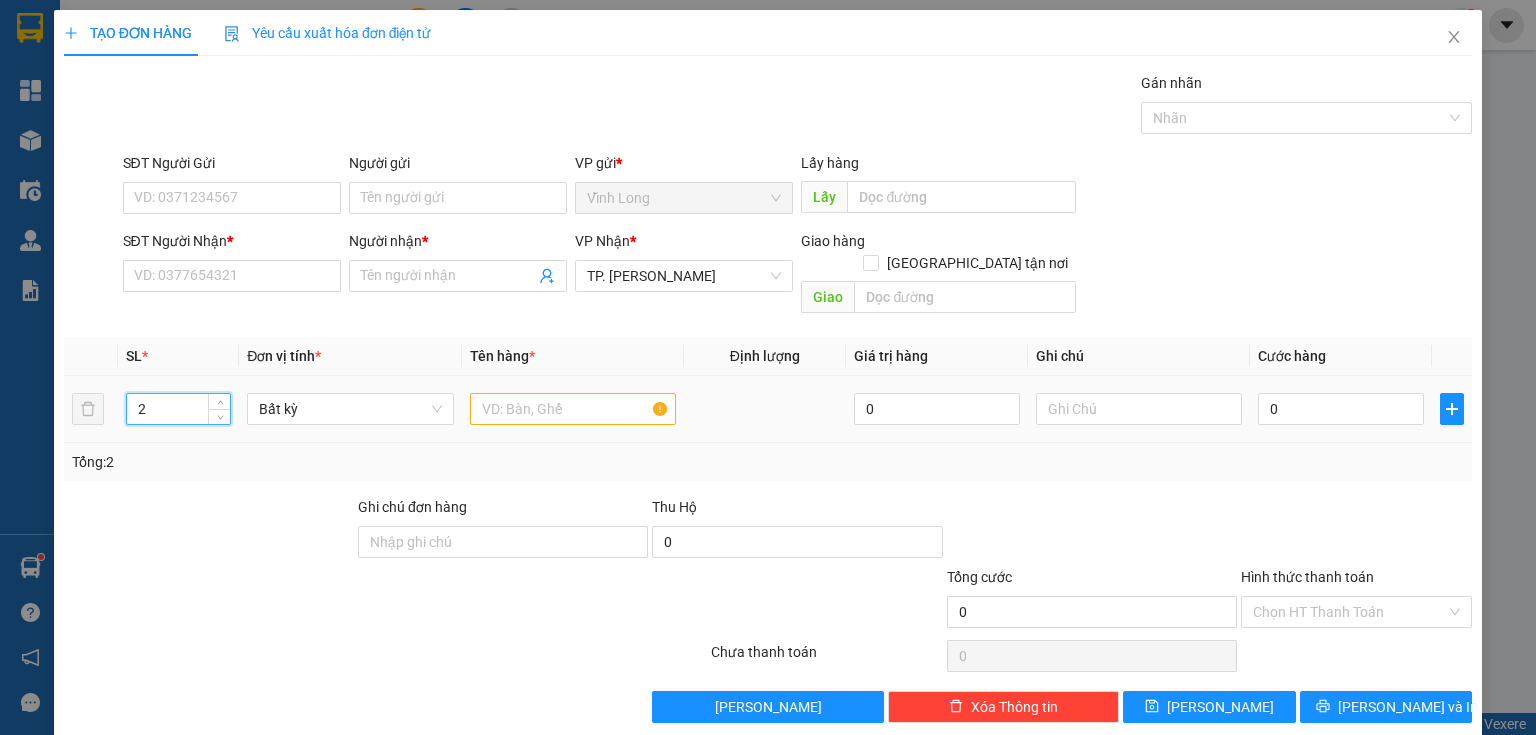 type on "2" 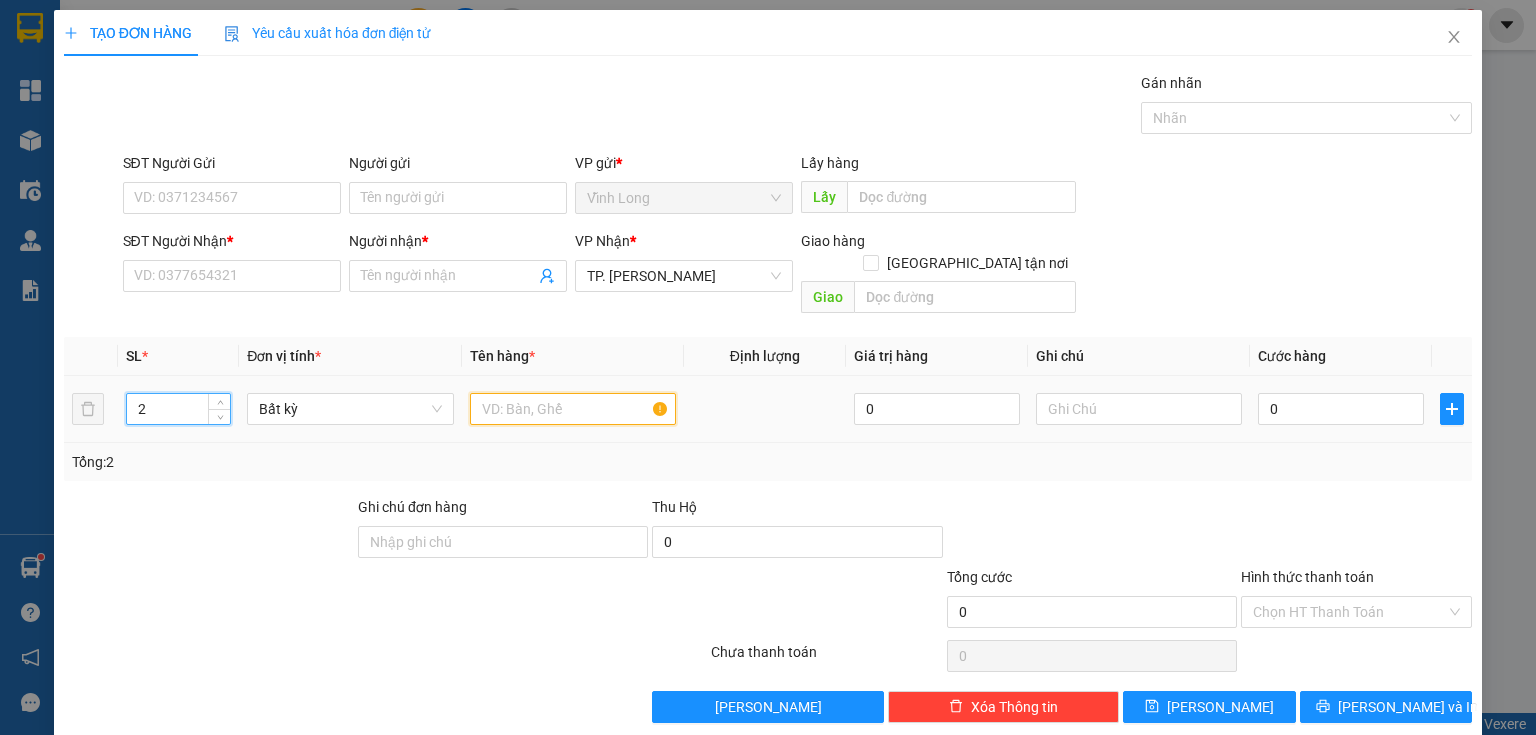 click at bounding box center [573, 409] 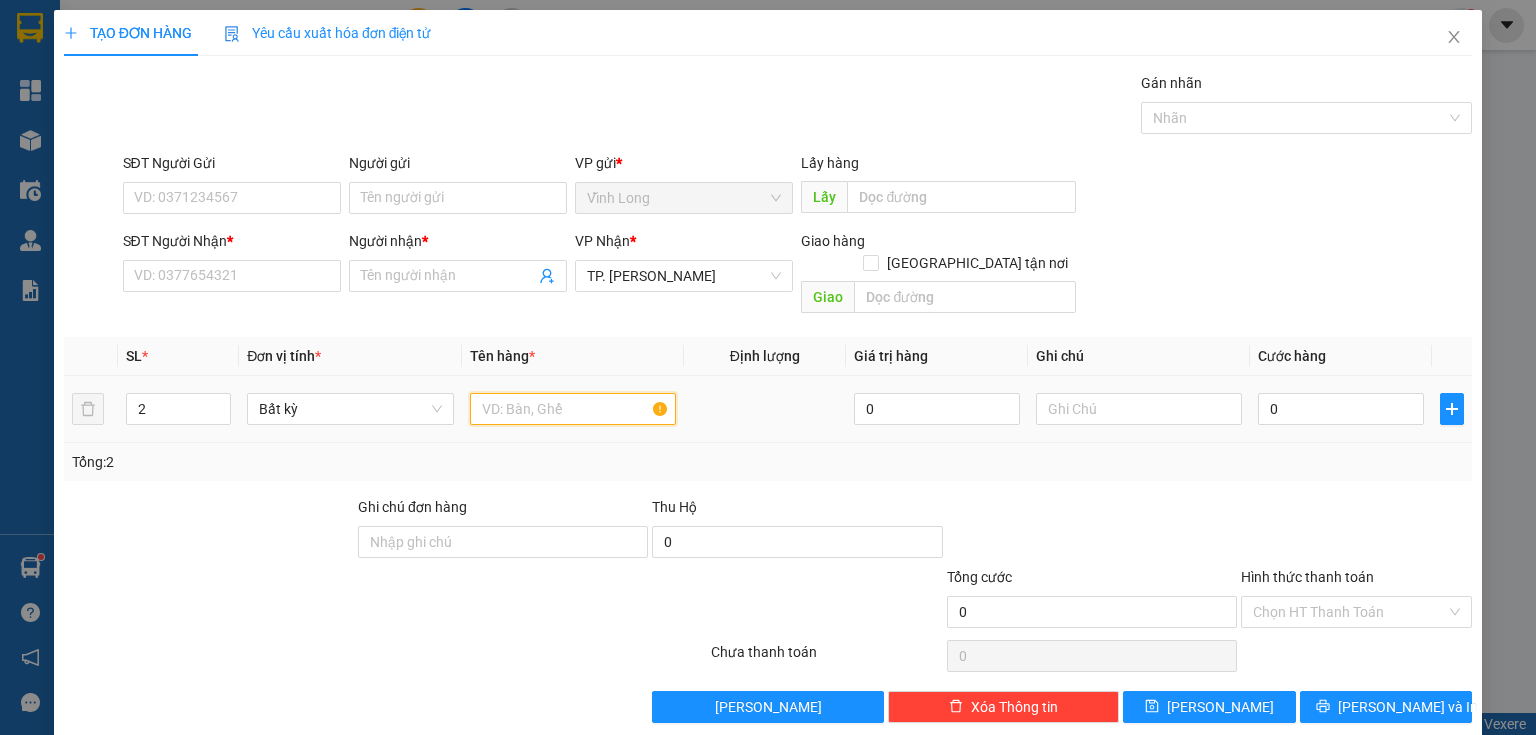 type on "Y" 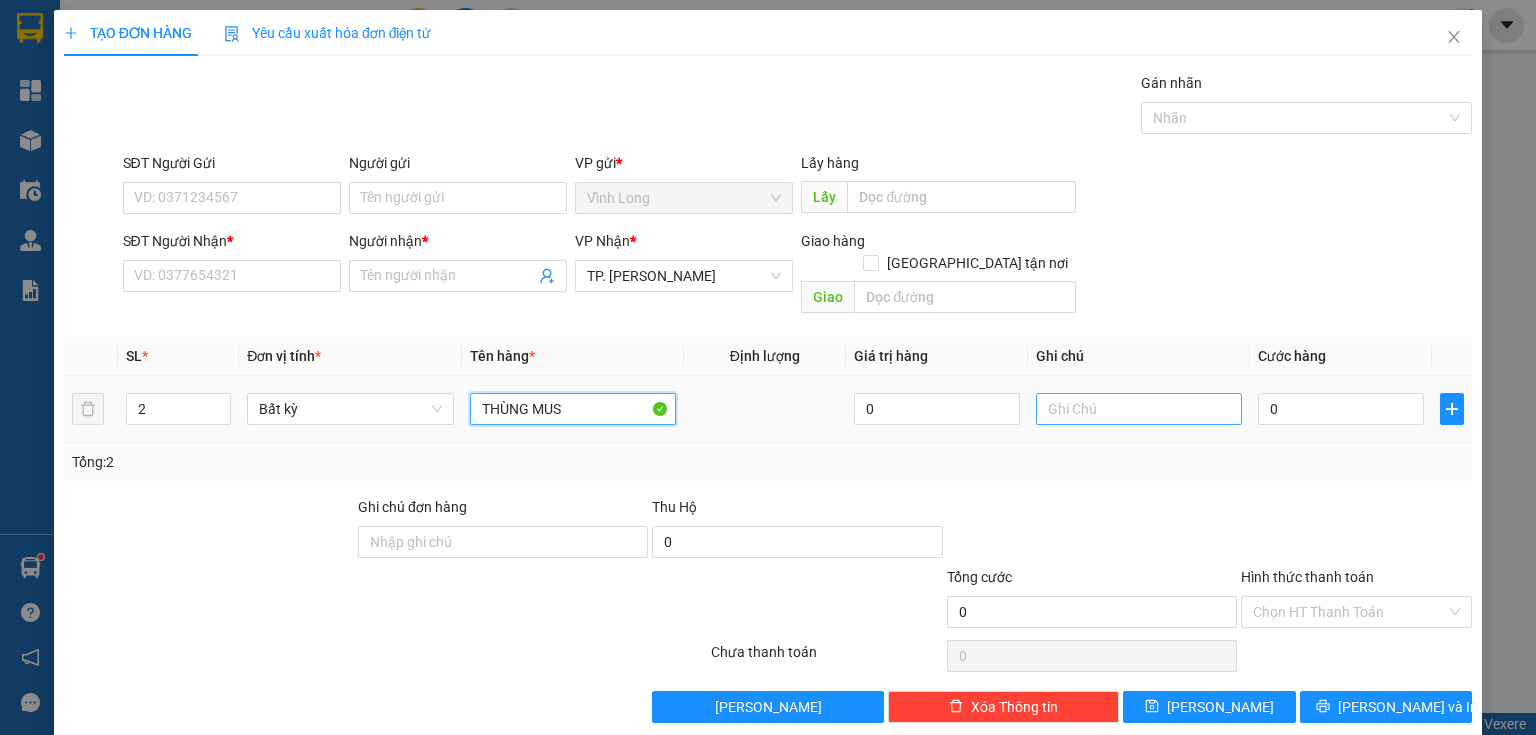 type on "THÙNG MUS" 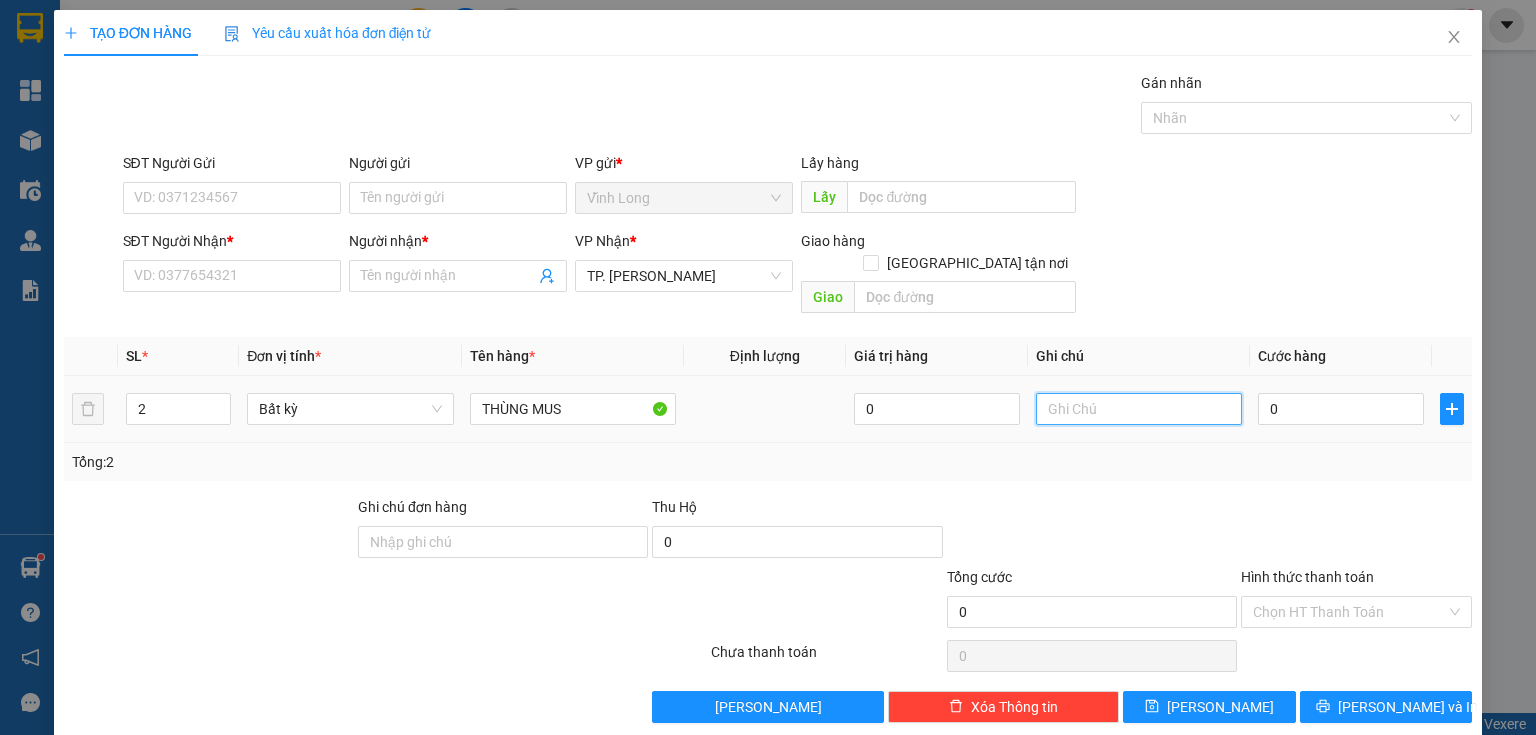 click at bounding box center (1139, 409) 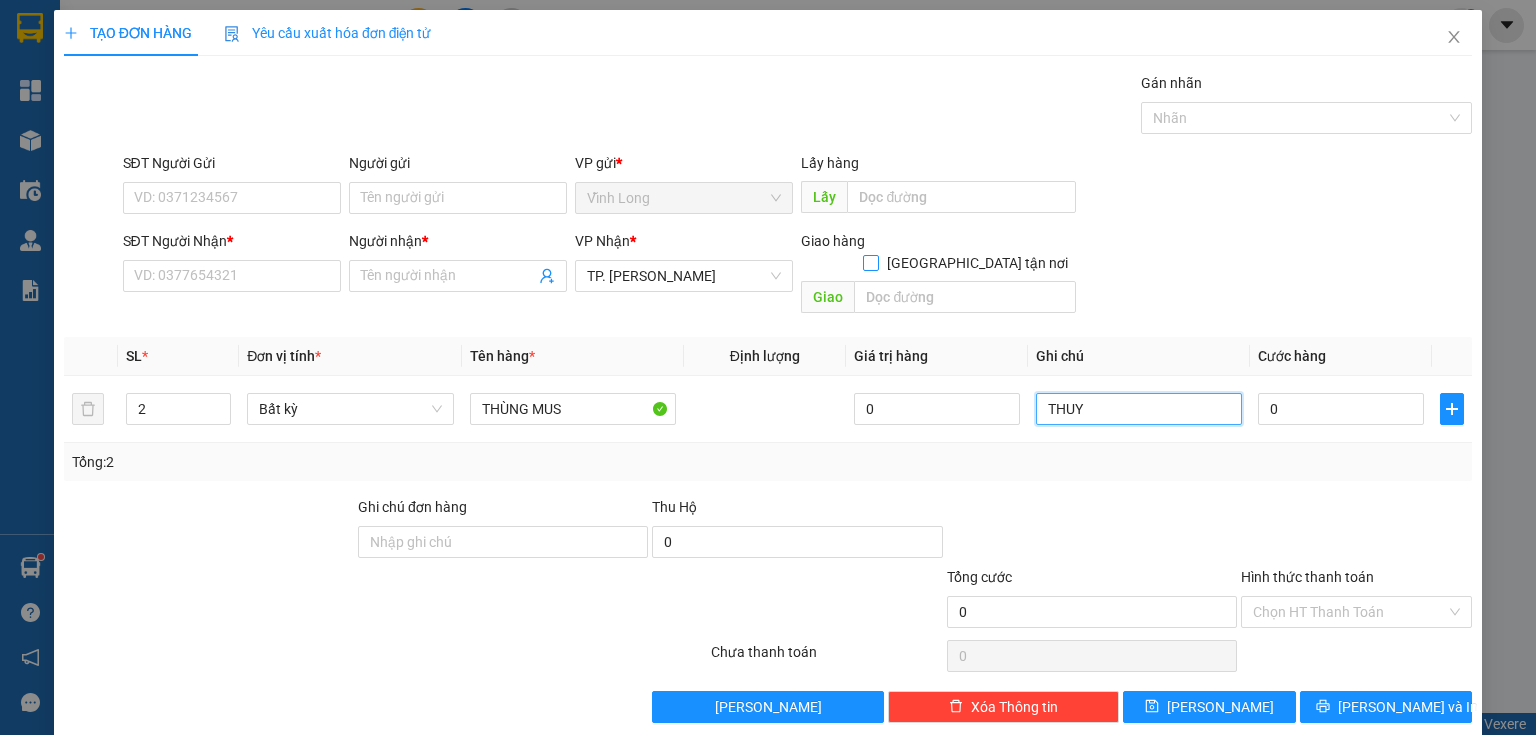 type on "THUY" 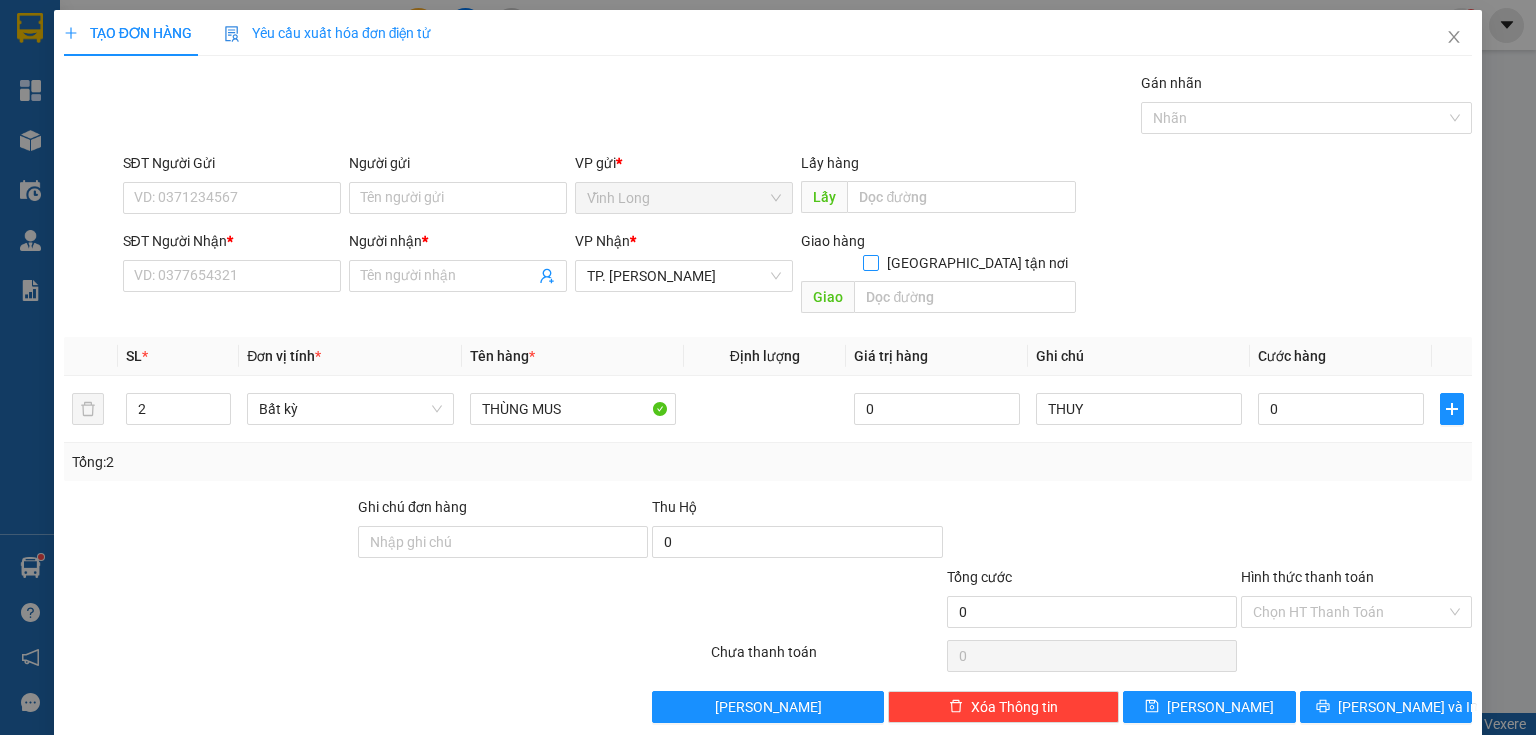 click on "[GEOGRAPHIC_DATA] tận nơi" at bounding box center [870, 262] 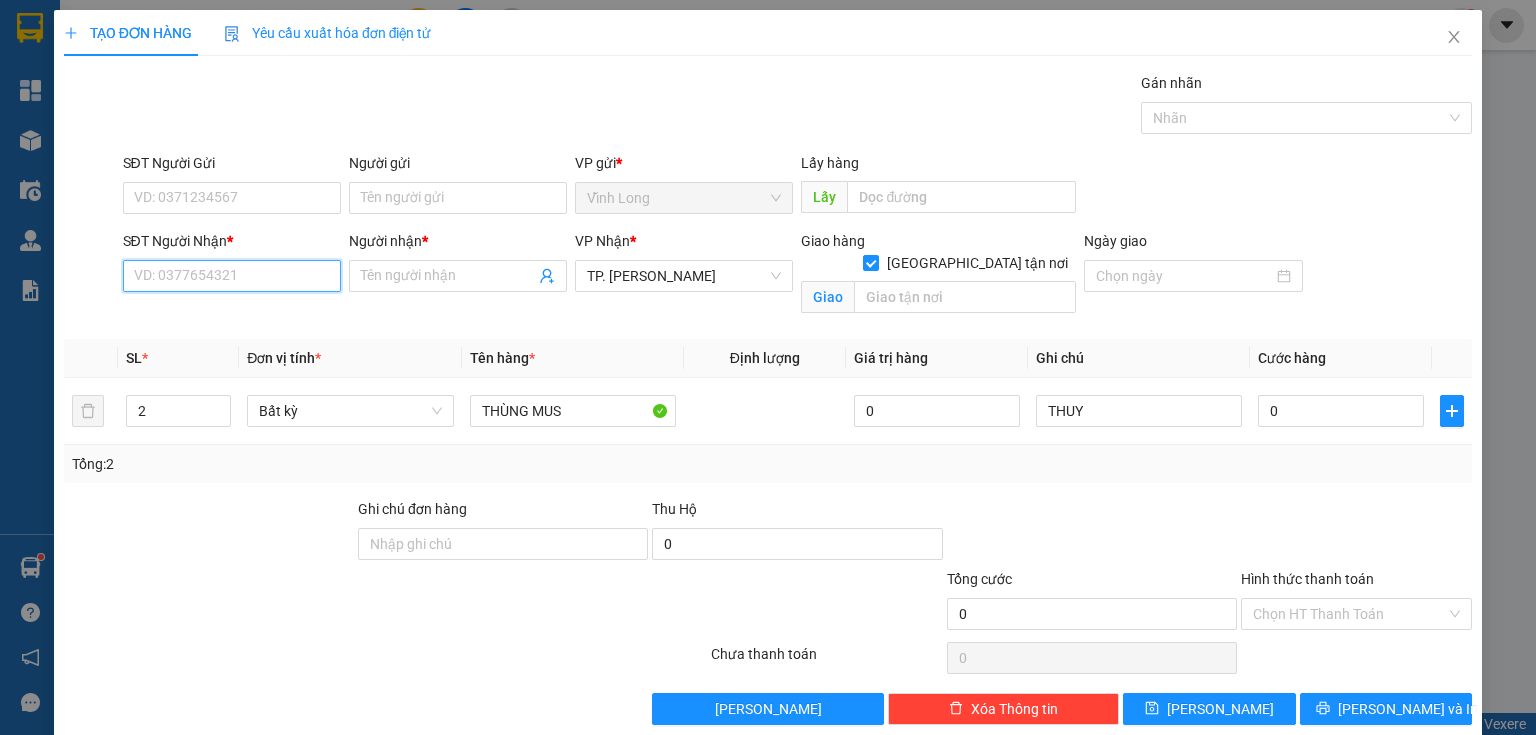click on "SĐT Người Nhận  *" at bounding box center [232, 276] 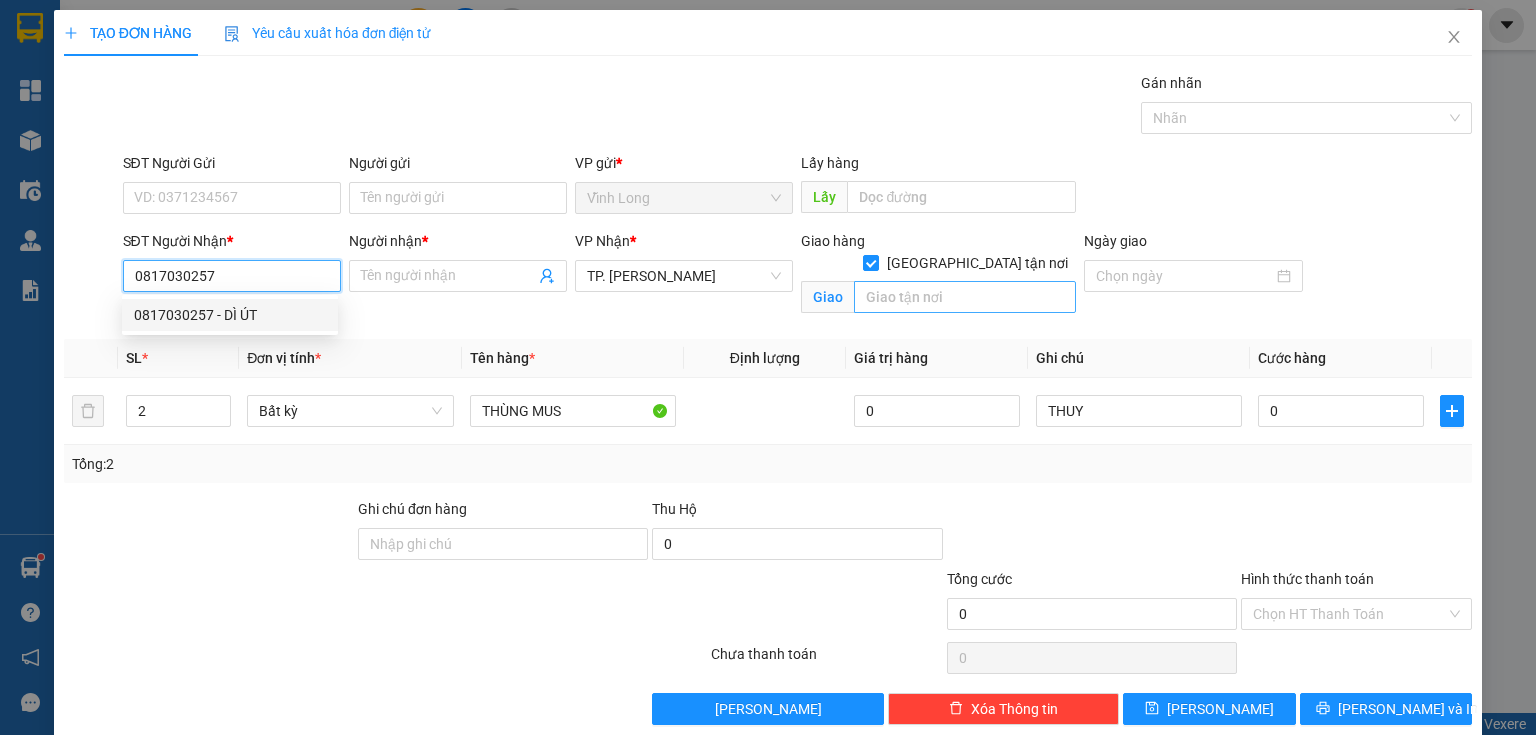 type 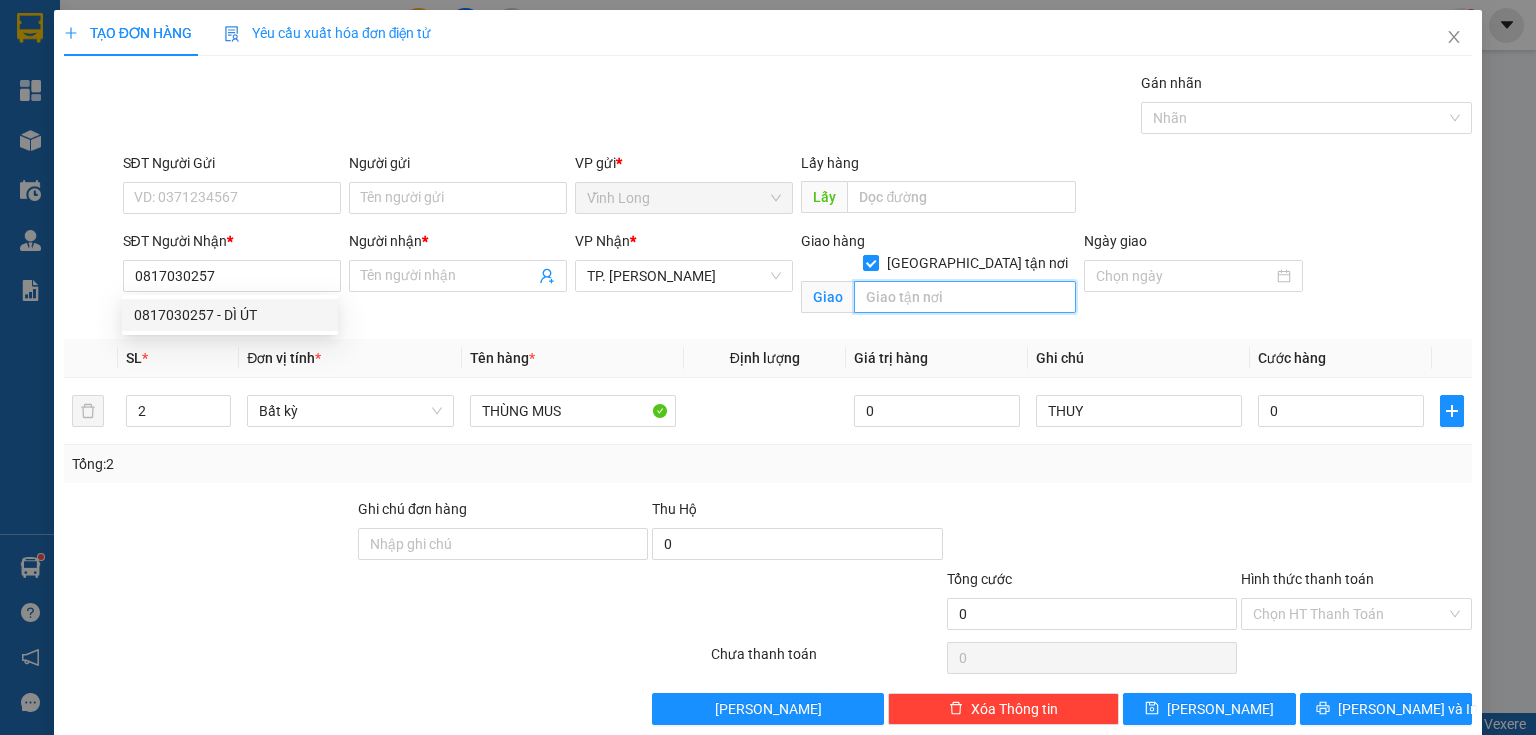 click at bounding box center [965, 297] 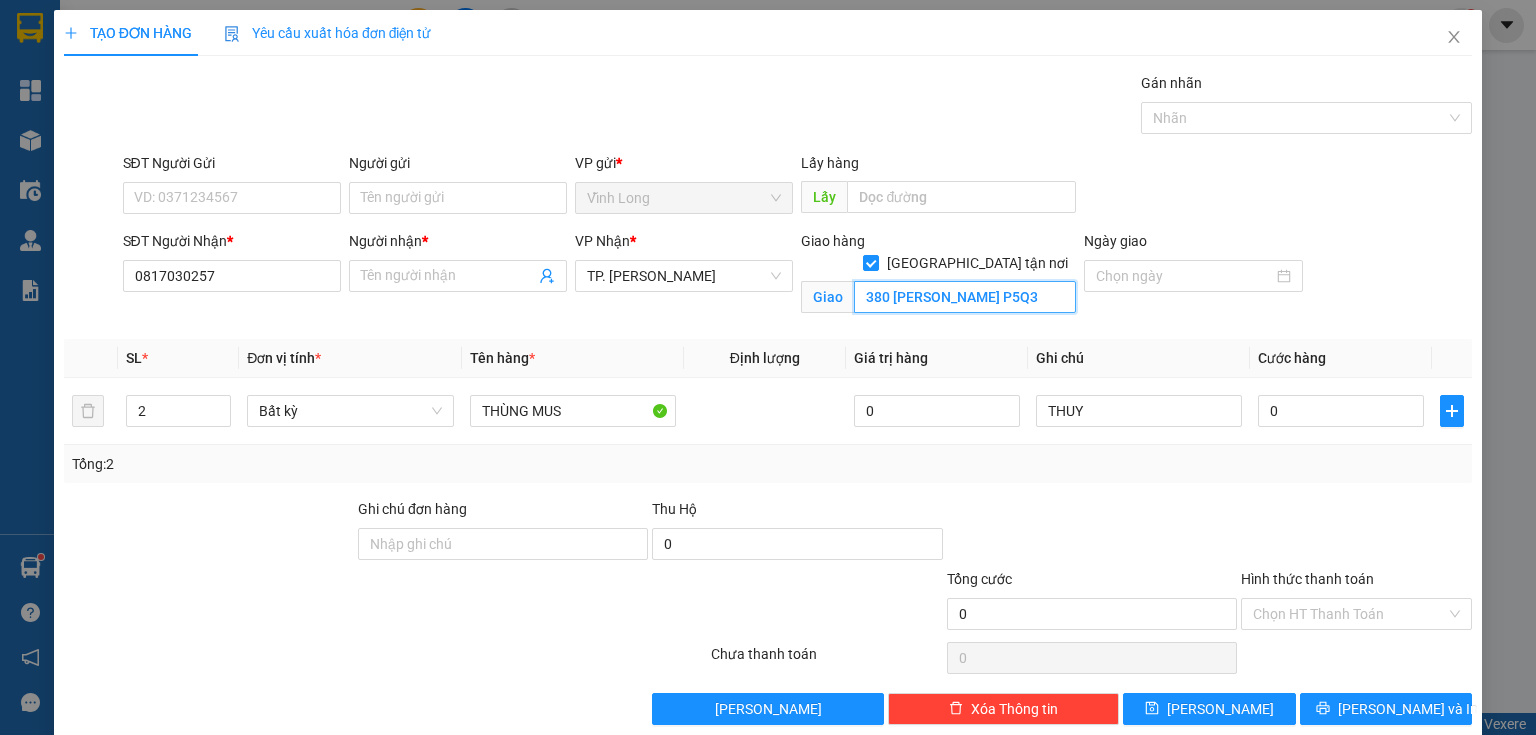 click on "380 [PERSON_NAME] P5Q3" at bounding box center (965, 297) 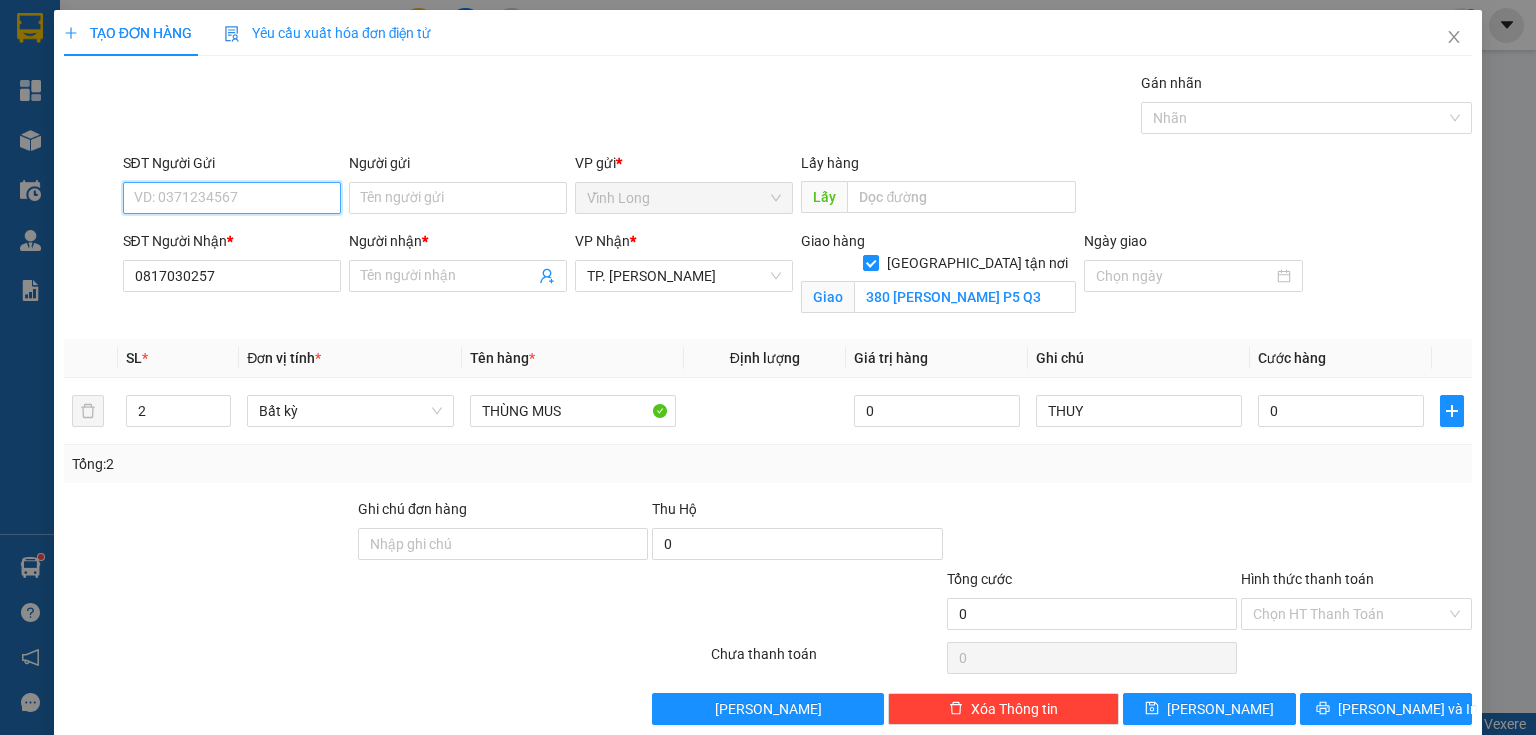 click on "SĐT Người Gửi" at bounding box center [232, 198] 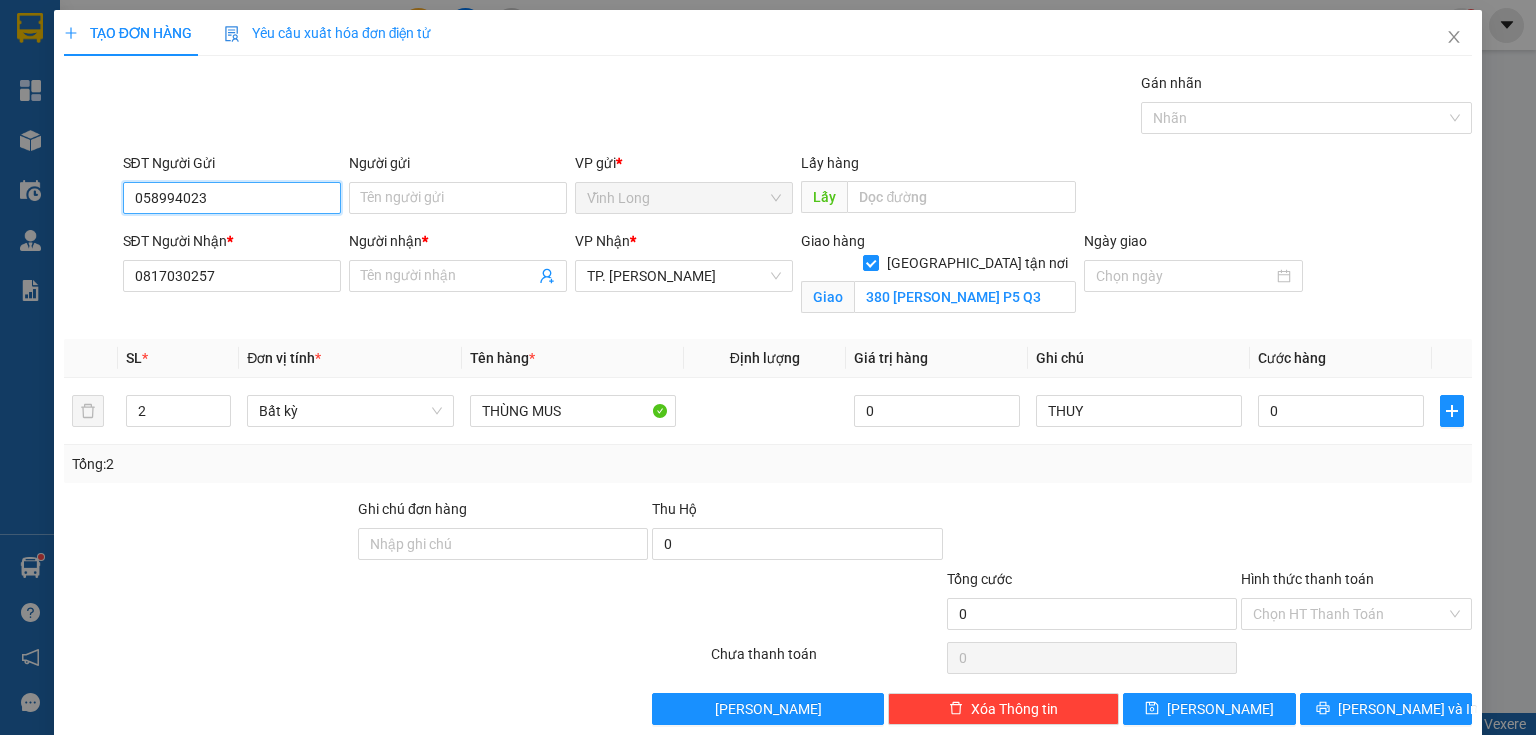 click on "058994023" at bounding box center (232, 198) 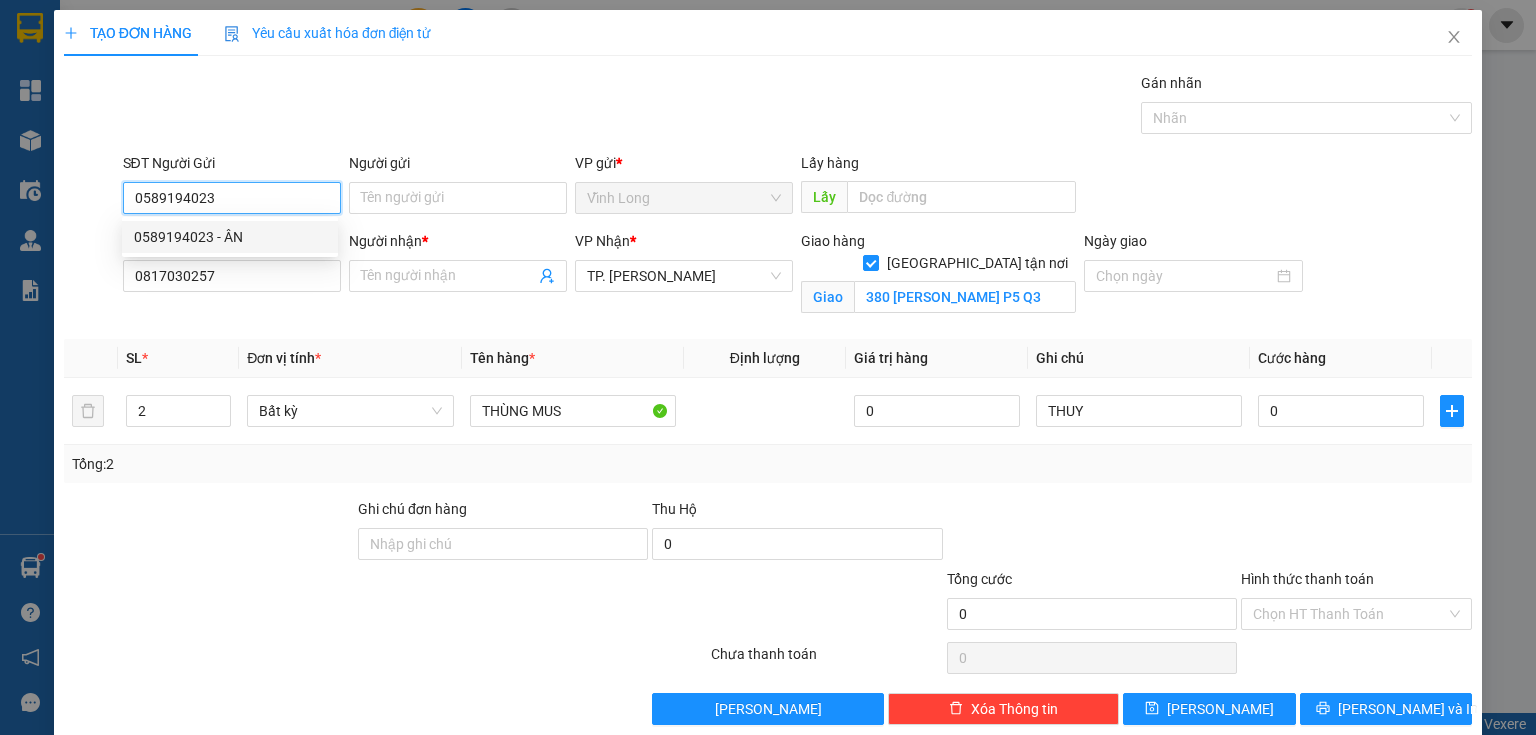 click on "0589194023 - ÂN" at bounding box center (230, 237) 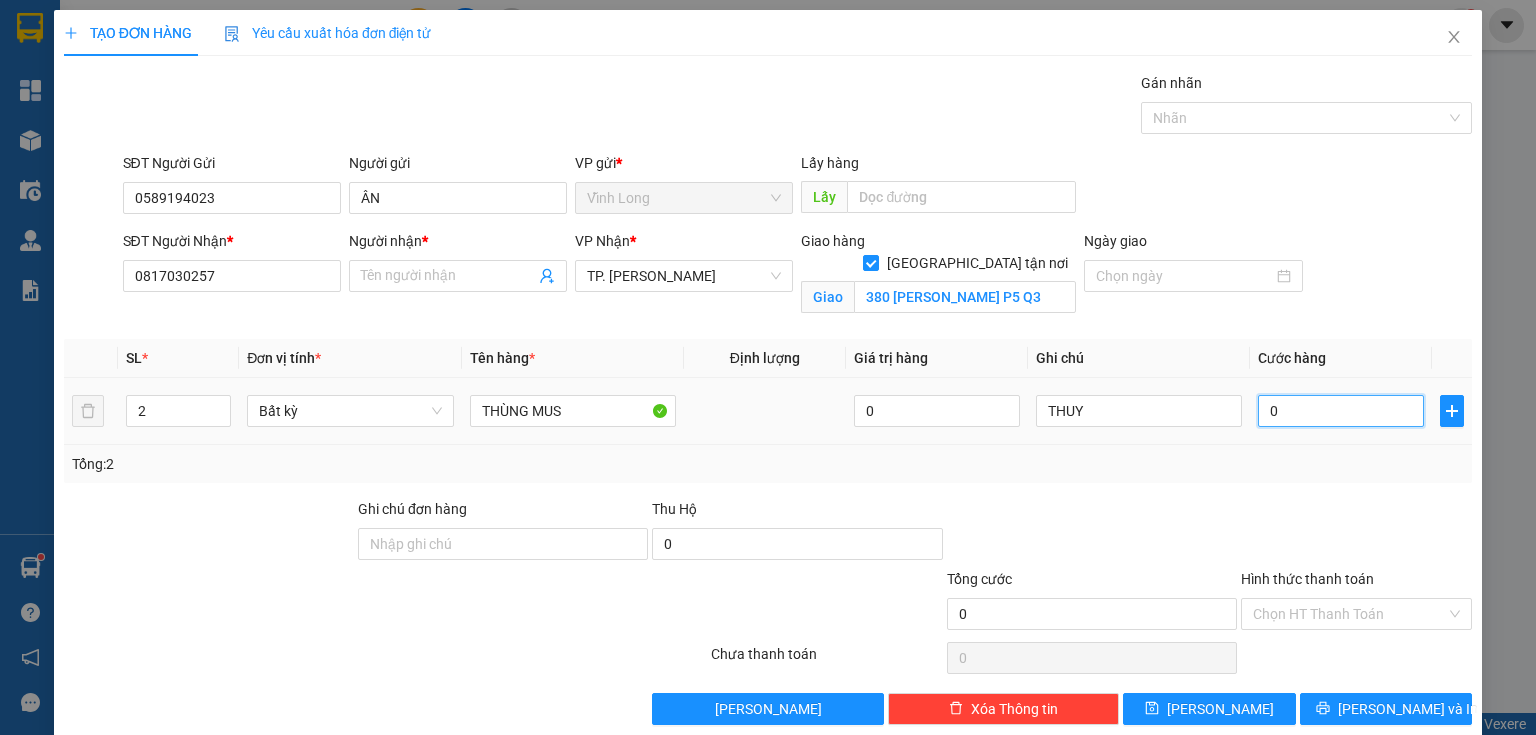 click on "0" at bounding box center [1341, 411] 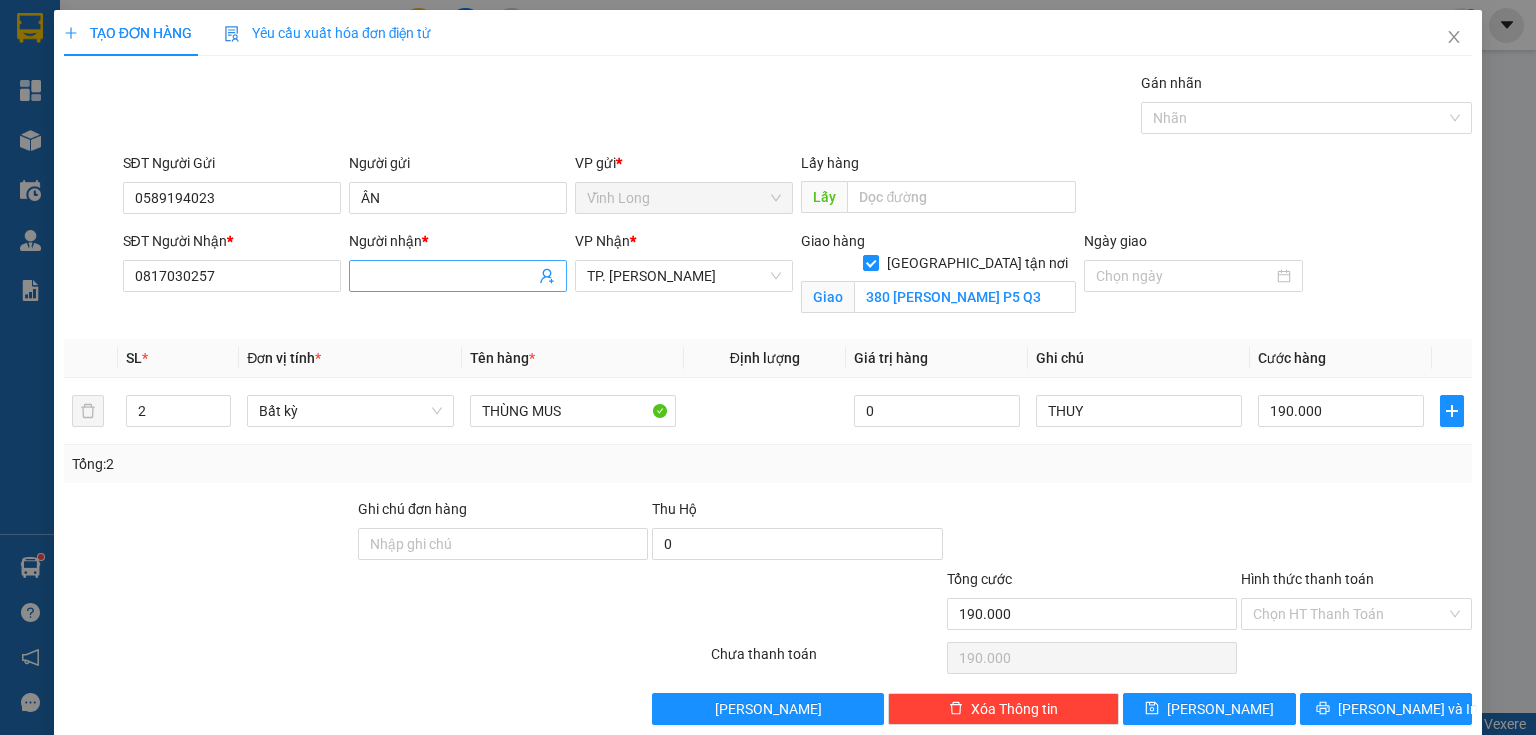click on "Người nhận  *" at bounding box center (448, 276) 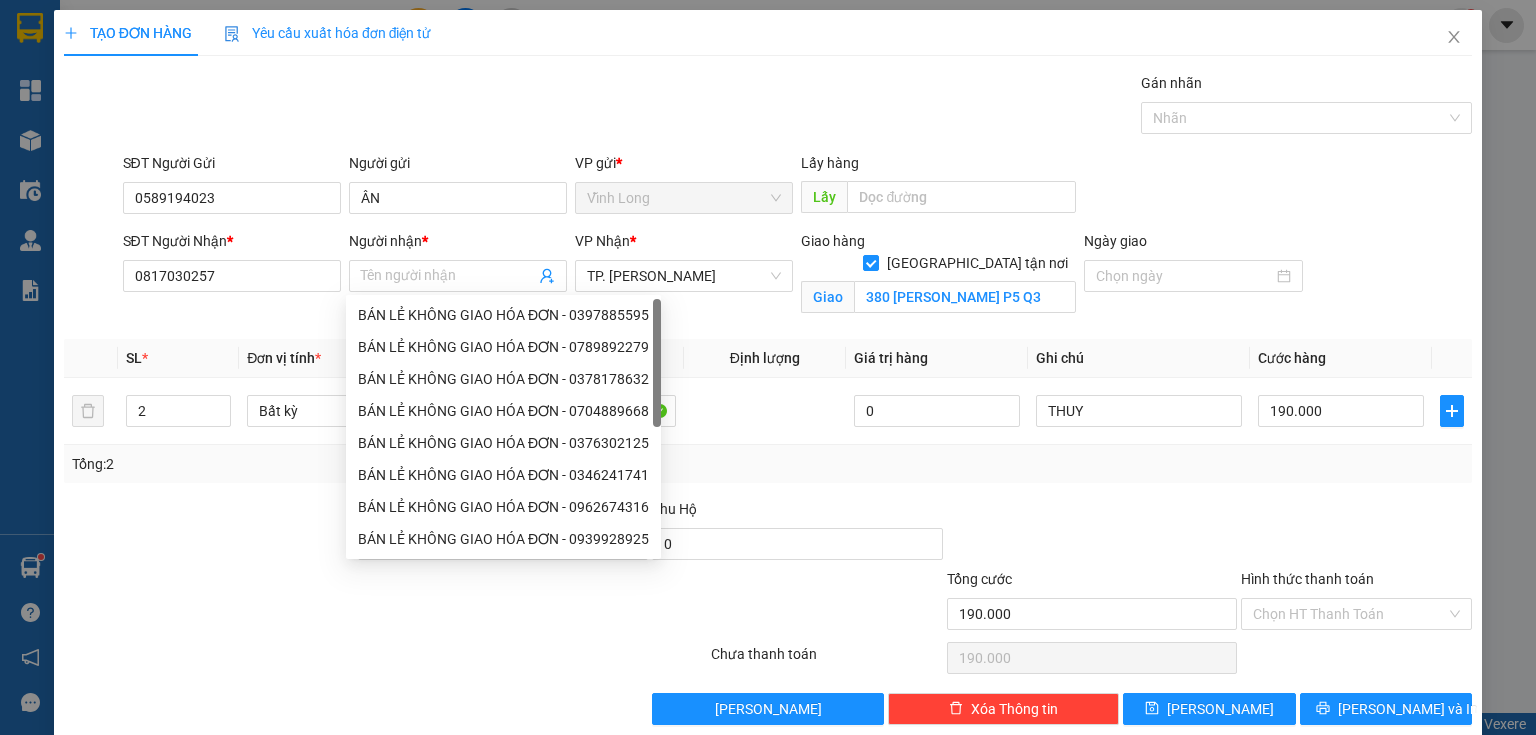 click on "SĐT Người Nhận  * 0817030257" at bounding box center (232, 265) 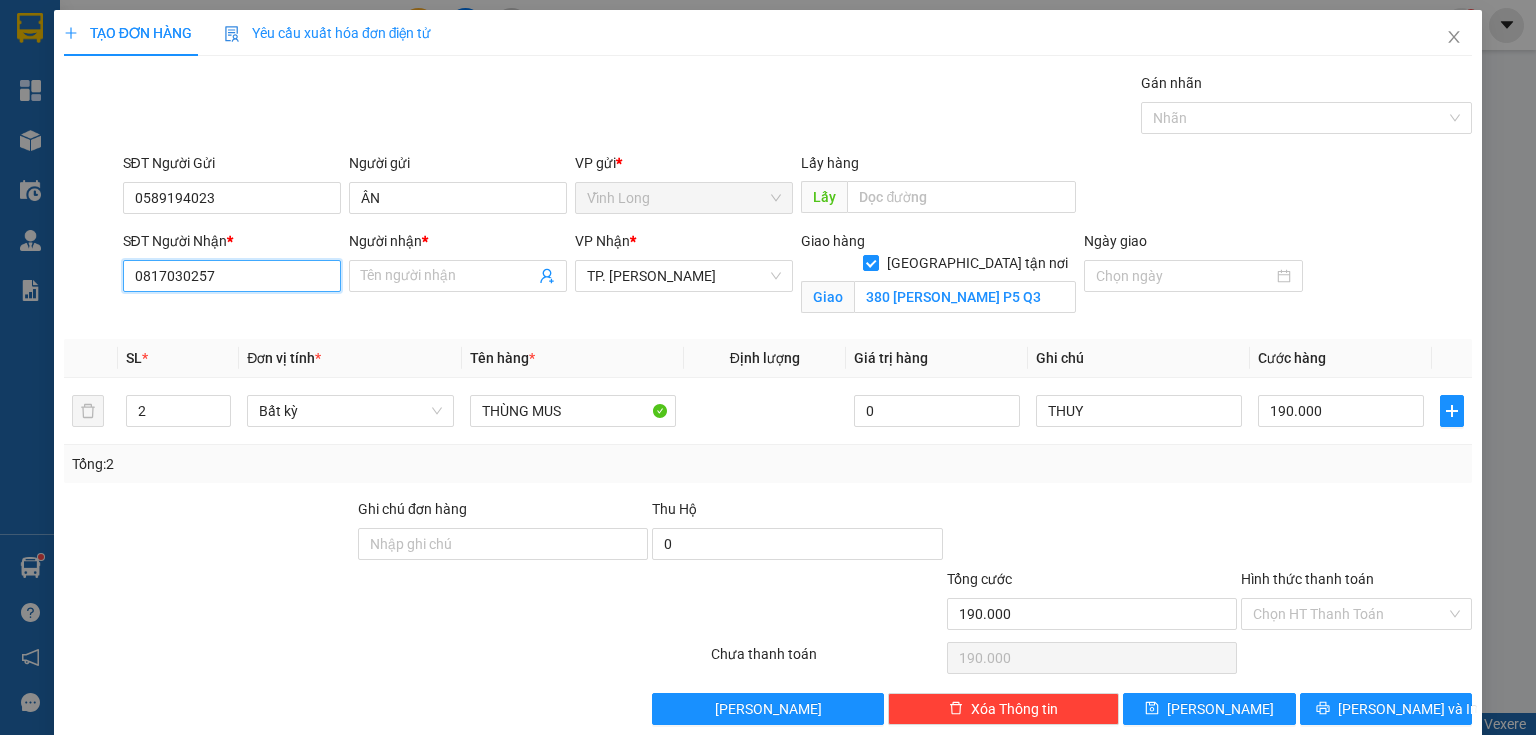 click on "0817030257" at bounding box center (232, 276) 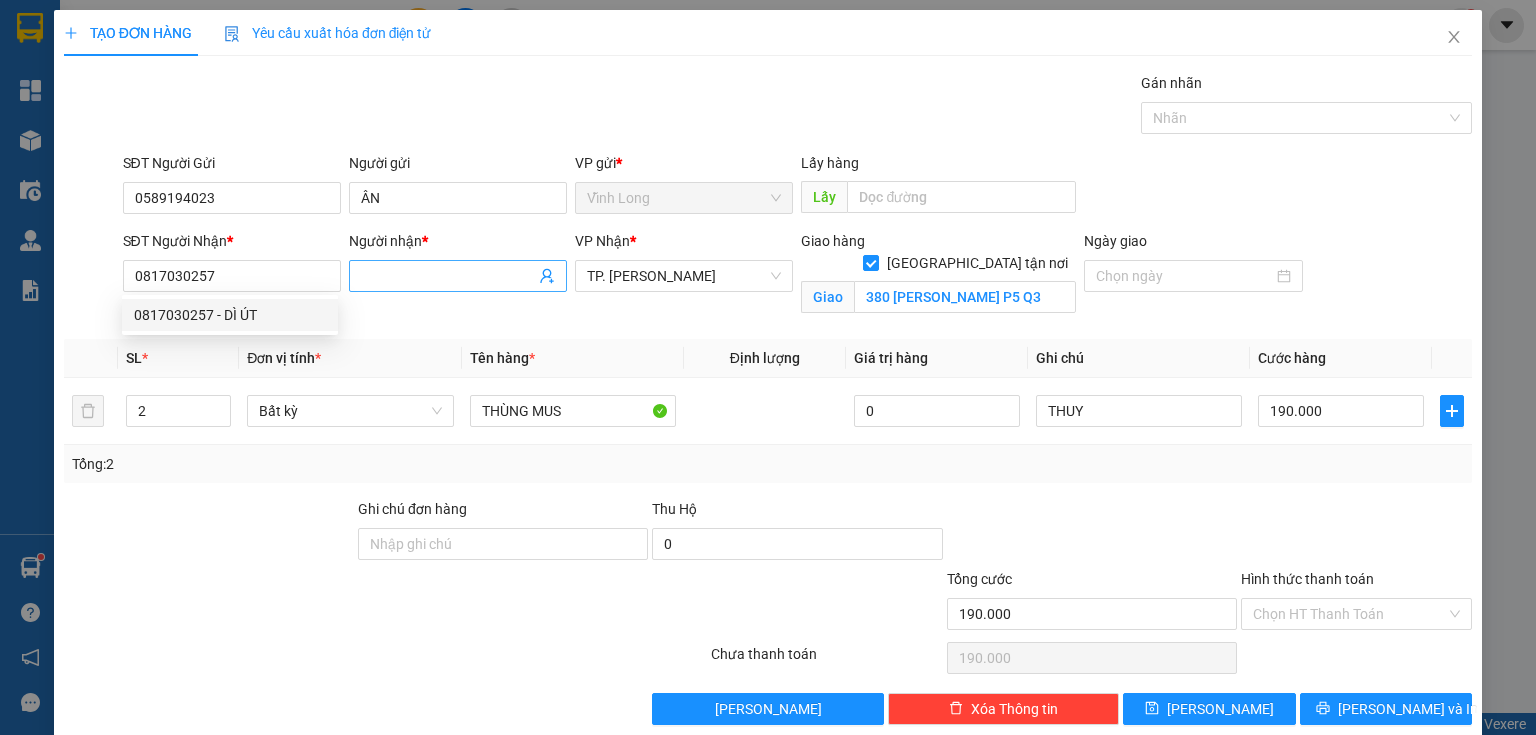 click at bounding box center (458, 276) 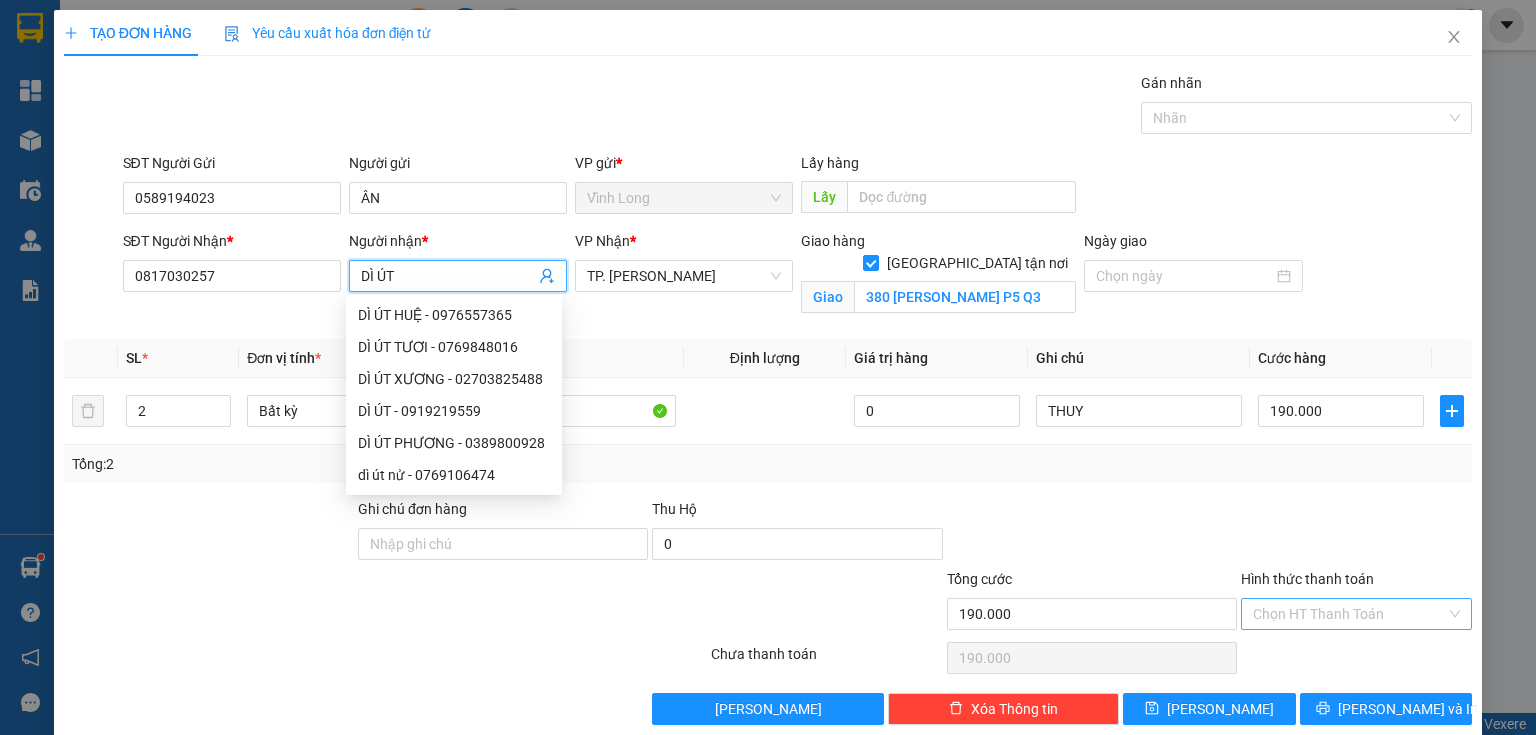 click on "Hình thức thanh toán" at bounding box center [1349, 614] 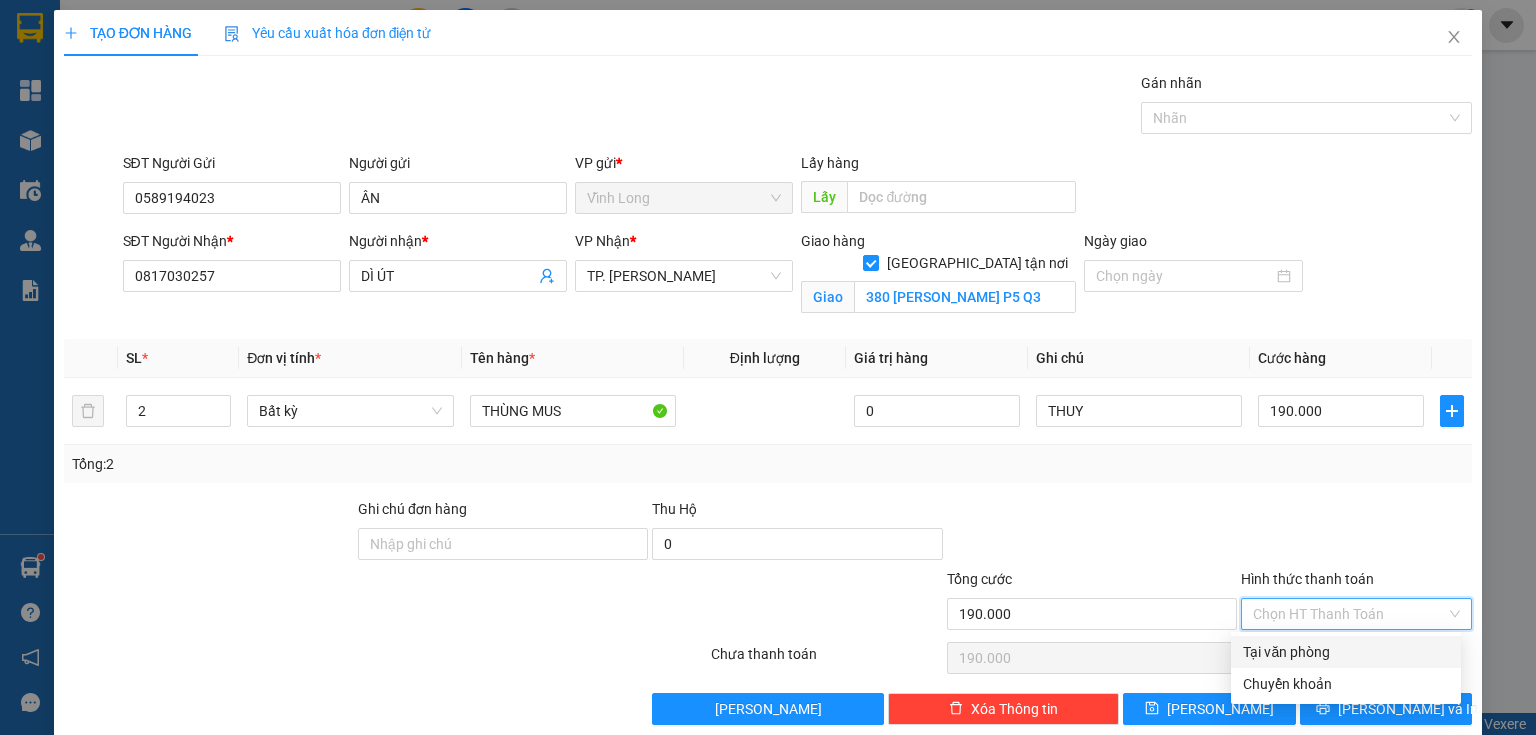 click on "Tại văn phòng" at bounding box center (1346, 652) 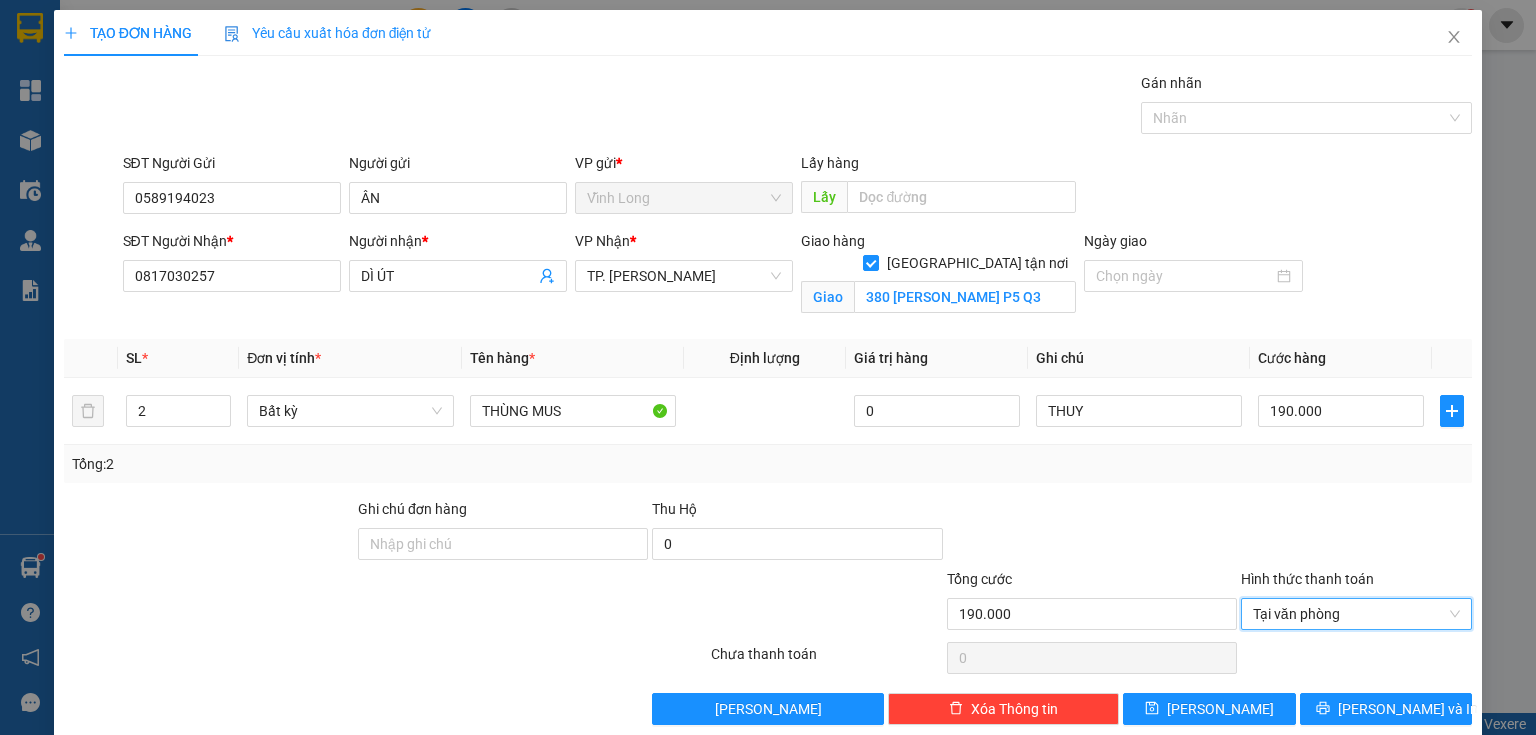 click on "Transit Pickup Surcharge Ids Transit Deliver Surcharge Ids Transit Deliver Surcharge Transit Deliver Surcharge Gói vận chuyển  * Tiêu chuẩn Gán nhãn   Nhãn SĐT Người Gửi 0589194023 Người gửi ÂN VP gửi  * Vĩnh Long Lấy hàng Lấy SĐT Người Nhận  * 0817030257 Người nhận  * DÌ ÚT VP Nhận  * TP. [PERSON_NAME] hàng Giao tận nơi Giao 380 [PERSON_NAME] P5 Q3 Ngày giao SL  * Đơn vị tính  * Tên hàng  * Định lượng Giá trị hàng Ghi chú Cước hàng                   2 Bất kỳ THÙNG MUS 0 THUY 190.000 Tổng:  2 Ghi chú đơn hàng Thu Hộ 0 Tổng cước 190.000 Hình thức thanh toán Tại văn phòng Tại văn phòng Số tiền thu trước 0 Tại văn phòng Chưa thanh toán 0 Lưu nháp Xóa Thông tin [PERSON_NAME] và In THUY Tại văn phòng Chuyển khoản Tại văn phòng Chuyển khoản" at bounding box center (768, 398) 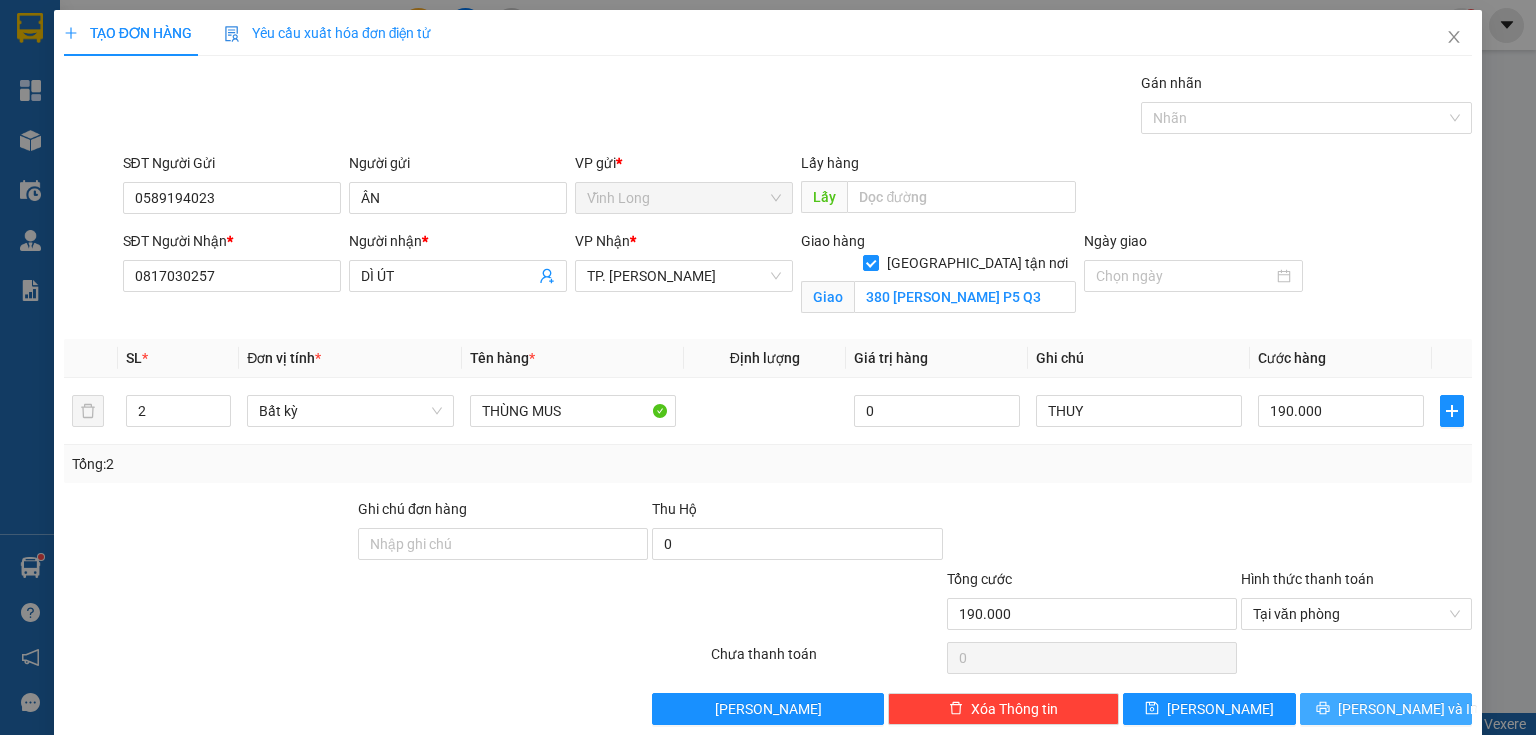 click 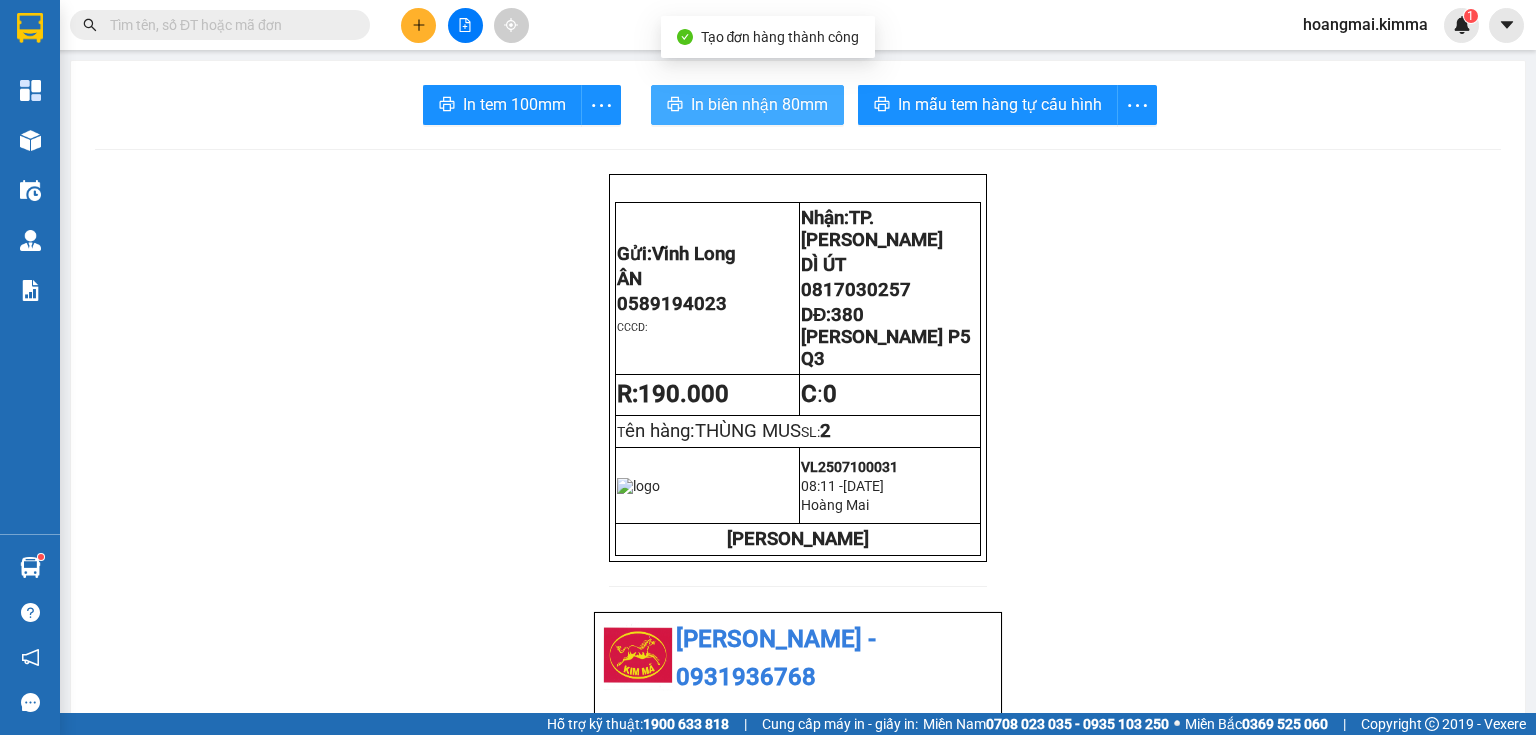 click on "In biên nhận 80mm" at bounding box center (759, 104) 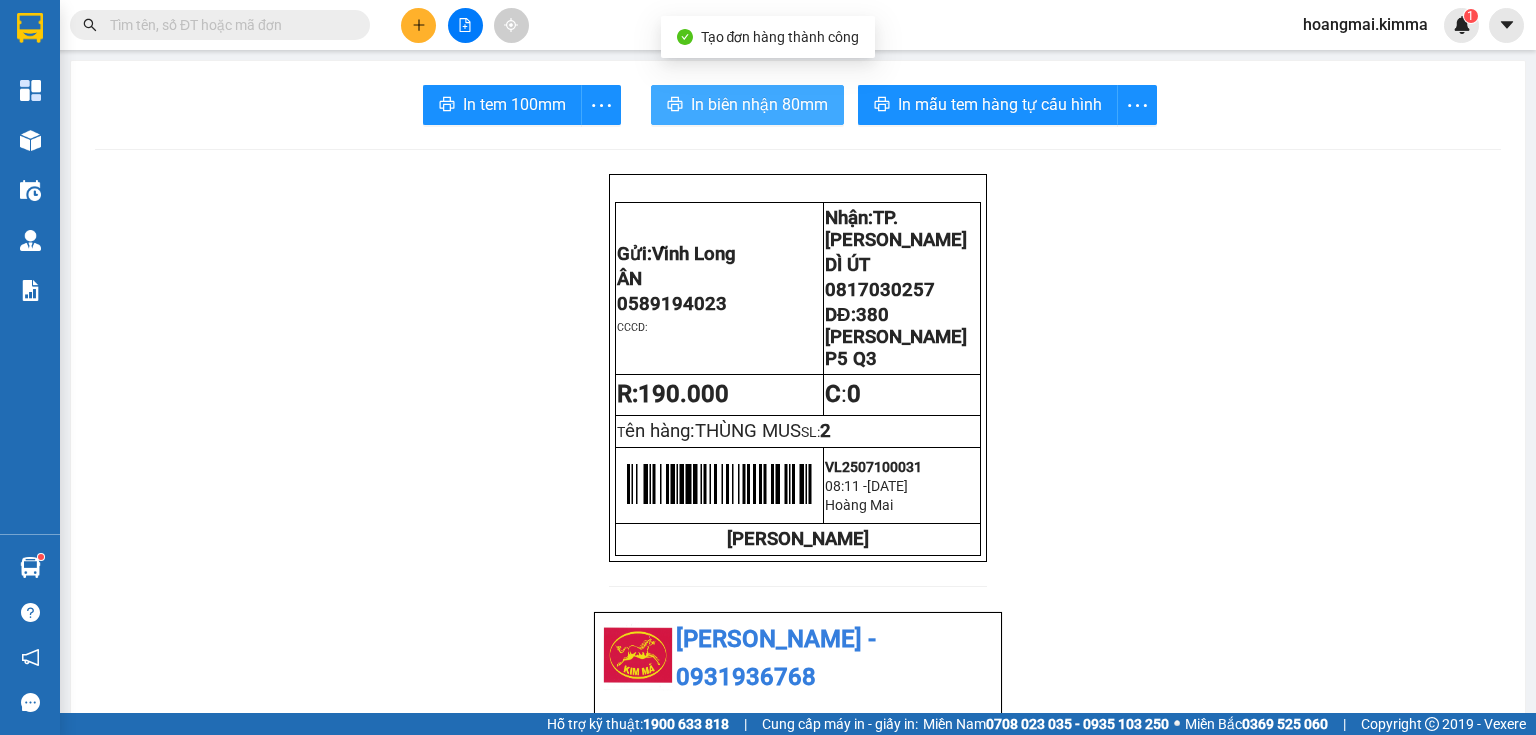 scroll, scrollTop: 0, scrollLeft: 0, axis: both 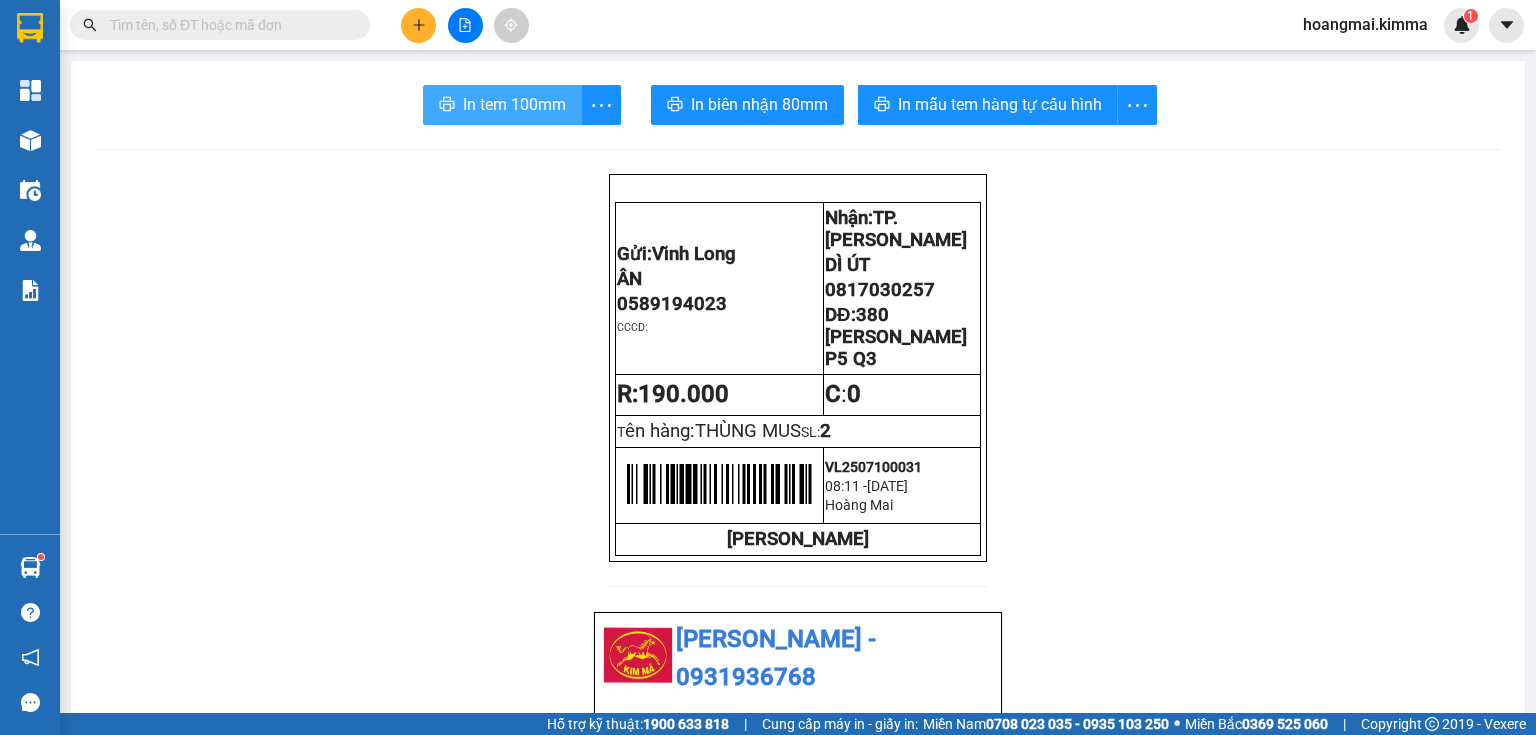 click on "In tem 100mm" at bounding box center (502, 105) 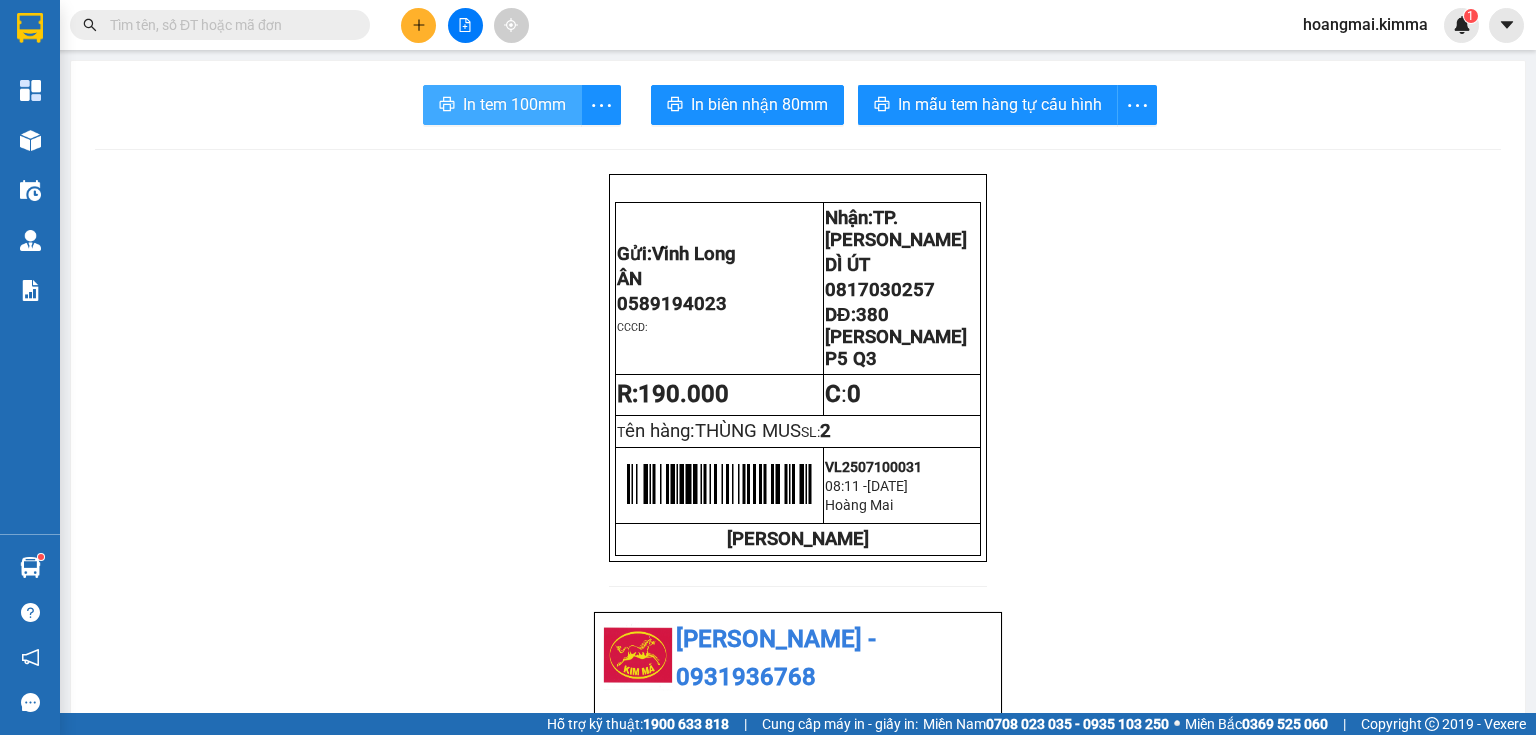 scroll, scrollTop: 0, scrollLeft: 0, axis: both 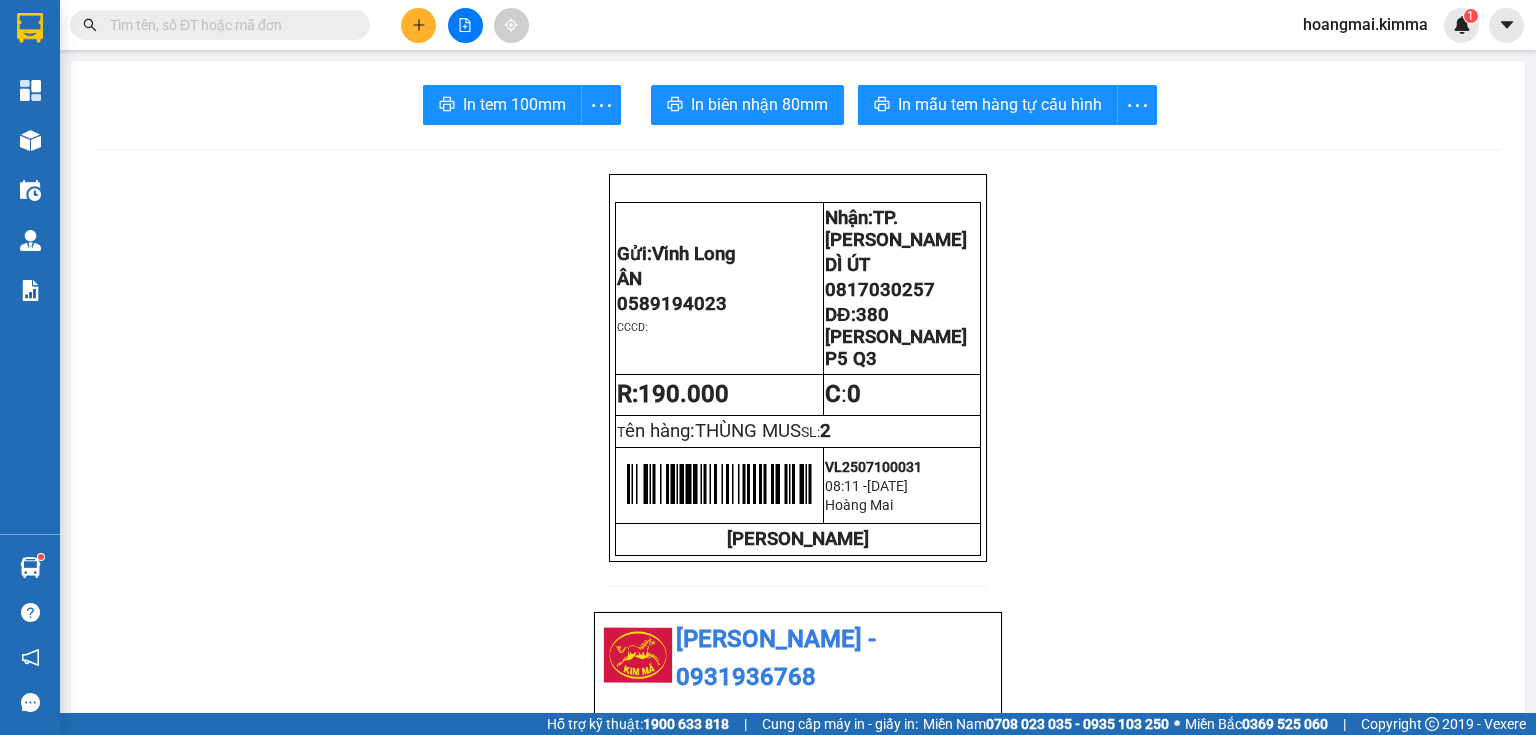 click at bounding box center [418, 25] 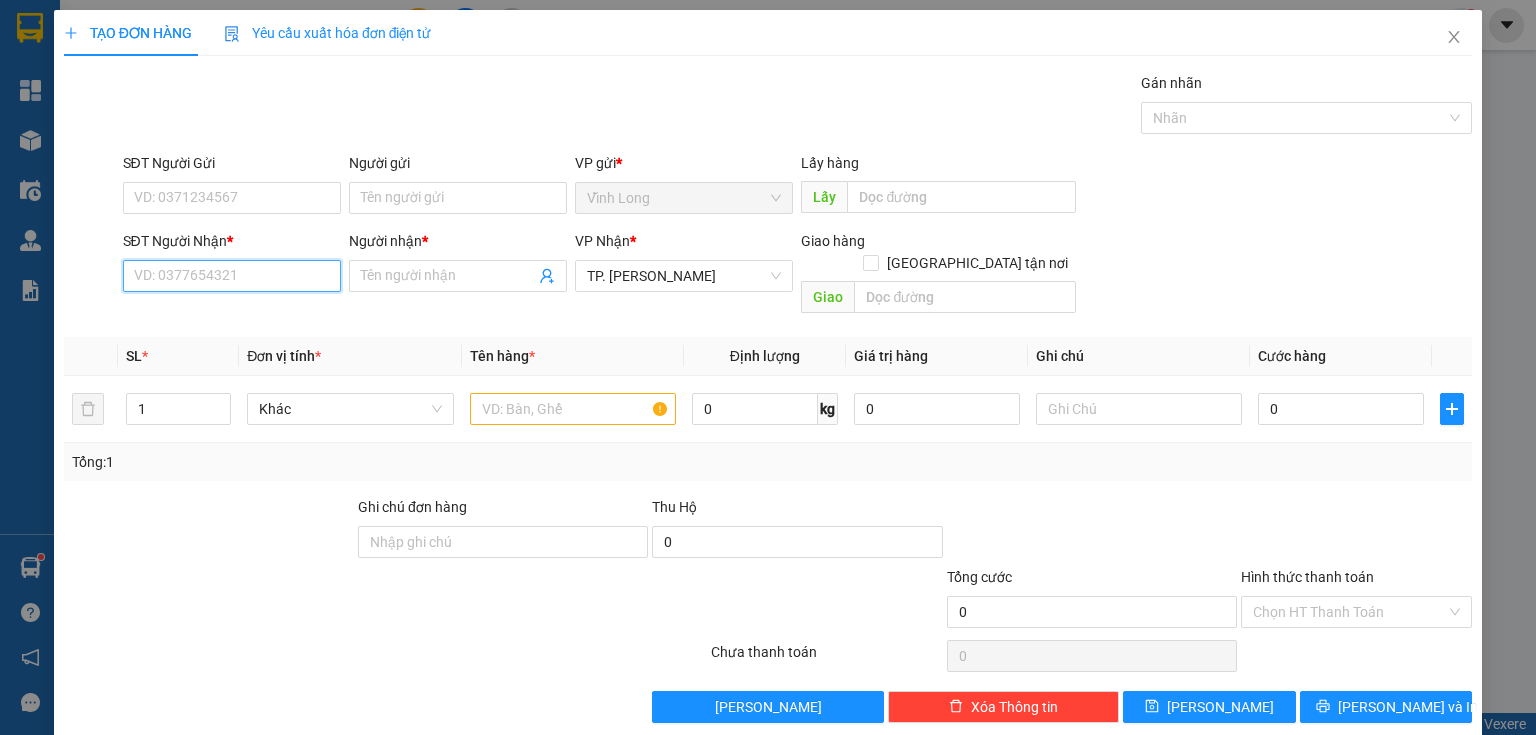 click on "SĐT Người Nhận  *" at bounding box center [232, 276] 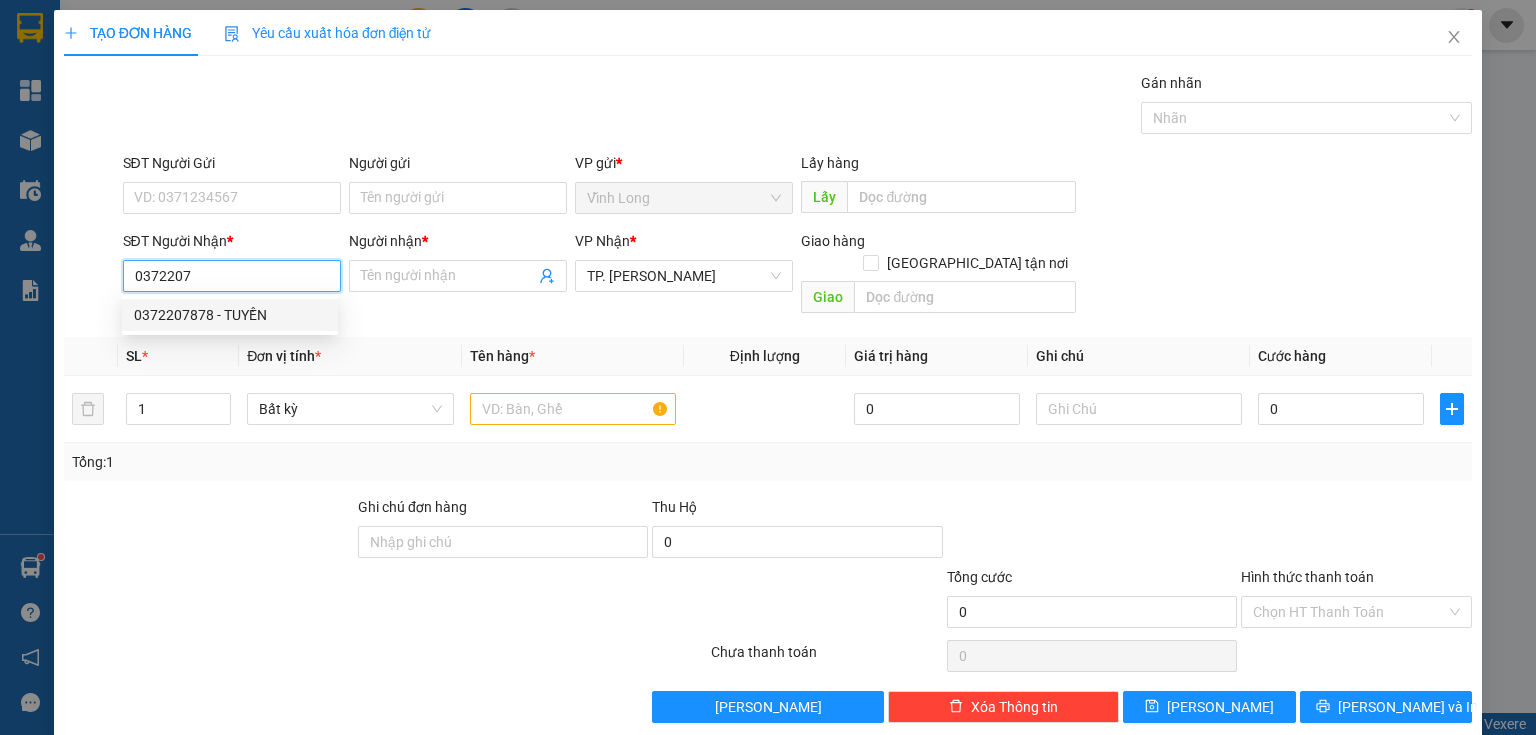 click on "0372207878 - TUYỀN" at bounding box center (230, 315) 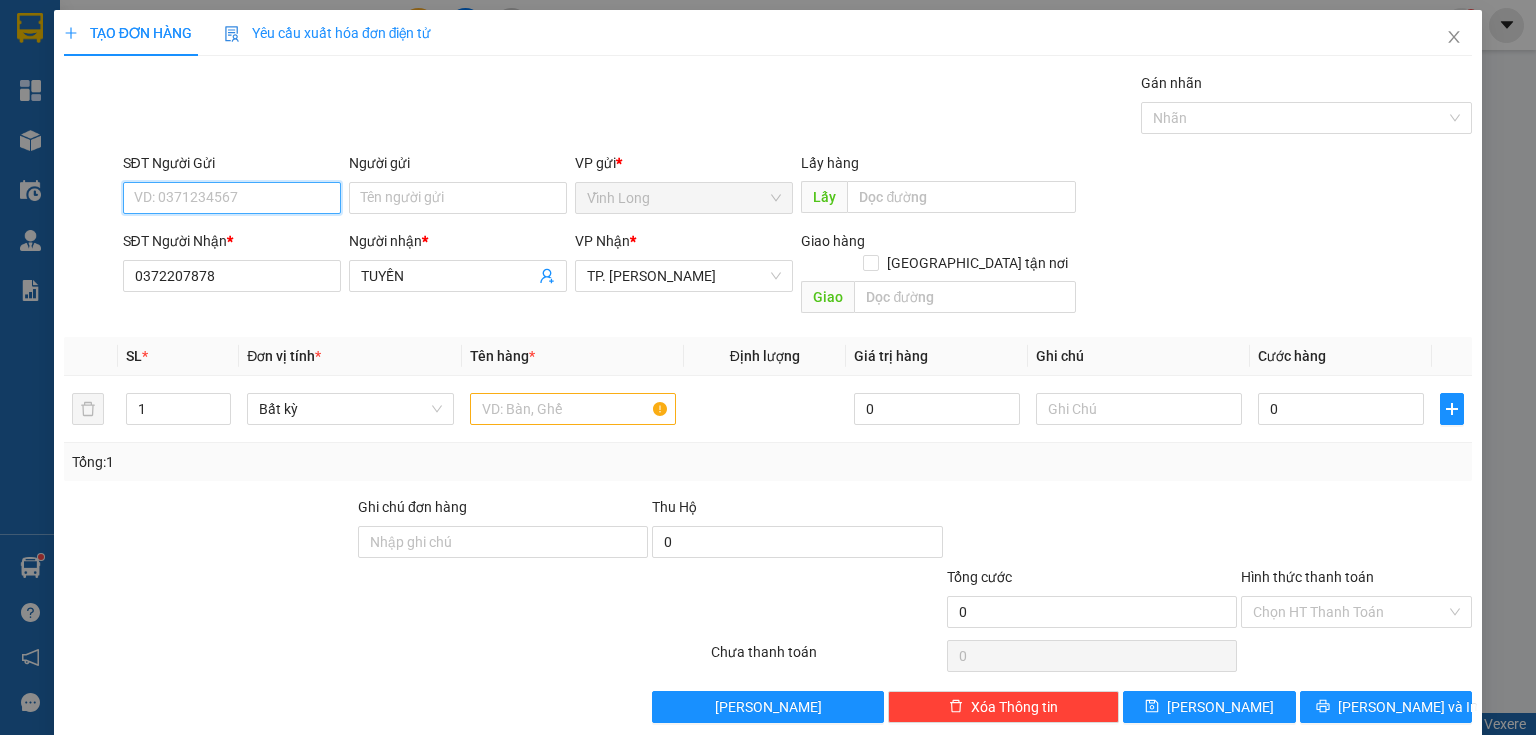 click on "SĐT Người Gửi" at bounding box center [232, 198] 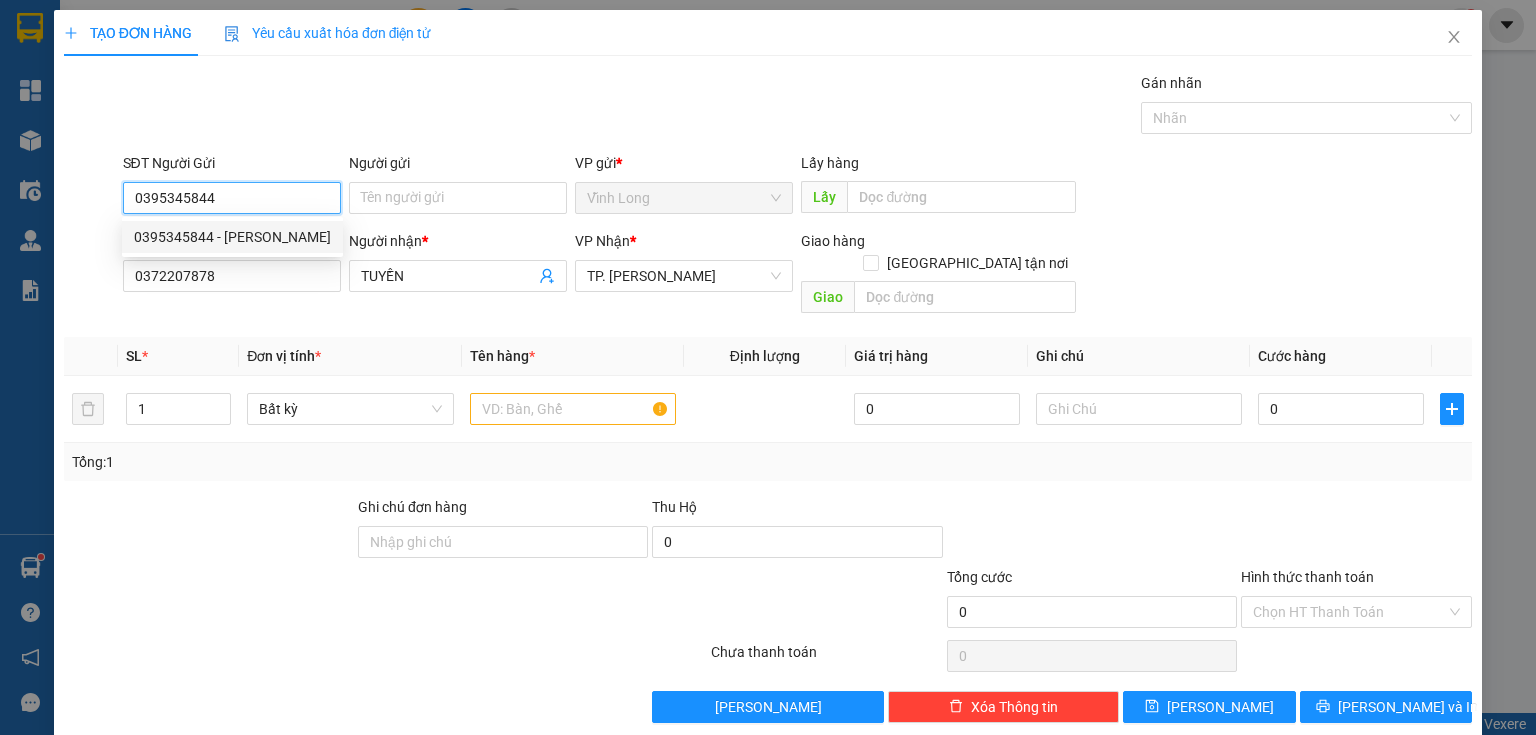 click on "0395345844 - [PERSON_NAME]" at bounding box center (232, 237) 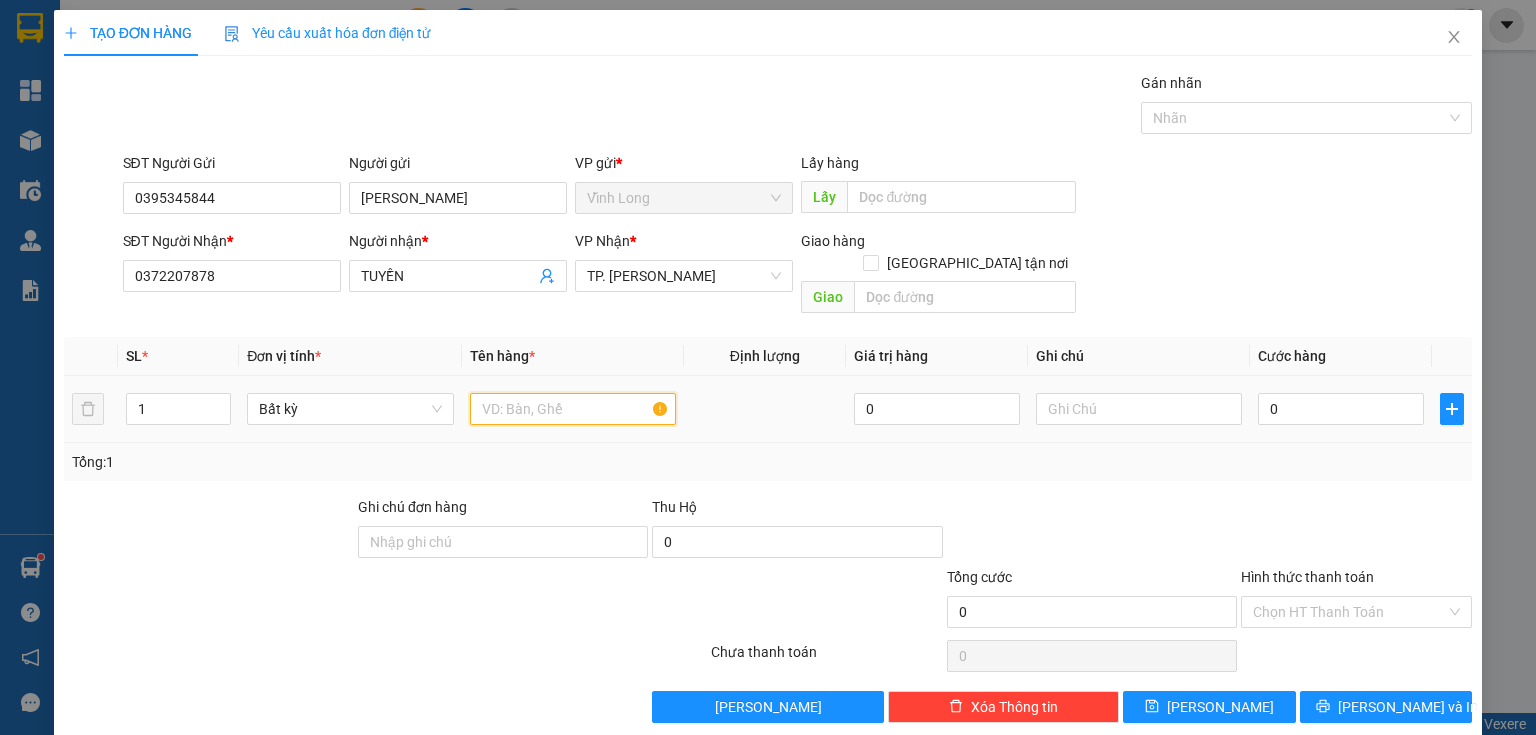 click at bounding box center (573, 409) 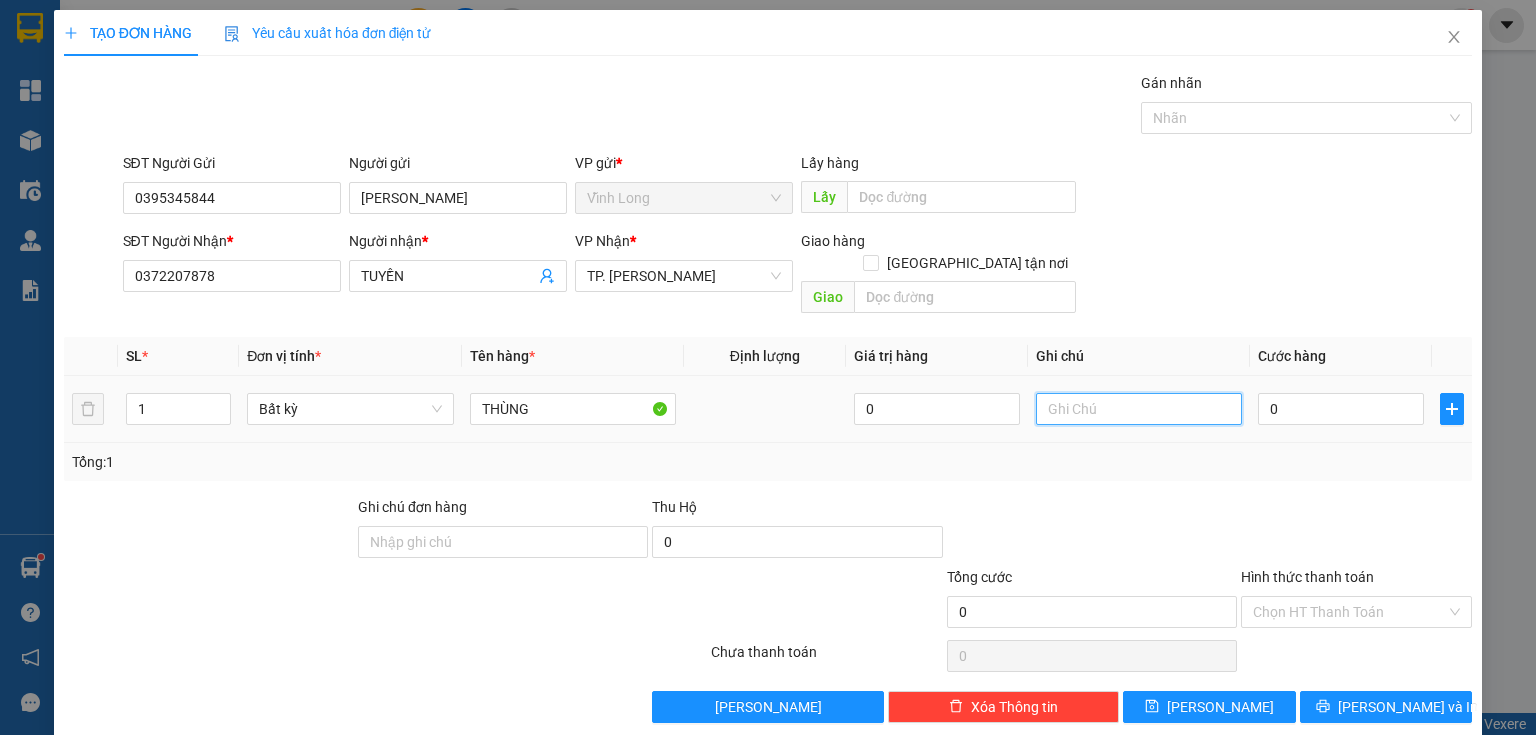 click at bounding box center [1139, 409] 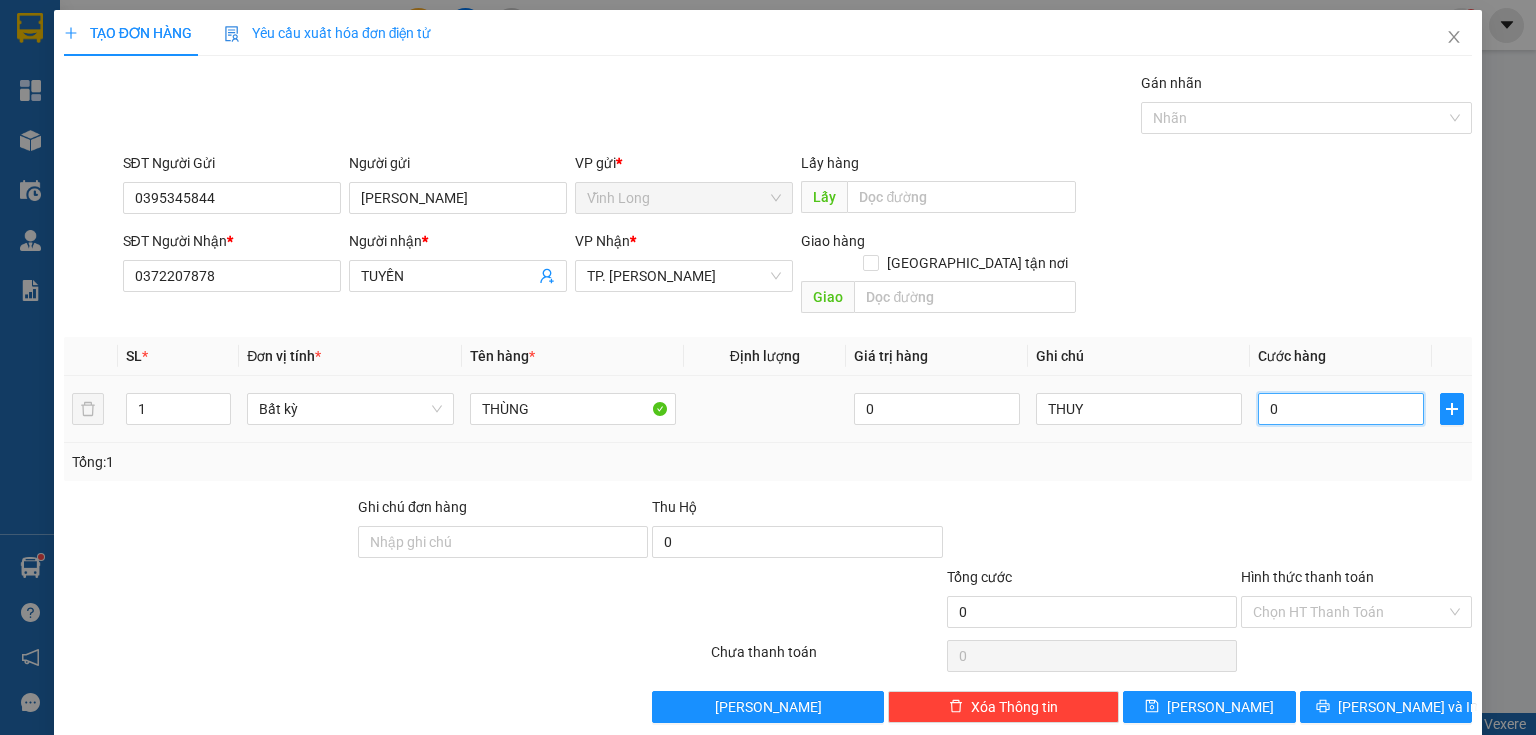 click on "0" at bounding box center [1341, 409] 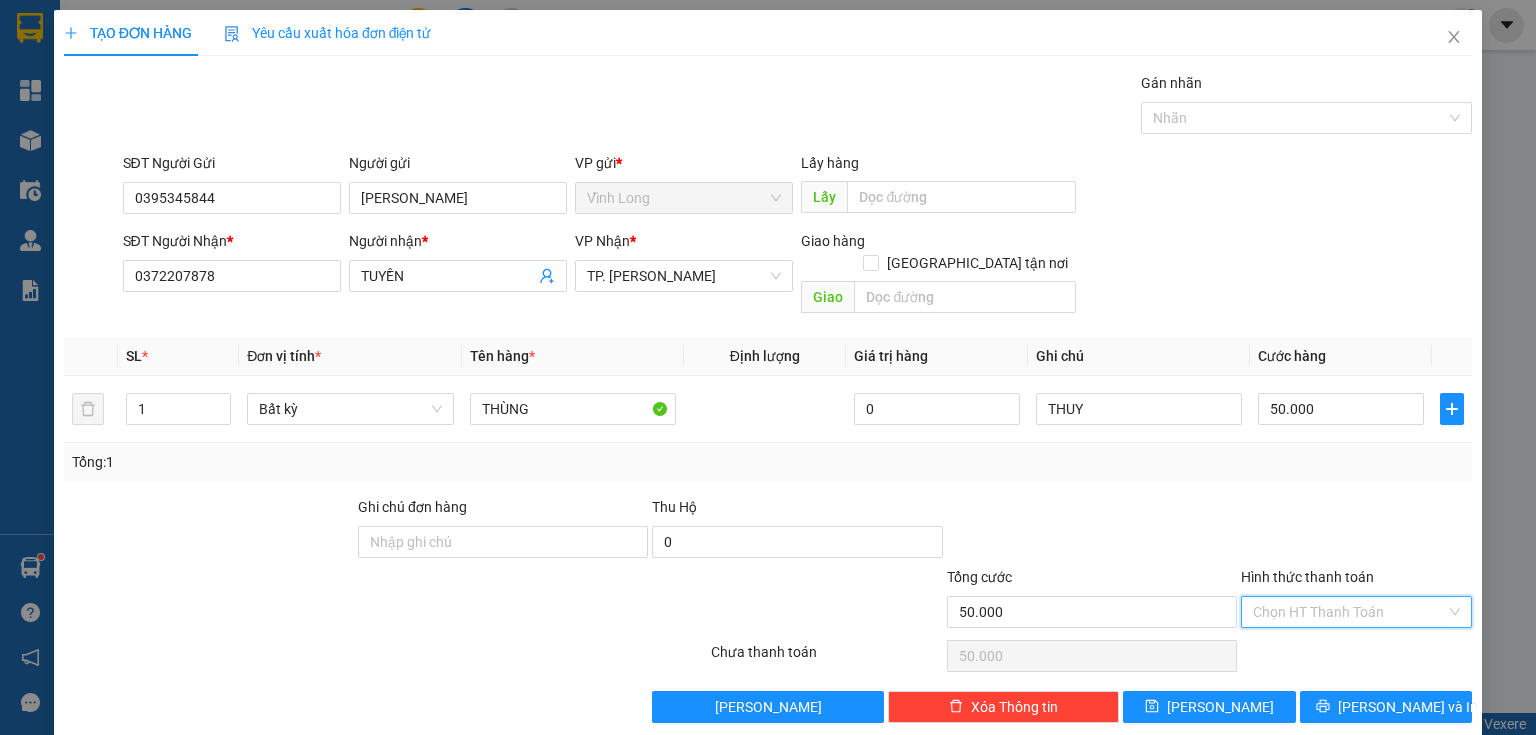 click on "Hình thức thanh toán" at bounding box center (1349, 612) 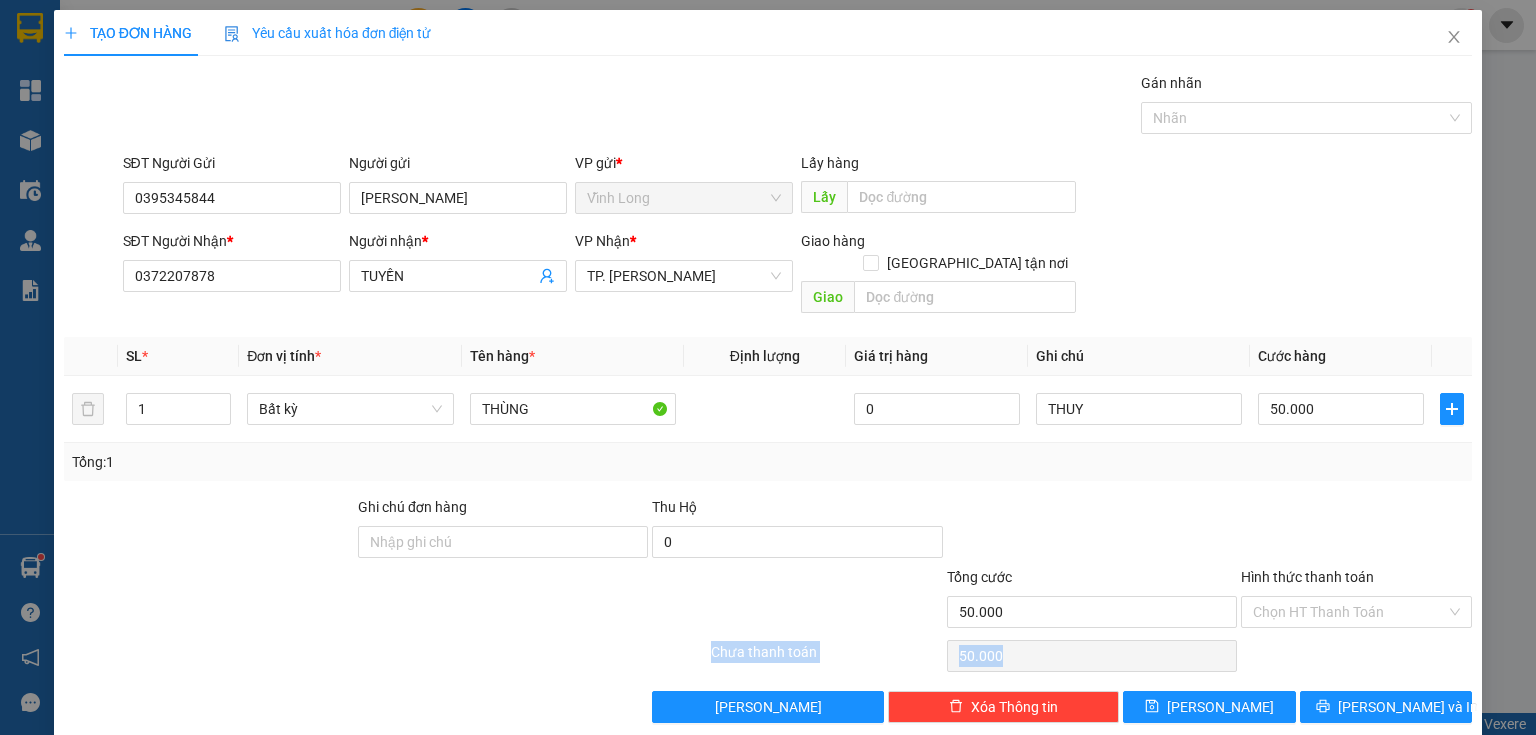 click on "Transit Pickup Surcharge Ids Transit Deliver Surcharge Ids Transit Deliver Surcharge Transit Deliver Surcharge Gói vận chuyển  * Tiêu chuẩn Gán nhãn   Nhãn SĐT Người Gửi 0395345844 Người gửi THANH HUỲNH VP gửi  * Vĩnh Long Lấy hàng Lấy SĐT Người Nhận  * 0372207878 Người nhận  * TUYỀN VP Nhận  * TP. [PERSON_NAME] Giao hàng Giao tận nơi Giao SL  * Đơn vị tính  * Tên hàng  * Định lượng Giá trị hàng Ghi chú Cước hàng                   1 Bất kỳ THÙNG 0 THUY 50.000 Tổng:  1 Ghi chú đơn hàng Thu Hộ 0 Tổng cước 50.000 Hình thức thanh toán Chọn HT Thanh Toán Số tiền thu trước 0 Chưa thanh toán 50.000 Chọn HT Thanh Toán Lưu nháp Xóa Thông tin [PERSON_NAME] và In Tại văn phòng Chuyển khoản Tại văn phòng Chuyển khoản" at bounding box center (768, 397) 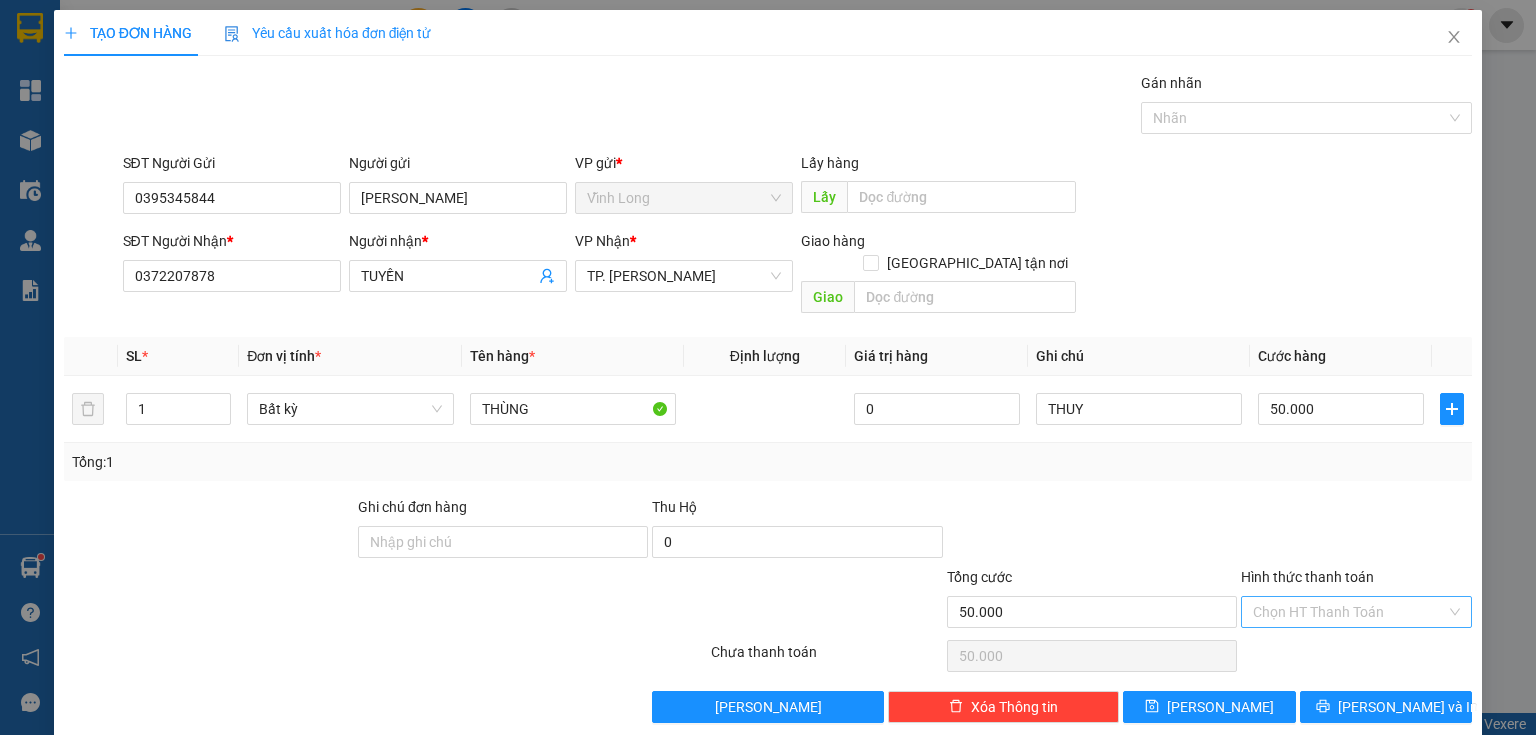 click on "Hình thức thanh toán" at bounding box center [1349, 612] 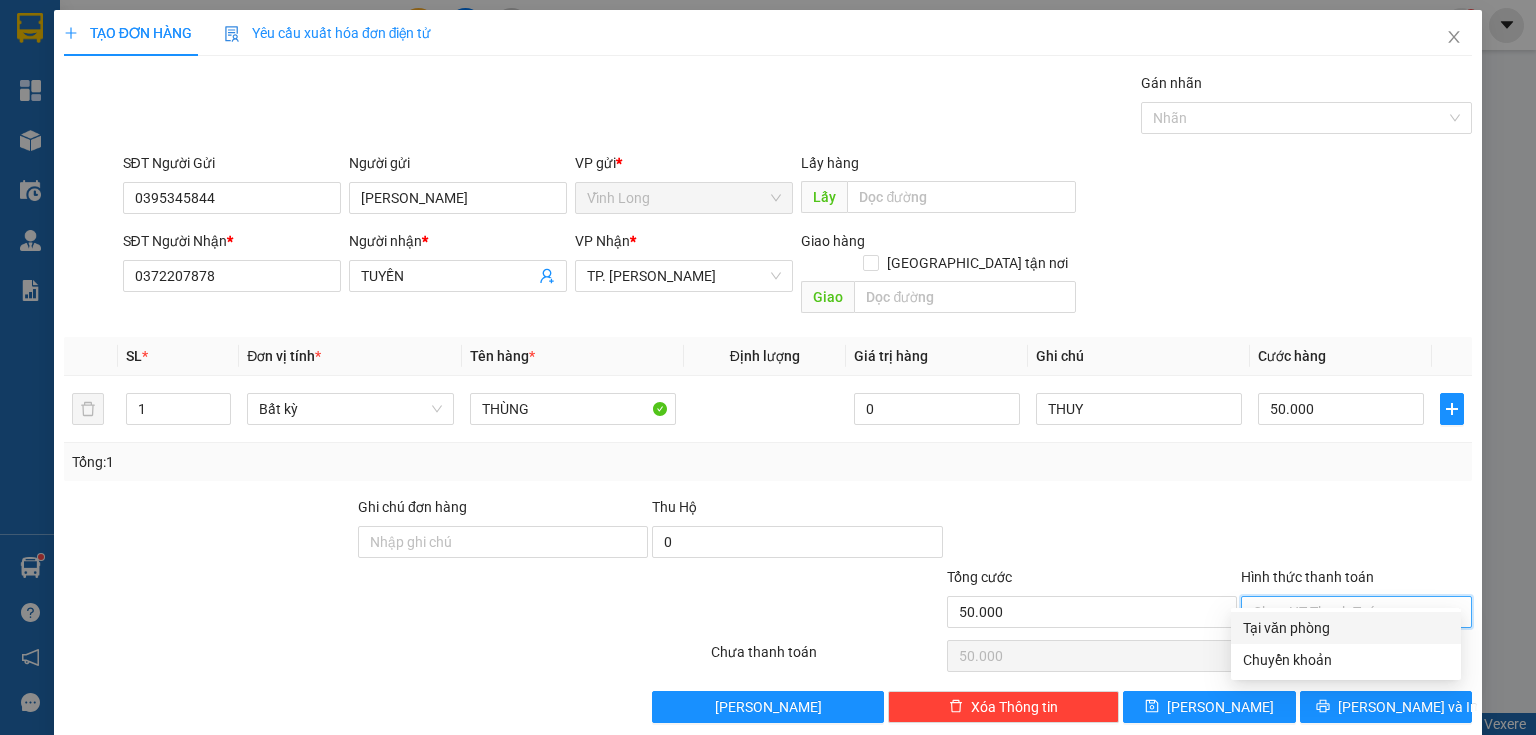click on "Tại văn phòng" at bounding box center (1346, 628) 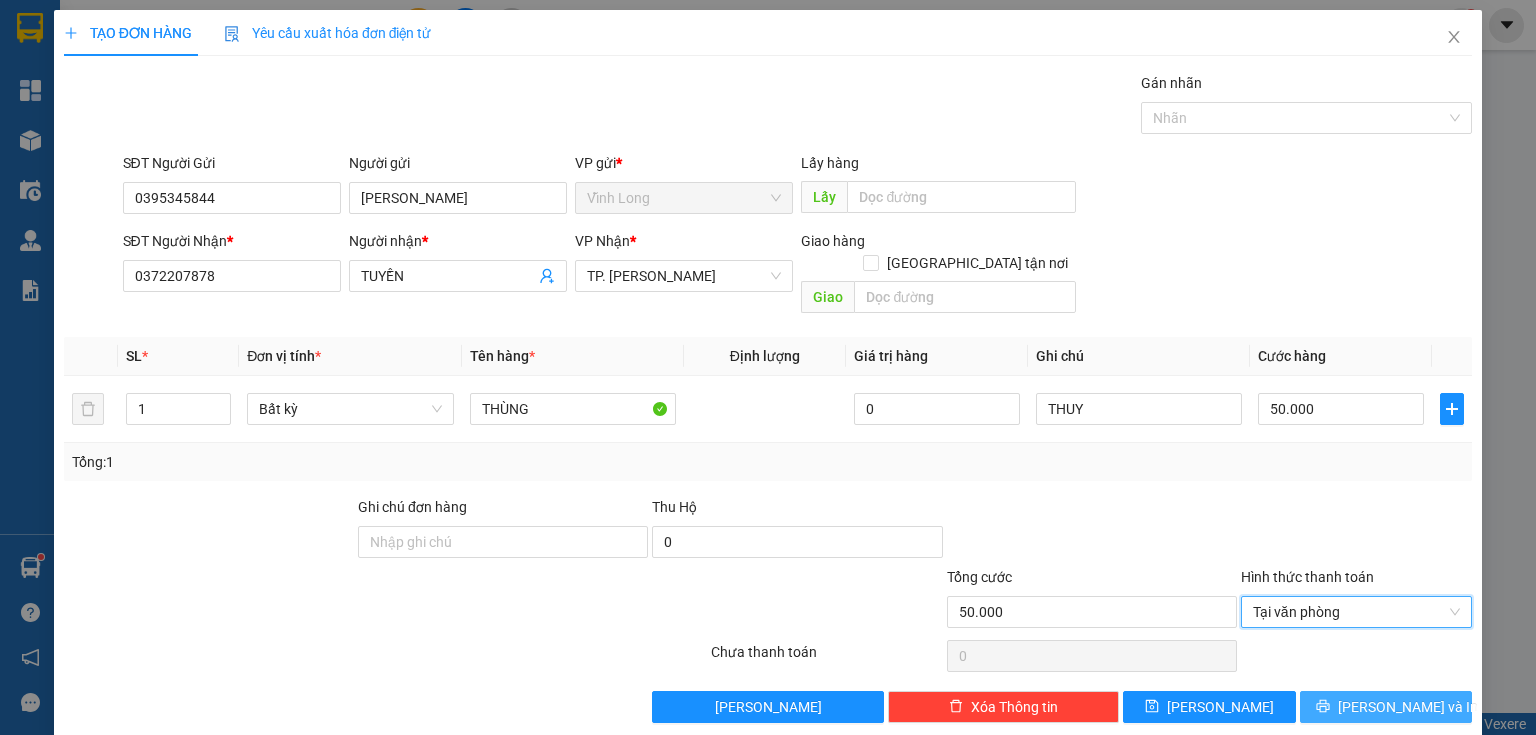 click on "[PERSON_NAME] và In" at bounding box center [1386, 707] 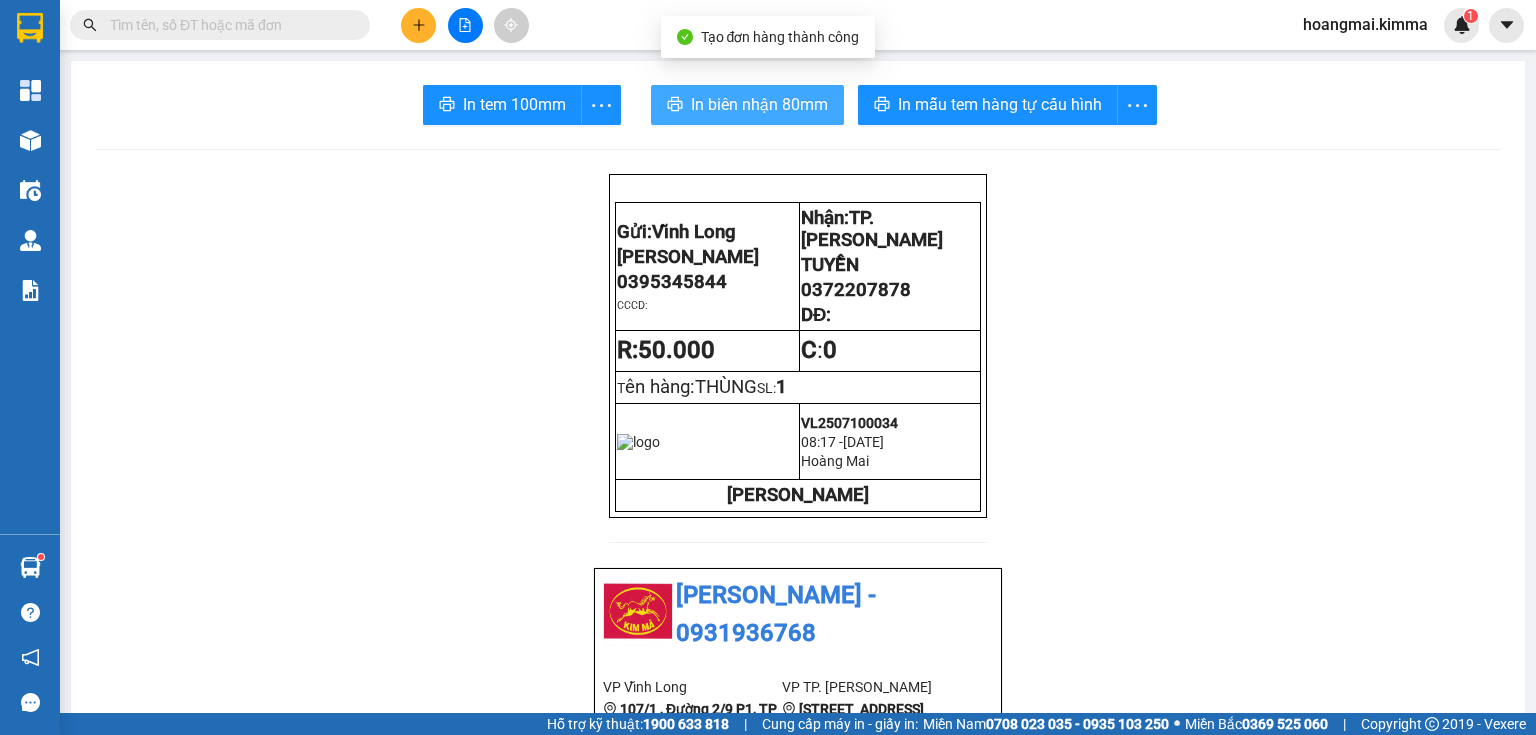 click 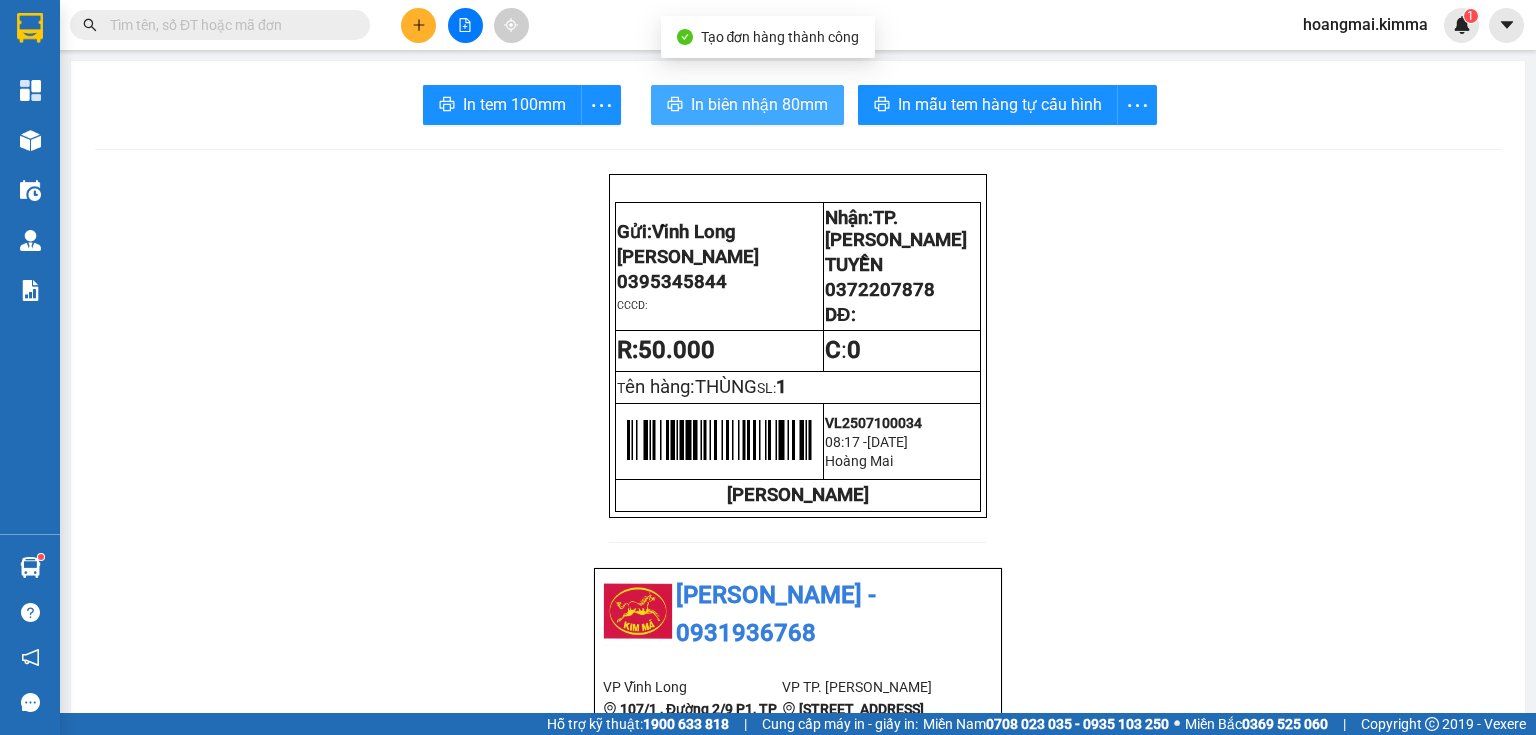 scroll, scrollTop: 0, scrollLeft: 0, axis: both 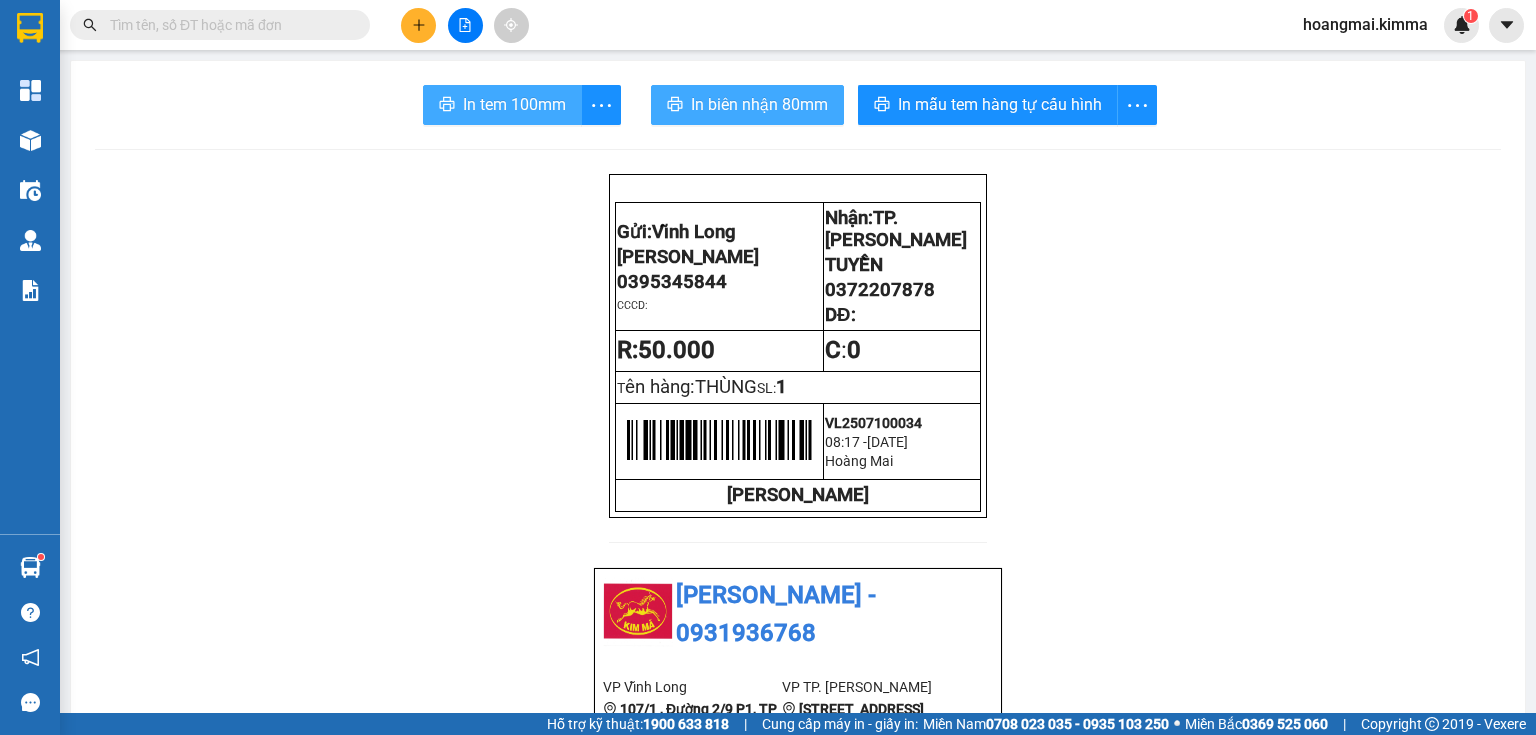 click on "In tem 100mm" at bounding box center (514, 104) 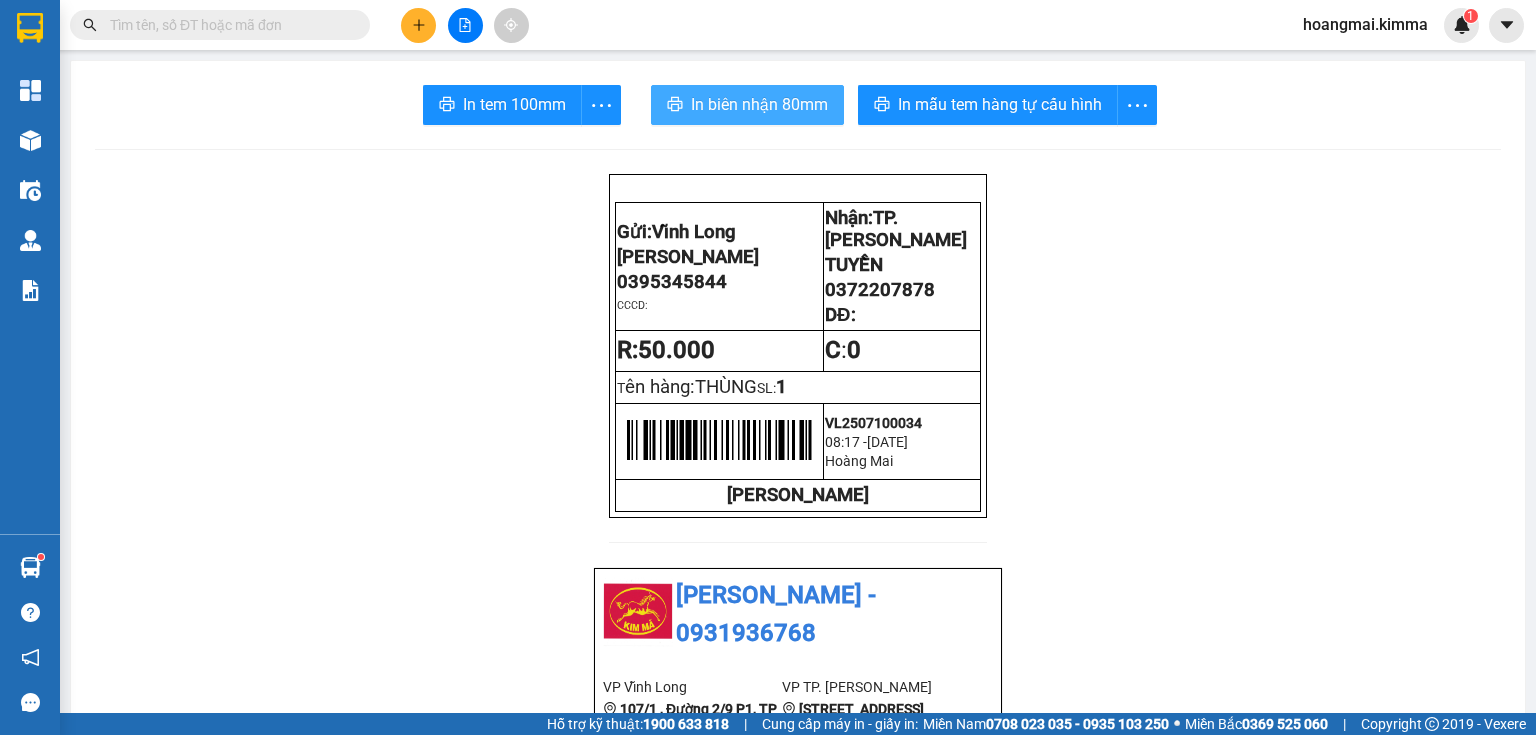 click on "Kết quả tìm kiếm ( 91 )  Bộ lọc  Ngày tạo đơn gần nhất Mã ĐH Trạng thái Món hàng Thu hộ Tổng cước Chưa cước Nhãn Người gửi VP Gửi Người nhận VP Nhận SG2507090362 17:16 [DATE] Trên xe   64B-007.12 07:00  [DATE] THÙNG SL:  1 BÁN LẺ KHÔNG GIAO HÓA ĐƠN TP. [GEOGRAPHIC_DATA] 0974666029 NGÂN  Vĩnh Long SG2507070271 16:40 [DATE] Đã giao   10:05 [DATE] GÓI ĐEN NHỎ SL:  1 20.000 BÁN LẺ KHÔNG GIAO HÓA ĐƠN TP. [GEOGRAPHIC_DATA] 0974666029 NGÂN  Vĩnh Long SG2507040193 14:03 [DATE] Đã giao   18:07 [DATE] THÙNG SL:  1 30.000 BÁN LẺ KHÔNG GIAO HÓA ĐƠN TP. [GEOGRAPHIC_DATA] 0974666029 NGÂN  Vĩnh Long SG2507030077 10:27 [DATE] Đã giao   15:25 [DATE] THÙNG NHỎ SL:  1 30.000 BÁN LẺ KHÔNG GIAO HÓA ĐƠN TP. [GEOGRAPHIC_DATA] 0974666029 NGÂN  Vĩnh Long SG2507020121 11:31 [DATE] Đã giao   15:41 [DATE] HỘP SL:  1 20.000 BÁN LẺ KHÔNG GIAO HÓA ĐƠN TP. [GEOGRAPHIC_DATA] 0974666029 NGÂN  Vĩnh Long SG2506300181 Đã giao" at bounding box center (768, 25) 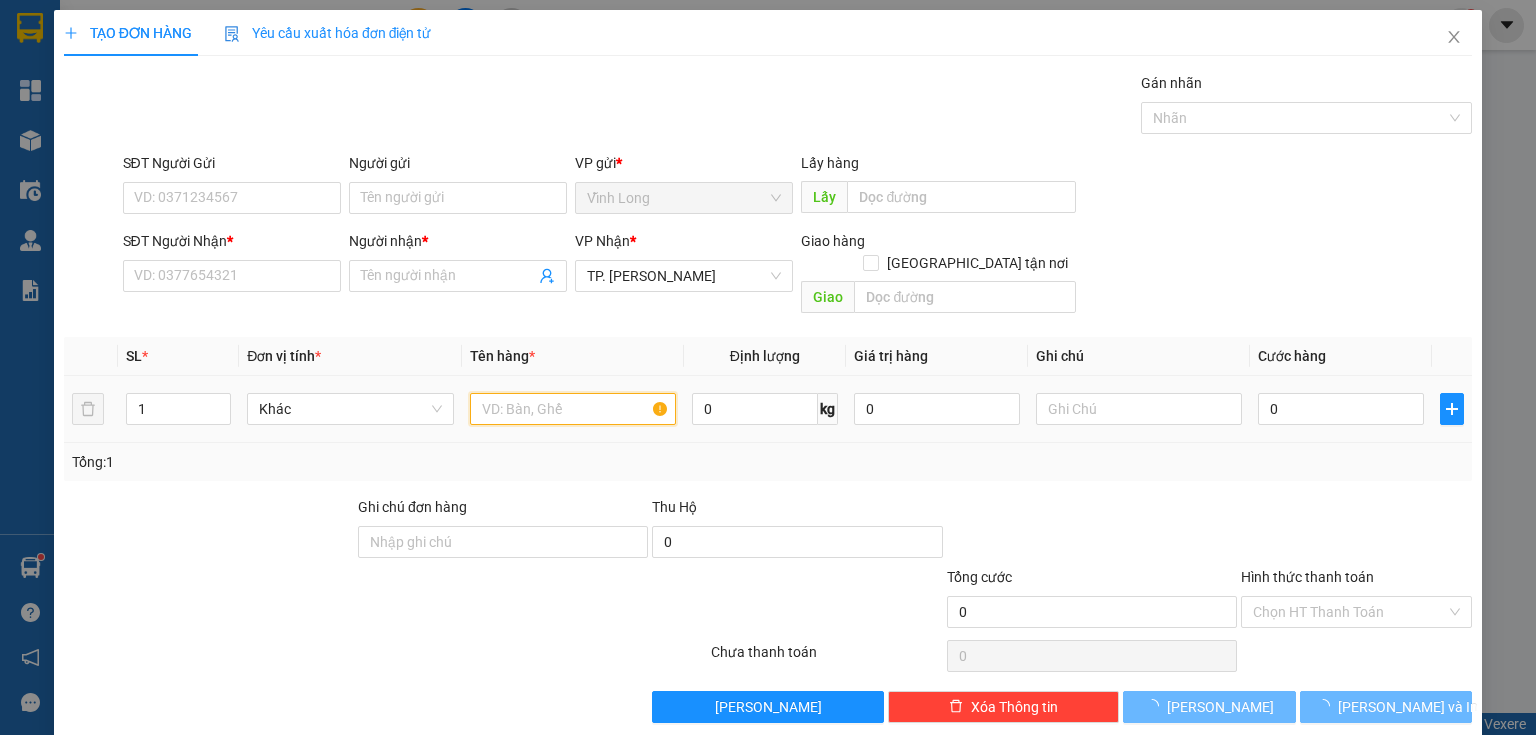 click at bounding box center (573, 409) 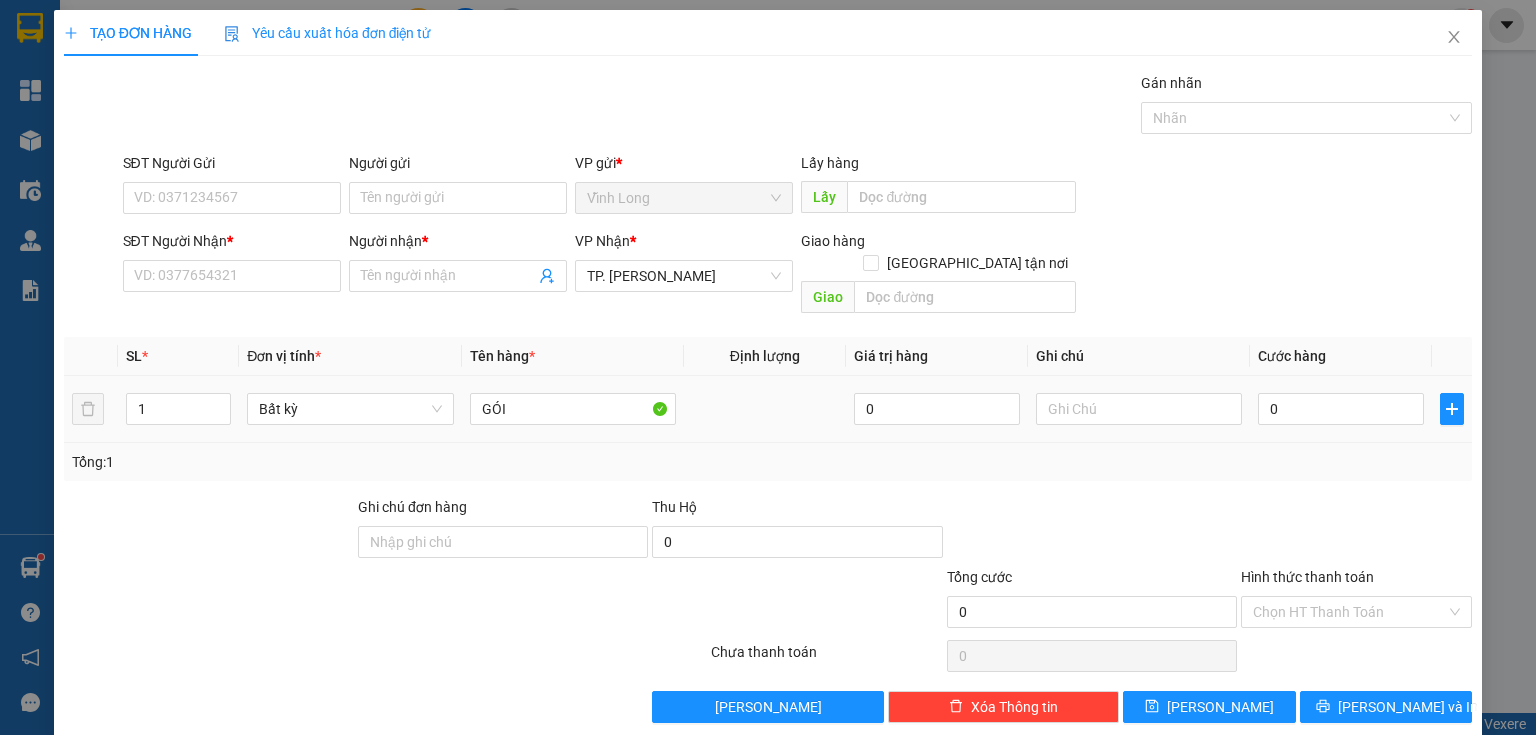 click at bounding box center (1139, 409) 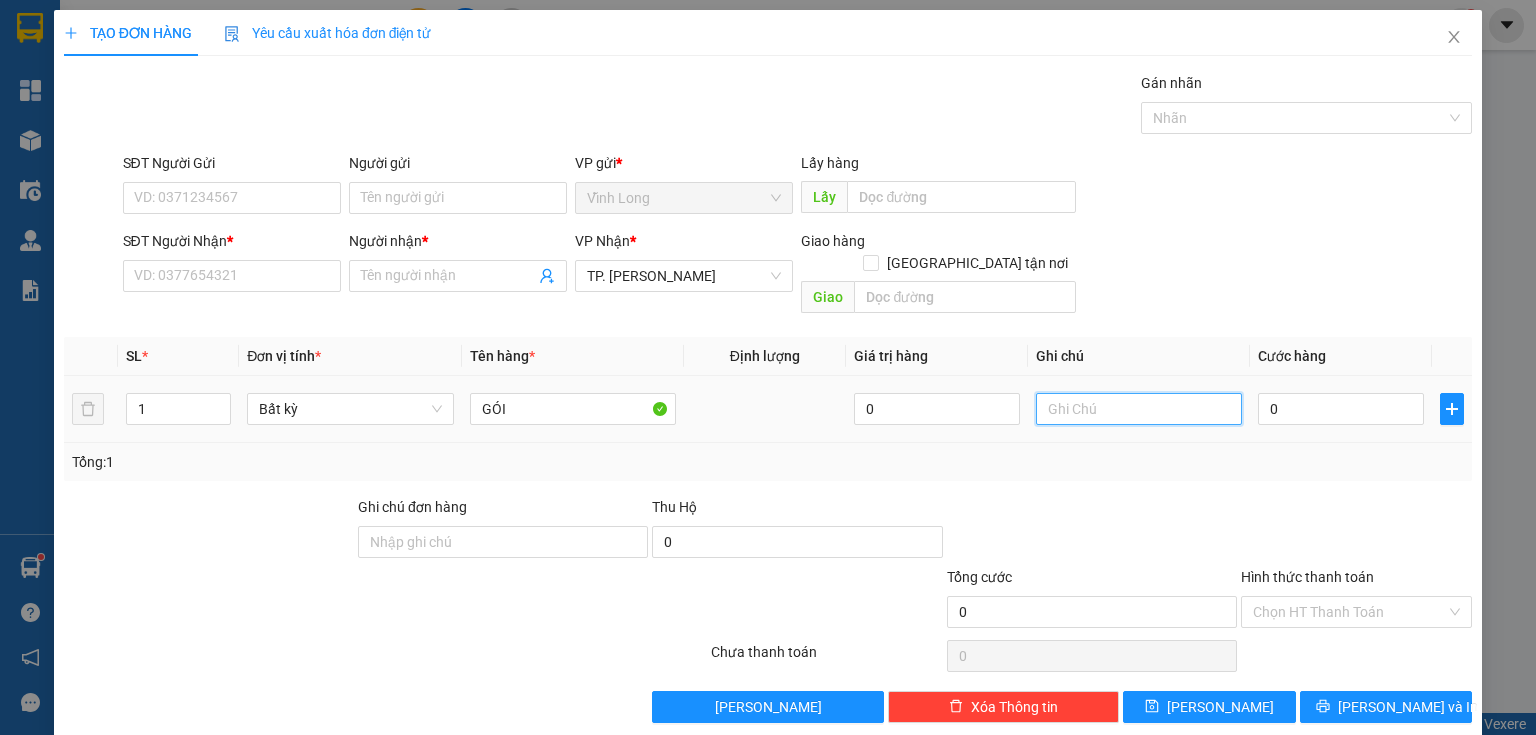 click at bounding box center (1139, 409) 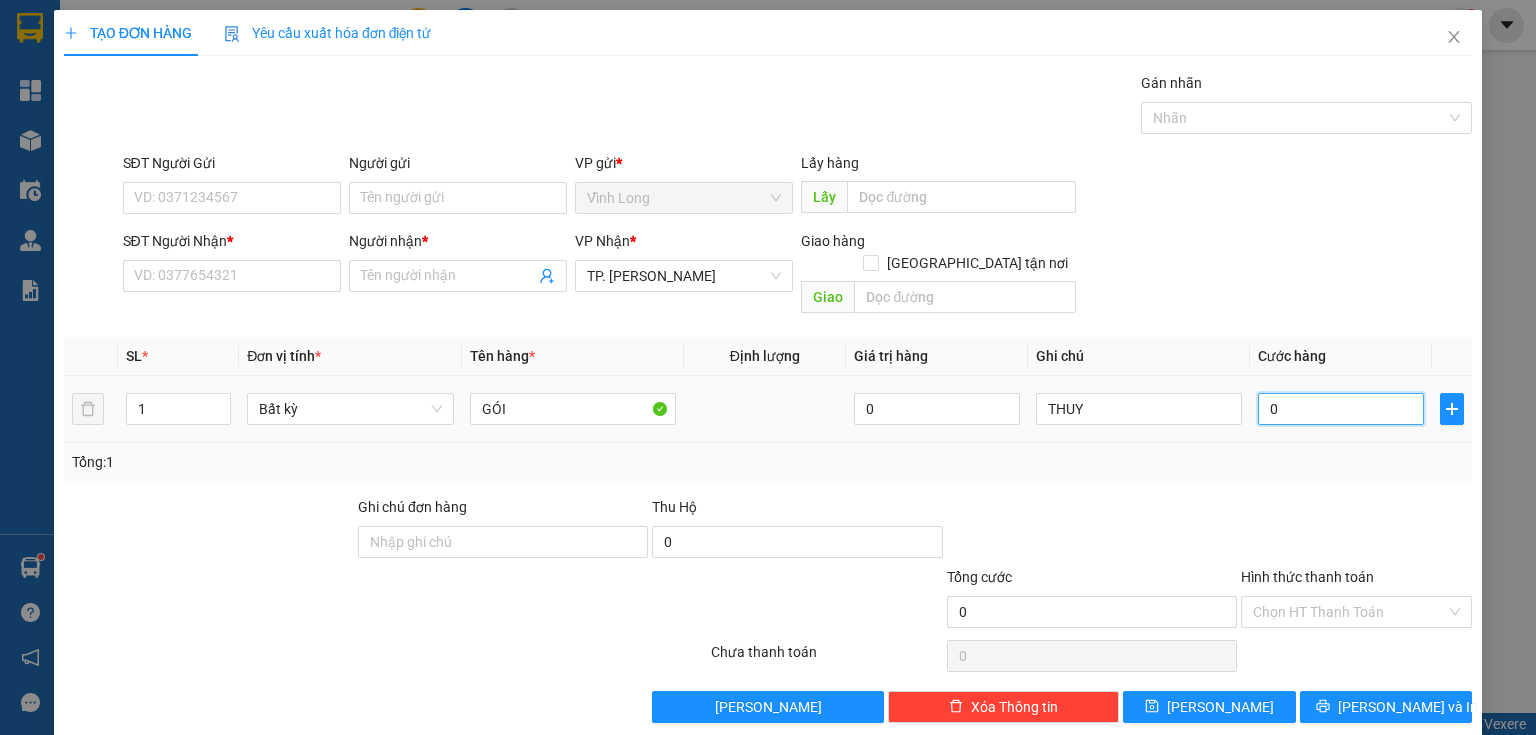 click on "0" at bounding box center [1341, 409] 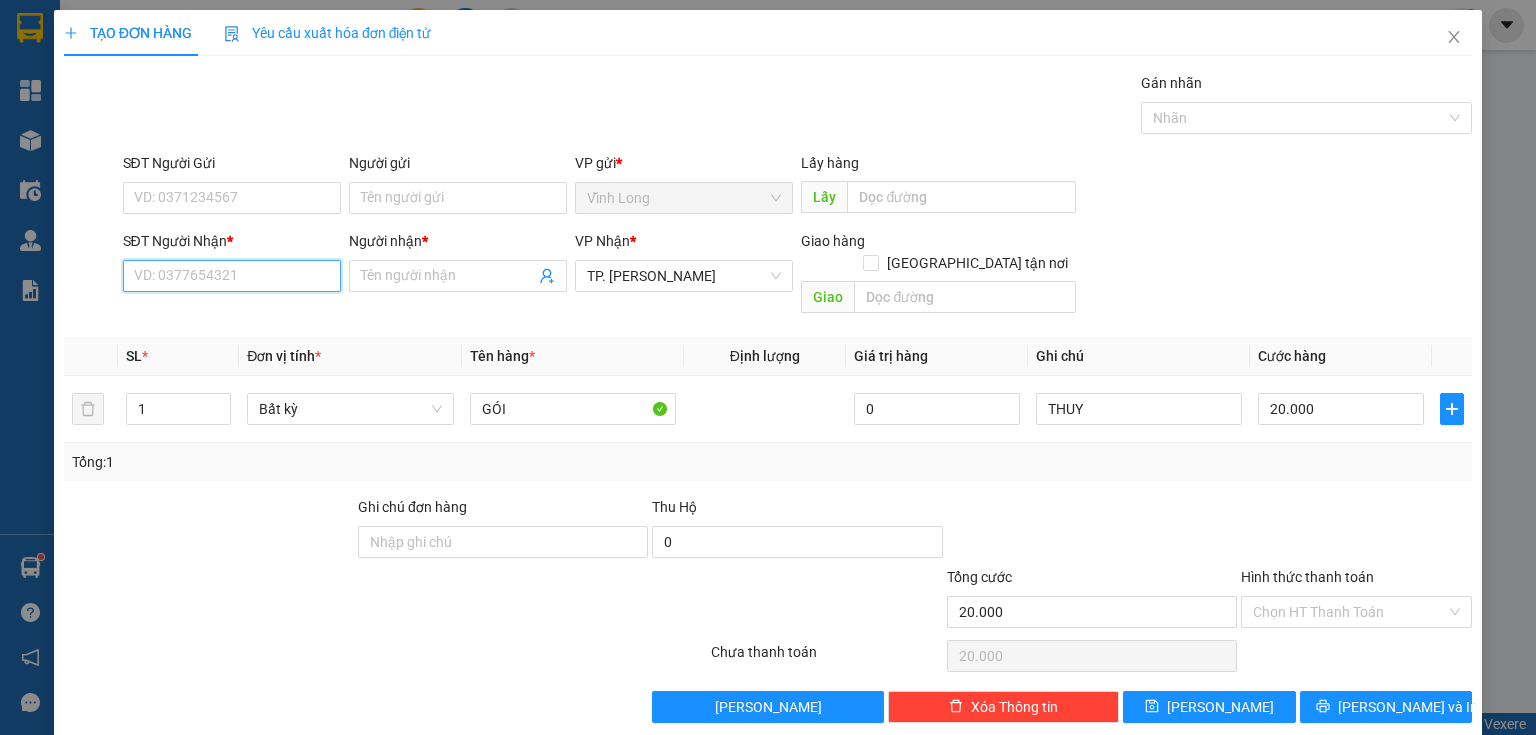 click on "SĐT Người Nhận  *" at bounding box center [232, 276] 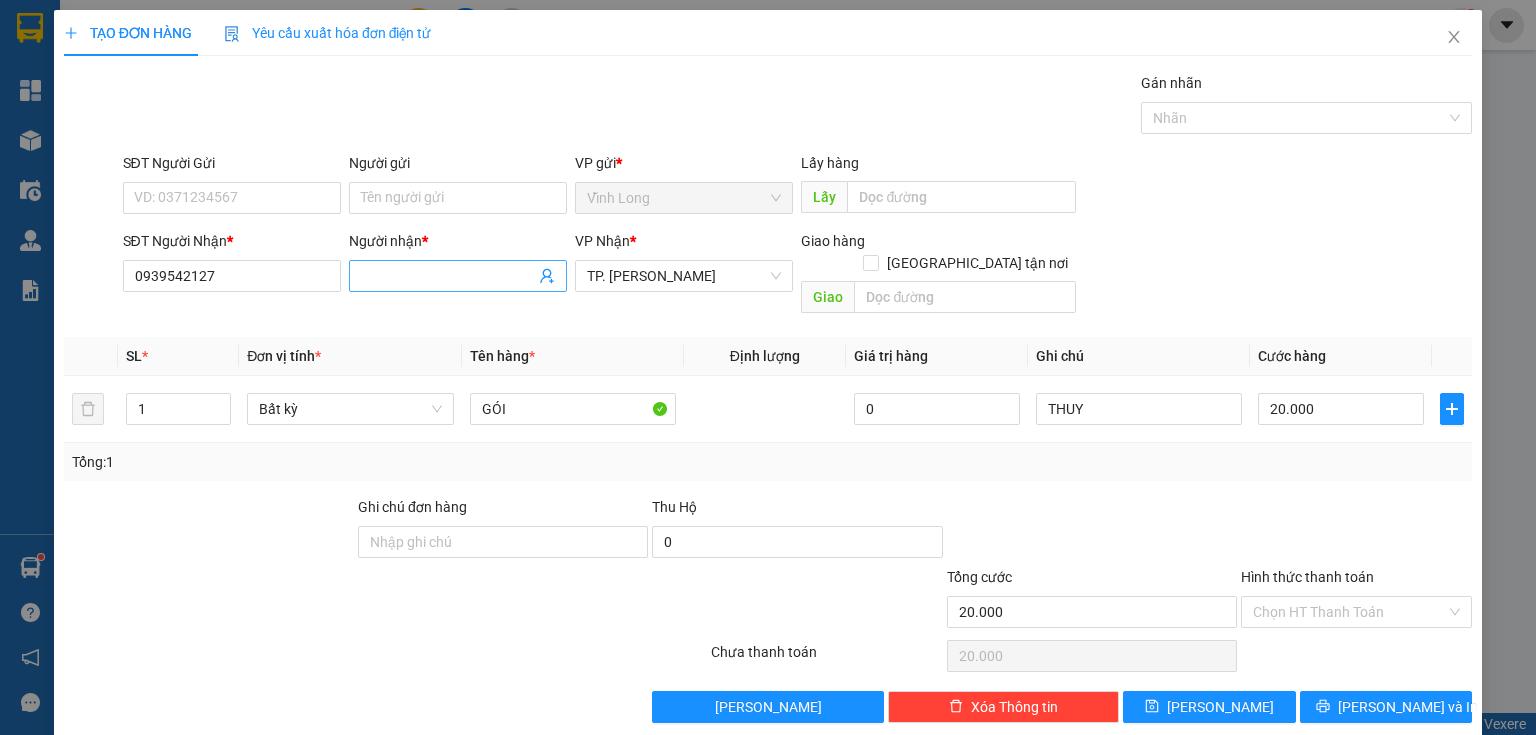 click on "Người nhận  *" at bounding box center (448, 276) 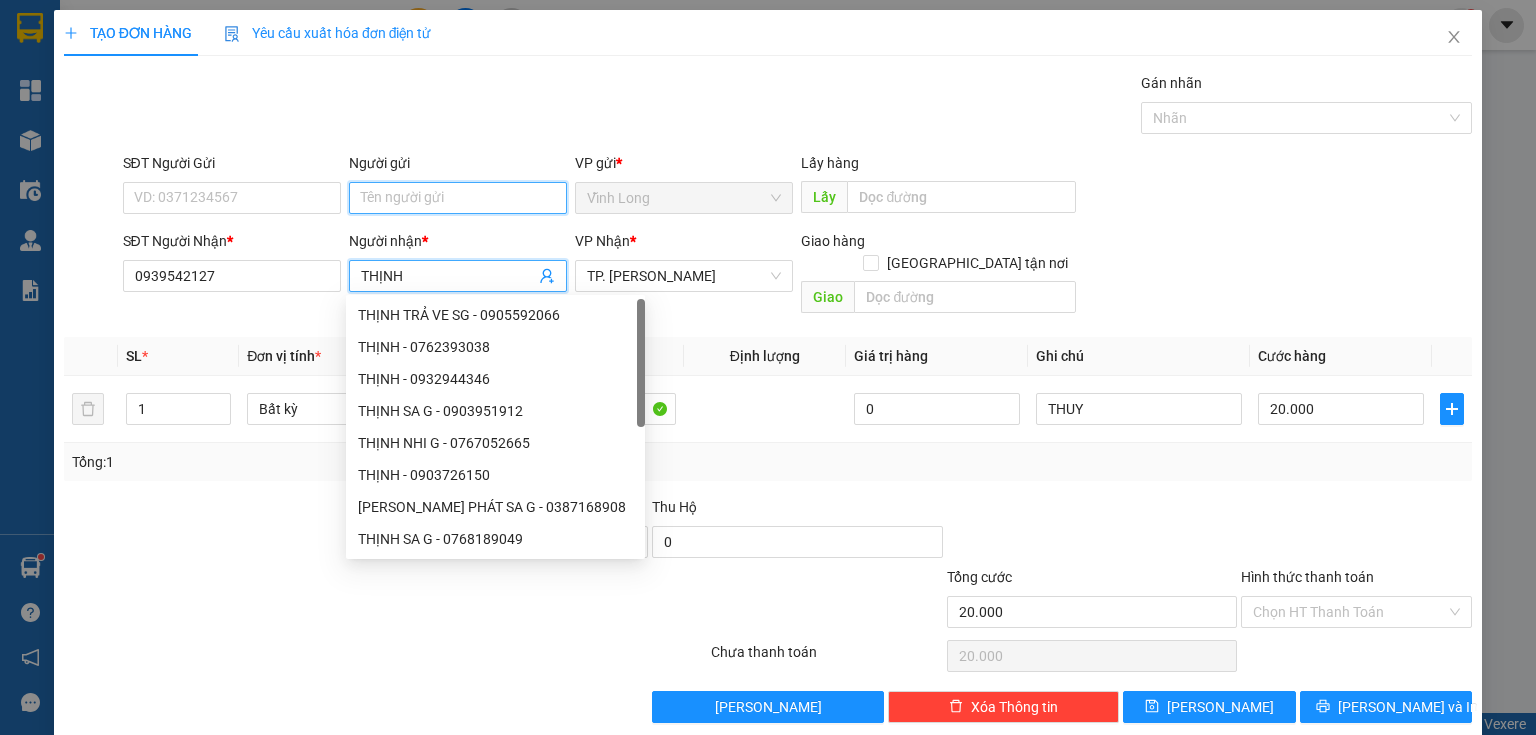 click on "Người gửi" at bounding box center (458, 198) 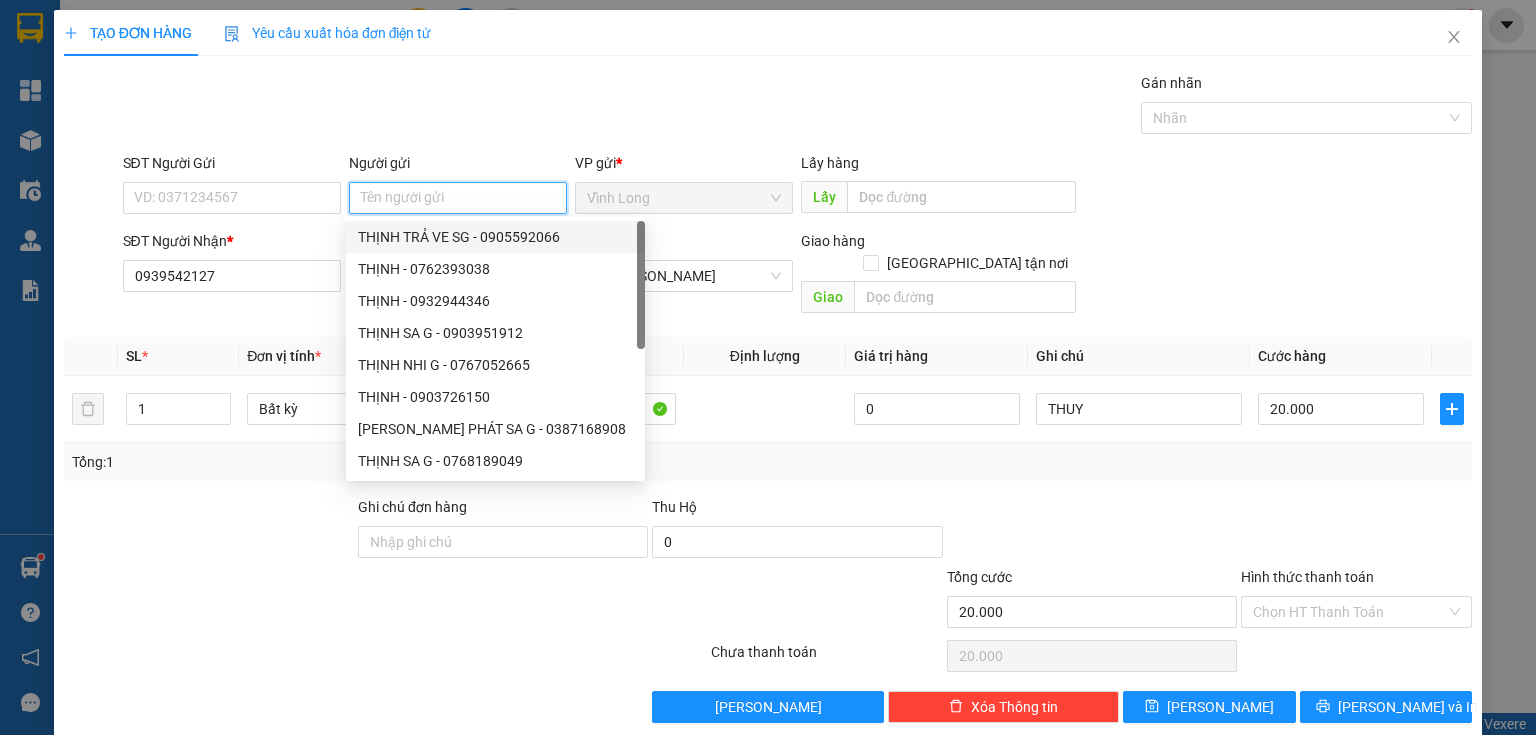 click on "THỊNH TRẢ VE SG - 0905592066" at bounding box center (495, 237) 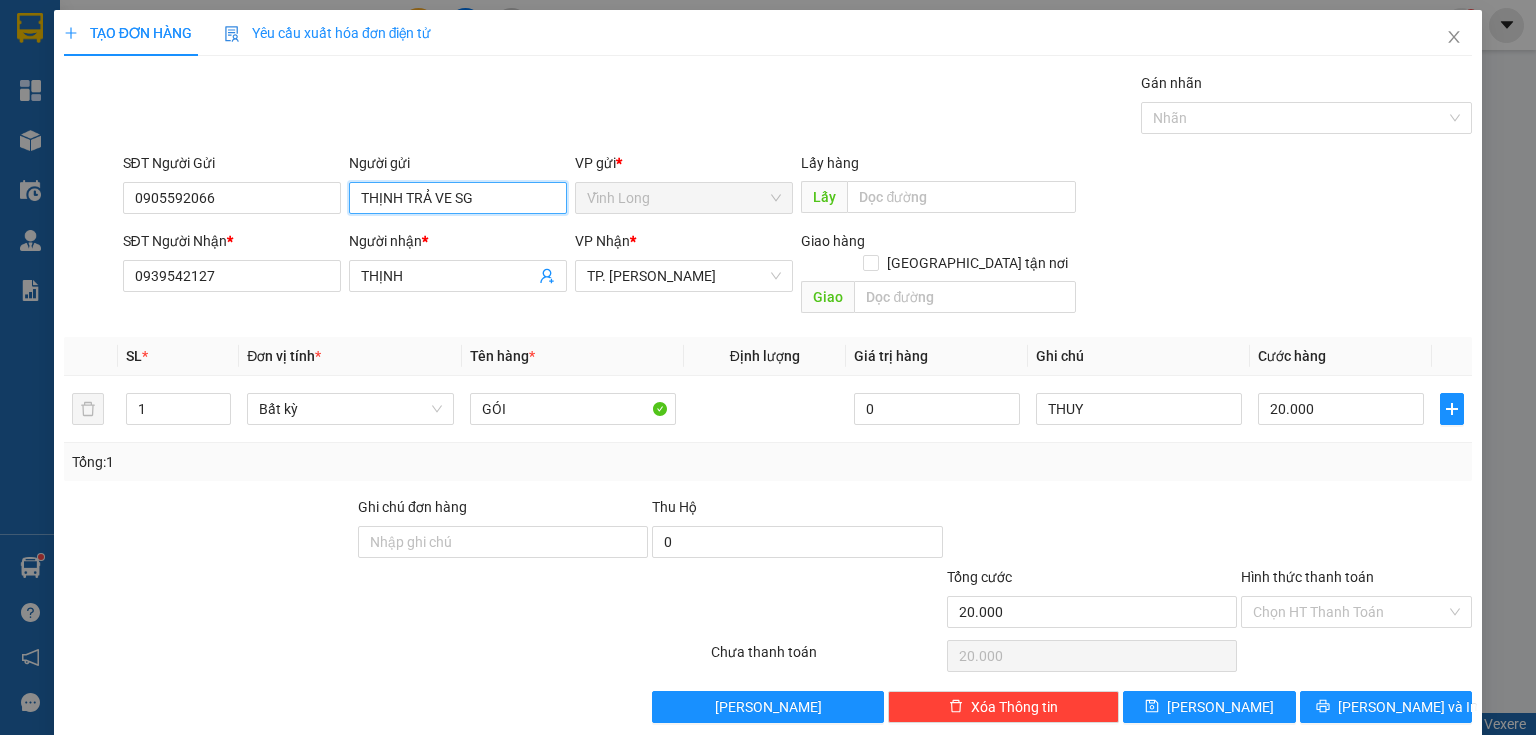 drag, startPoint x: 488, startPoint y: 195, endPoint x: 0, endPoint y: 280, distance: 495.34735 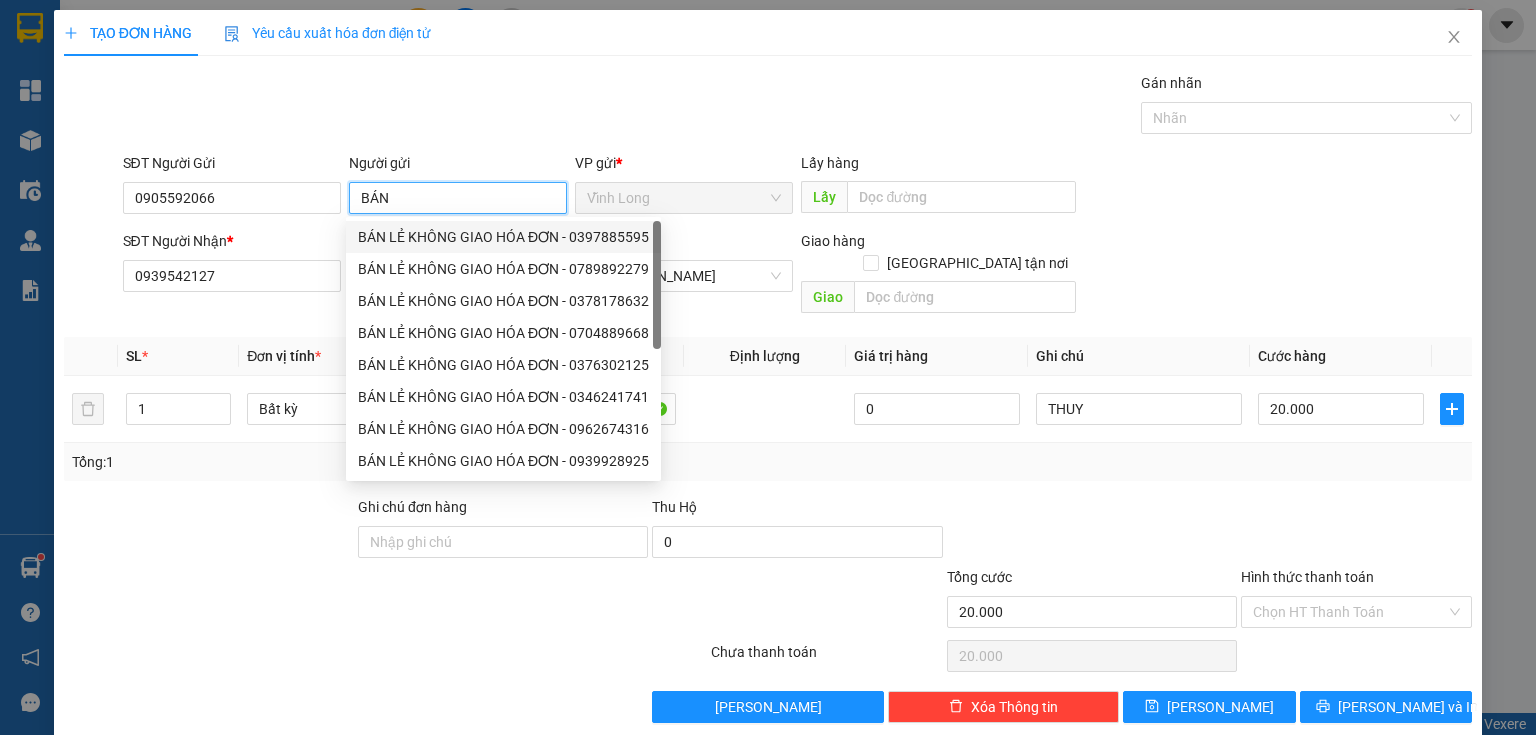 click on "BÁN LẺ KHÔNG GIAO HÓA ĐƠN - 0397885595" at bounding box center (503, 237) 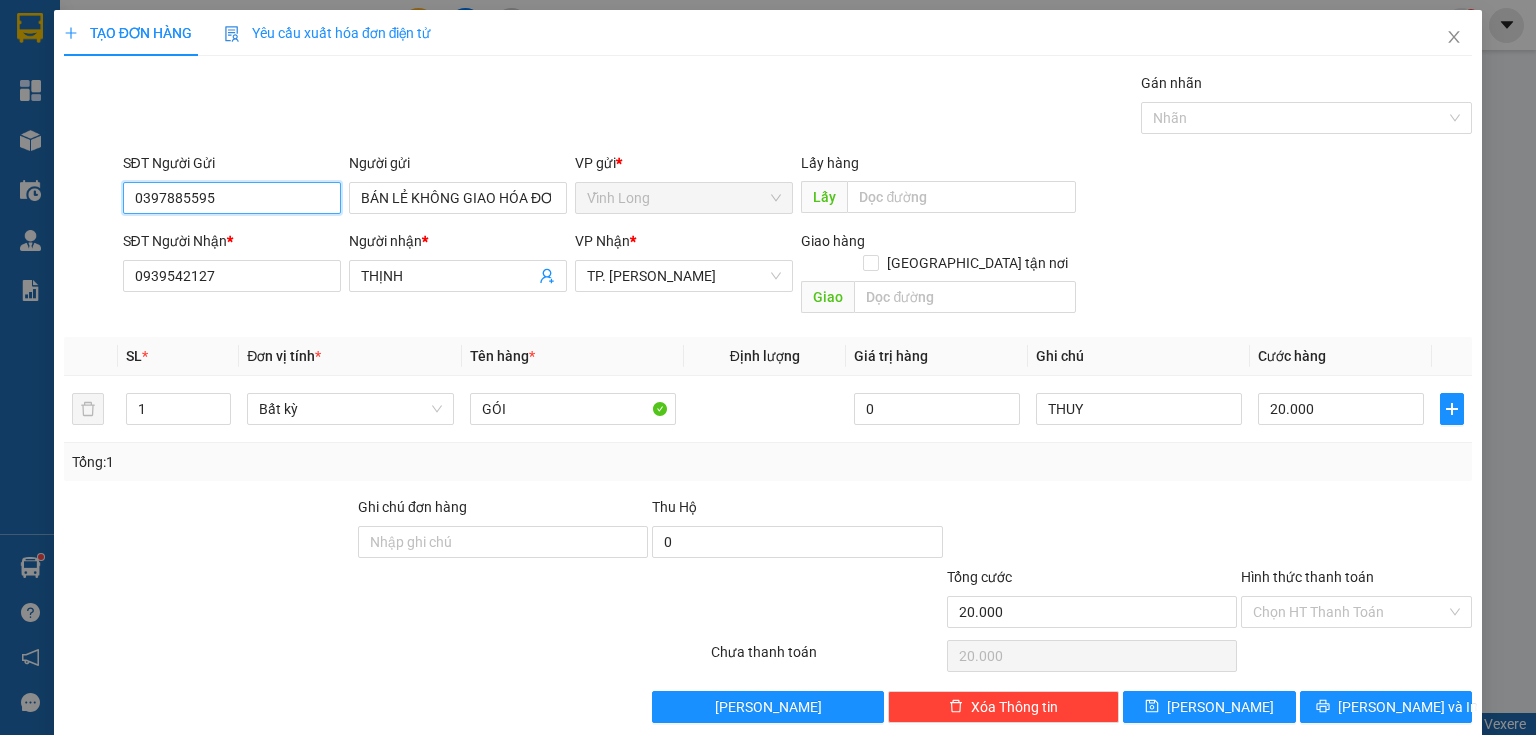 drag, startPoint x: 0, startPoint y: 204, endPoint x: 3, endPoint y: 214, distance: 10.440307 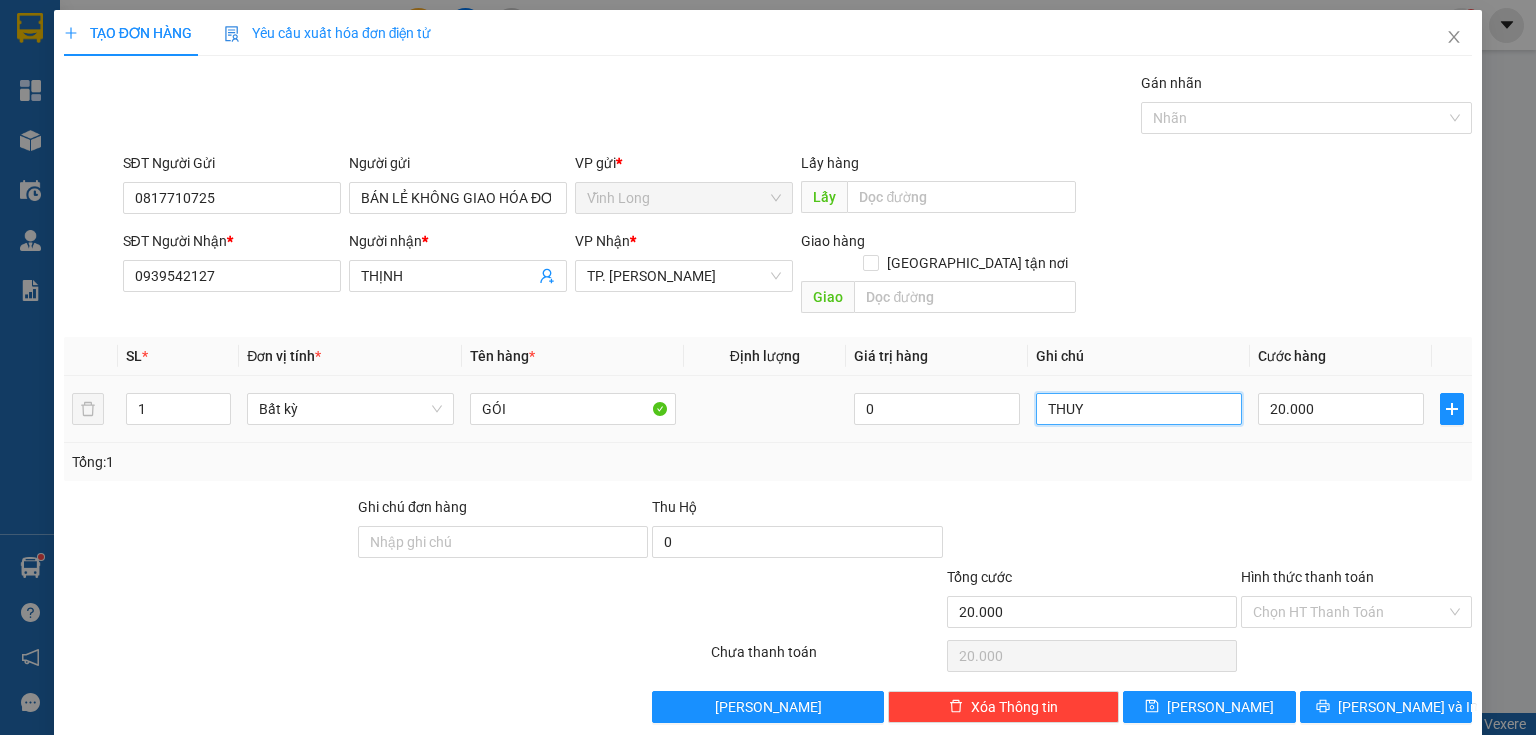 click on "THUY" at bounding box center [1139, 409] 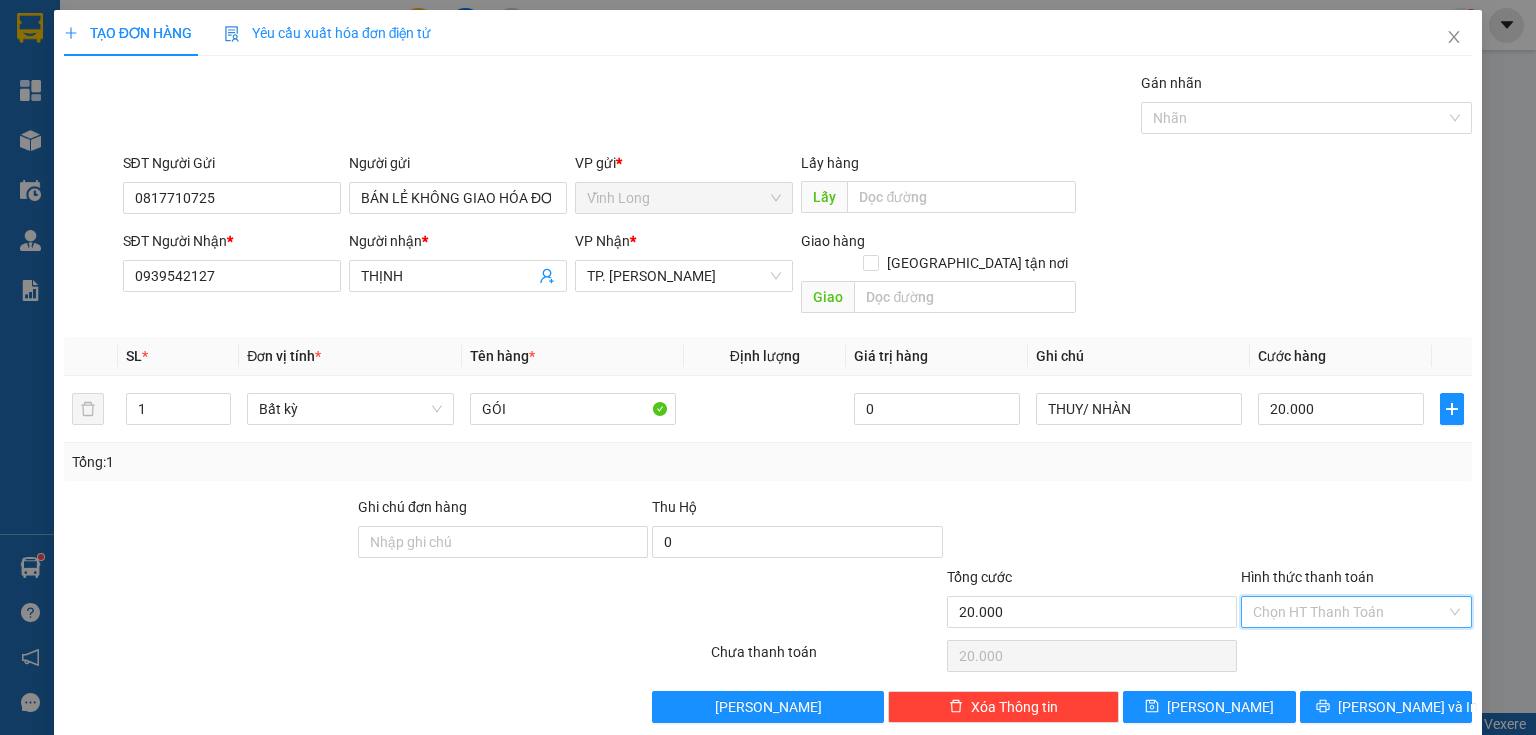 click on "Hình thức thanh toán" at bounding box center [1349, 612] 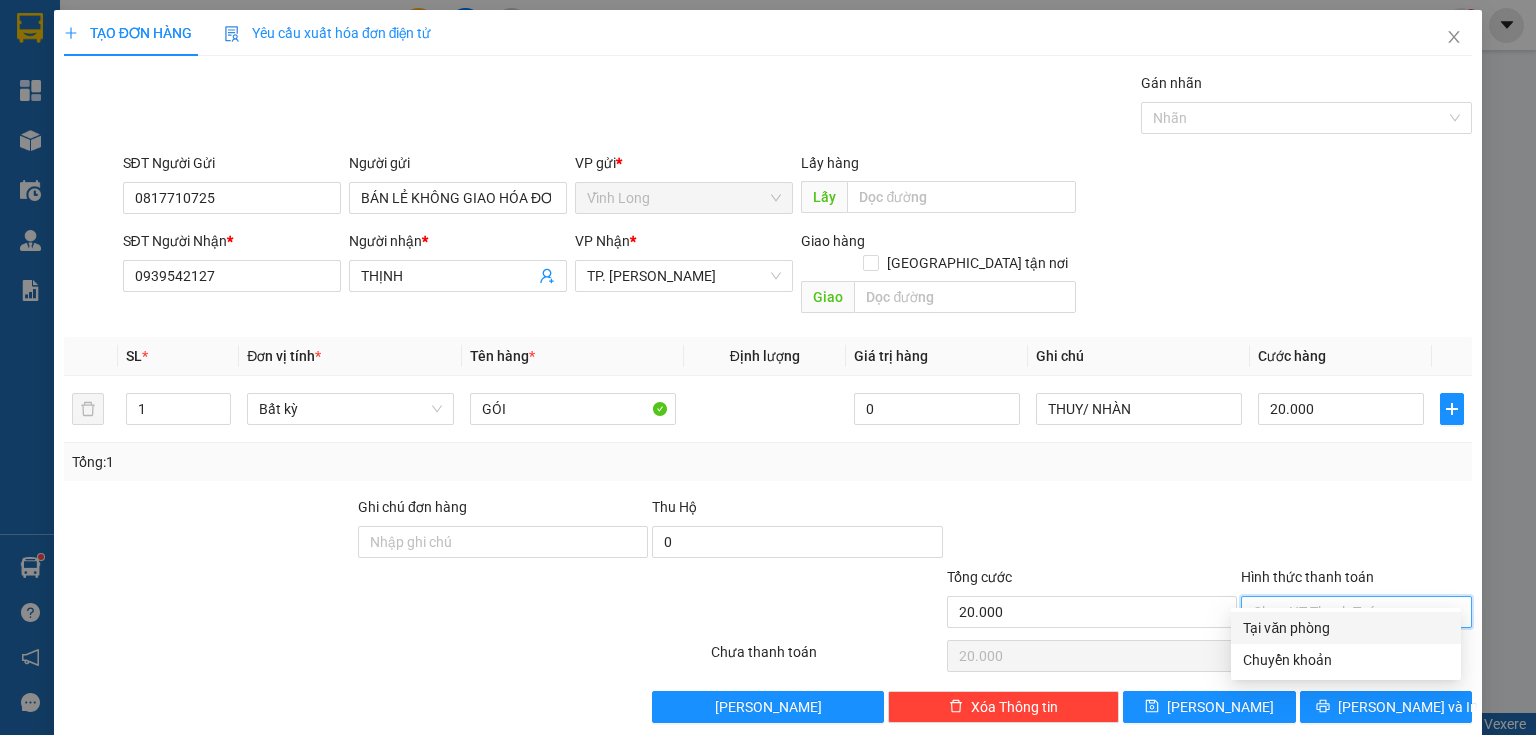 click on "Tại văn phòng" at bounding box center (1346, 628) 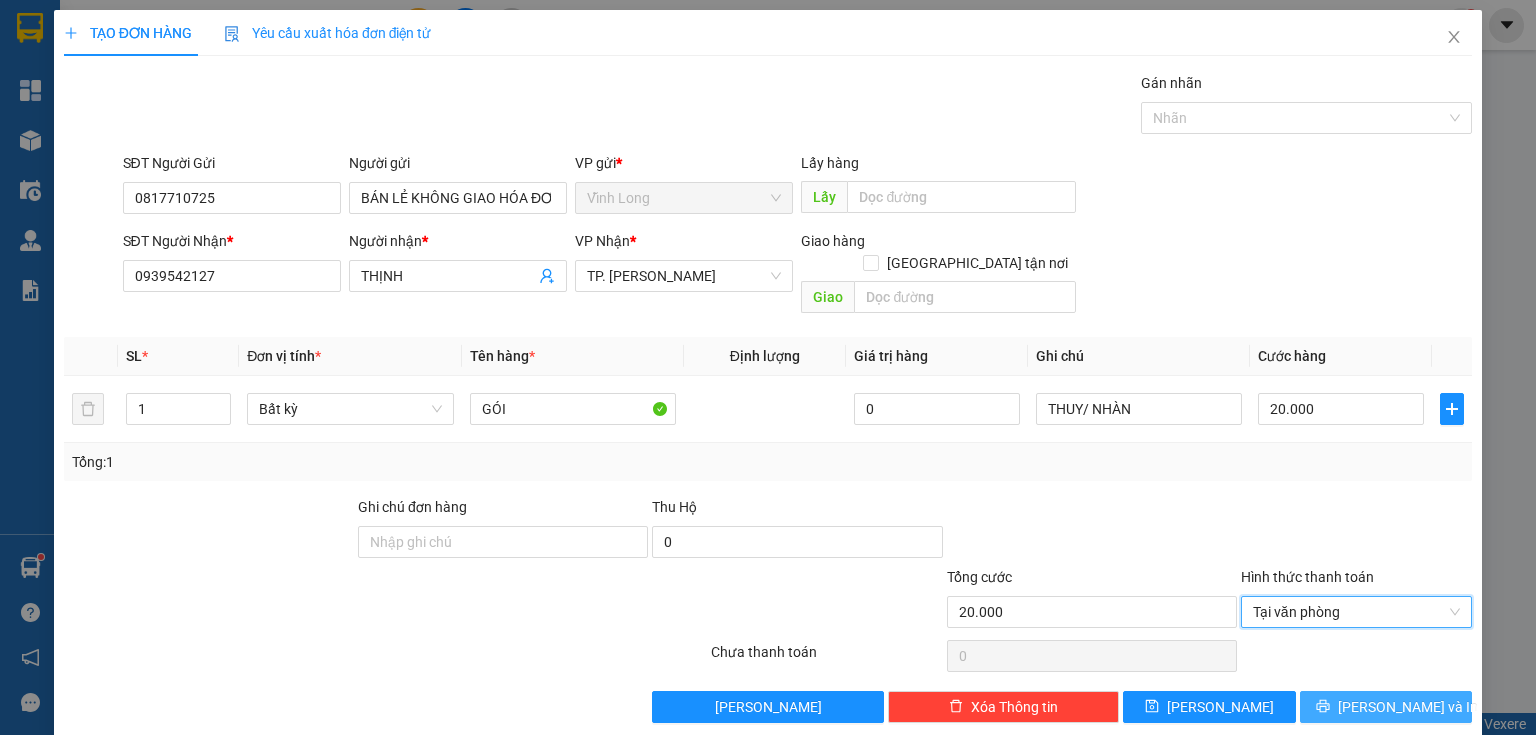 drag, startPoint x: 1398, startPoint y: 673, endPoint x: 1235, endPoint y: 661, distance: 163.44112 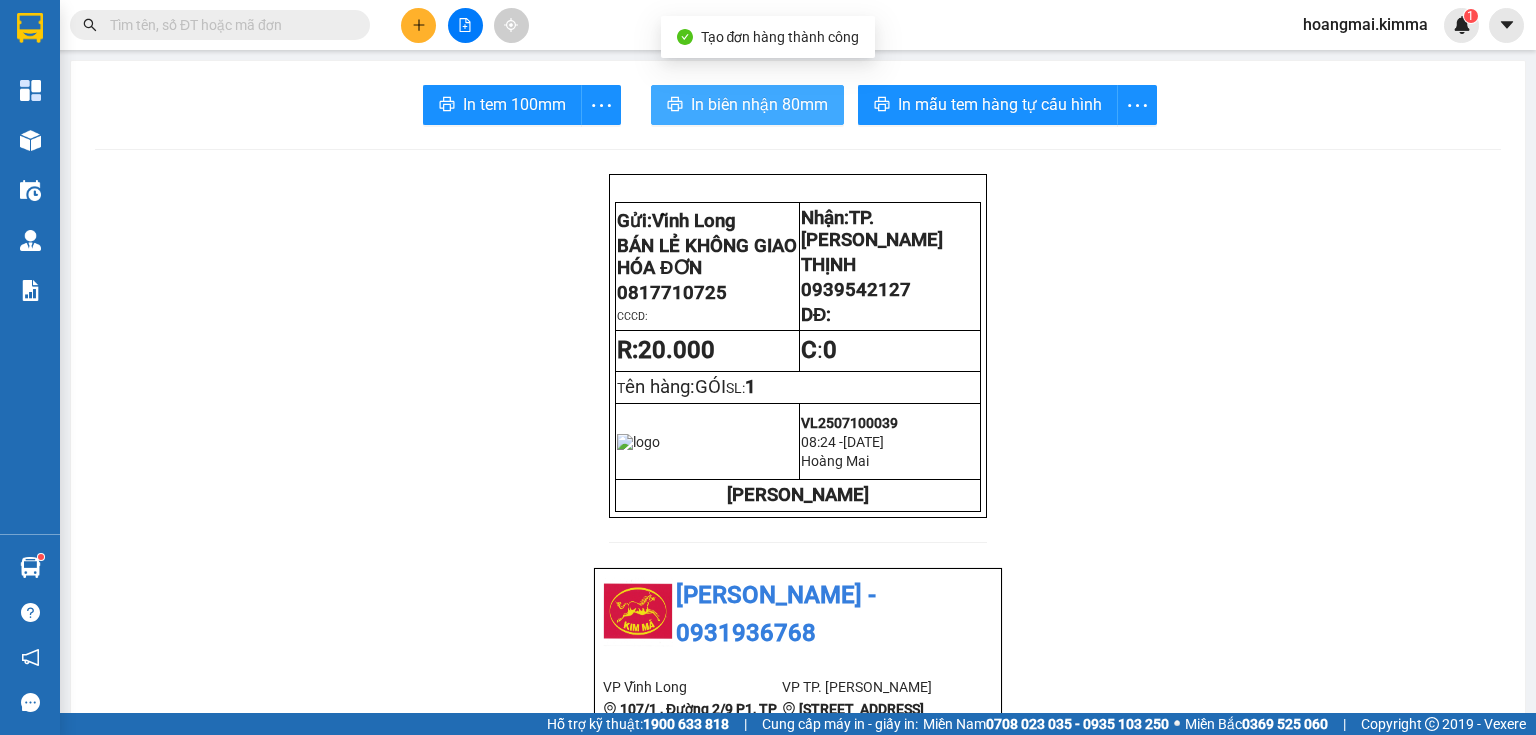 click on "In biên nhận 80mm" at bounding box center [759, 104] 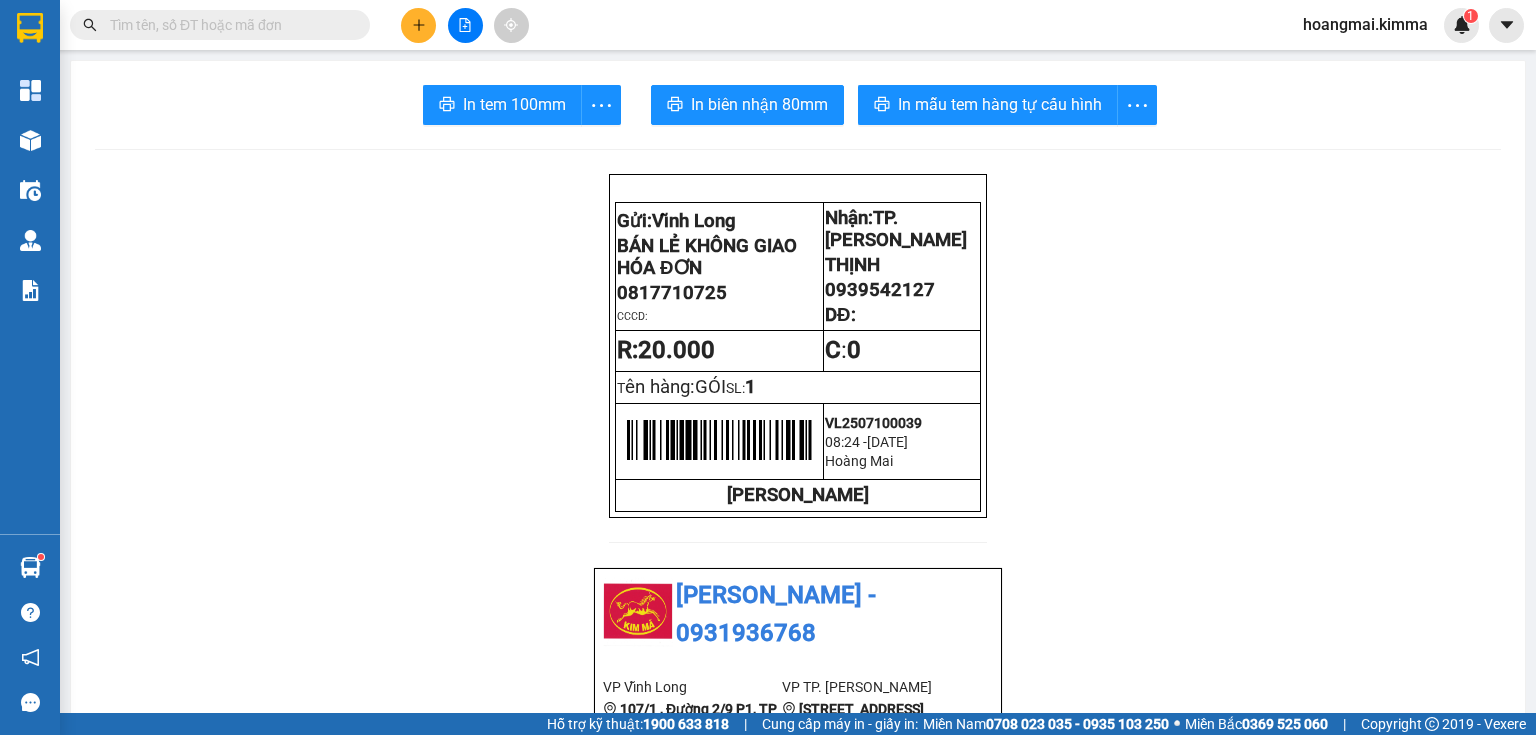 click on "In tem 100mm
In biên nhận 80mm  In mẫu tem hàng tự cấu hình
Gửi:  Vĩnh Long
BÁN LẺ KHÔNG GIAO HÓA ĐƠN
0817710725
CCCD:
Nhận:  TP. [GEOGRAPHIC_DATA]
0939542127
DĐ:
R:  20.000
C :  0
T ên hàng:  GÓI            SL:  1
VL2507100039
08:24 [DATE]
Hoàng Mai
[PERSON_NAME]
KIM MÃ - 0931936768 VP Vĩnh Long   107/1 , Đường 2/9 P1, TP Vĩnh Long   02703828818 VP TP. [PERSON_NAME][STREET_ADDRESS][PERSON_NAME]   0931936768 Biên nhận Hàng Hoá Mã đơn:   VL2507100039 In ngày:  [DATE]   08:24 Gửi :   BÁN LẺ KHÔNG GIAO HÓA ĐƠN - 0817710725 VP Vĩnh Long Nhận :   THỊNH  - 0939542127 VP TP. [PERSON_NAME] chú:  THUY/ NHÀN    Tên (giá trị hàng) SL Cước món hàng Bất kỳ - GÓI    (0) 1 20.000 Tổng cộng 1 20.000 Loading... Thu rồi : 20.000 VND Tổng phải thu : 0 VND Khách hàng Quy định nhận/gửi hàng : Gửi:" at bounding box center [798, 1102] 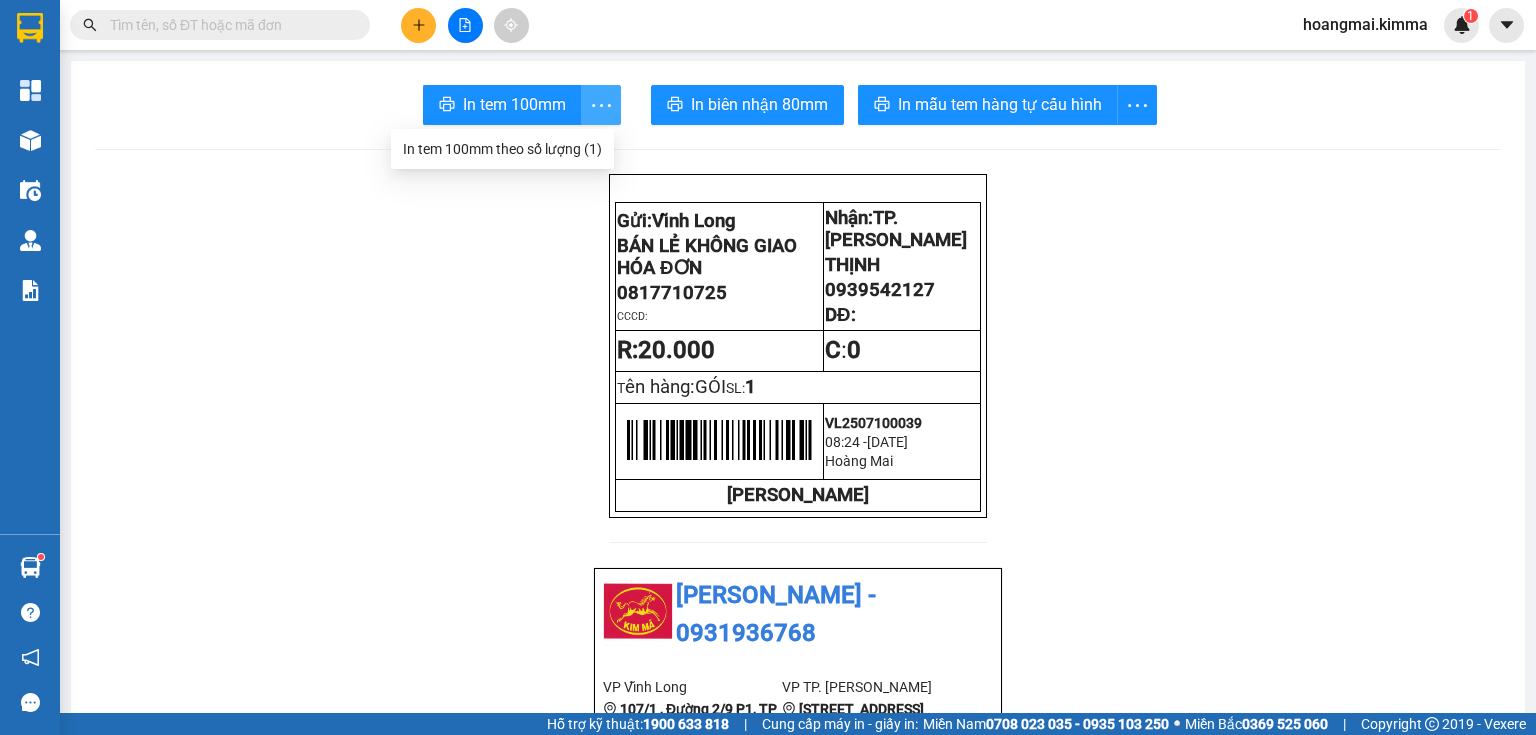 click at bounding box center [601, 105] 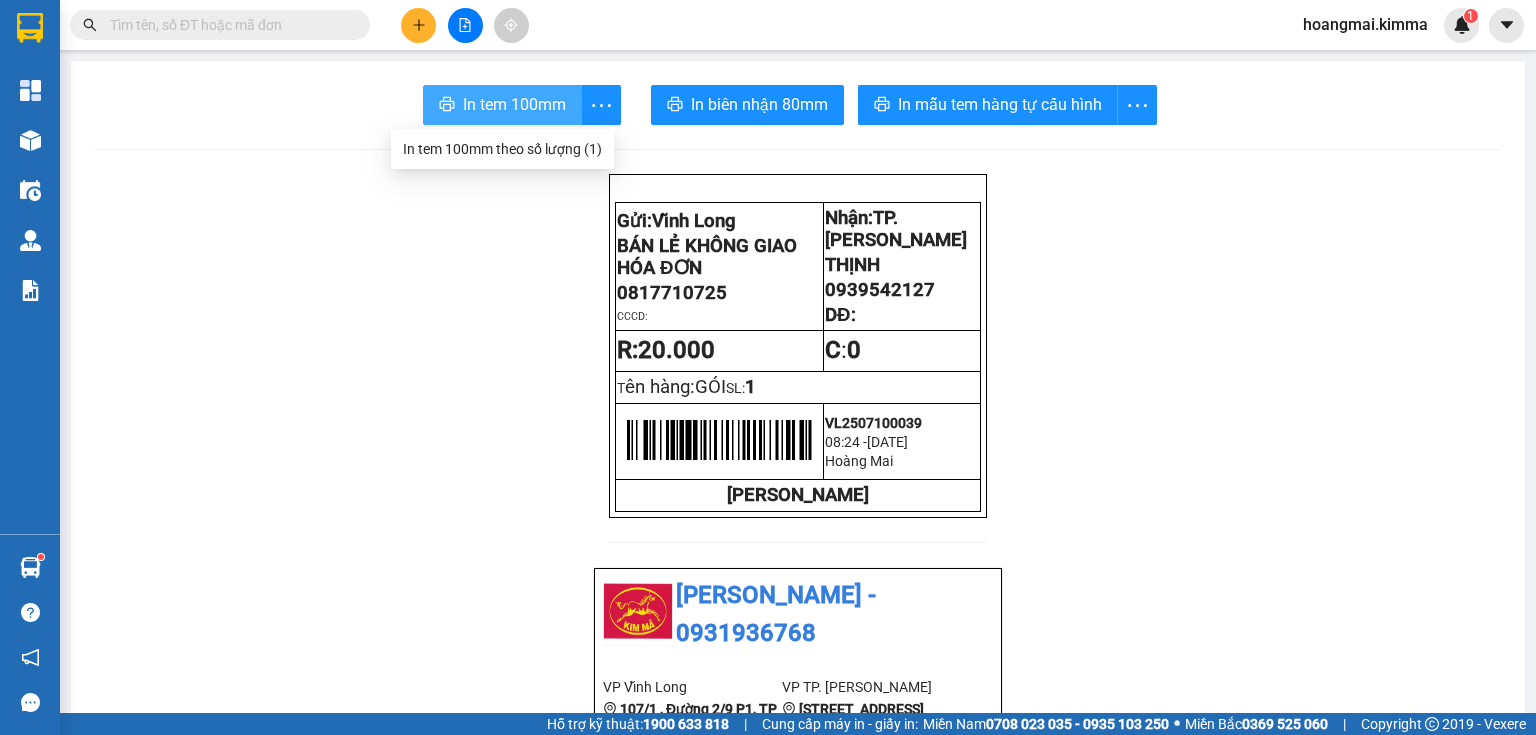 click on "In tem 100mm" at bounding box center (514, 104) 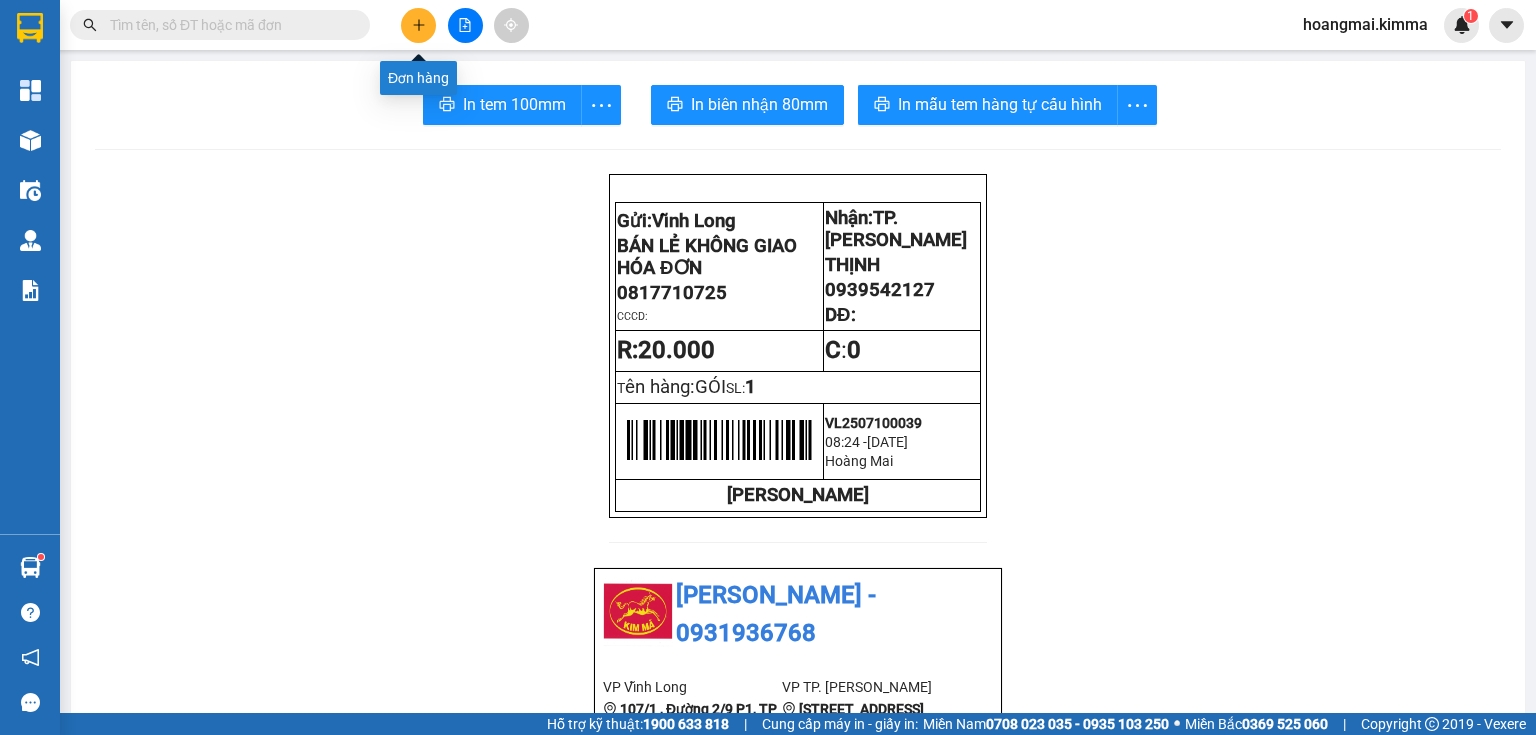 click 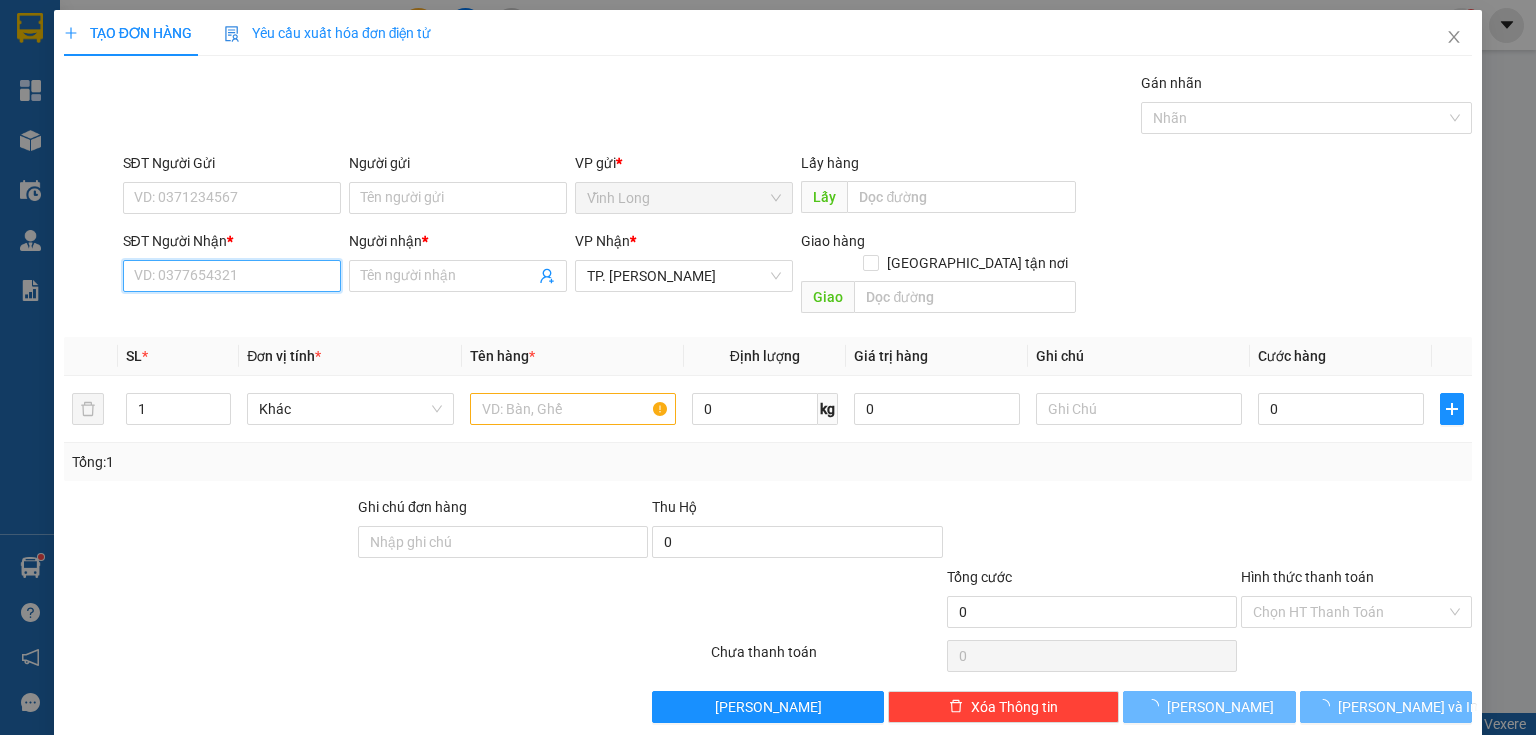 click on "SĐT Người Nhận  *" at bounding box center [232, 276] 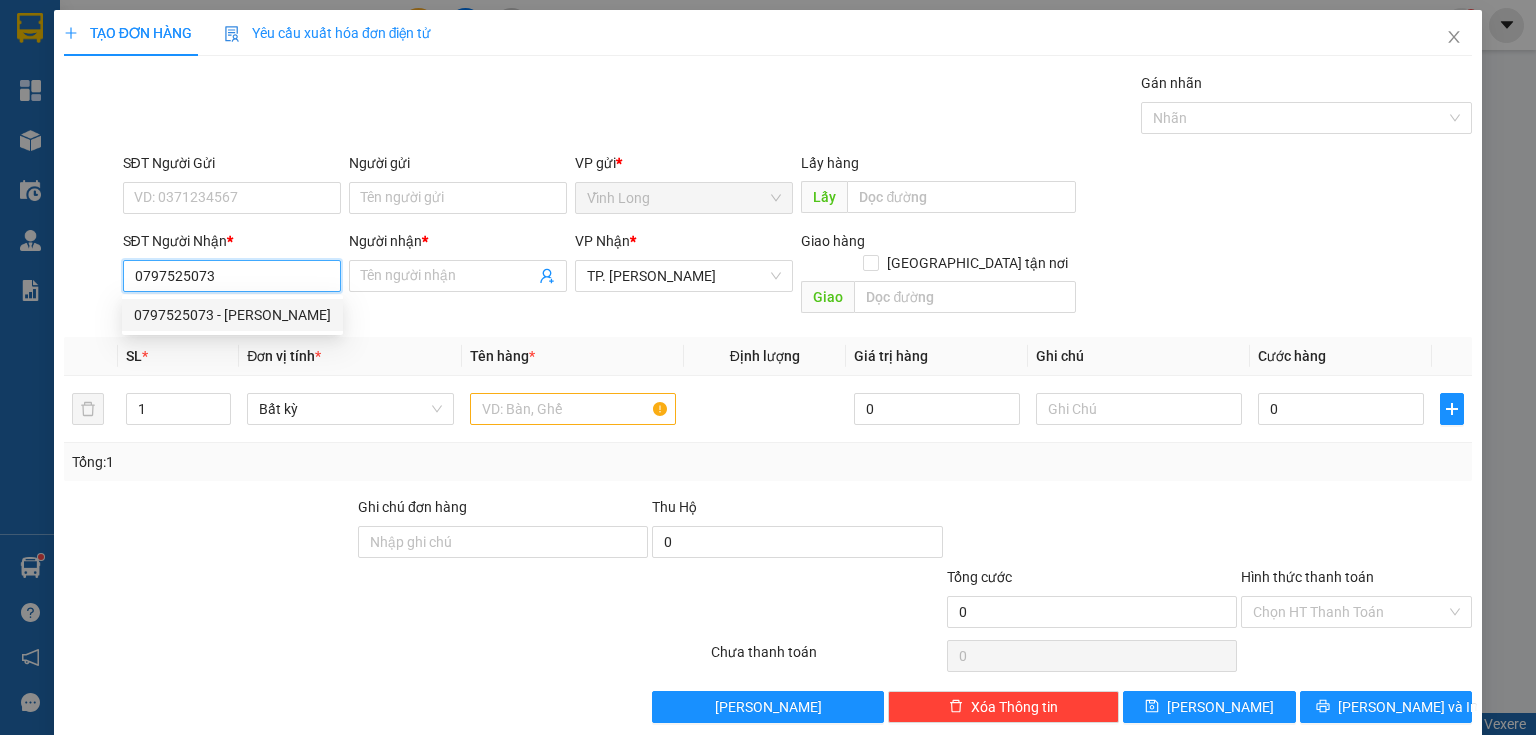 click on "0797525073 - [PERSON_NAME]" at bounding box center [232, 315] 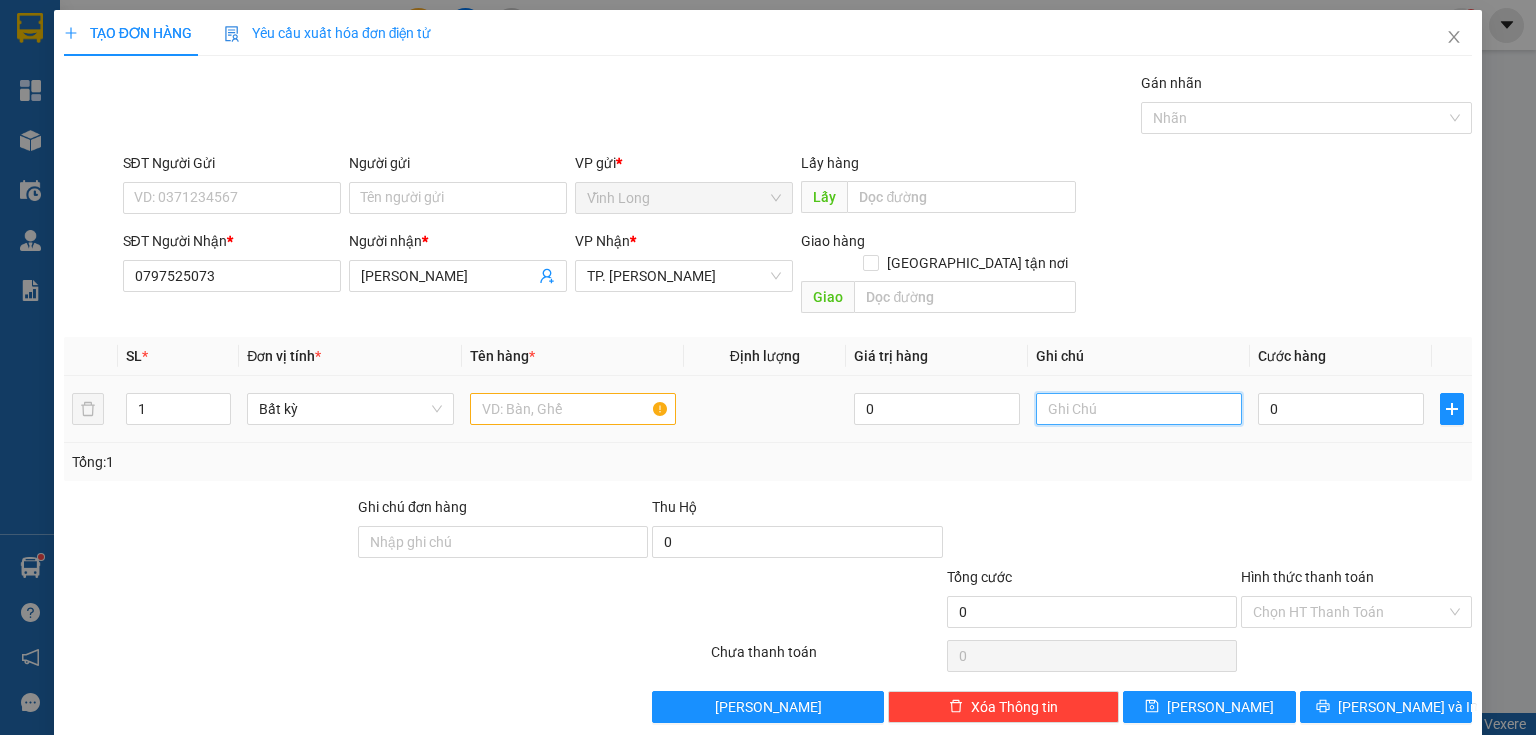 click at bounding box center [1139, 409] 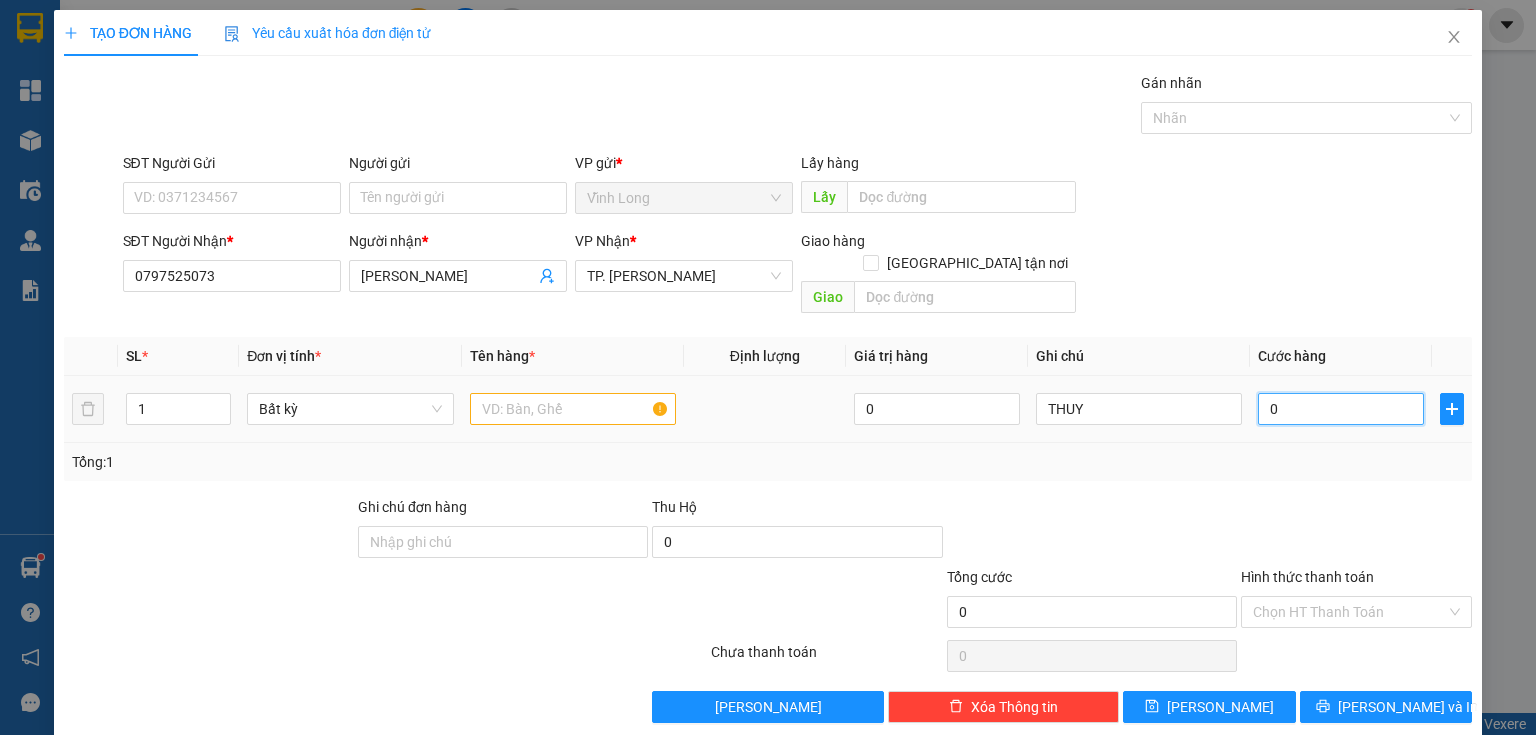 click on "0" at bounding box center [1341, 409] 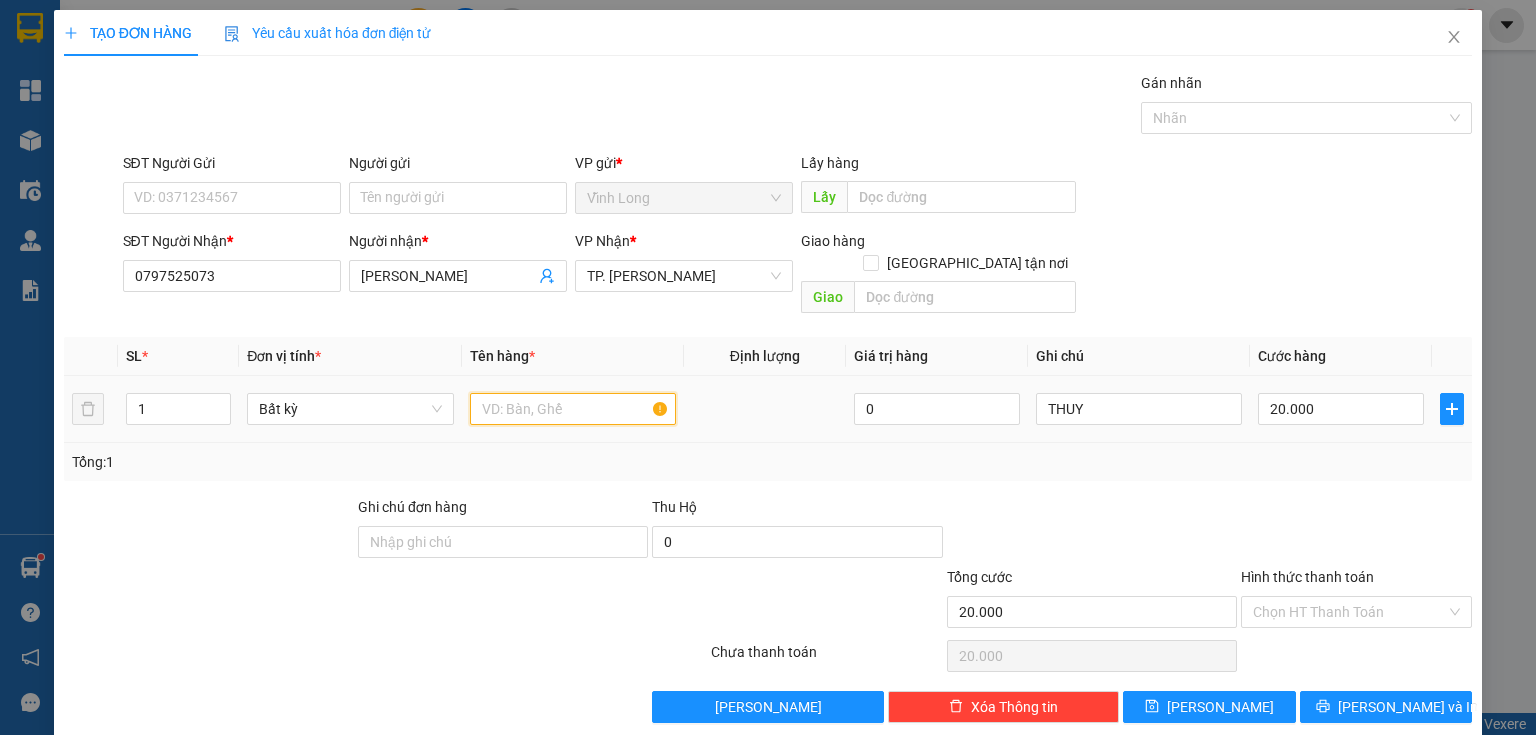 click at bounding box center (573, 409) 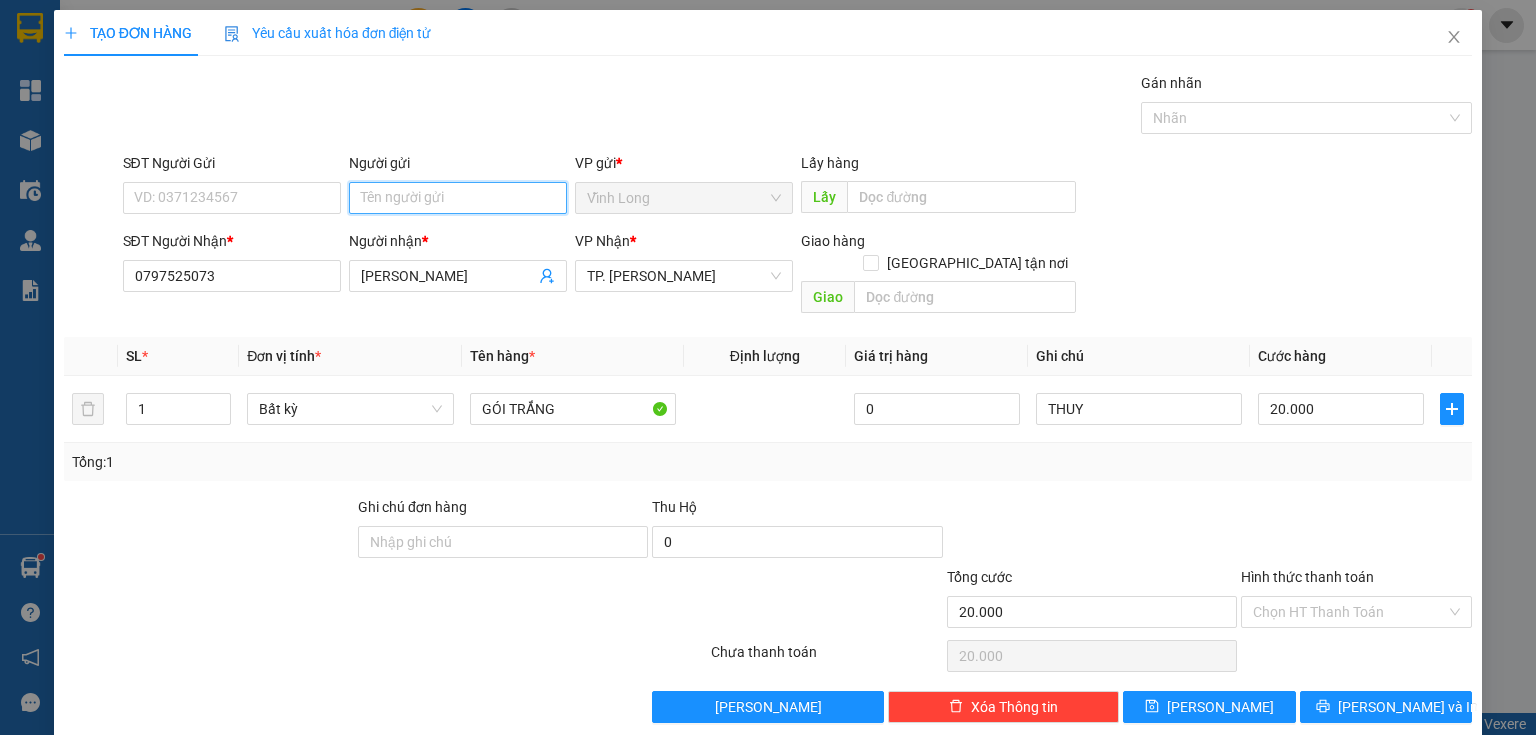 click on "Người gửi" at bounding box center [458, 198] 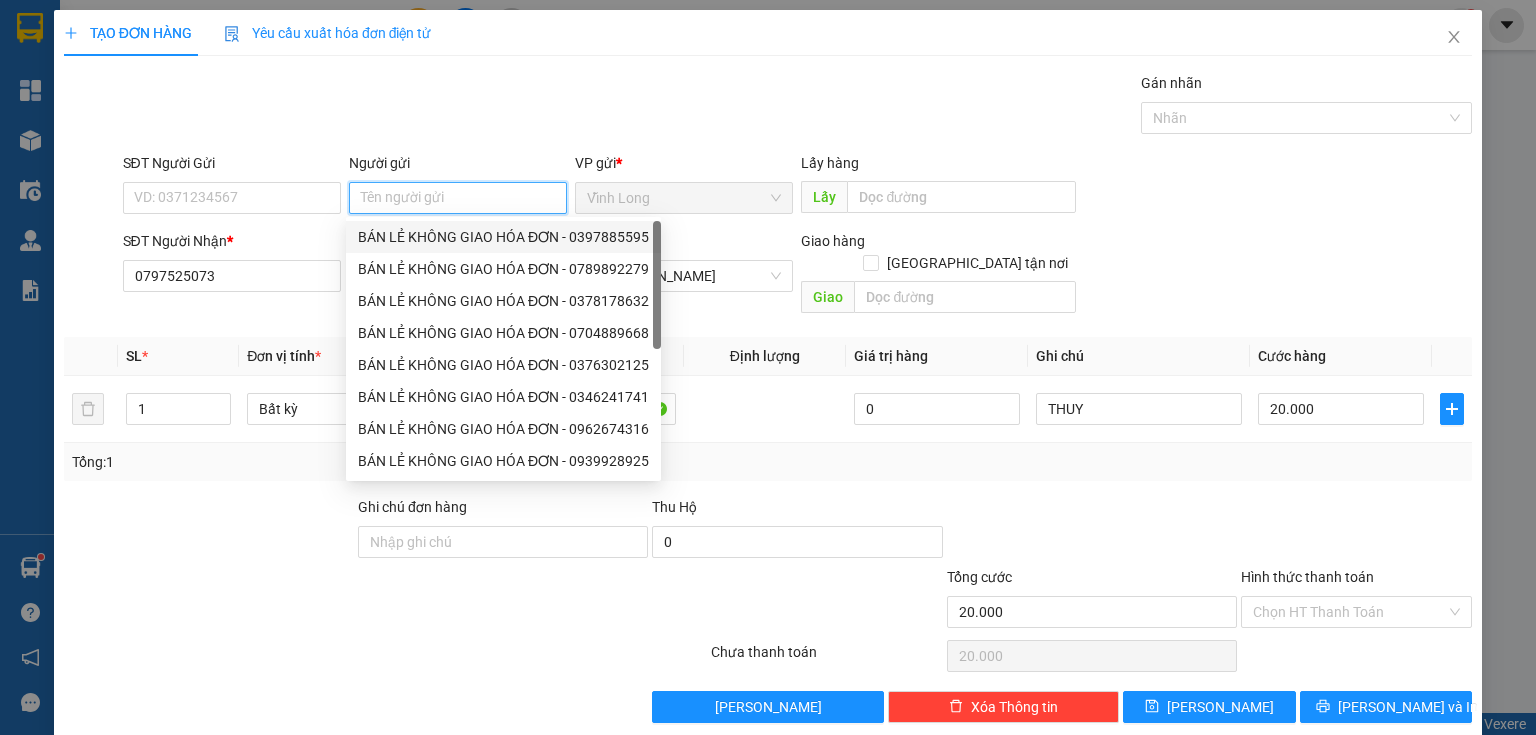 click on "BÁN LẺ KHÔNG GIAO HÓA ĐƠN - 0397885595" at bounding box center (503, 237) 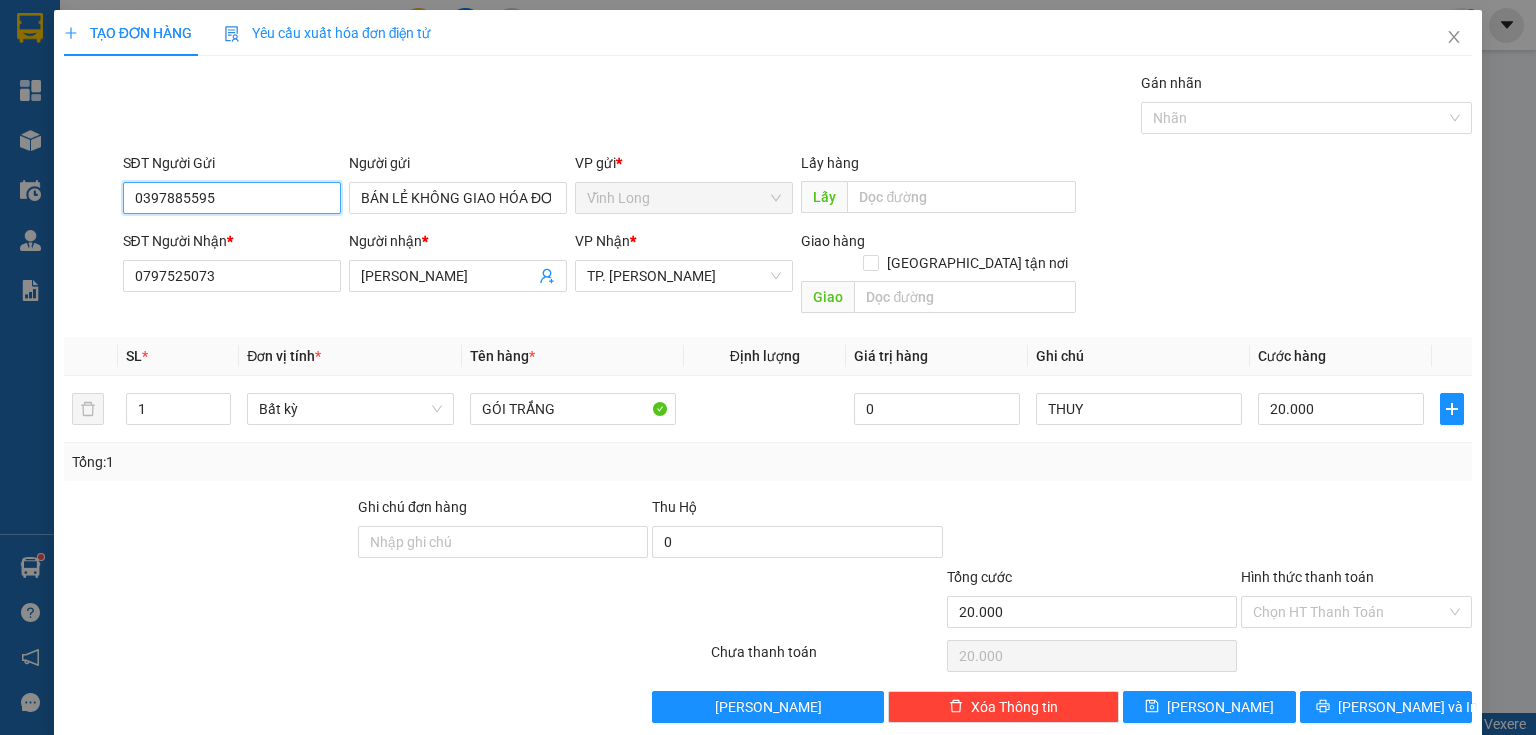 drag, startPoint x: 228, startPoint y: 196, endPoint x: 0, endPoint y: 224, distance: 229.71286 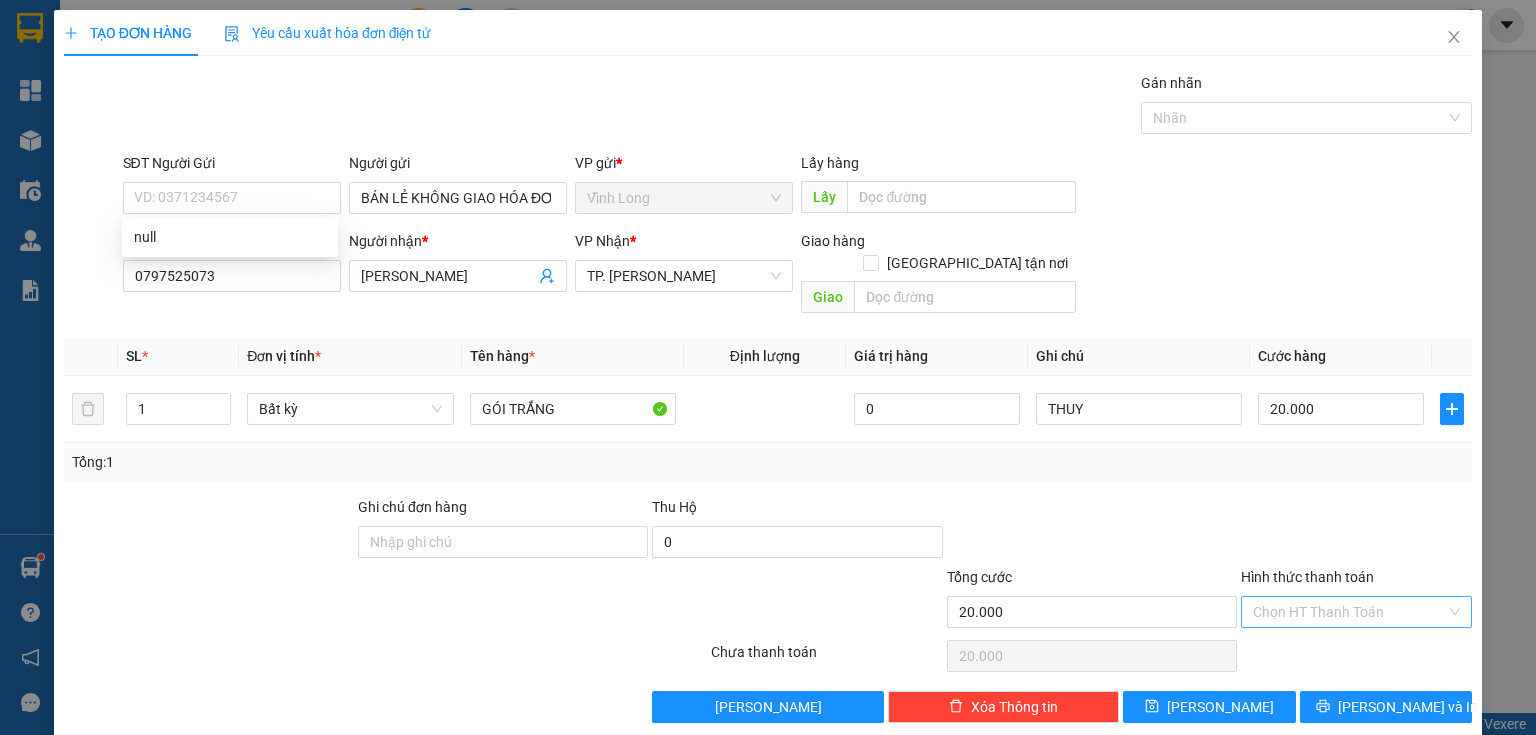 click on "Hình thức thanh toán" at bounding box center [1349, 612] 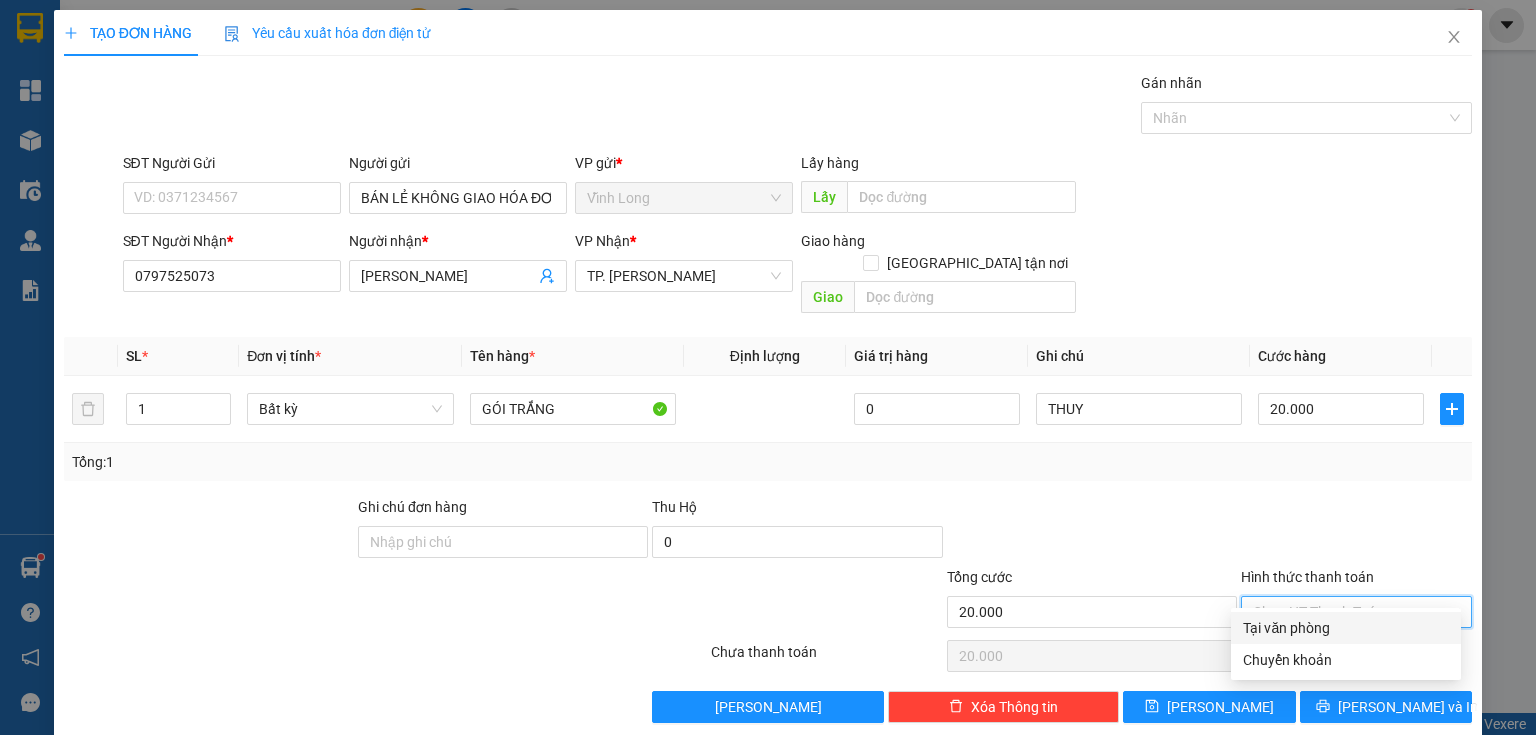 click on "Tại văn phòng" at bounding box center (1346, 628) 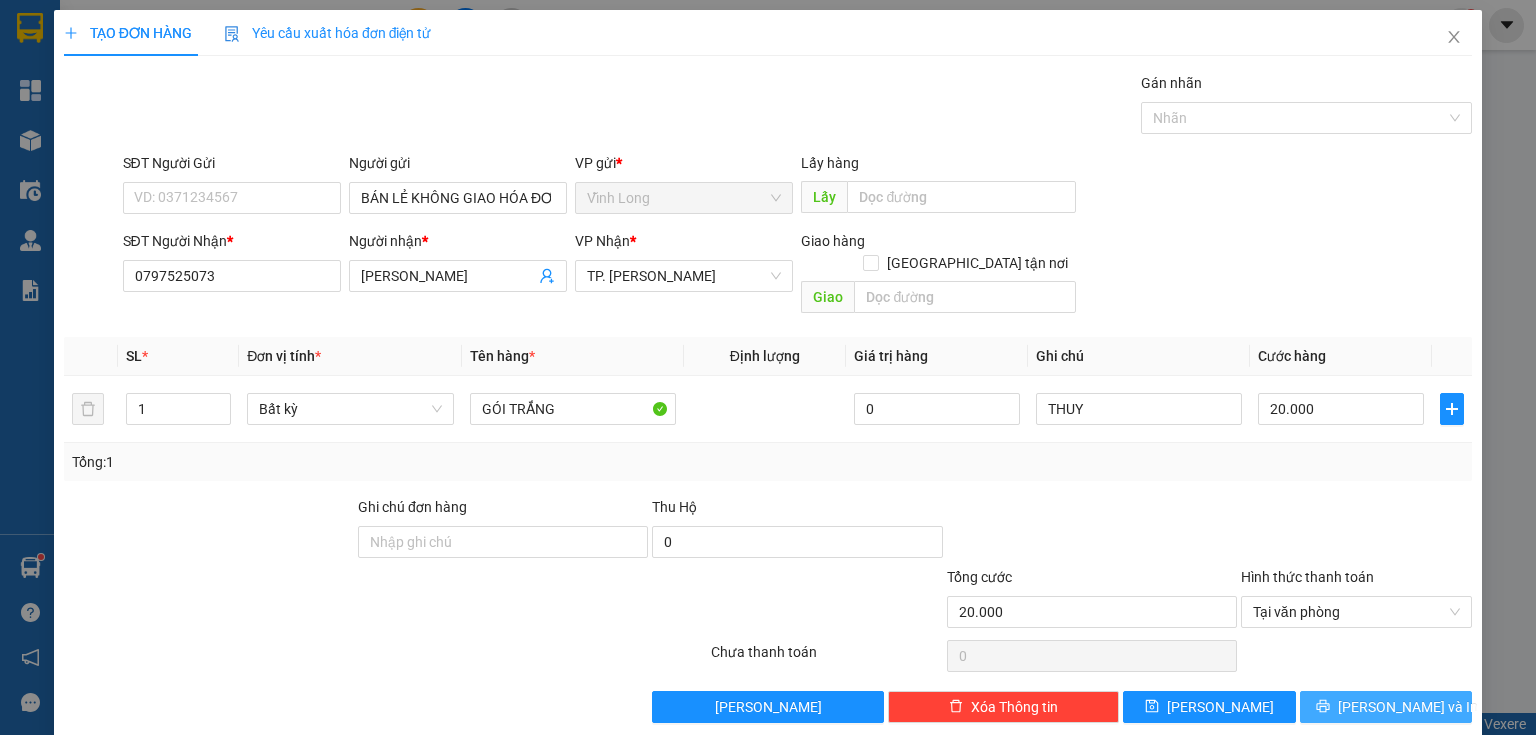 click on "[PERSON_NAME] và In" at bounding box center (1408, 707) 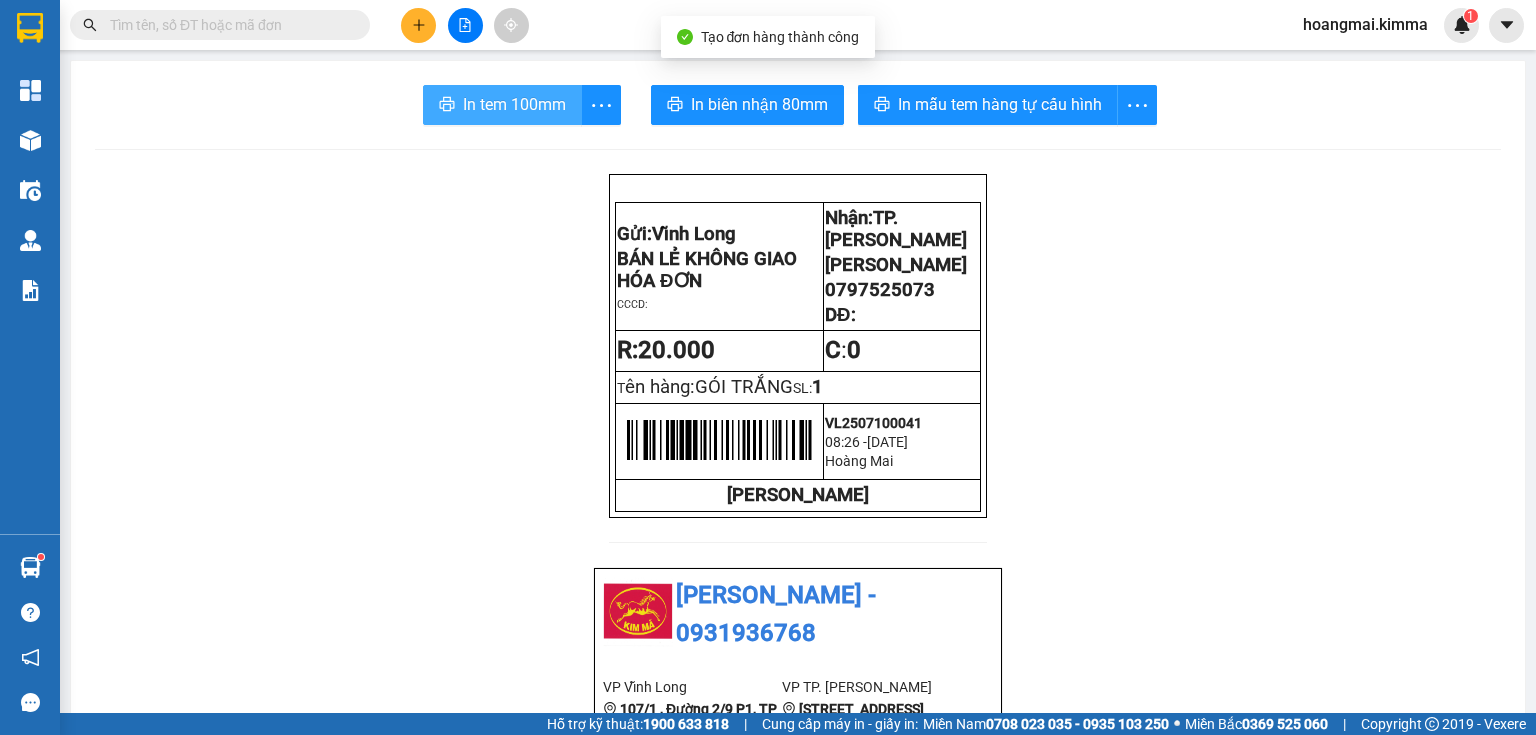 click on "In tem 100mm" at bounding box center [514, 104] 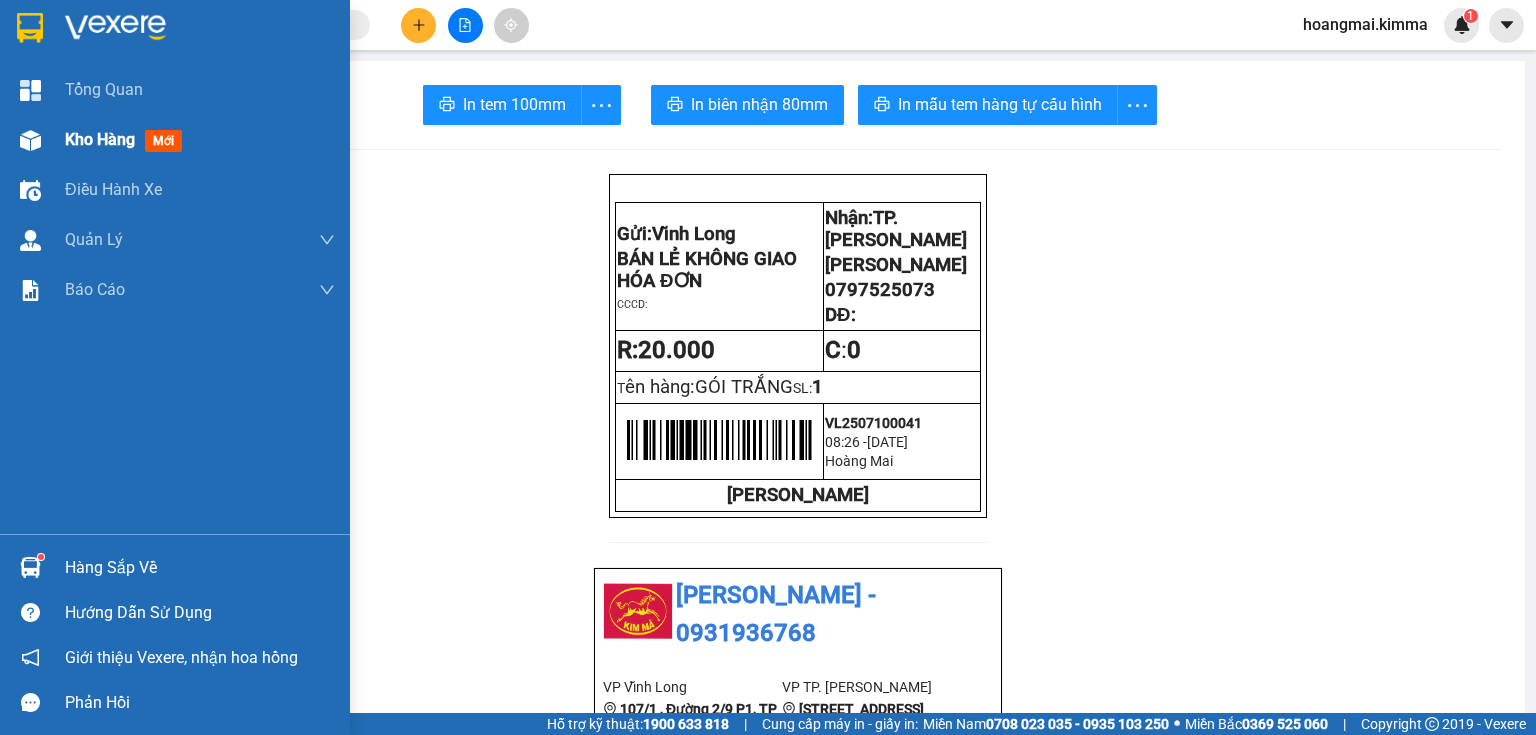 click at bounding box center [30, 140] 